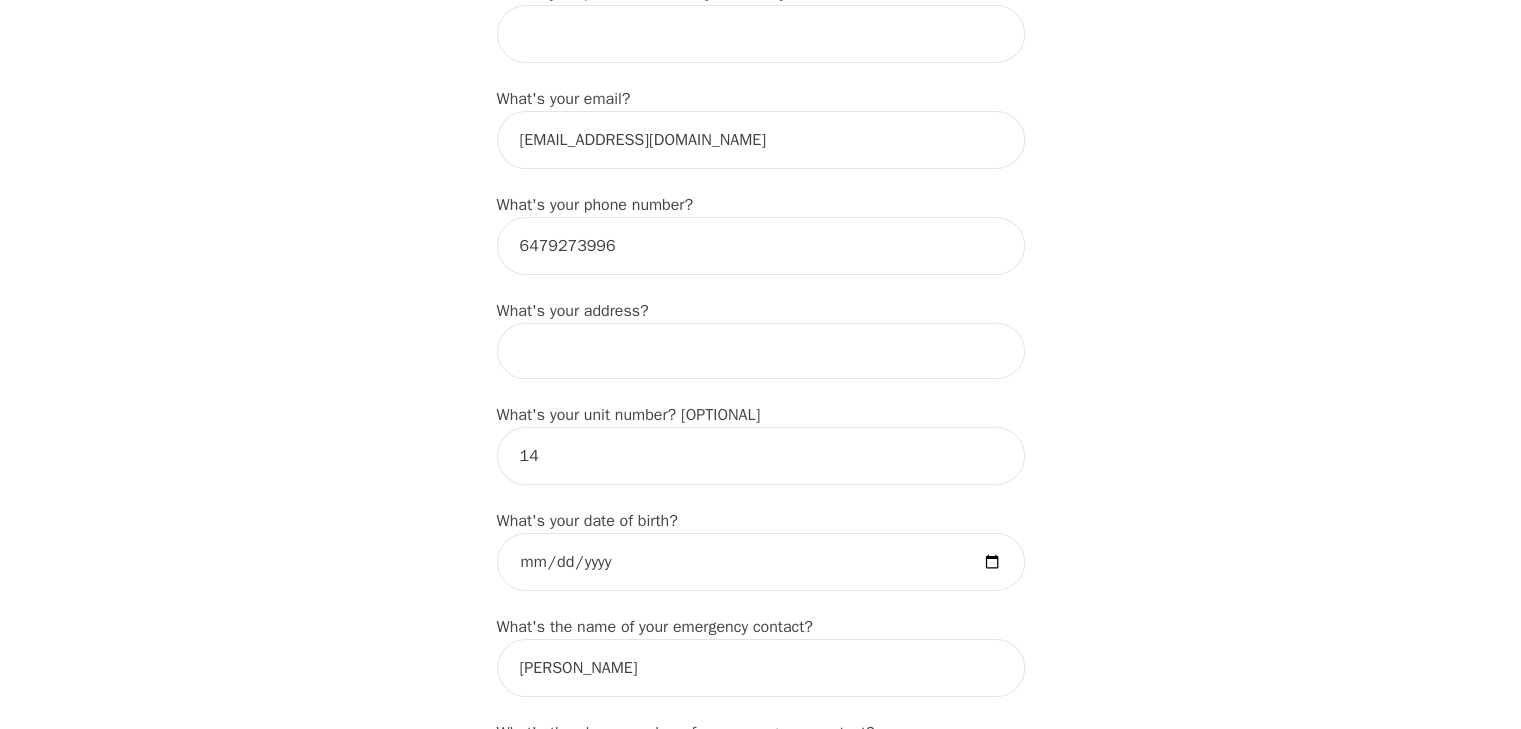scroll, scrollTop: 583, scrollLeft: 0, axis: vertical 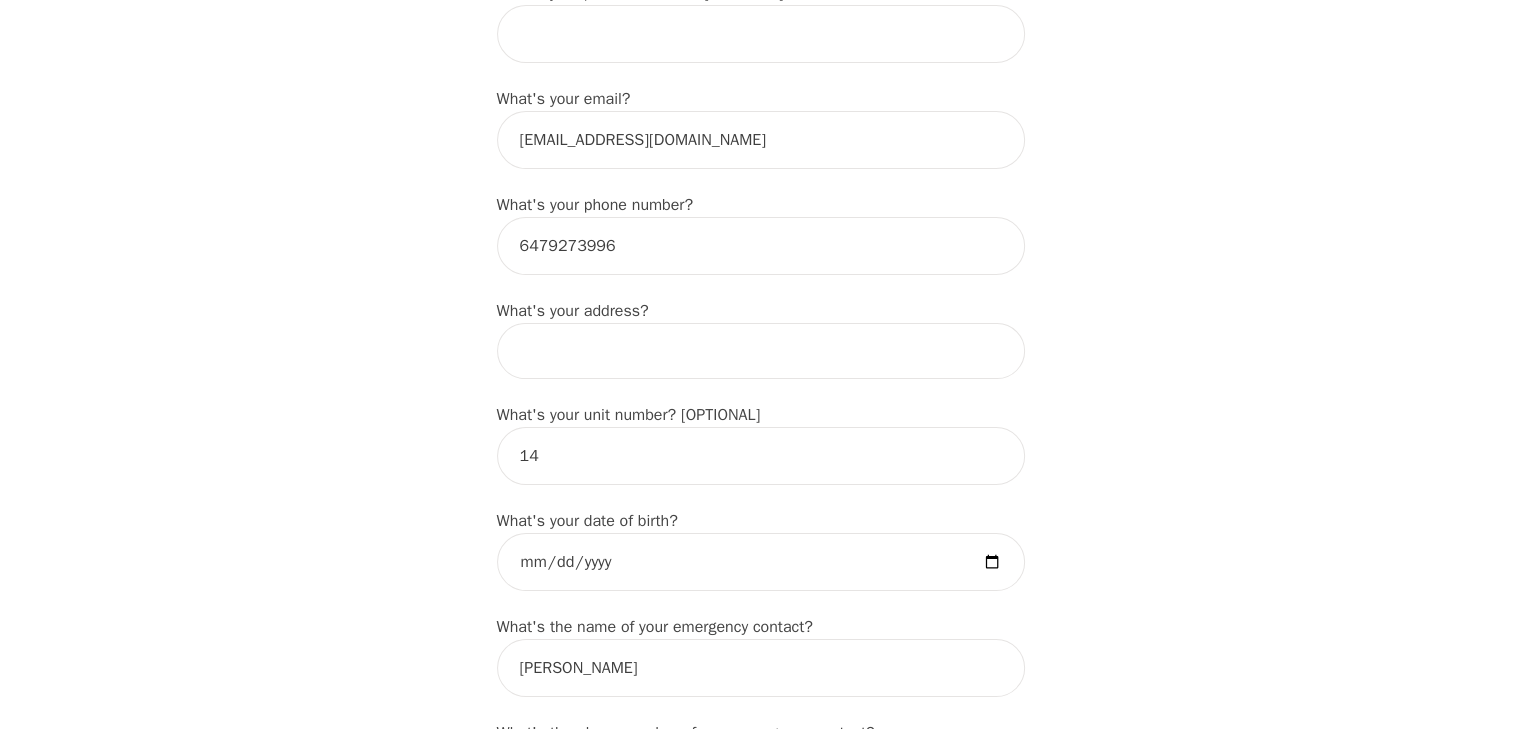 click at bounding box center (761, 351) 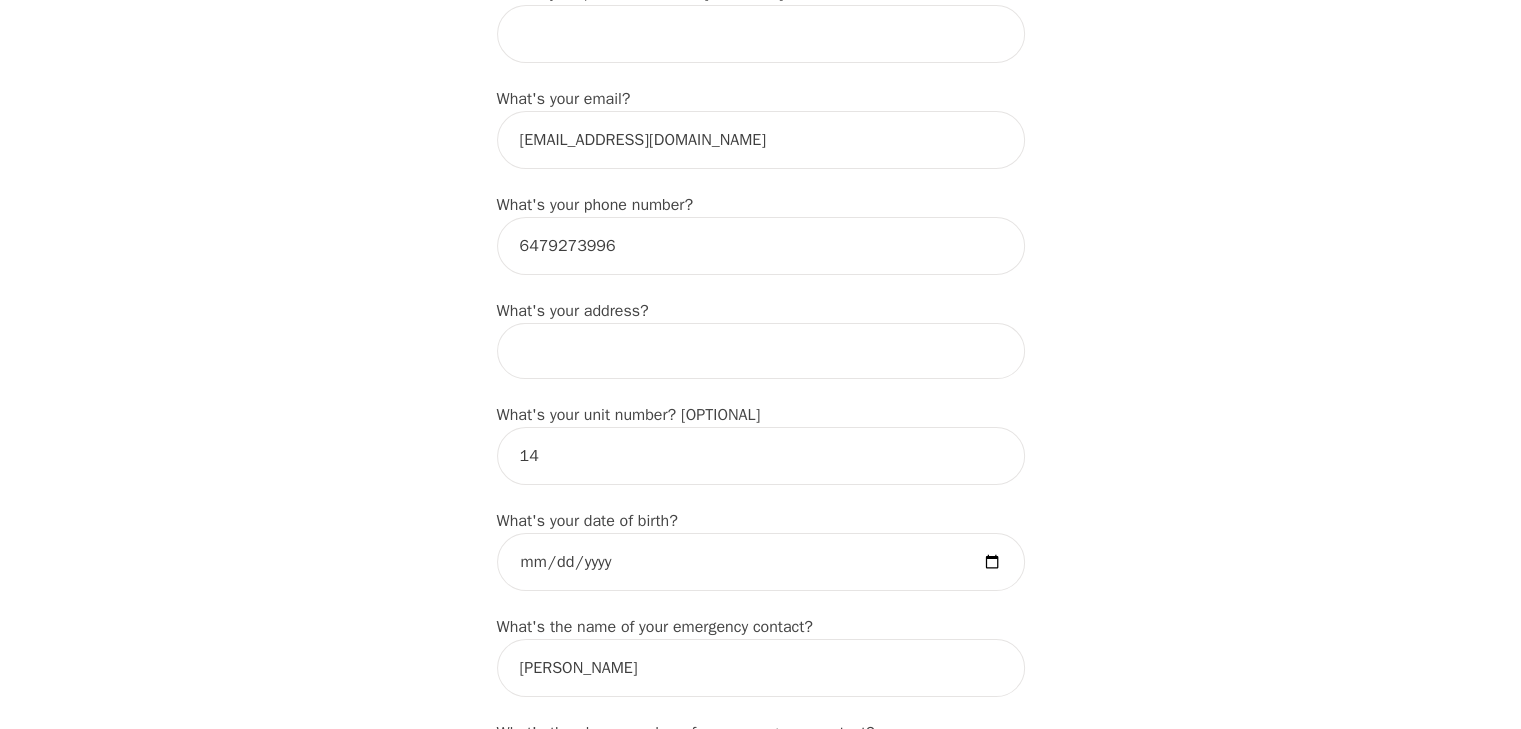 type on "[STREET_ADDRESS]" 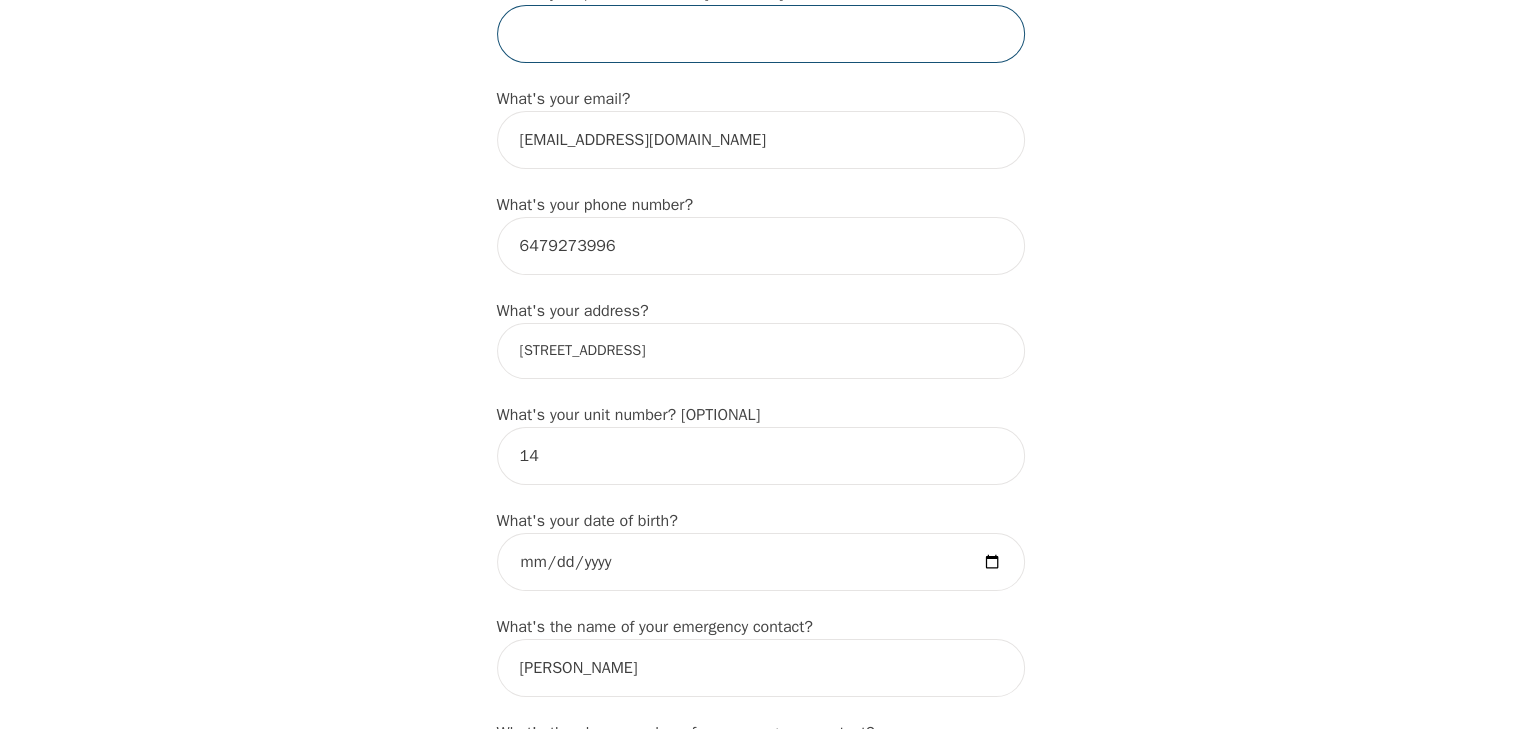 type on "Cutie" 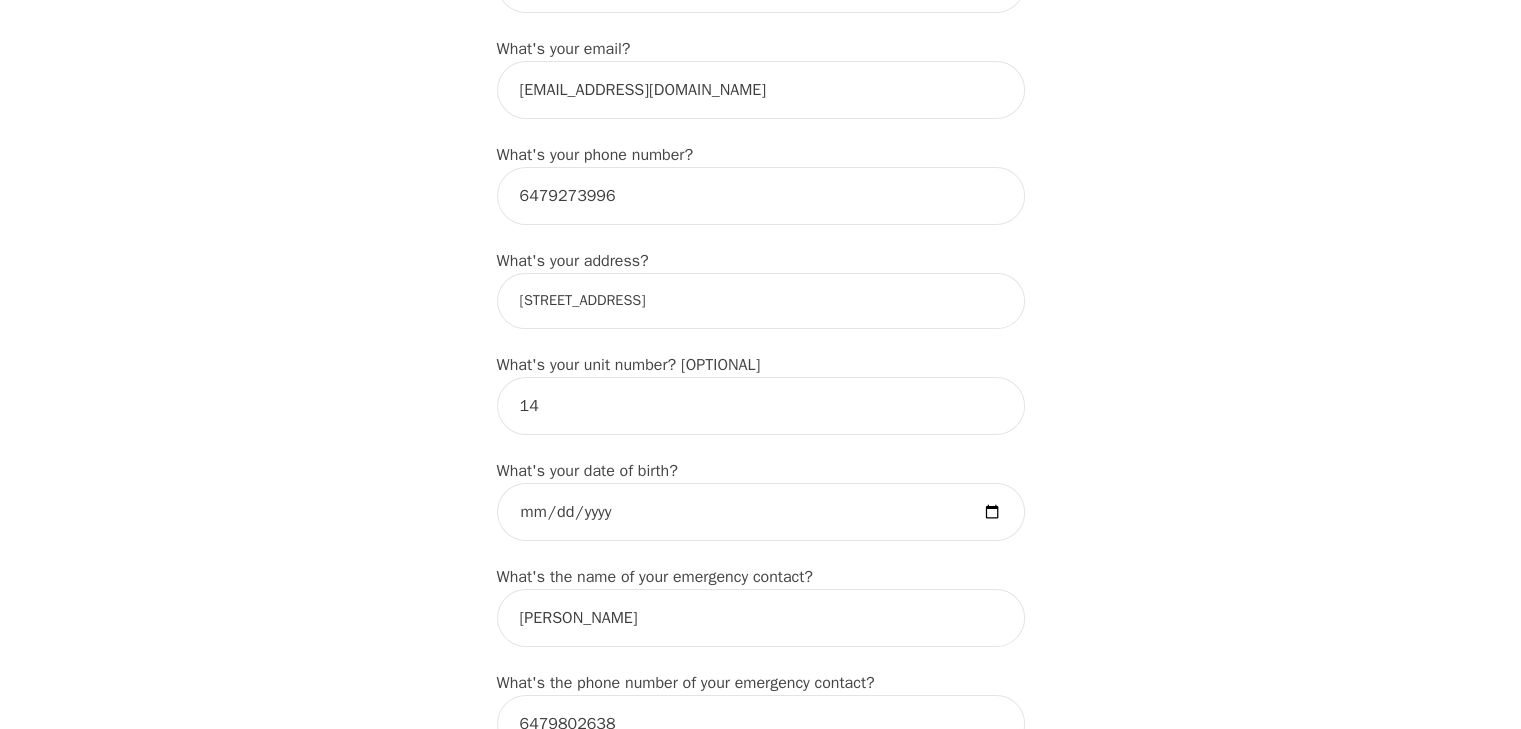 scroll, scrollTop: 645, scrollLeft: 0, axis: vertical 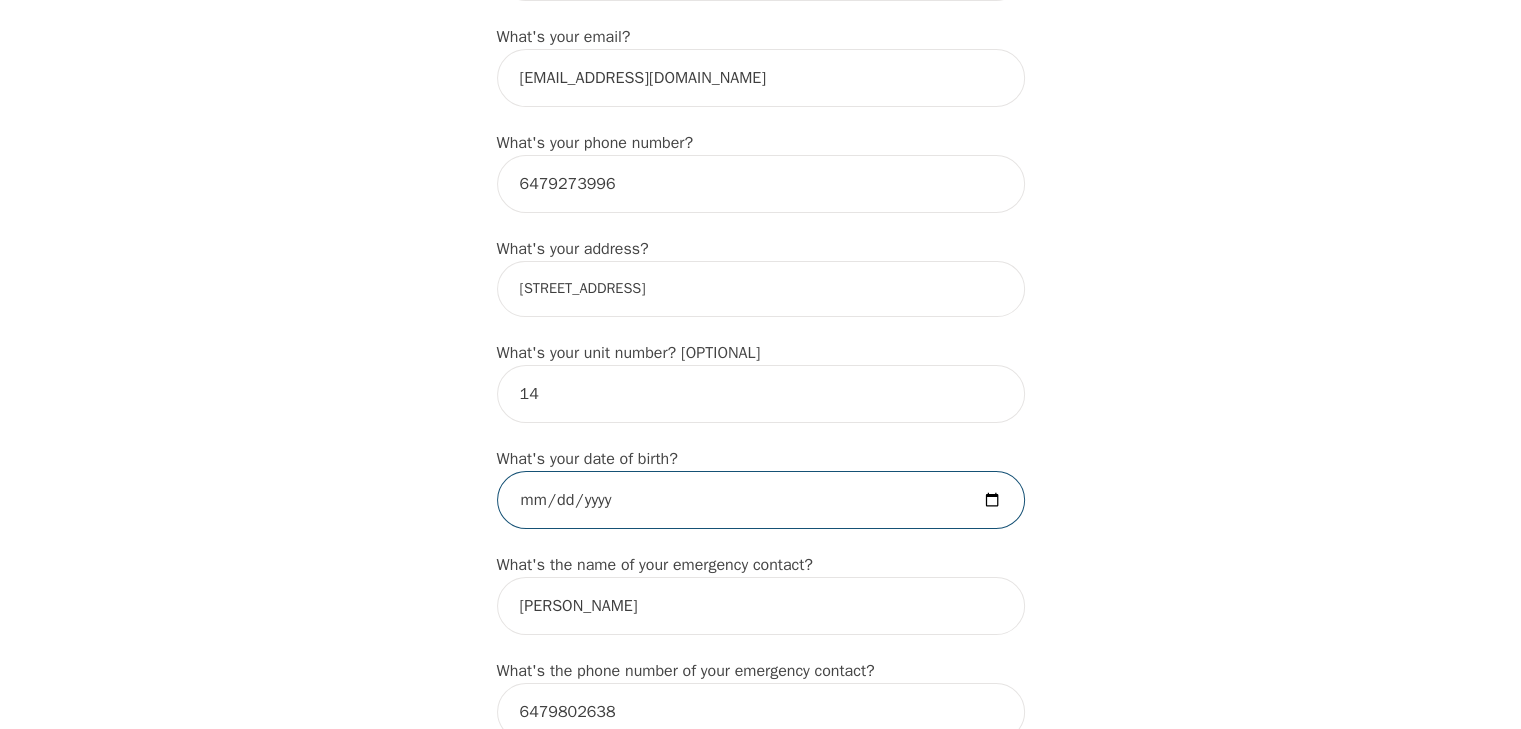 click at bounding box center (761, 500) 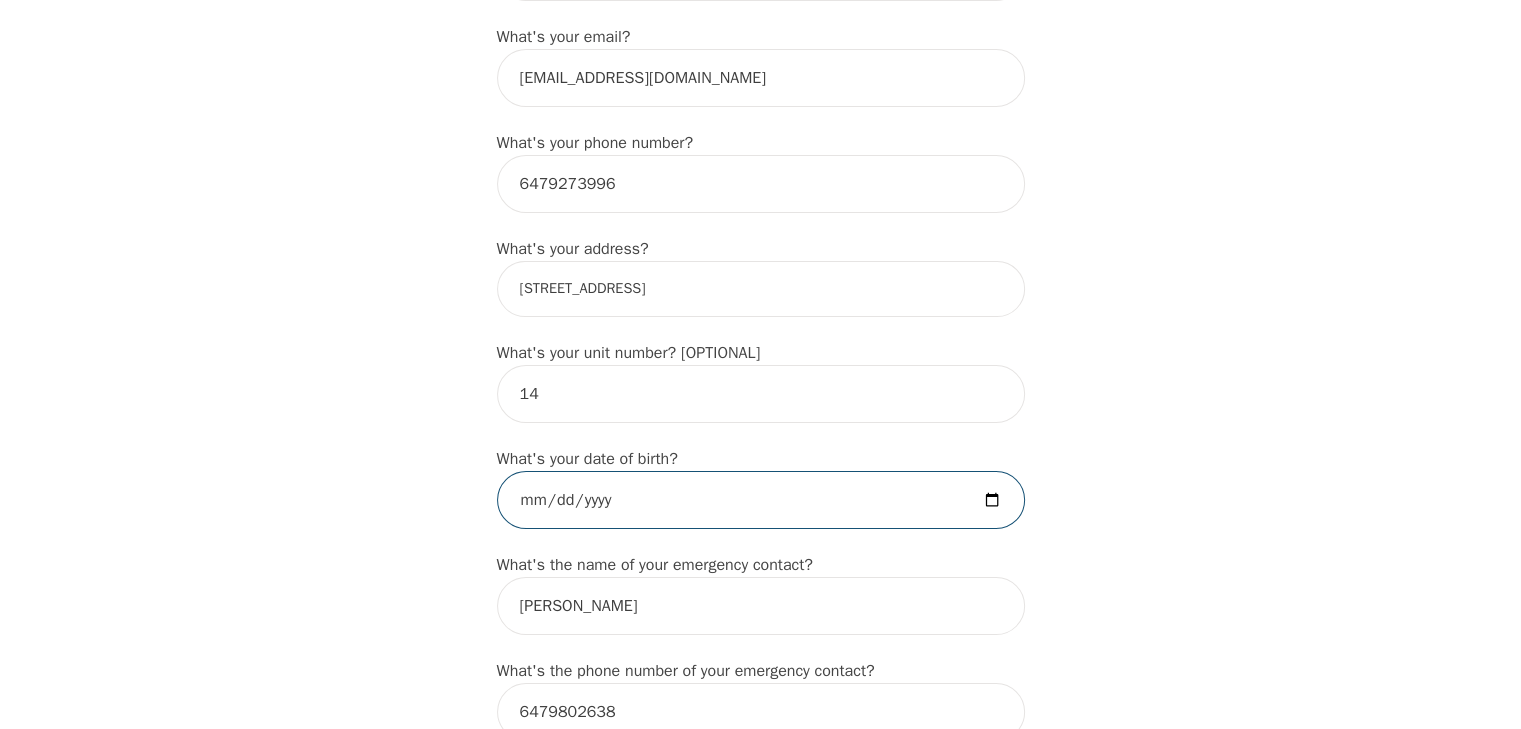 type on "[DATE]" 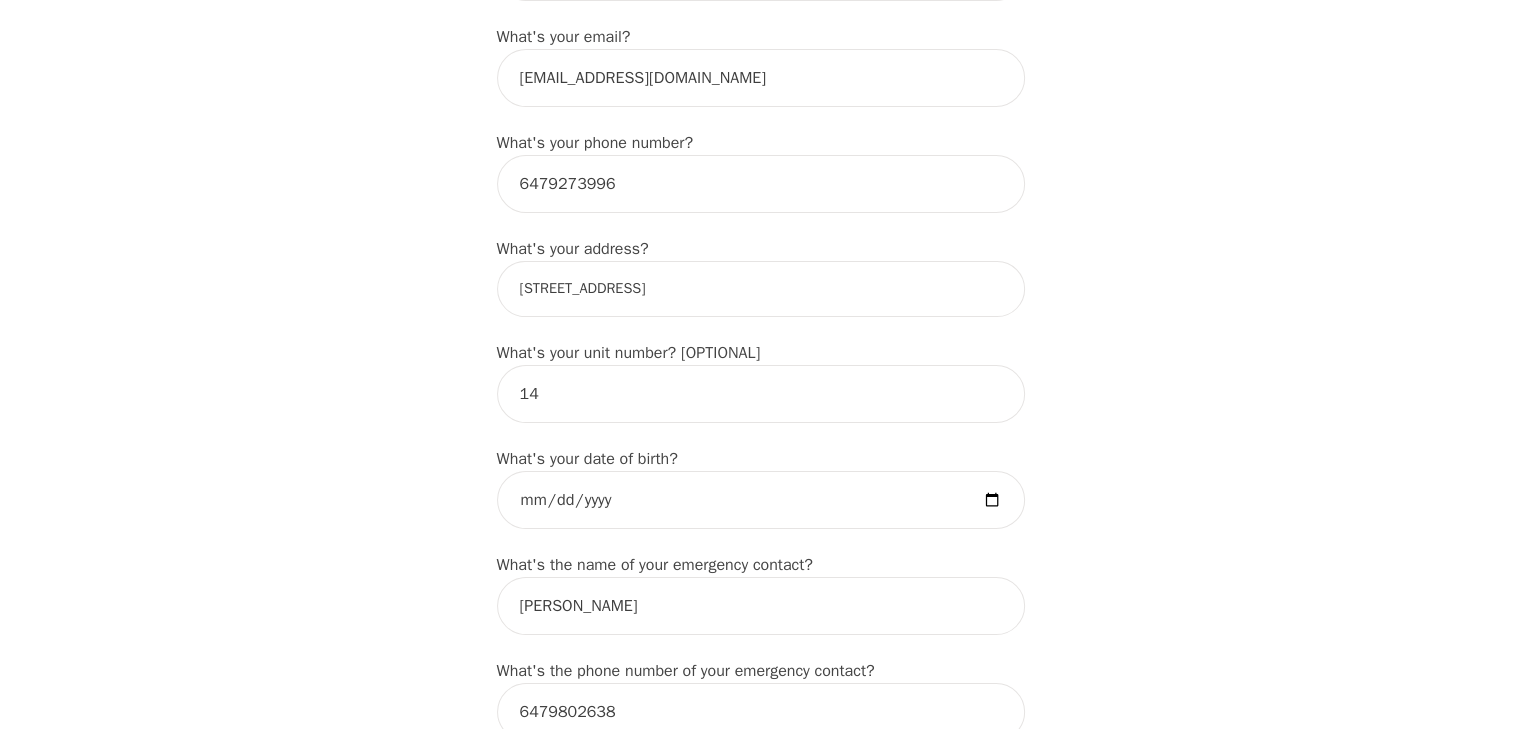 click on "[STREET_ADDRESS]" at bounding box center [761, 289] 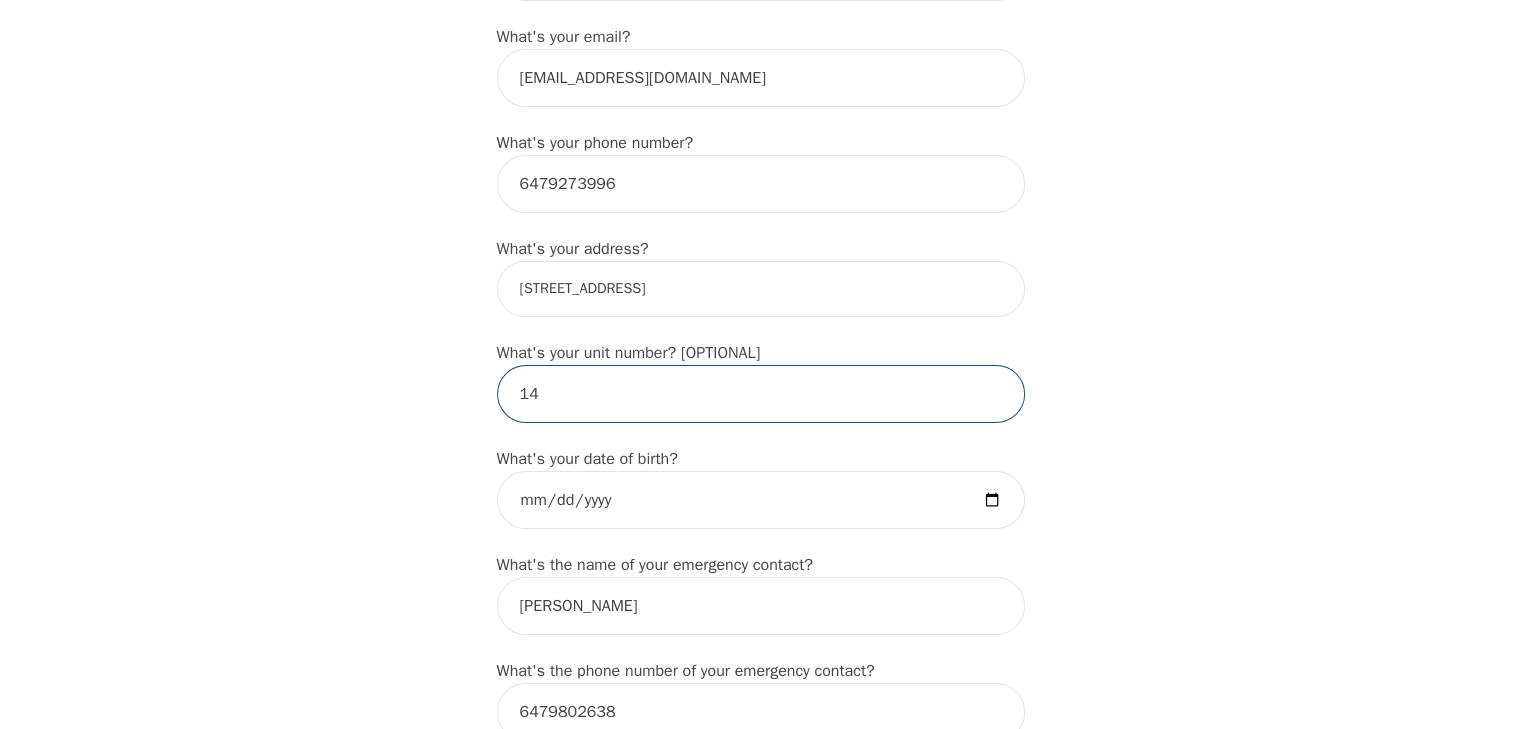 click on "14" at bounding box center [761, 394] 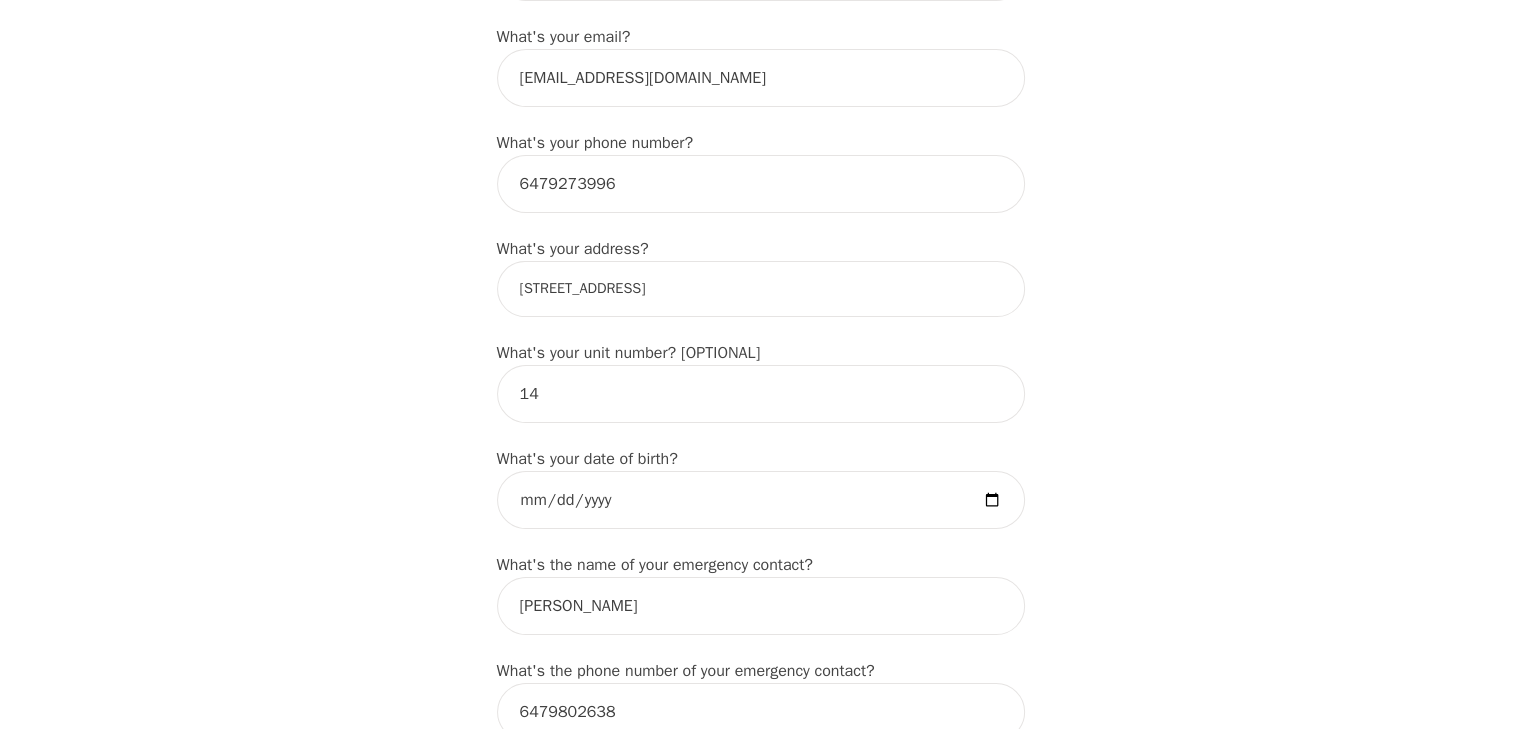 click on "[DATE]" at bounding box center [761, 500] 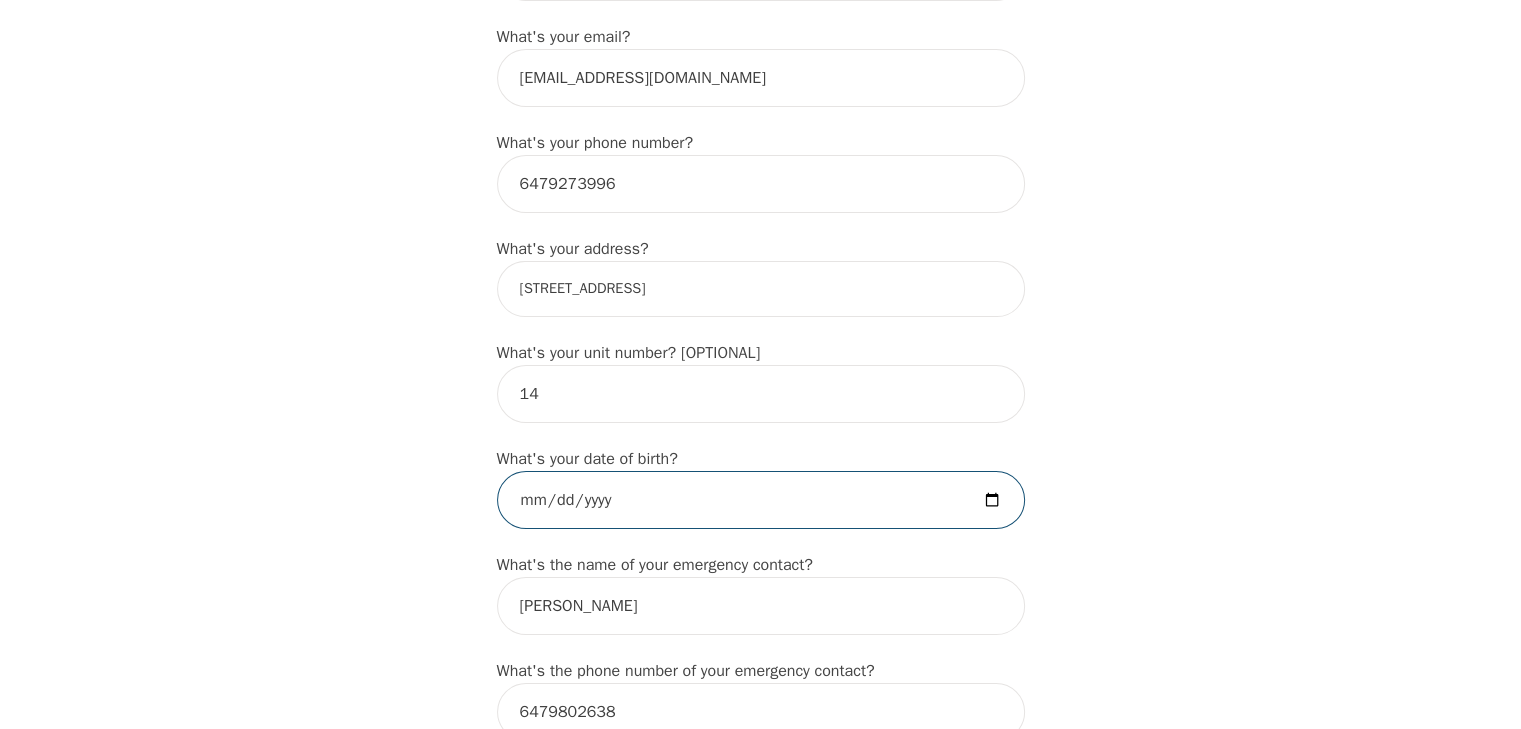 type on "199221-11-11" 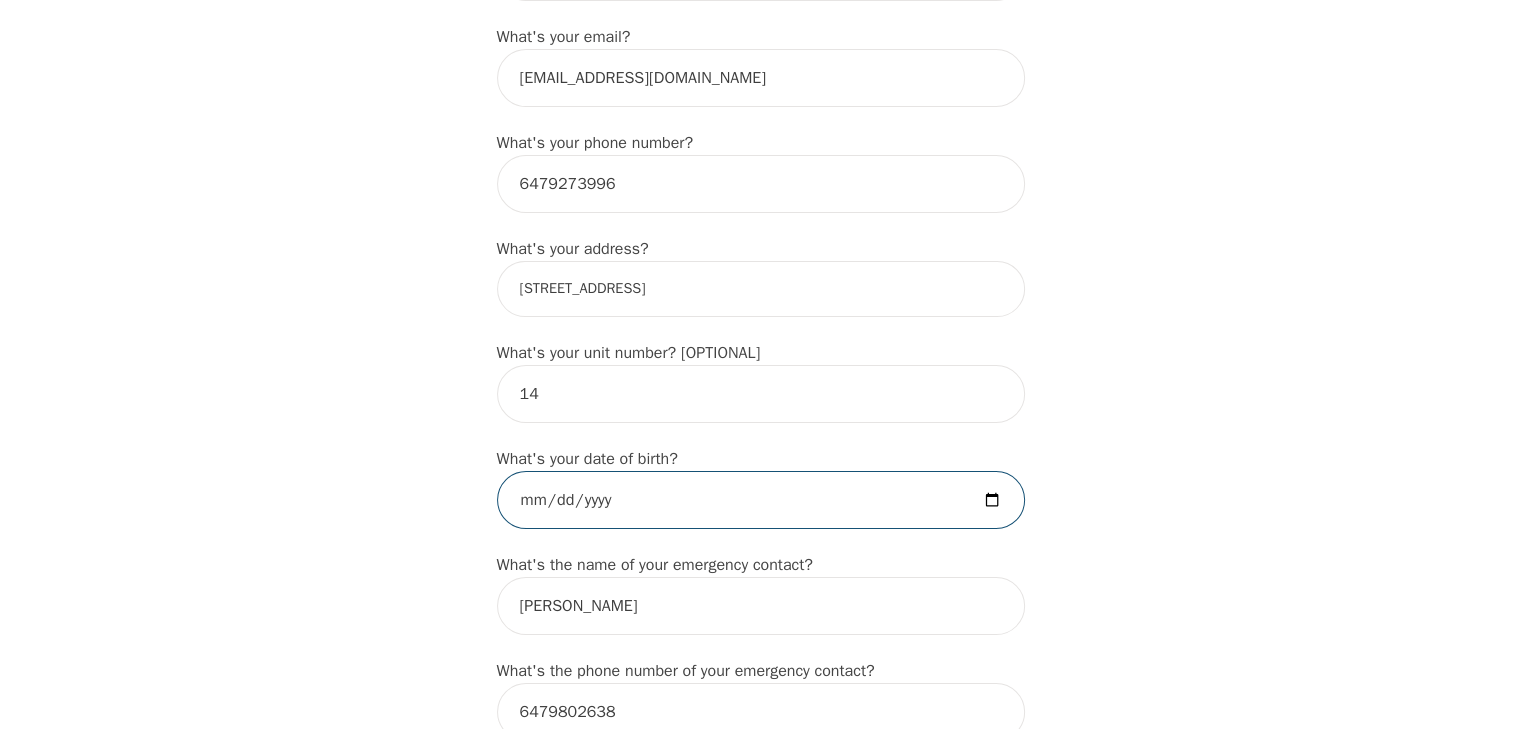 click at bounding box center (761, 500) 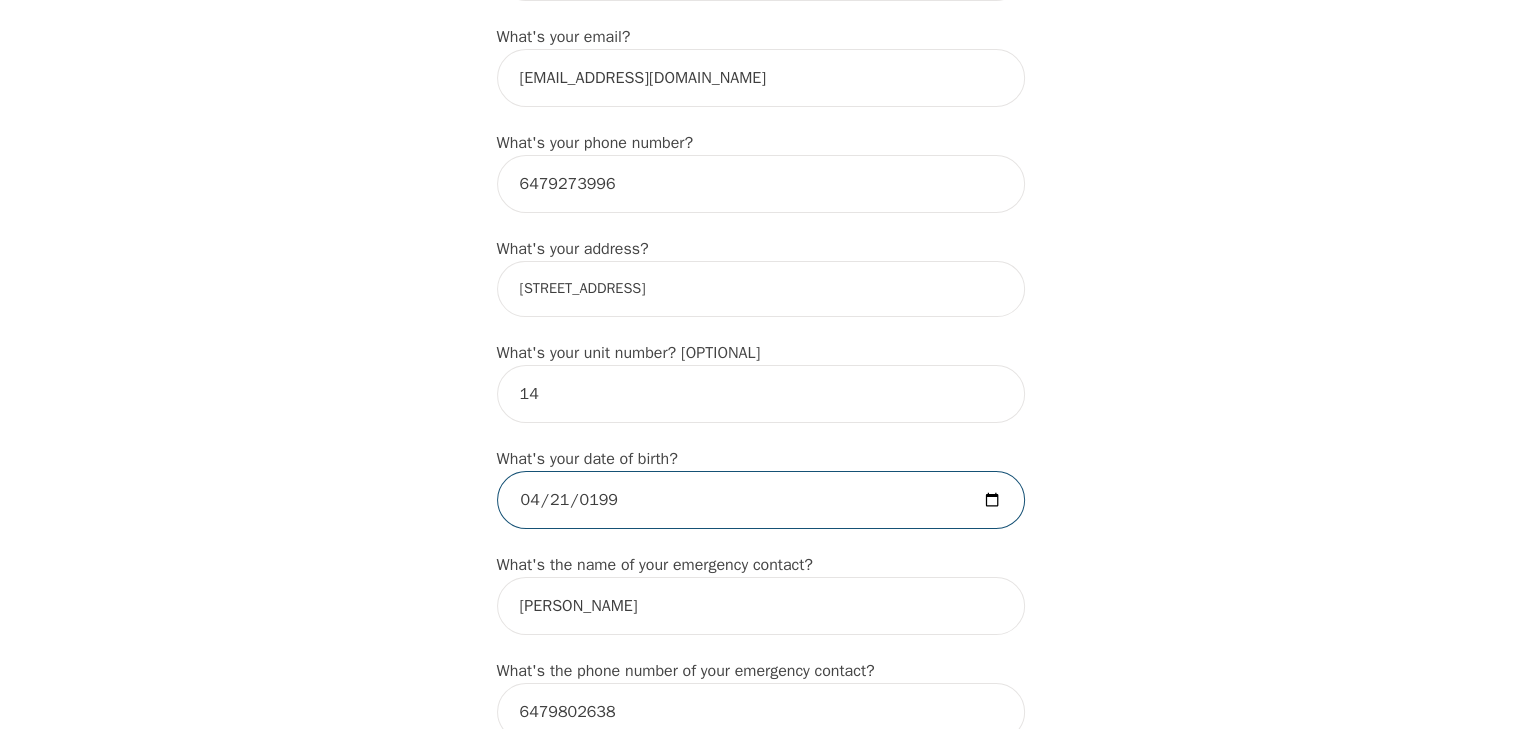 type on "[DATE]" 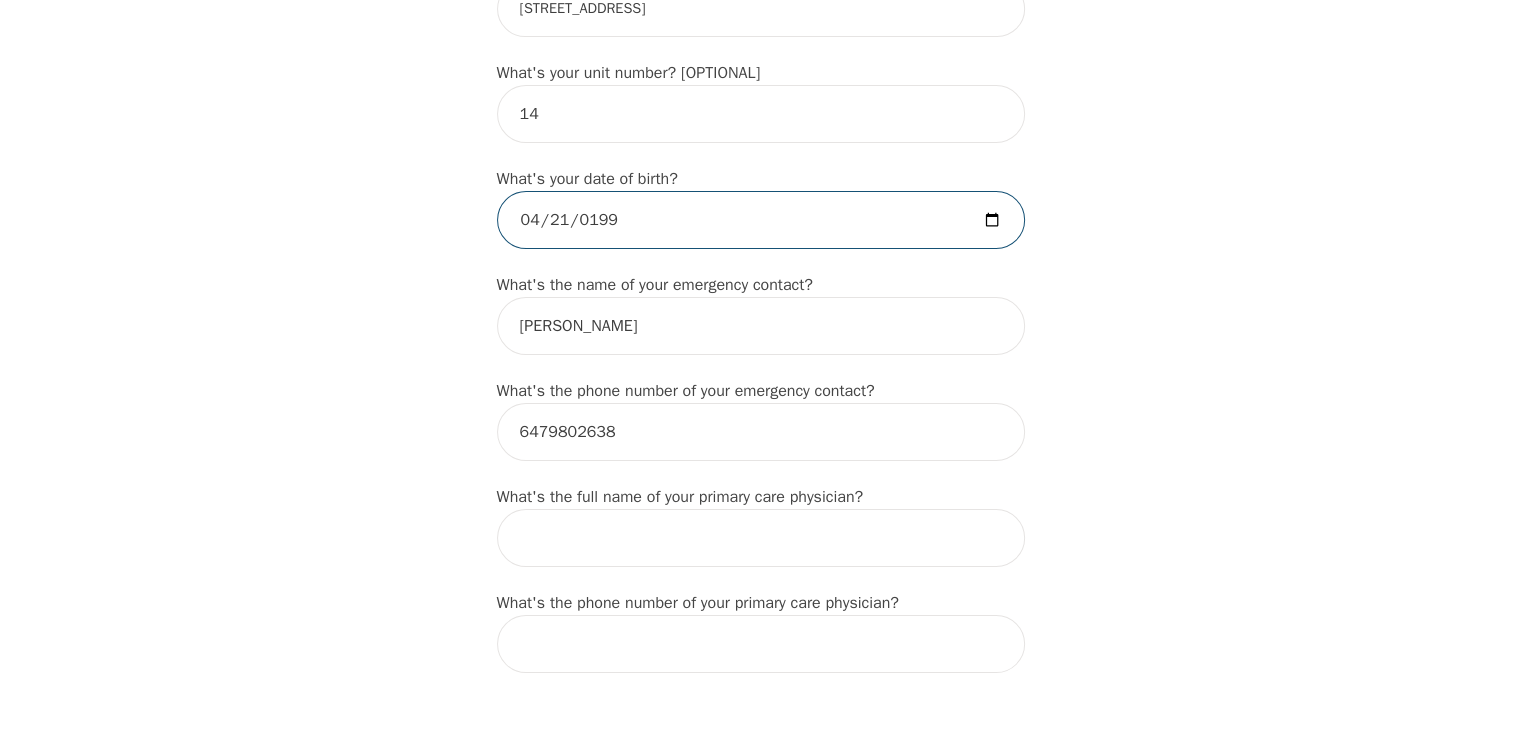 scroll, scrollTop: 927, scrollLeft: 0, axis: vertical 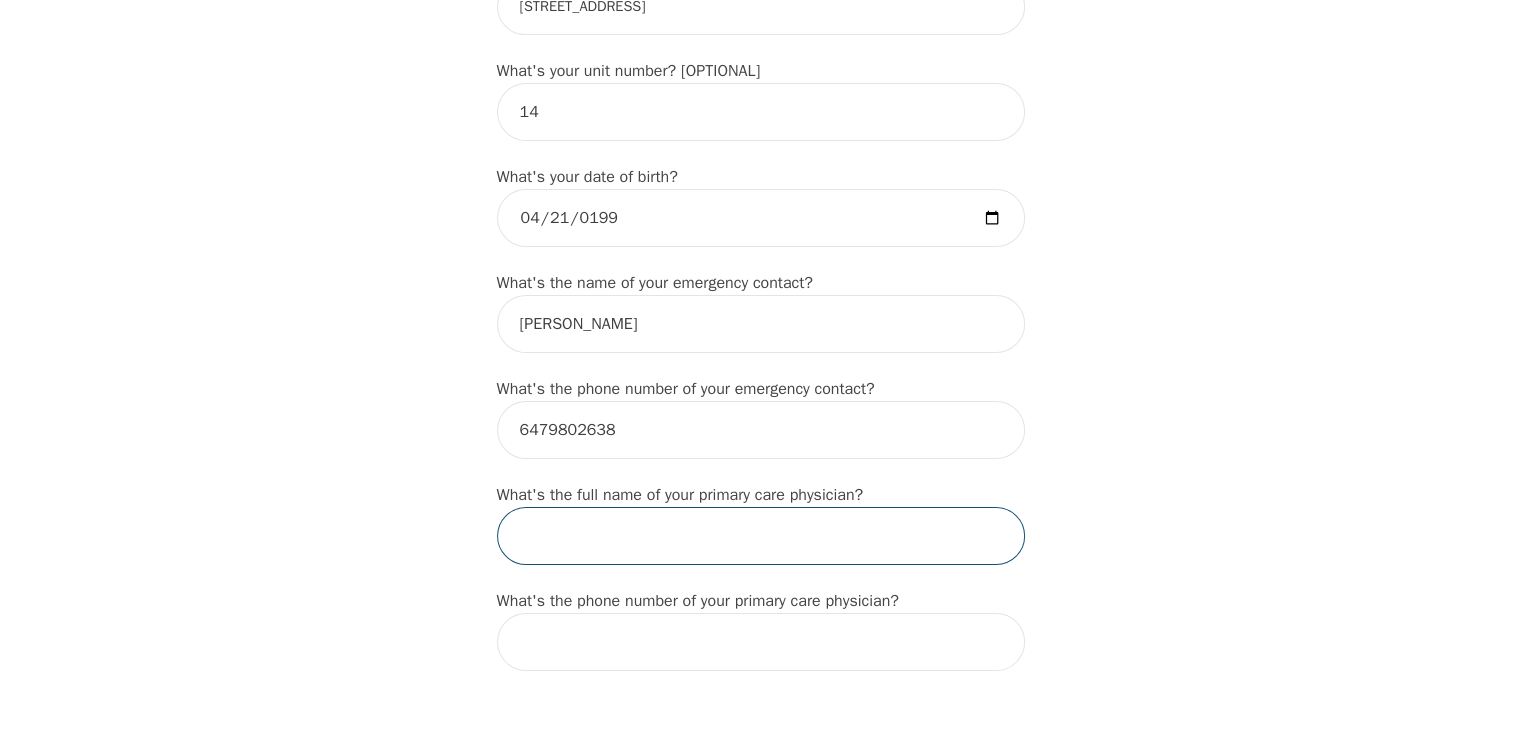 click at bounding box center [761, 536] 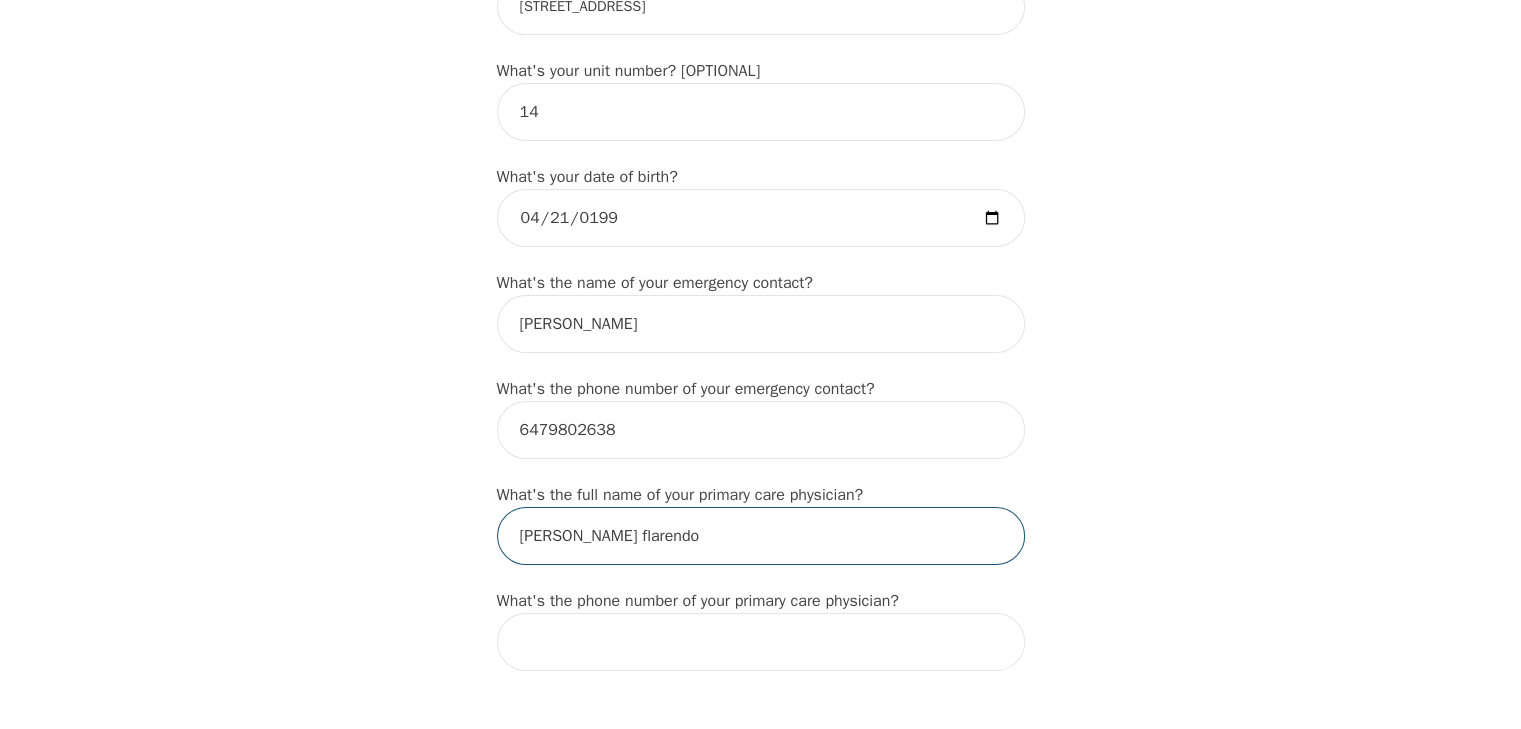type on "[PERSON_NAME] flarendo" 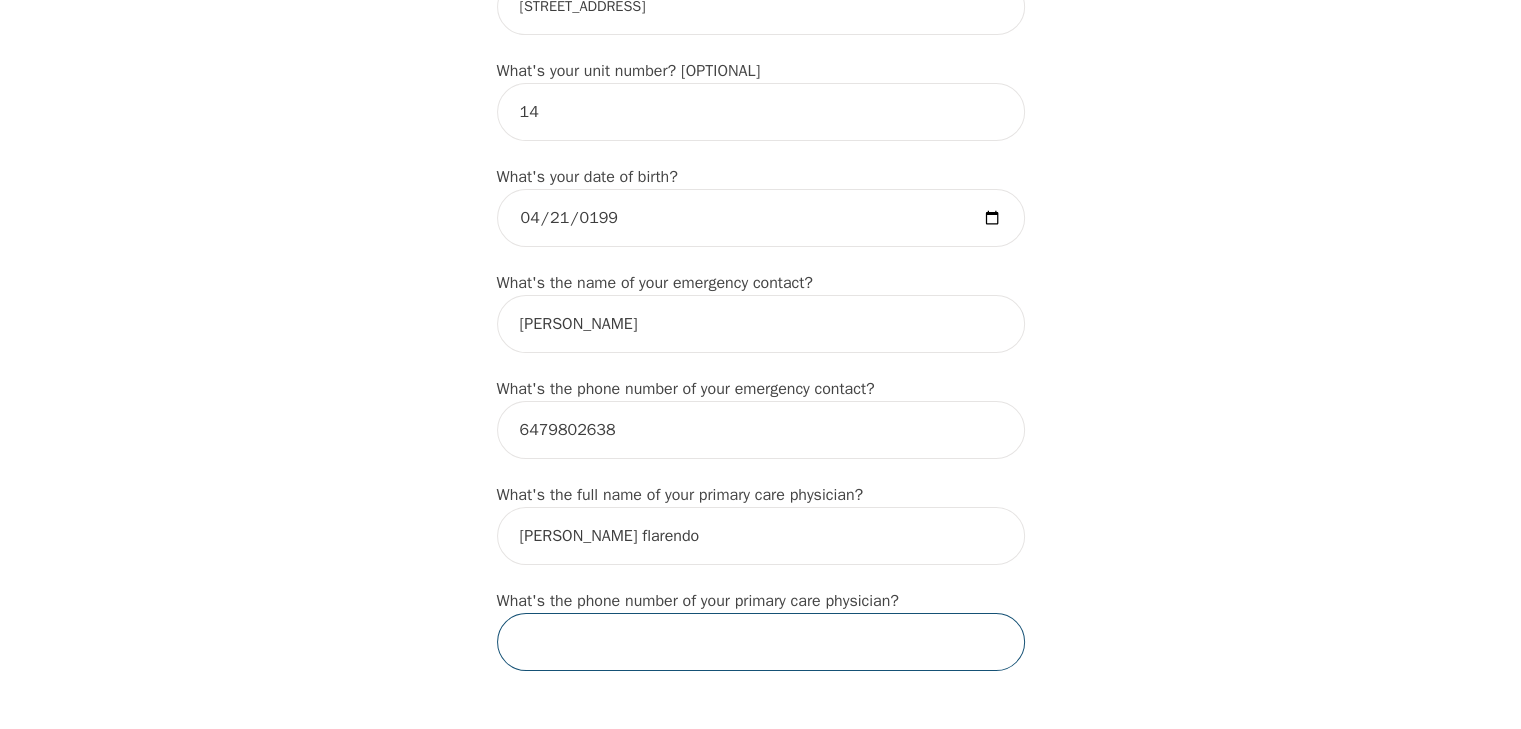 click at bounding box center (761, 642) 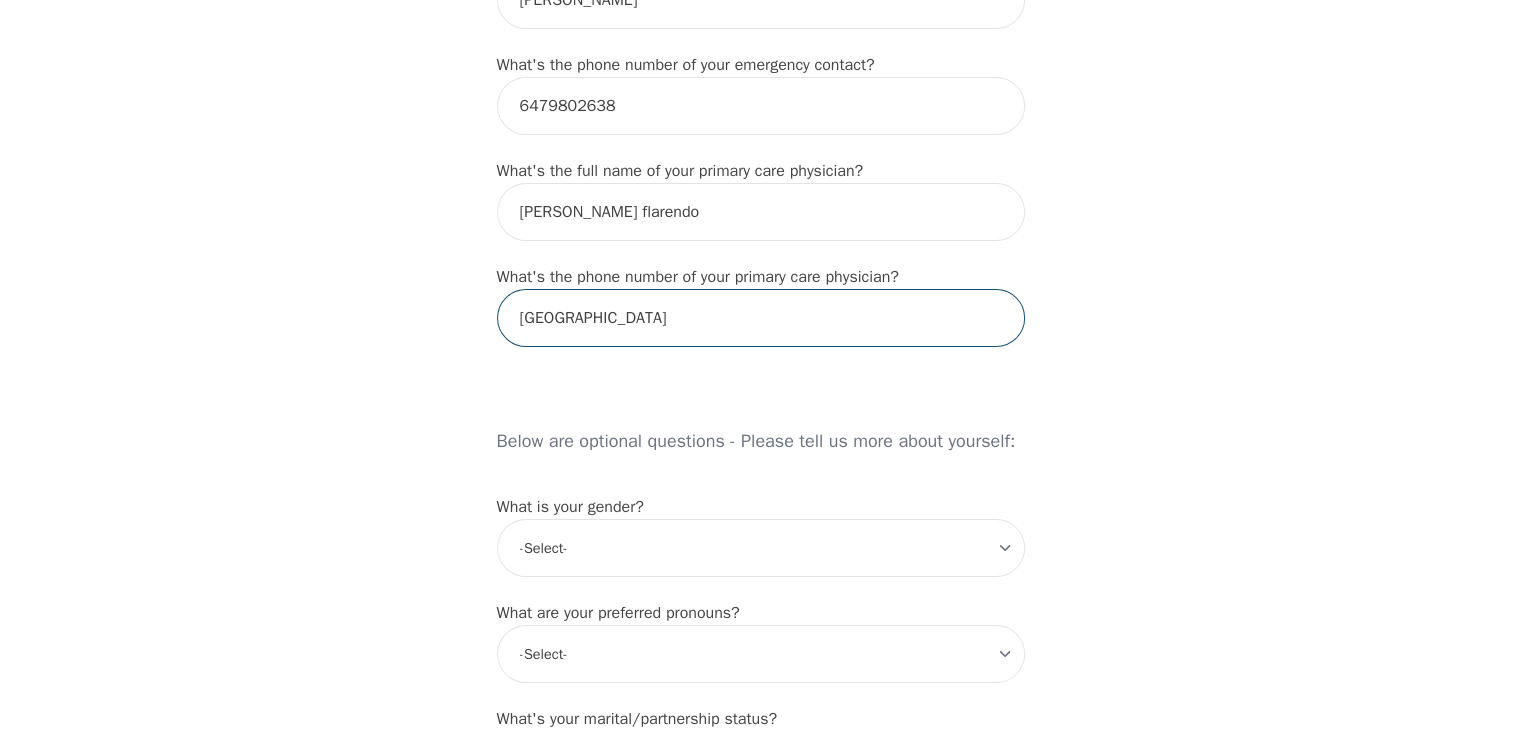 scroll, scrollTop: 1252, scrollLeft: 0, axis: vertical 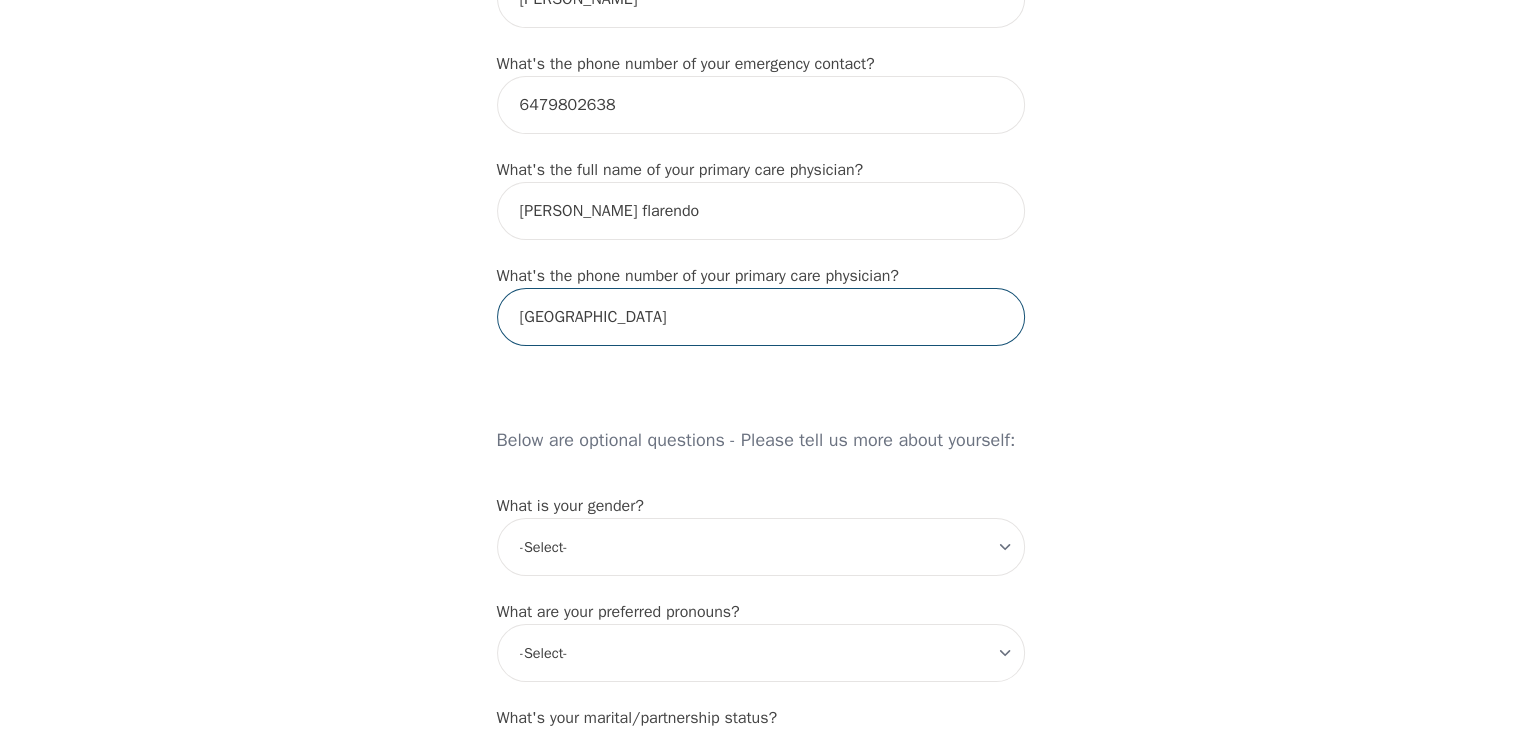 type on "[GEOGRAPHIC_DATA]" 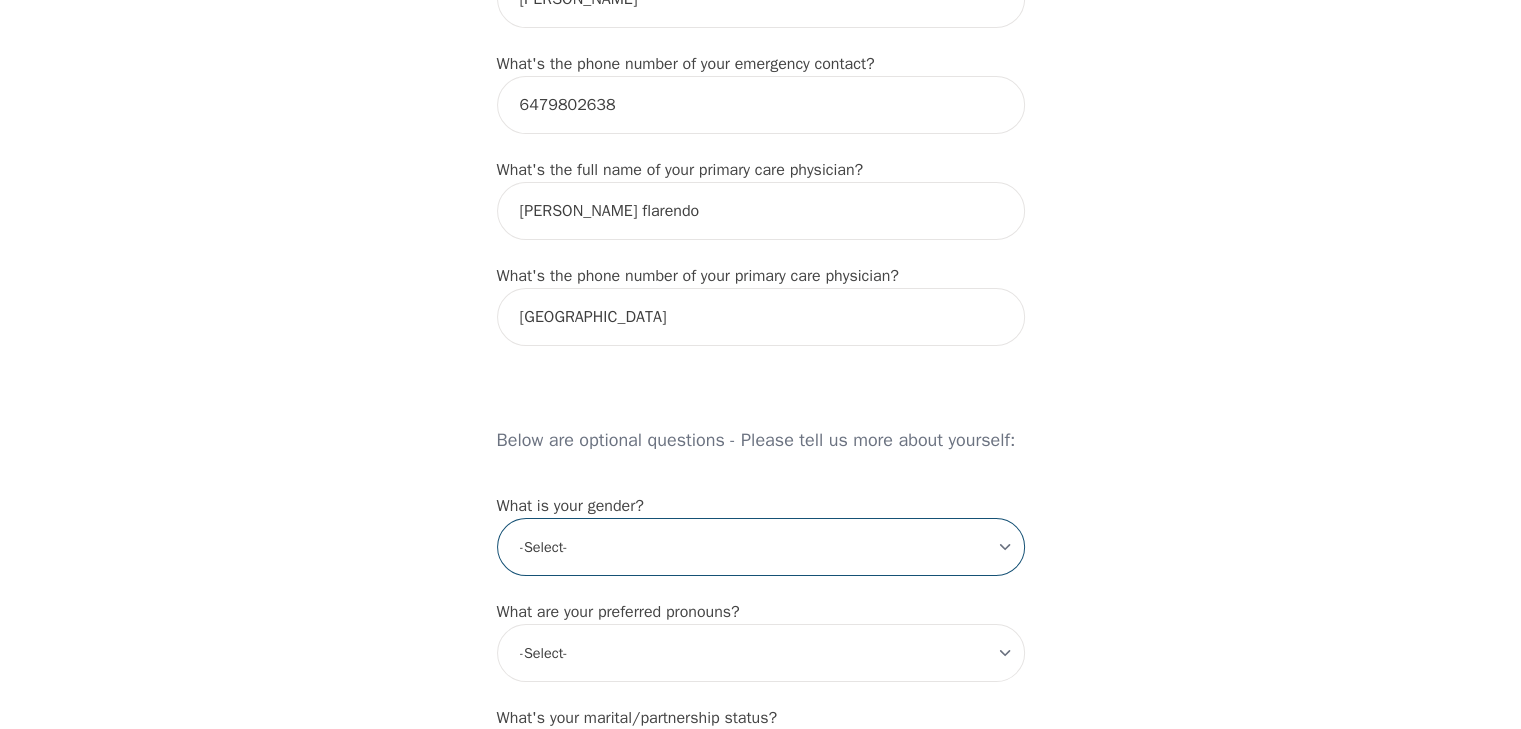click on "-Select- [DEMOGRAPHIC_DATA] [DEMOGRAPHIC_DATA] [DEMOGRAPHIC_DATA] [DEMOGRAPHIC_DATA] [DEMOGRAPHIC_DATA] prefer_not_to_say" at bounding box center [761, 547] 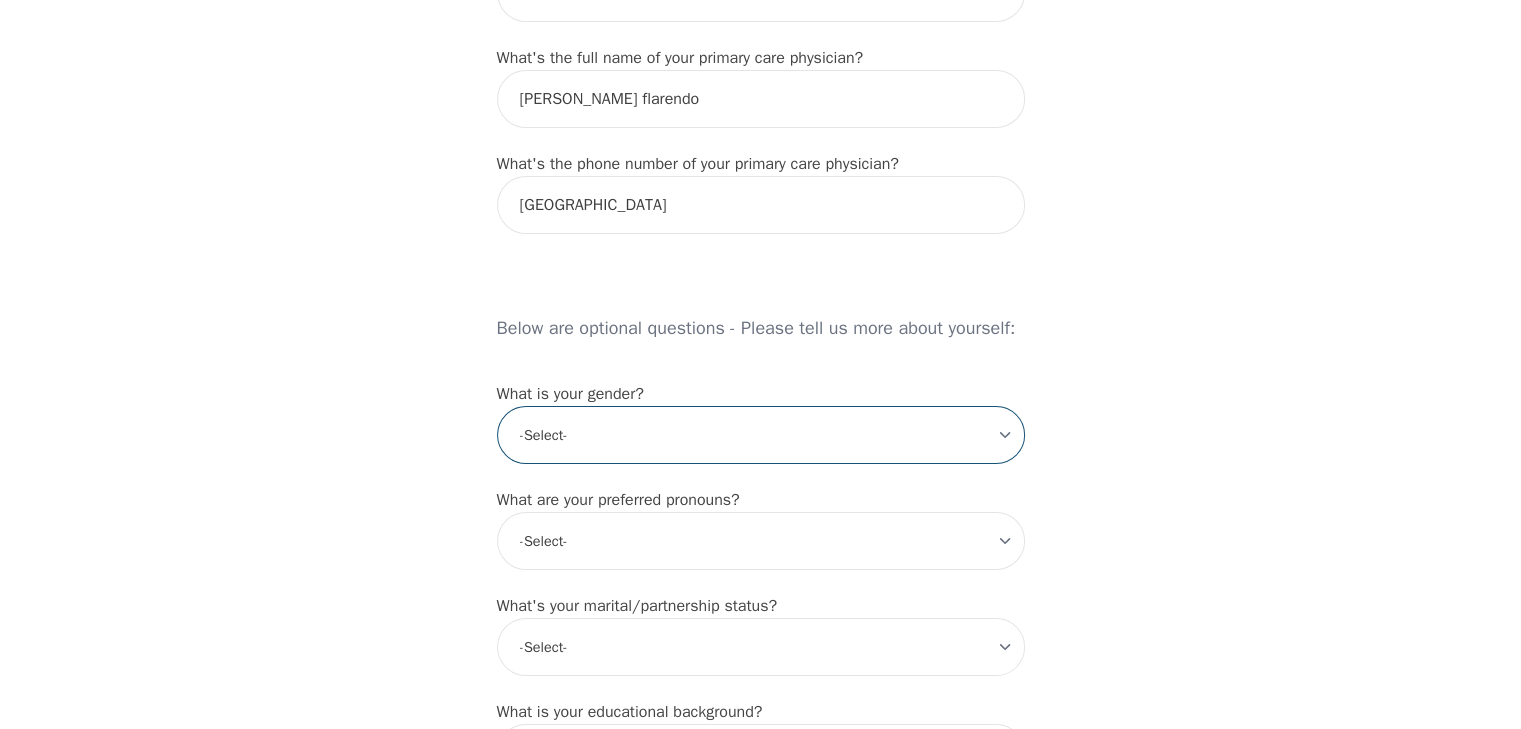 scroll, scrollTop: 1365, scrollLeft: 0, axis: vertical 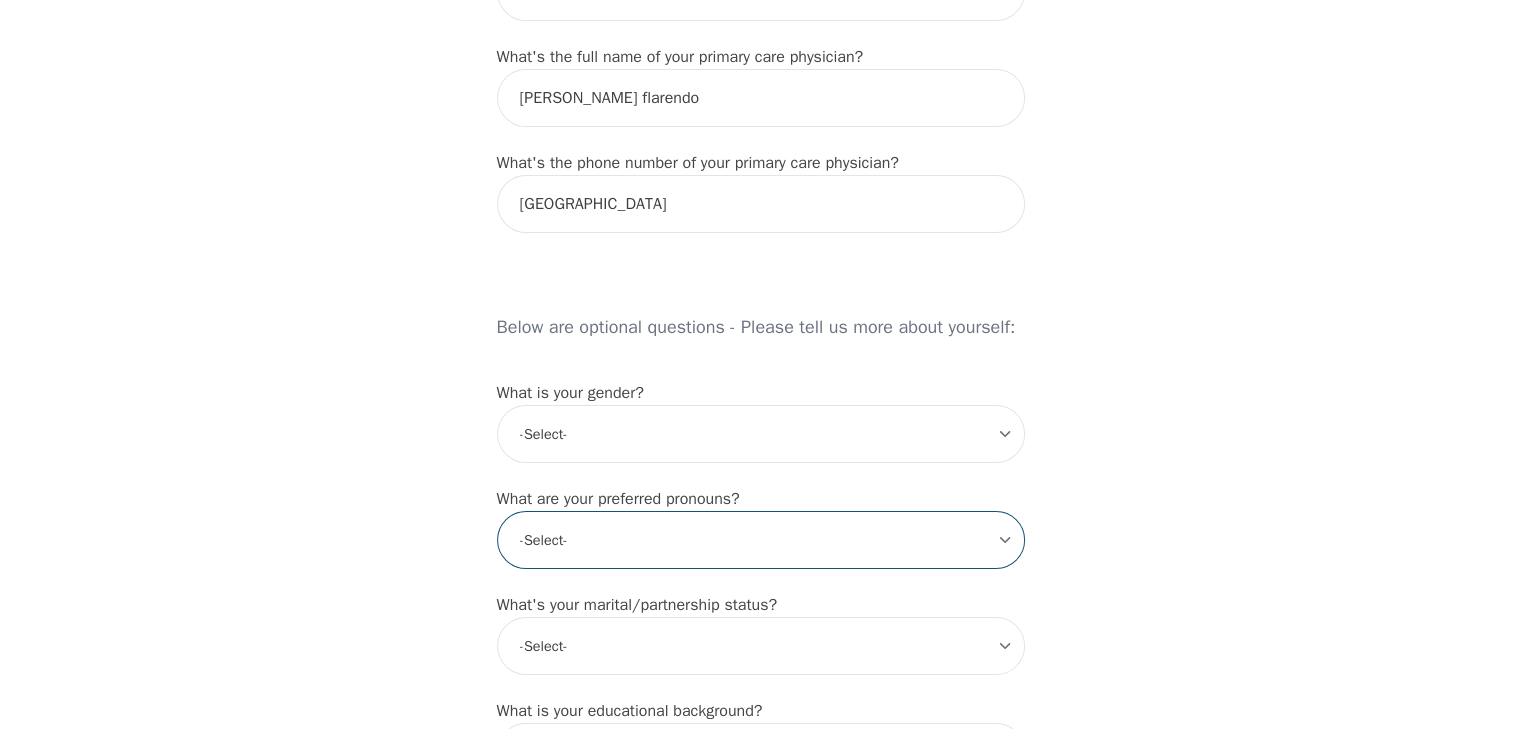 click on "-Select- he/him she/her they/them ze/zir xe/xem ey/em ve/ver tey/ter e/e per/per prefer_not_to_say" at bounding box center [761, 540] 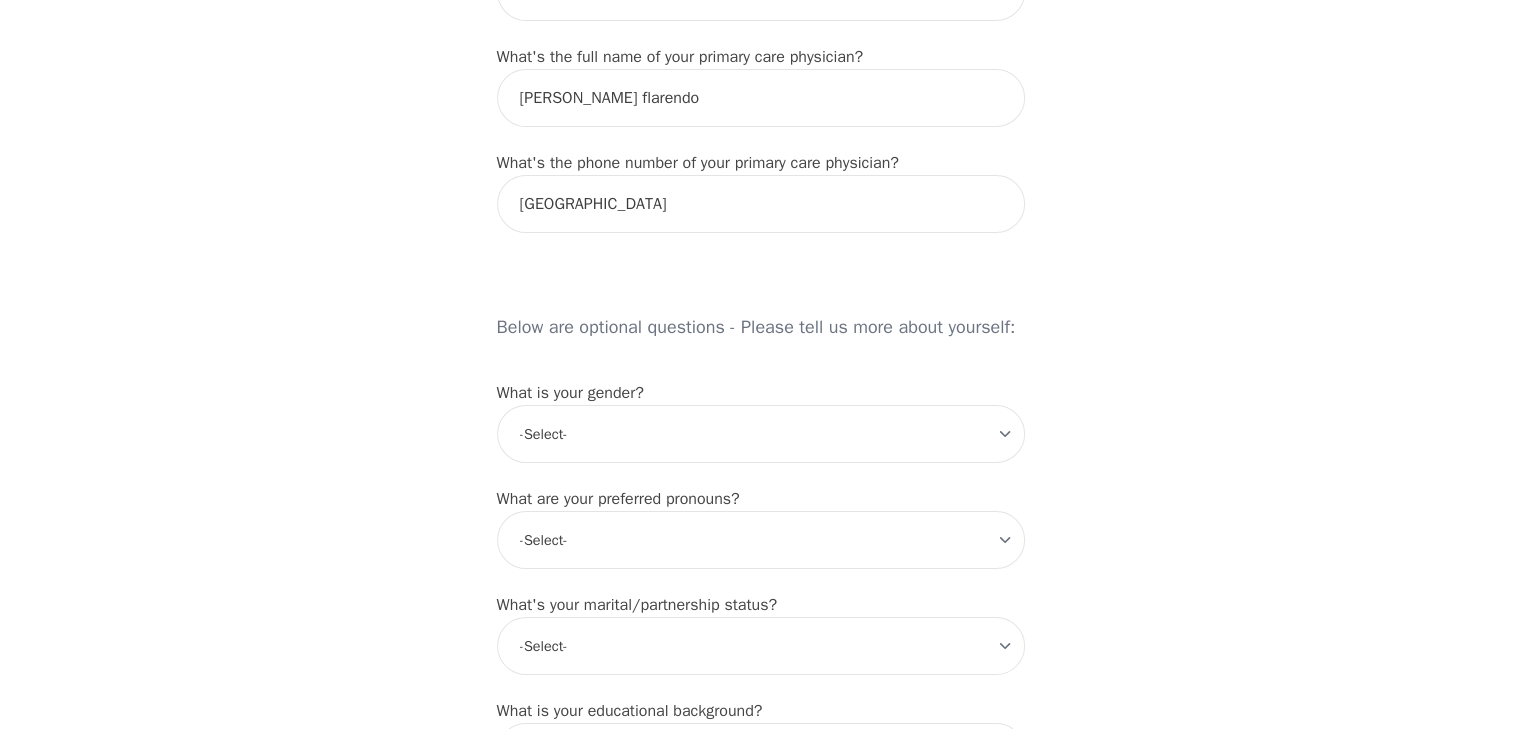 click on "Intake Assessment for Cutie [PERSON_NAME] Part 1 of 2: Tell Us About Yourself Please complete the following information before your initial session. This step is crucial to kickstart your therapeutic journey with your therapist: What's your first name? (This will be the name on your insurance receipt) Cutie What's your last name? [PERSON_NAME] What's your preferred name? [OPTIONAL] Cutie What's your email? [EMAIL_ADDRESS][DOMAIN_NAME] What's your phone number? [PHONE_NUMBER] What's your address? [STREET_ADDRESS] What's your unit number? [OPTIONAL] 14 What's your date of birth? [DEMOGRAPHIC_DATA] What's the name of your emergency contact? [PERSON_NAME] What's the phone number of your emergency contact? [PHONE_NUMBER] What's the full name of your primary care physician? [PERSON_NAME] flarendo What's the phone number of your primary care physician? [GEOGRAPHIC_DATA] Below are optional questions - Please tell us more about yourself: What is your gender? -Select- [DEMOGRAPHIC_DATA] [DEMOGRAPHIC_DATA] [DEMOGRAPHIC_DATA] [DEMOGRAPHIC_DATA] [DEMOGRAPHIC_DATA] prefer_not_to_say -Select- he/him ze/zir" at bounding box center (760, 162) 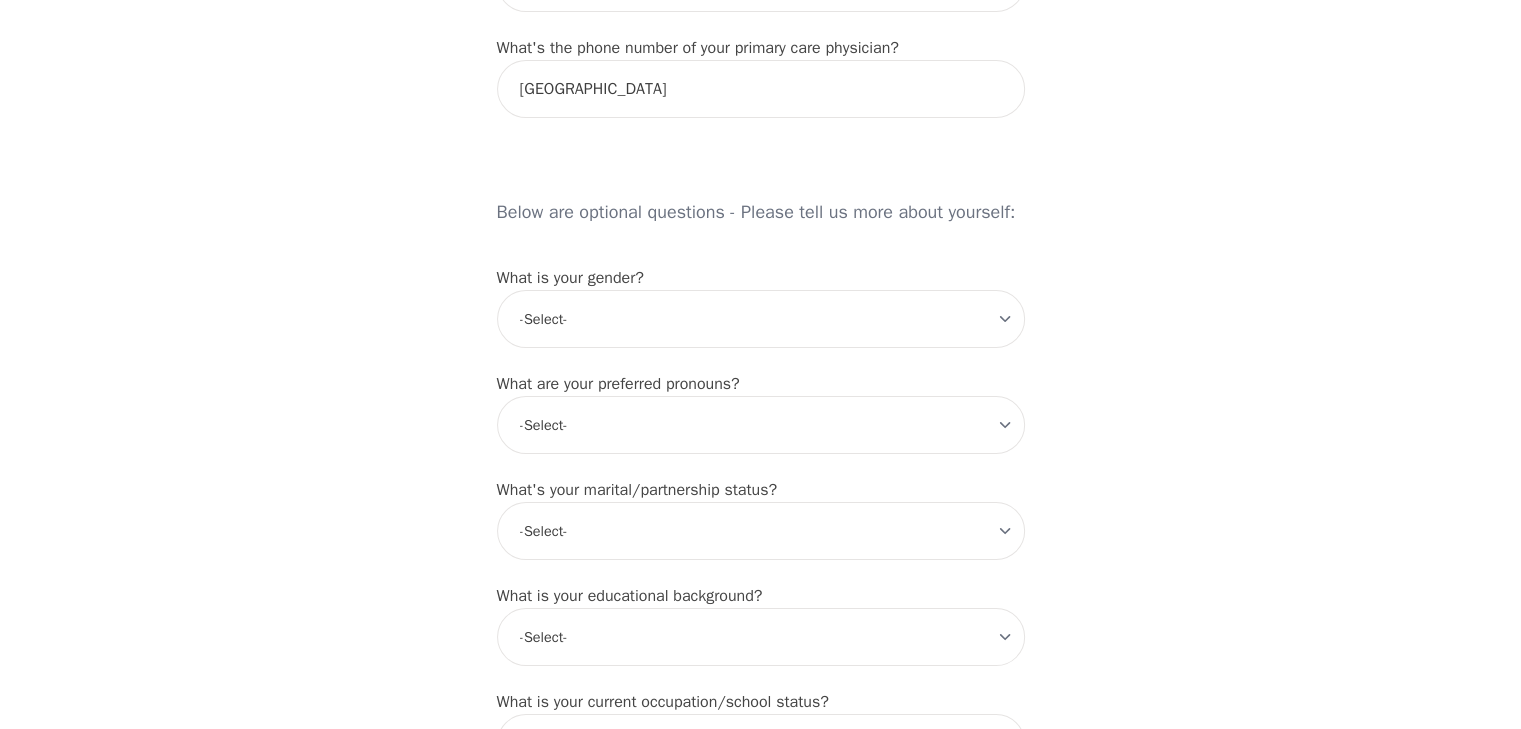 scroll, scrollTop: 1480, scrollLeft: 0, axis: vertical 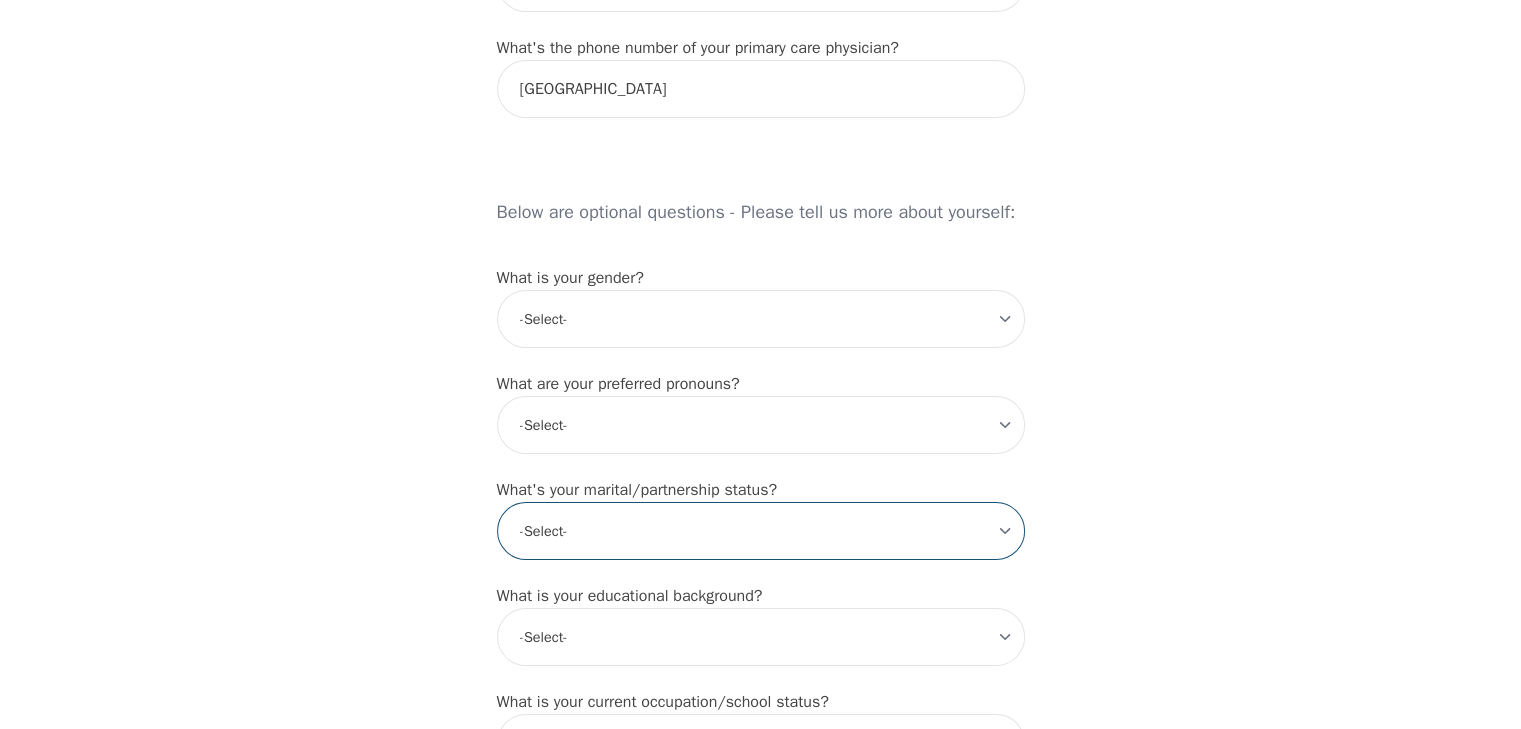 click on "-Select- Single Partnered Married Common Law Widowed Separated Divorced" at bounding box center [761, 531] 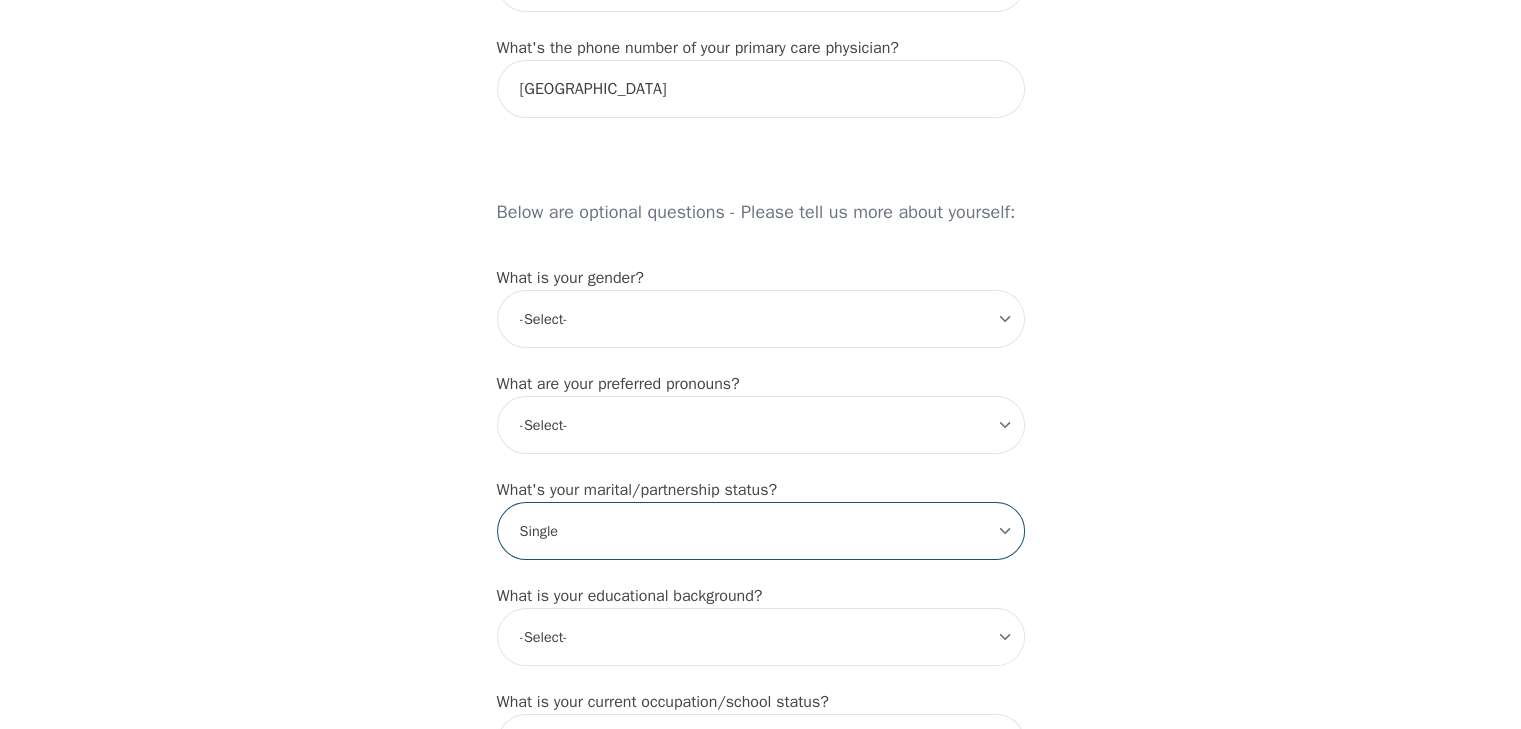 click on "-Select- Single Partnered Married Common Law Widowed Separated Divorced" at bounding box center (761, 531) 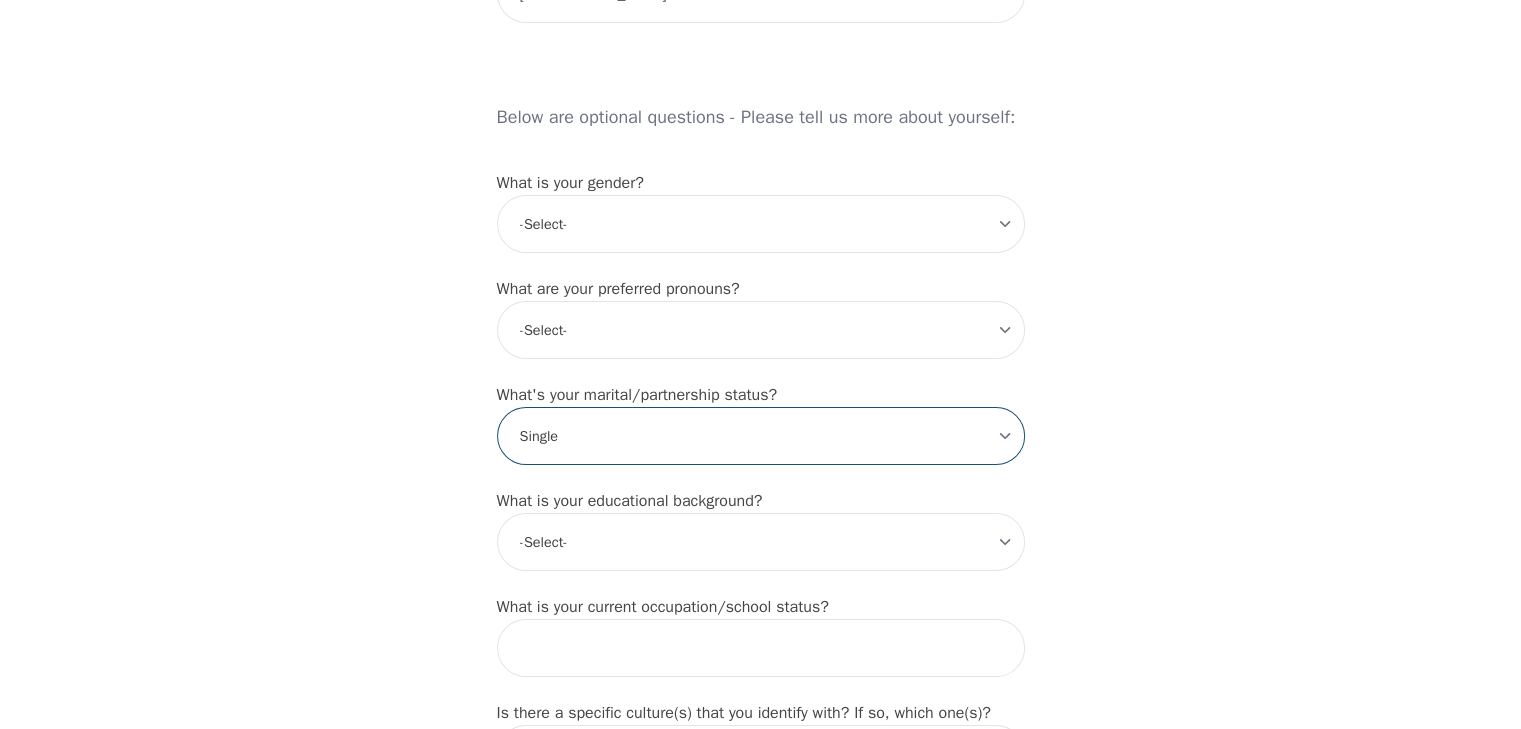 scroll, scrollTop: 1576, scrollLeft: 0, axis: vertical 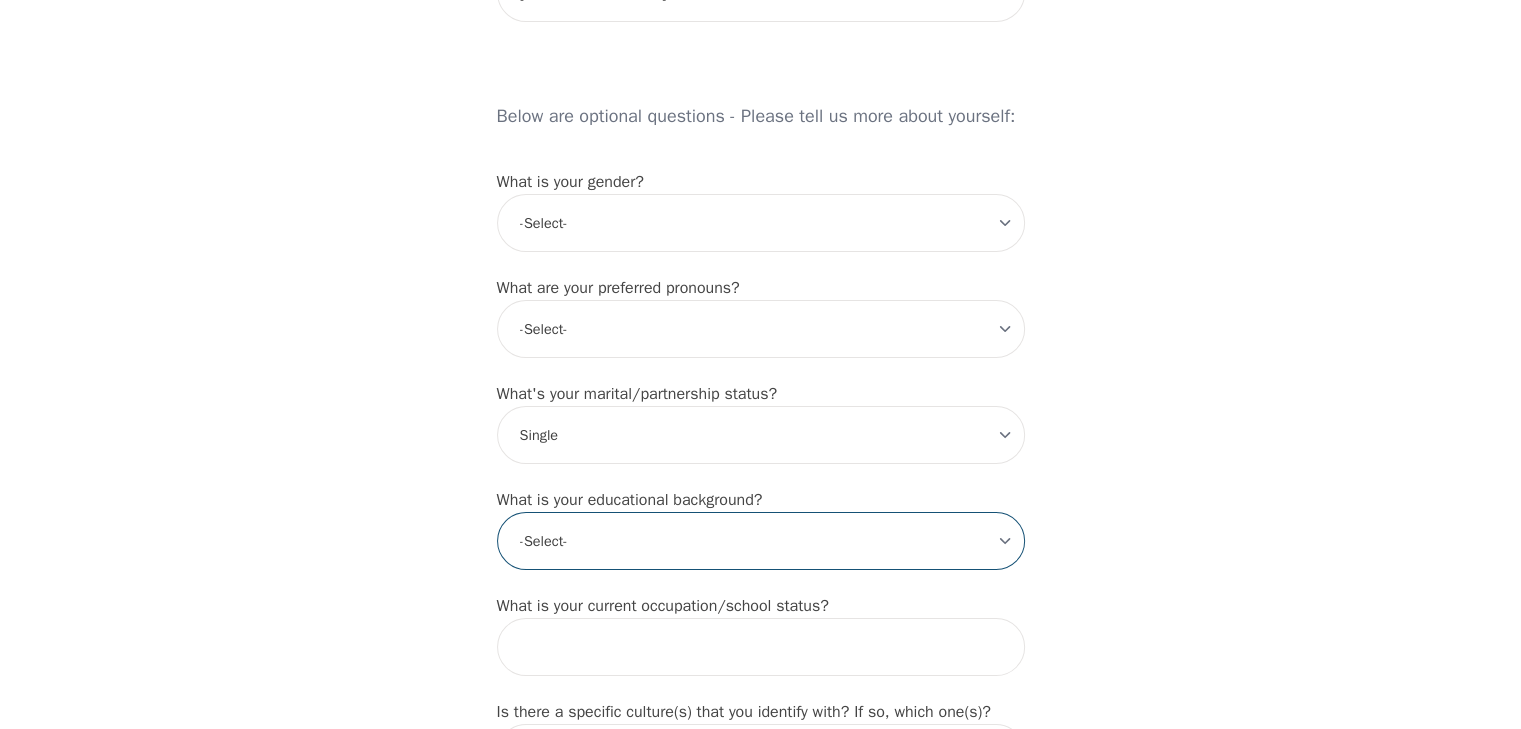 click on "-Select- Less than high school High school Associate degree Bachelor degree Master's degree Professional degree Doctorial degree" at bounding box center (761, 541) 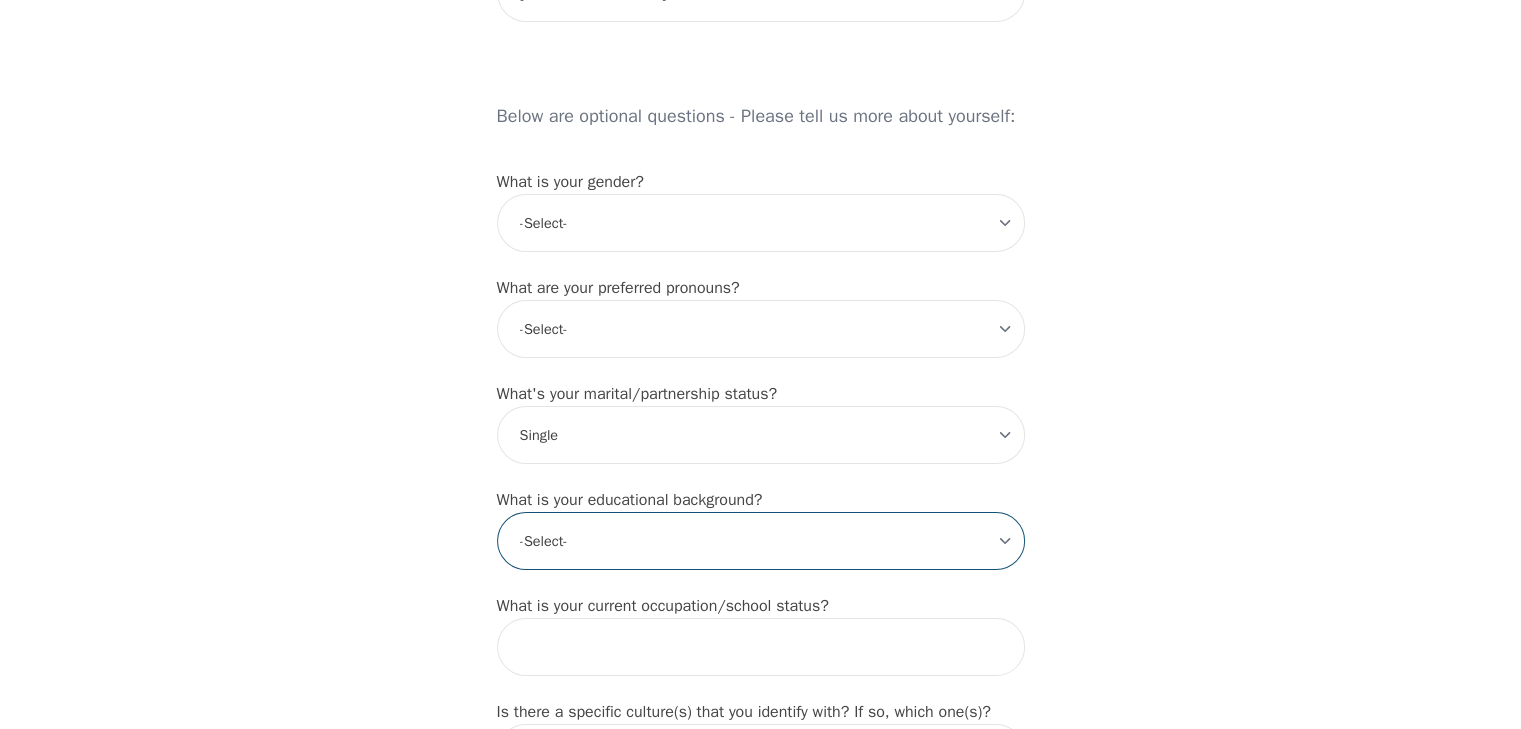 select on "Professional degree" 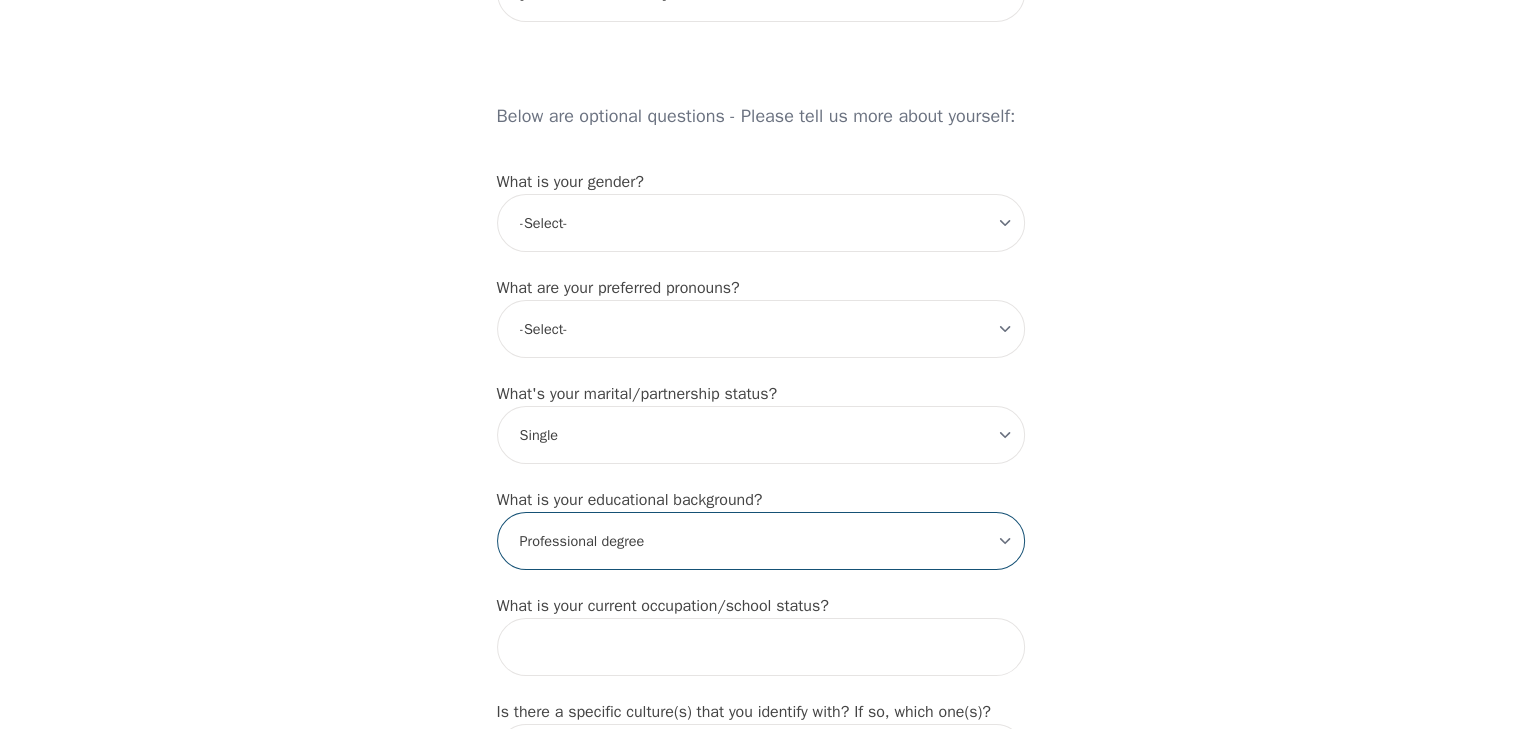 click on "-Select- Less than high school High school Associate degree Bachelor degree Master's degree Professional degree Doctorial degree" at bounding box center (761, 541) 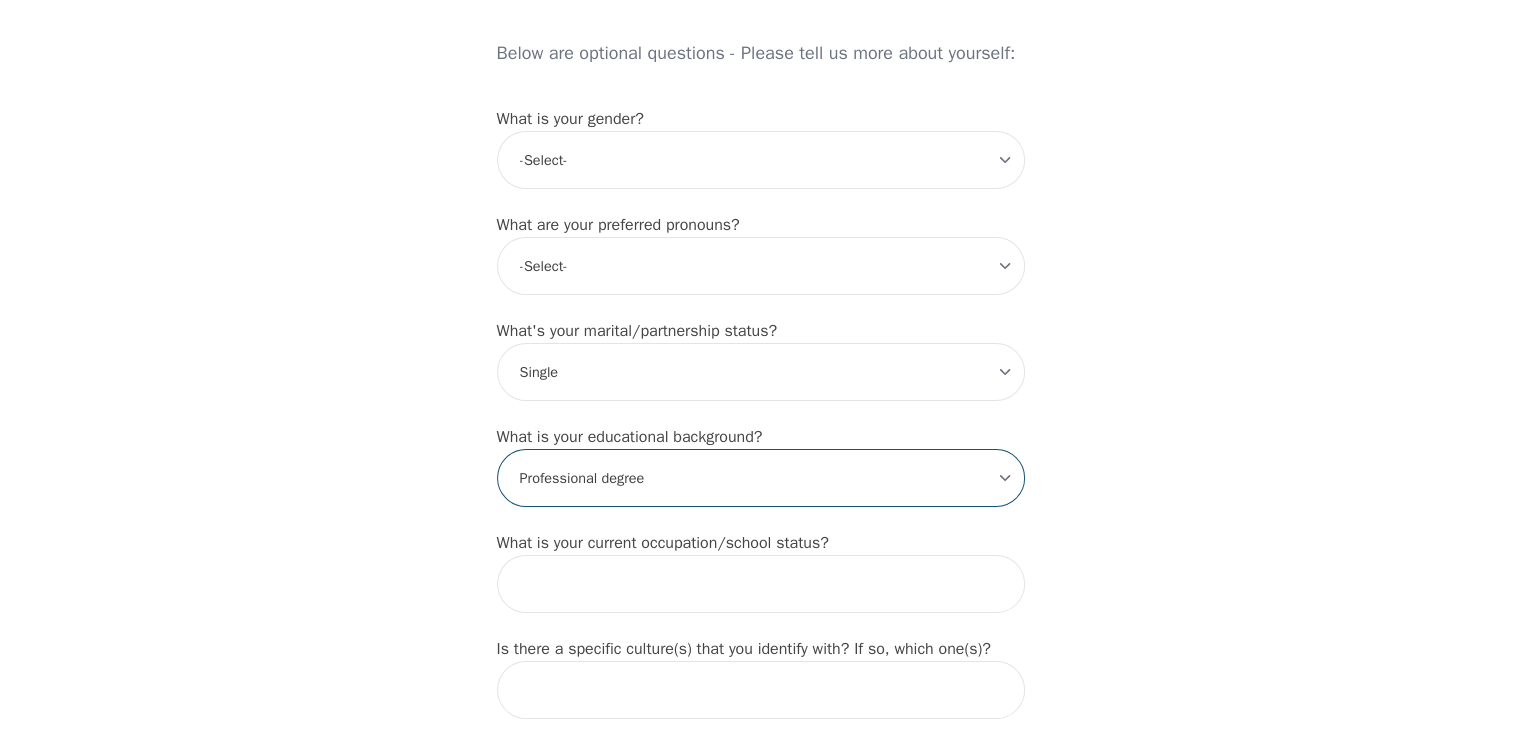 scroll, scrollTop: 1640, scrollLeft: 0, axis: vertical 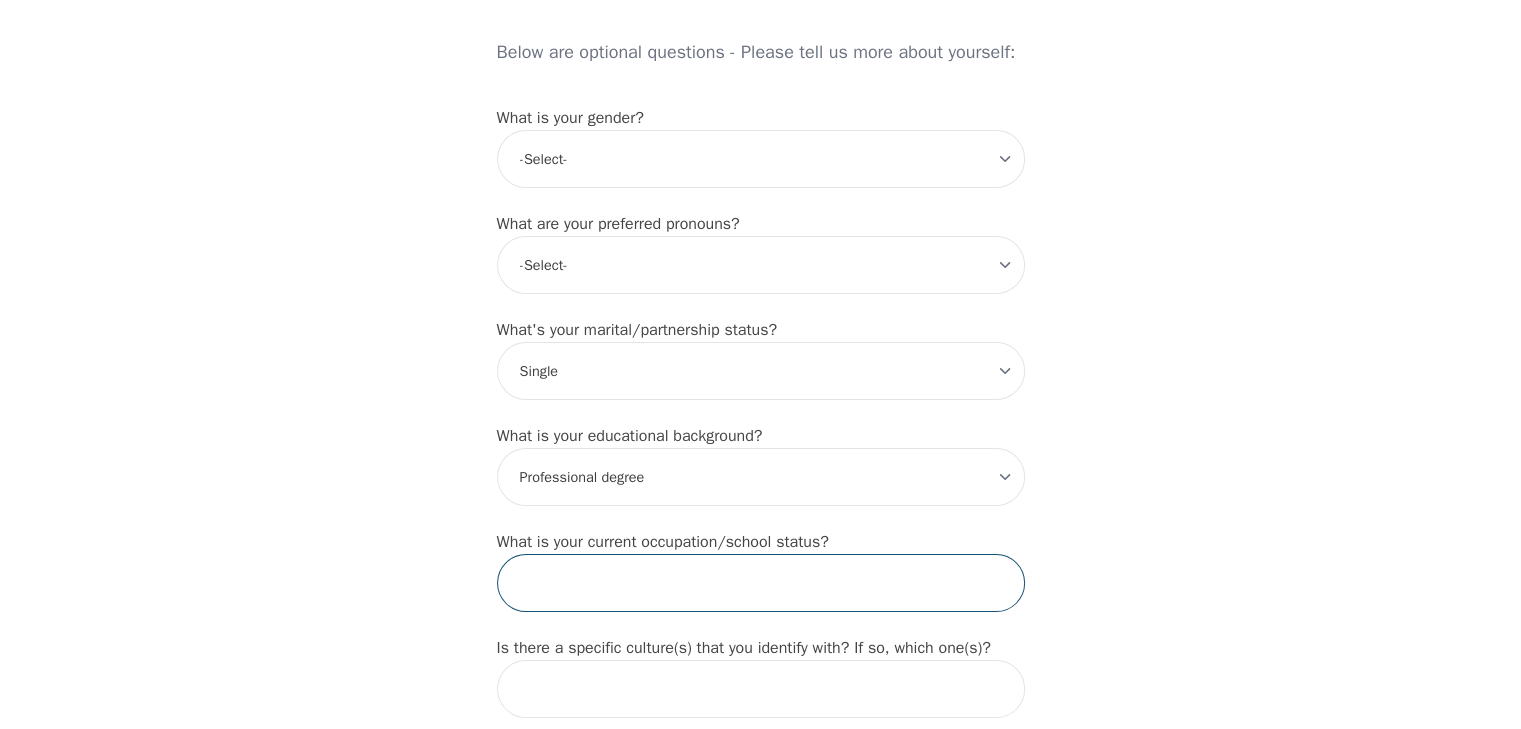click at bounding box center (761, 583) 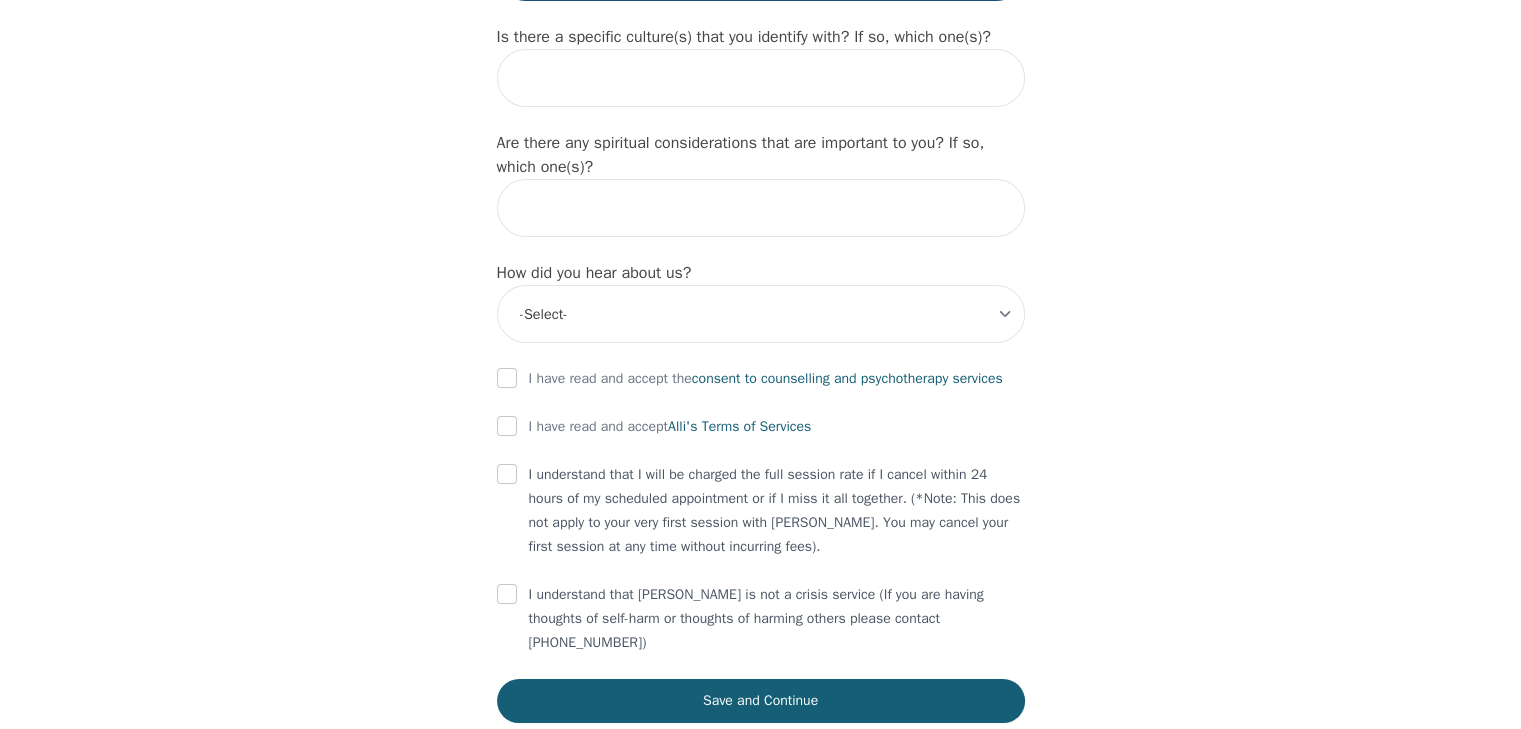 scroll, scrollTop: 2255, scrollLeft: 0, axis: vertical 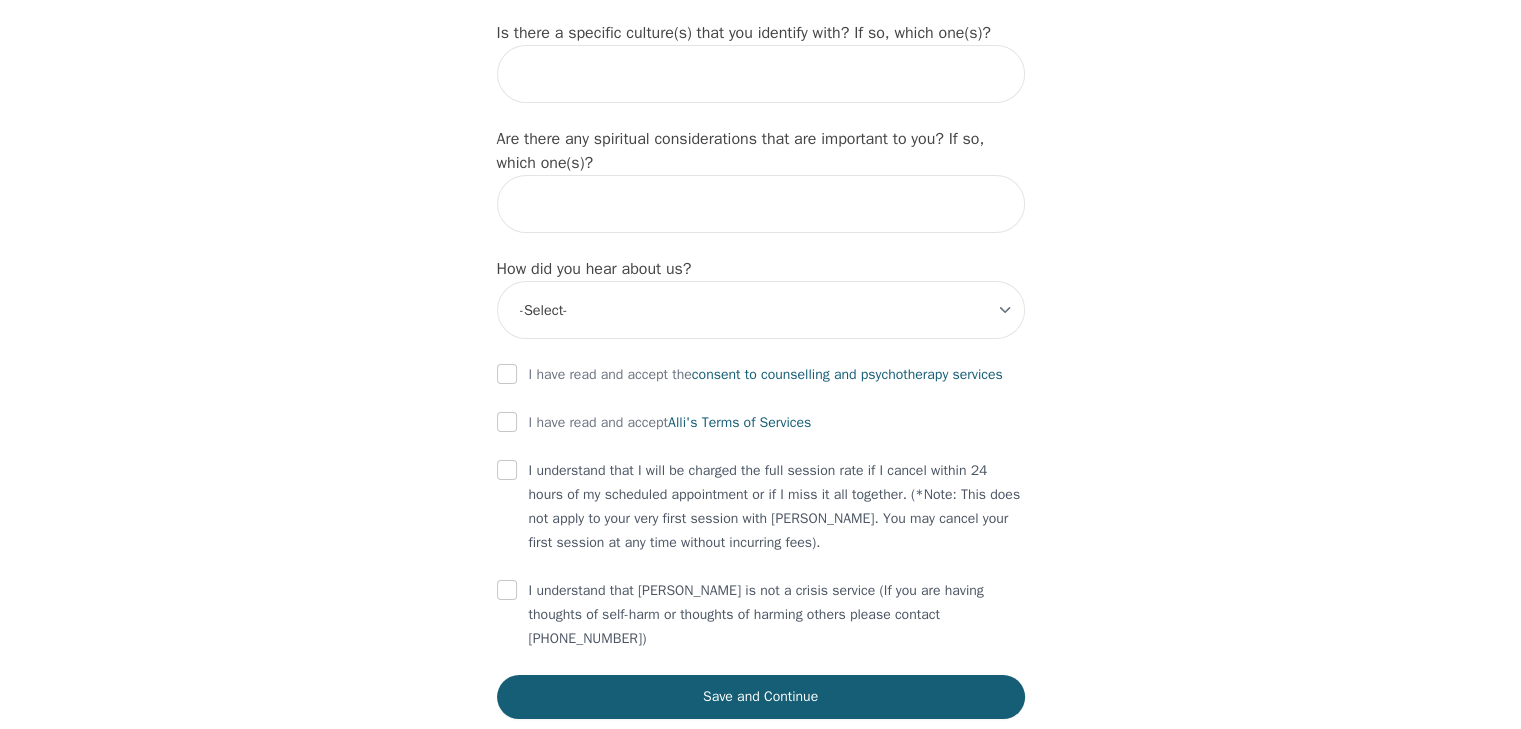 type on "dental assistant" 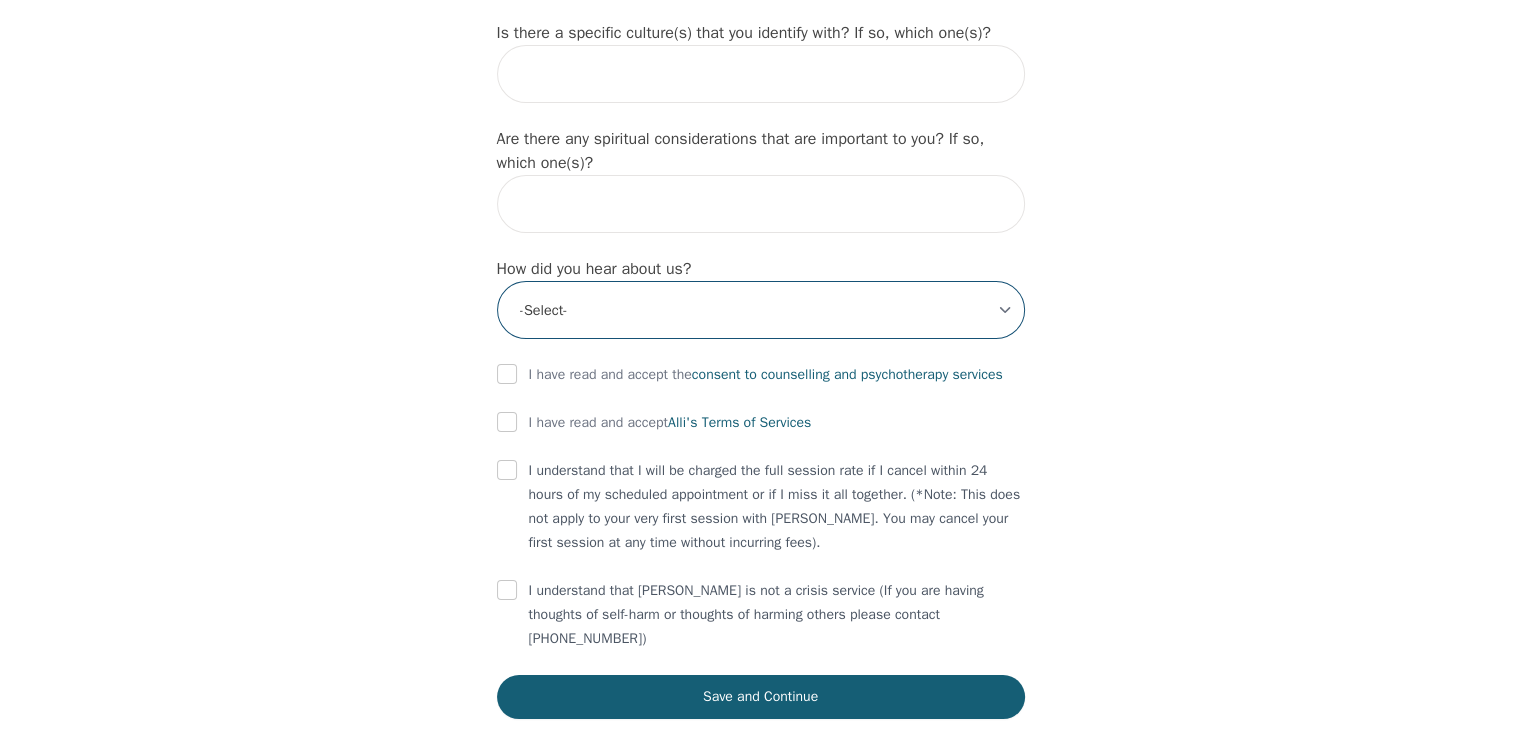 click on "-Select- Physician/Specialist Friend Facebook Instagram Google Search Google Ads Facebook/Instagram Ads Other" at bounding box center [761, 310] 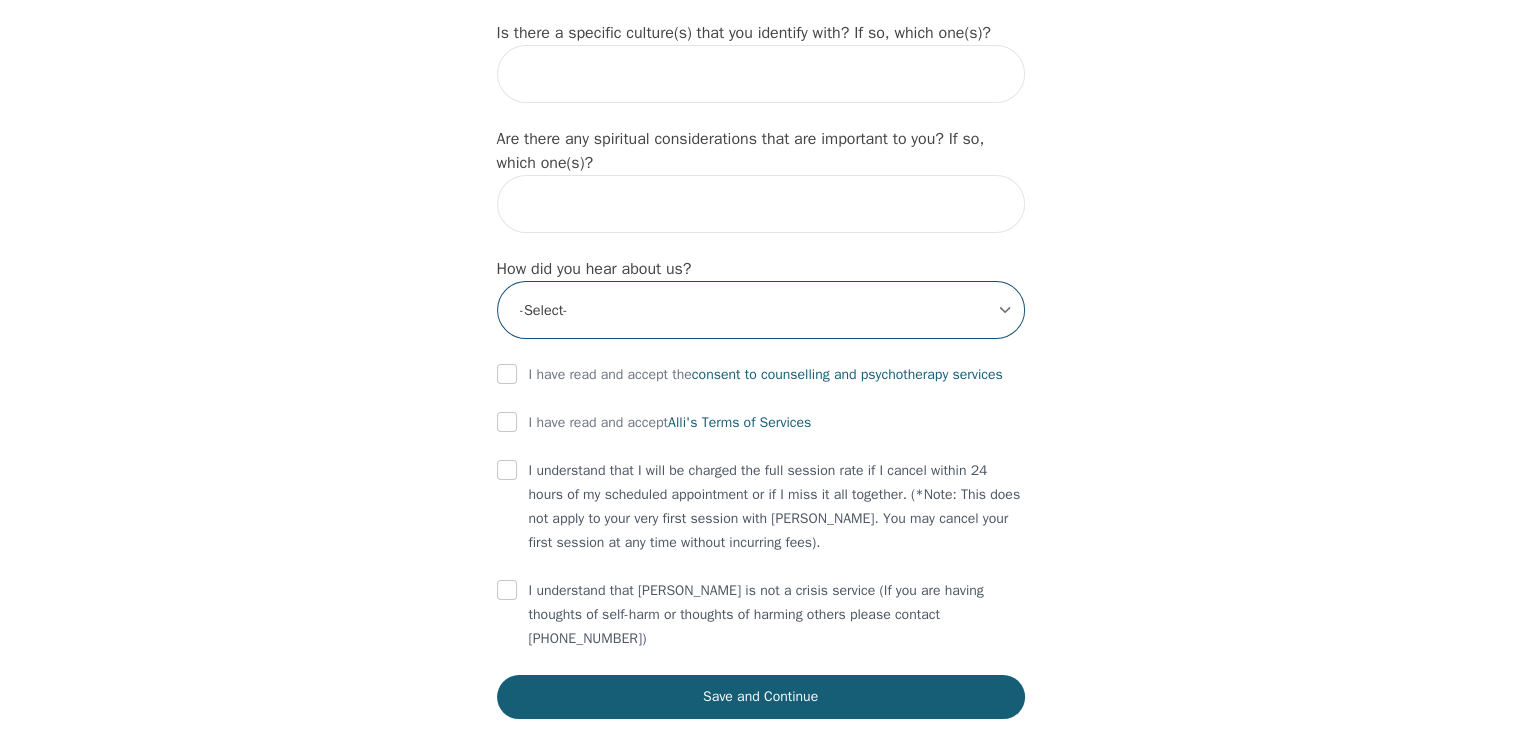 select on "Instagram" 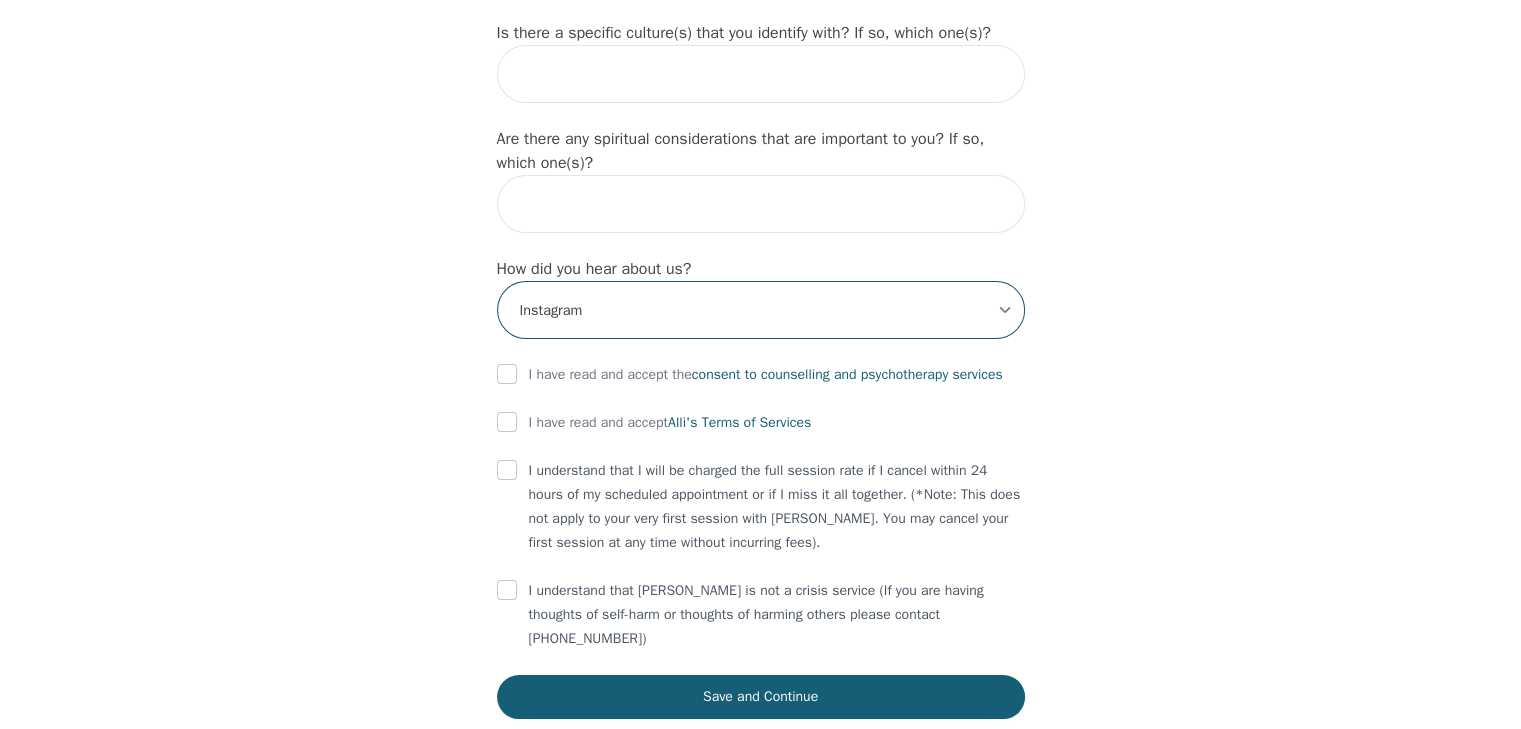 click on "-Select- Physician/Specialist Friend Facebook Instagram Google Search Google Ads Facebook/Instagram Ads Other" at bounding box center (761, 310) 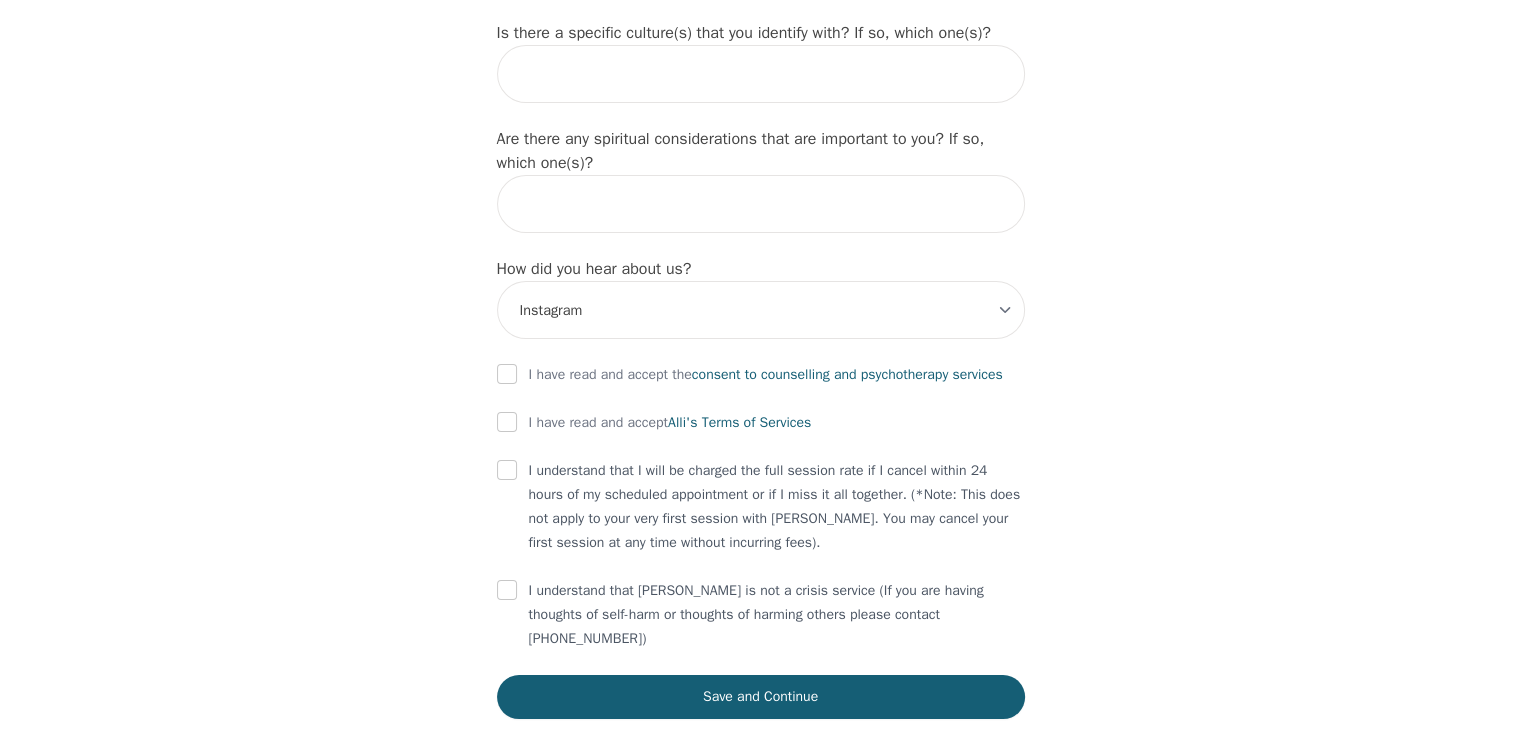 click on "What's your first name? (This will be the name on your insurance receipt) Cutie What's your last name? [PERSON_NAME] What's your preferred name? [OPTIONAL] Cutie What's your email? [EMAIL_ADDRESS][DOMAIN_NAME] What's your phone number? [PHONE_NUMBER] What's your address? [STREET_ADDRESS] What's your unit number? [OPTIONAL] 14 What's your date of birth? [DEMOGRAPHIC_DATA] What's the name of your emergency contact? [PERSON_NAME] What's the phone number of your emergency contact? [PHONE_NUMBER] What's the full name of your primary care physician? [PERSON_NAME] flarendo What's the phone number of your primary care physician? [GEOGRAPHIC_DATA] Below are optional questions - Please tell us more about yourself: What is your gender? -Select- [DEMOGRAPHIC_DATA] [DEMOGRAPHIC_DATA] [DEMOGRAPHIC_DATA] [DEMOGRAPHIC_DATA] [DEMOGRAPHIC_DATA] prefer_not_to_say What are your preferred pronouns? -Select- he/him she/her they/them ze/zir xe/xem ey/em ve/ver tey/ter e/e per/per prefer_not_to_say What's your marital/partnership status? -Select- Single Partnered Married Common Law Widowed Separated Divorced" at bounding box center [761, -604] 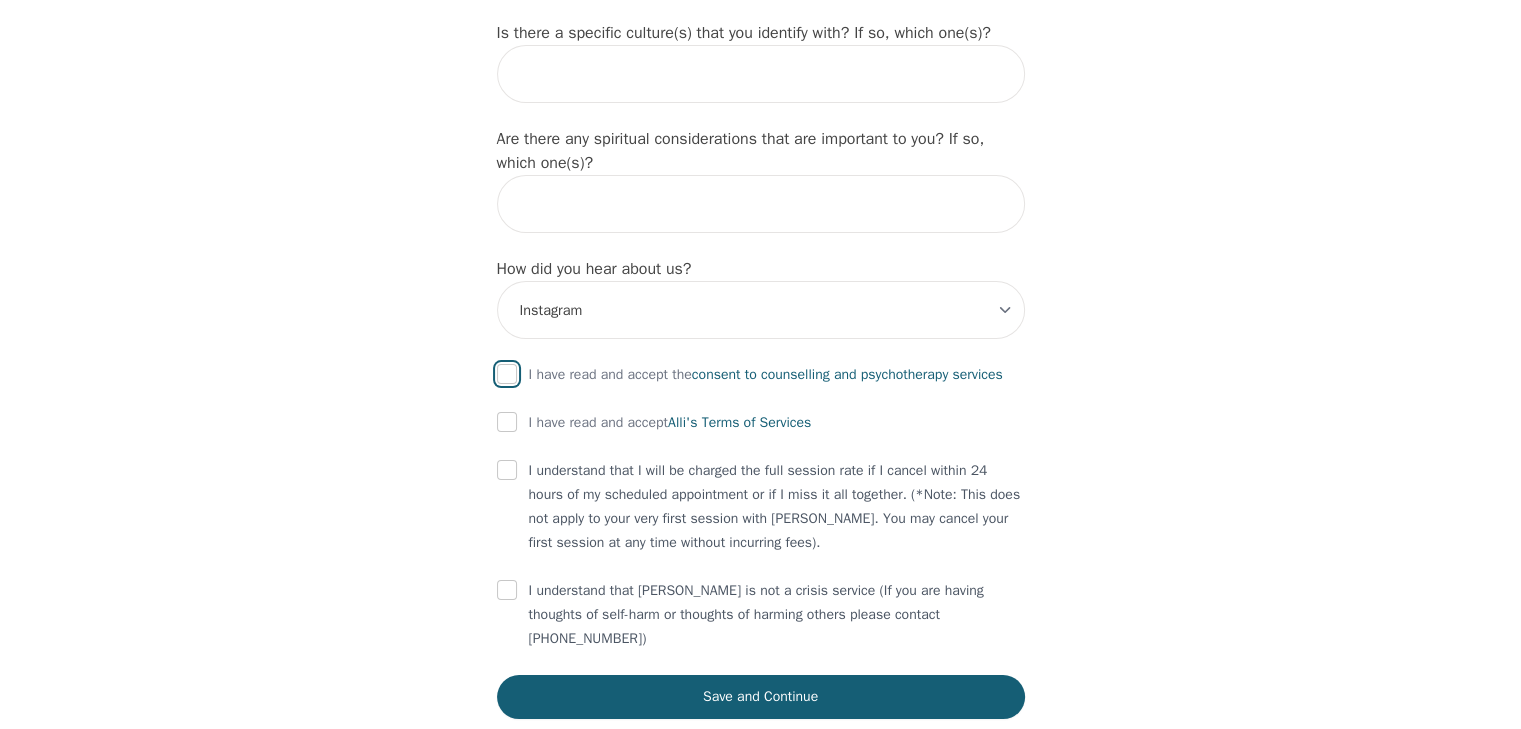 click at bounding box center [507, 374] 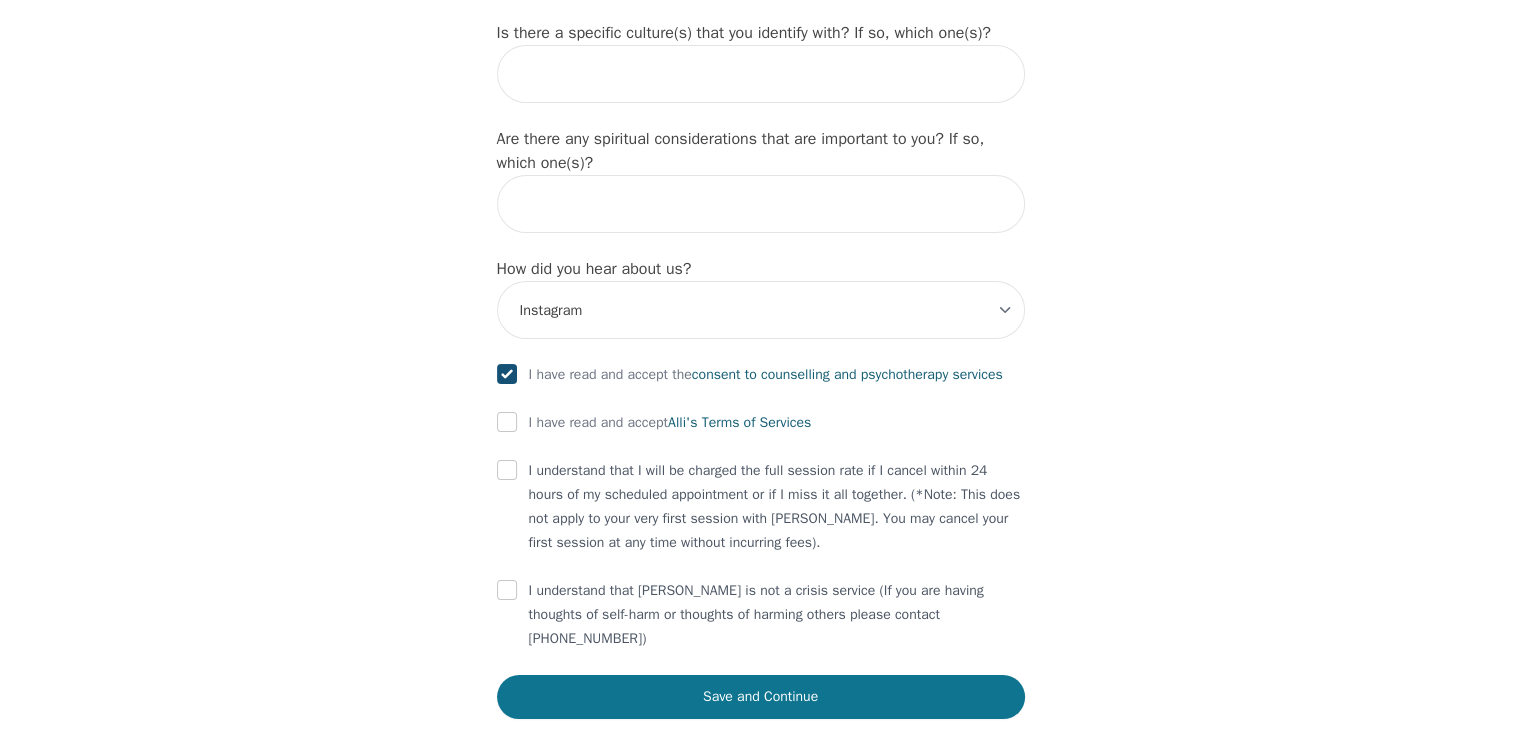 click on "Save and Continue" at bounding box center (761, 697) 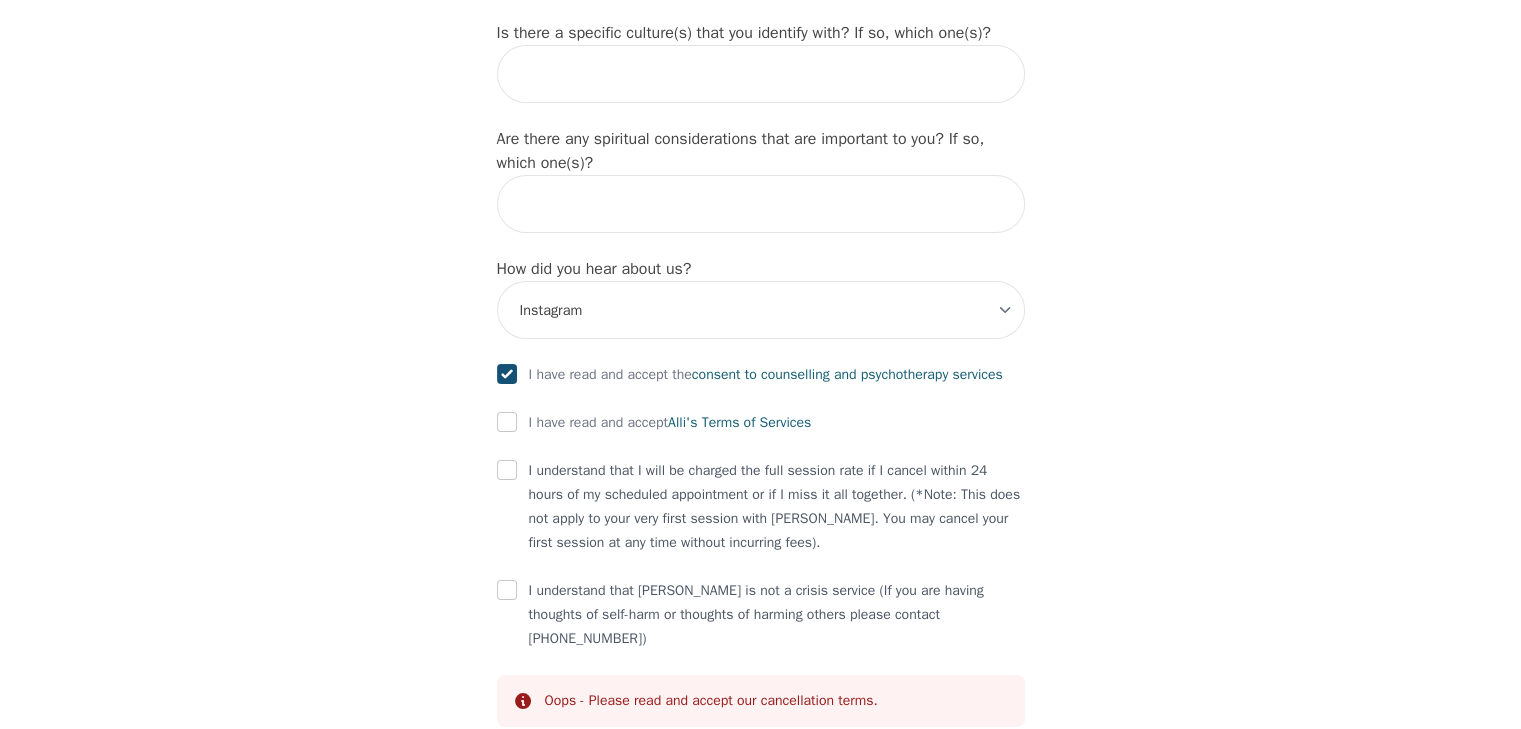 click at bounding box center (507, 422) 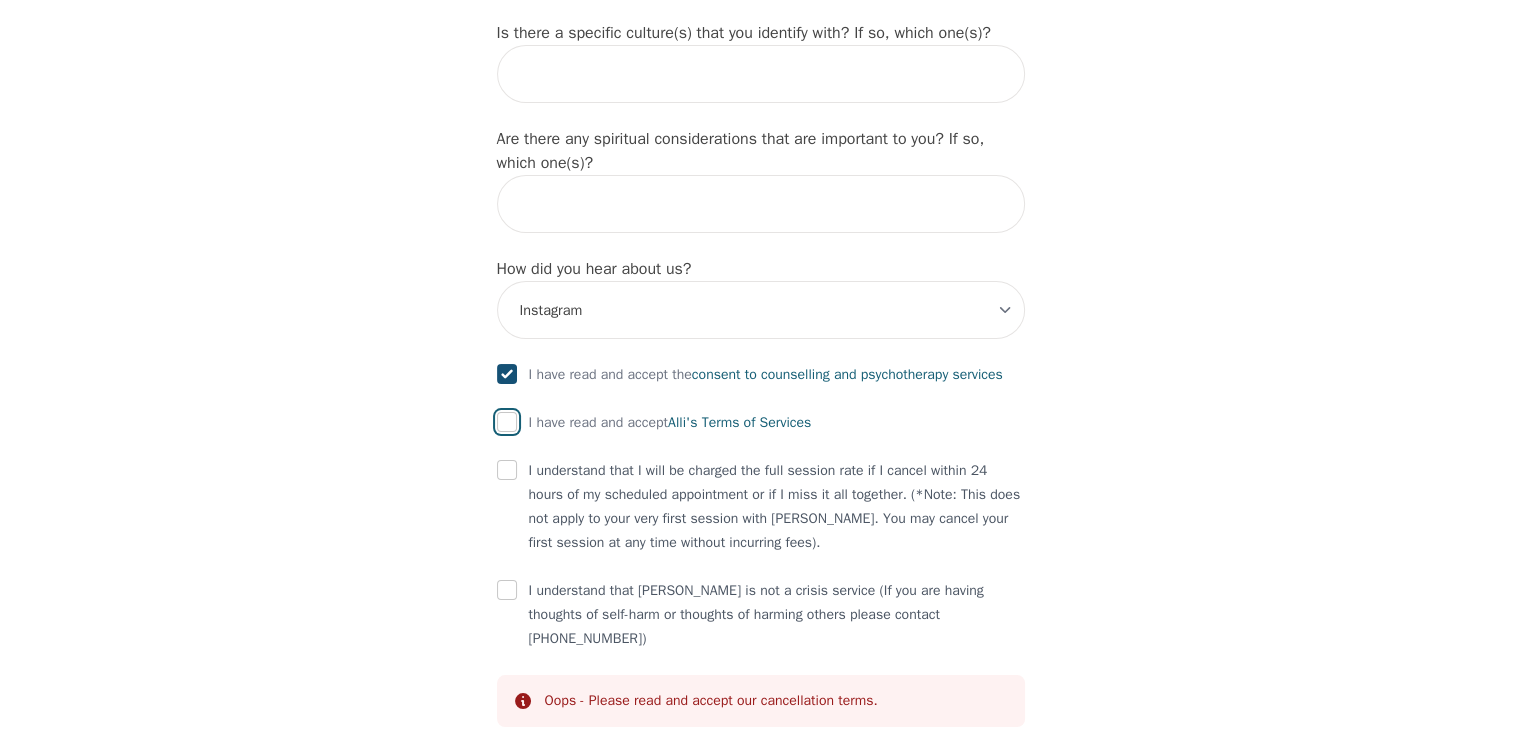 checkbox on "true" 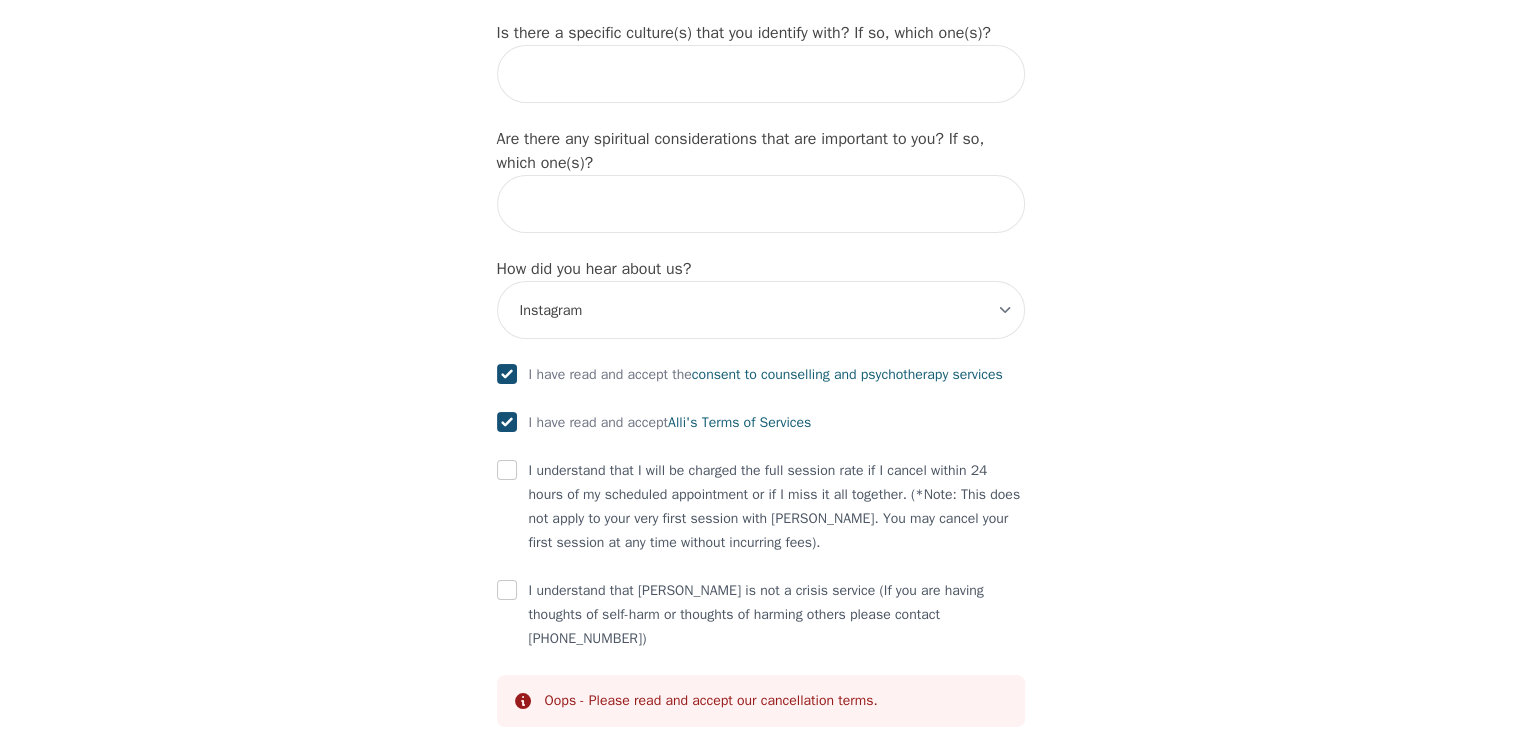 click at bounding box center [507, 470] 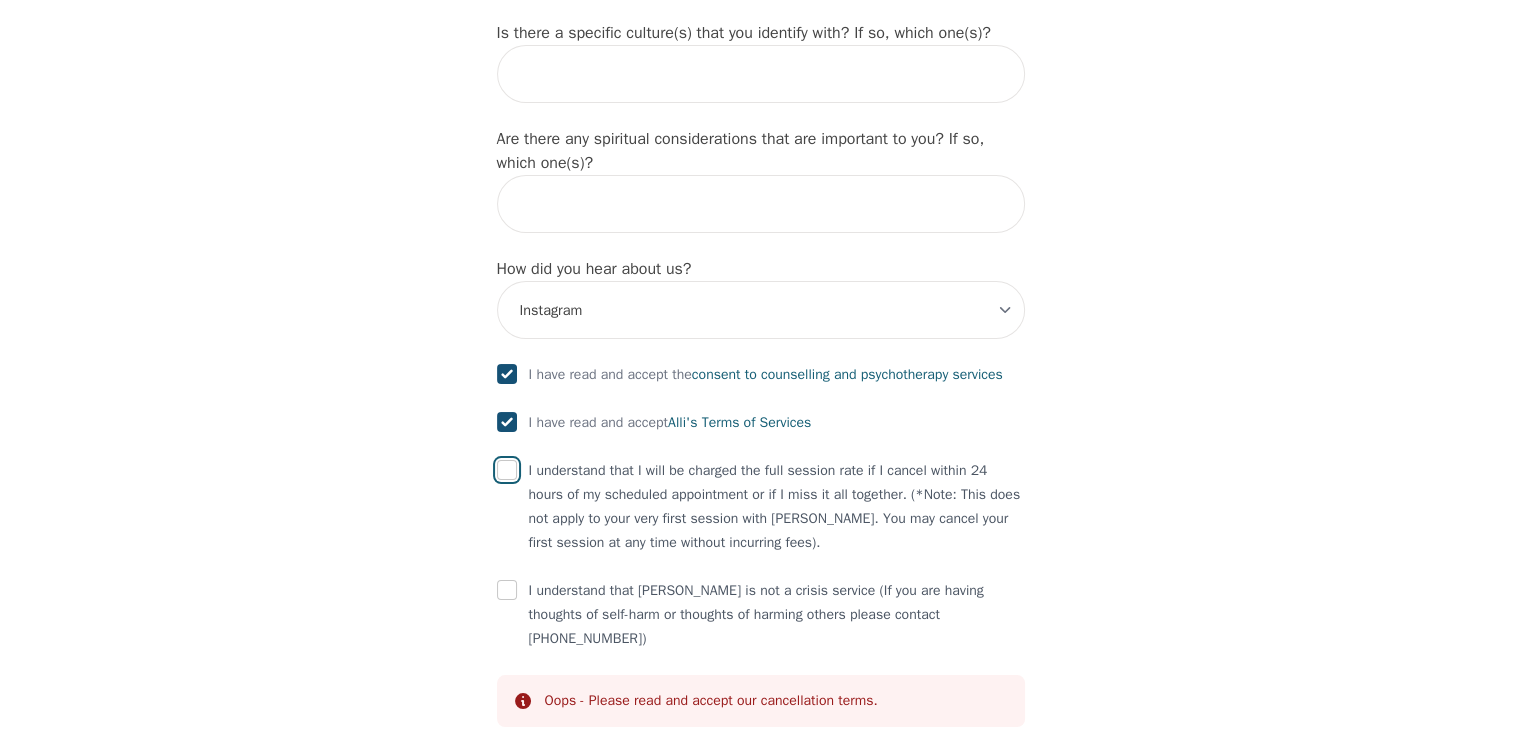 checkbox on "true" 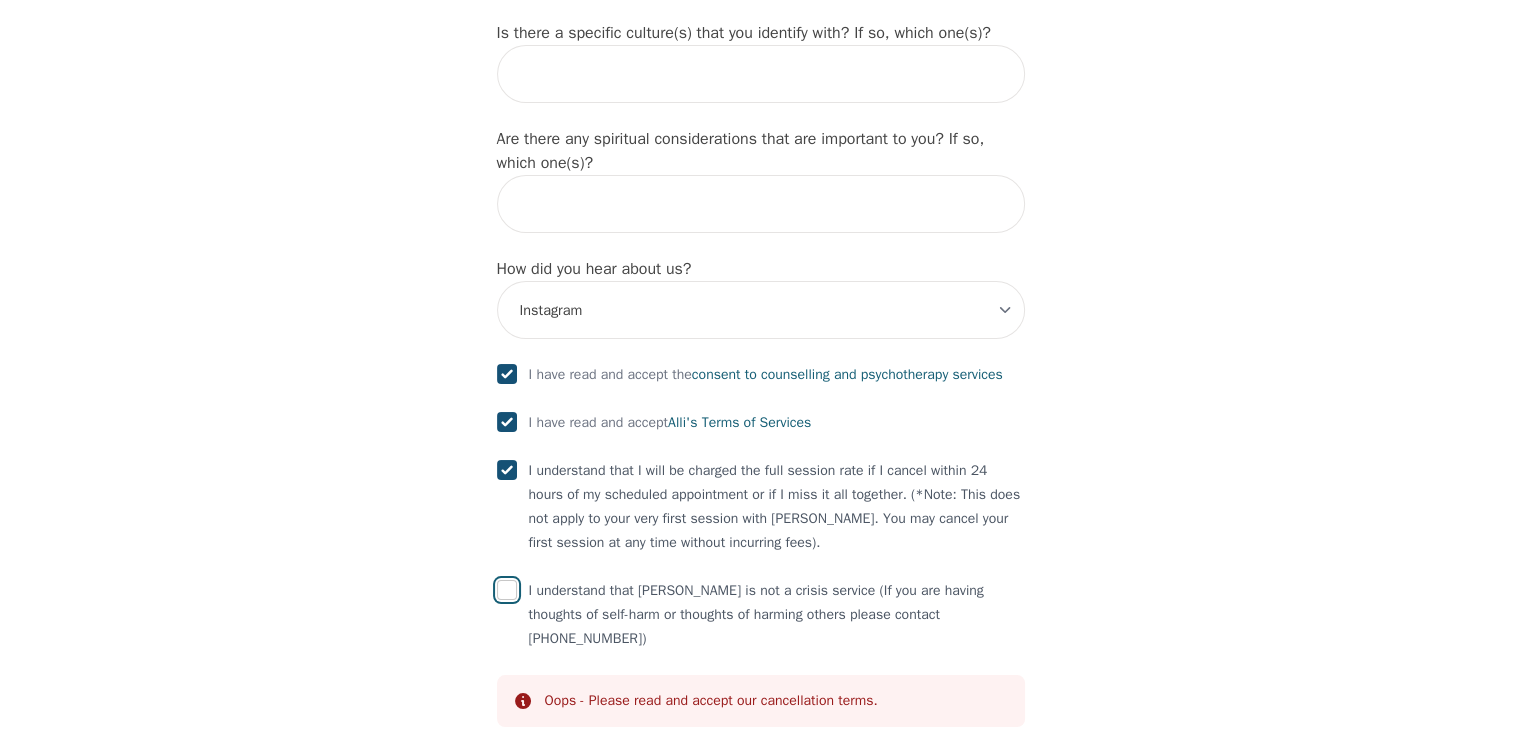 click at bounding box center [507, 590] 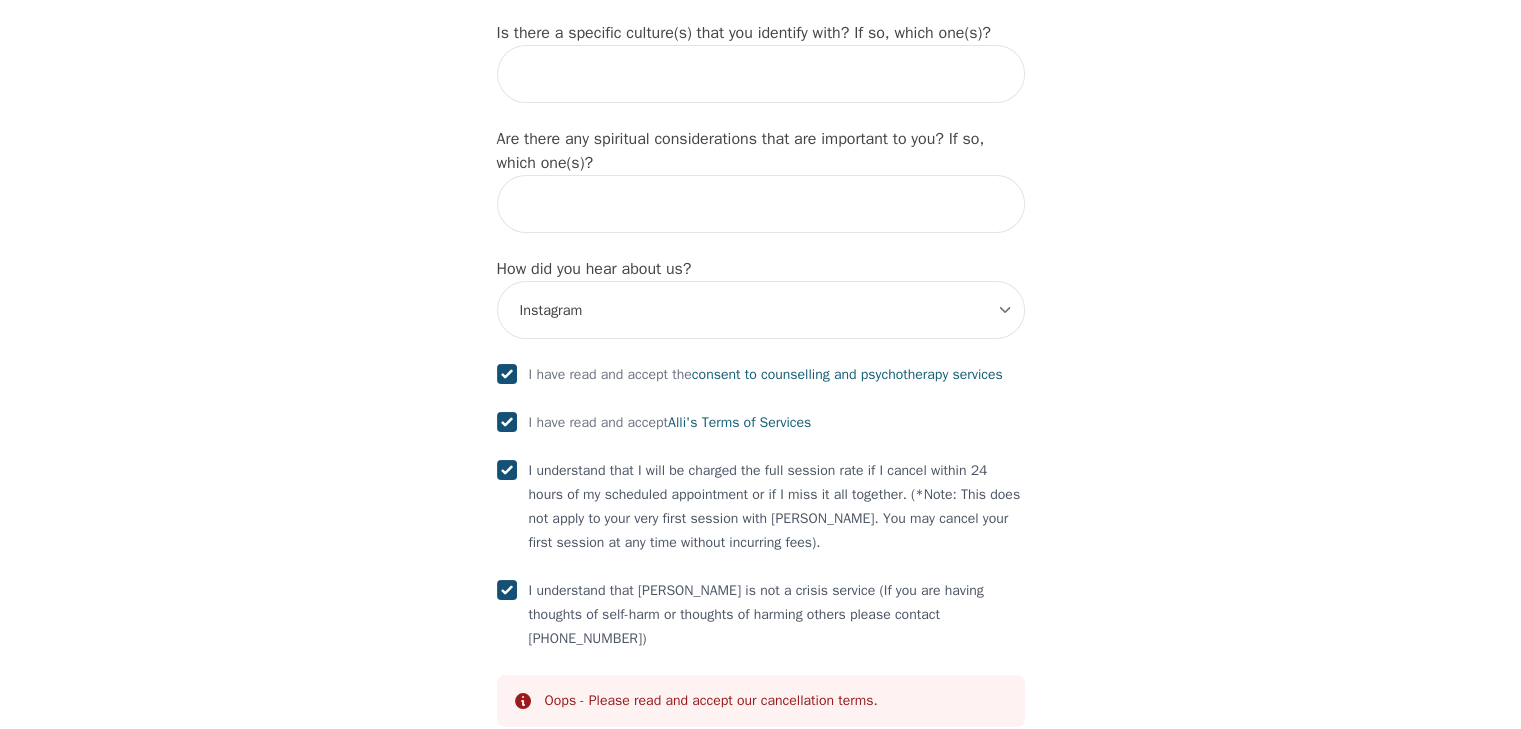 click on "Save and Continue" at bounding box center [761, 773] 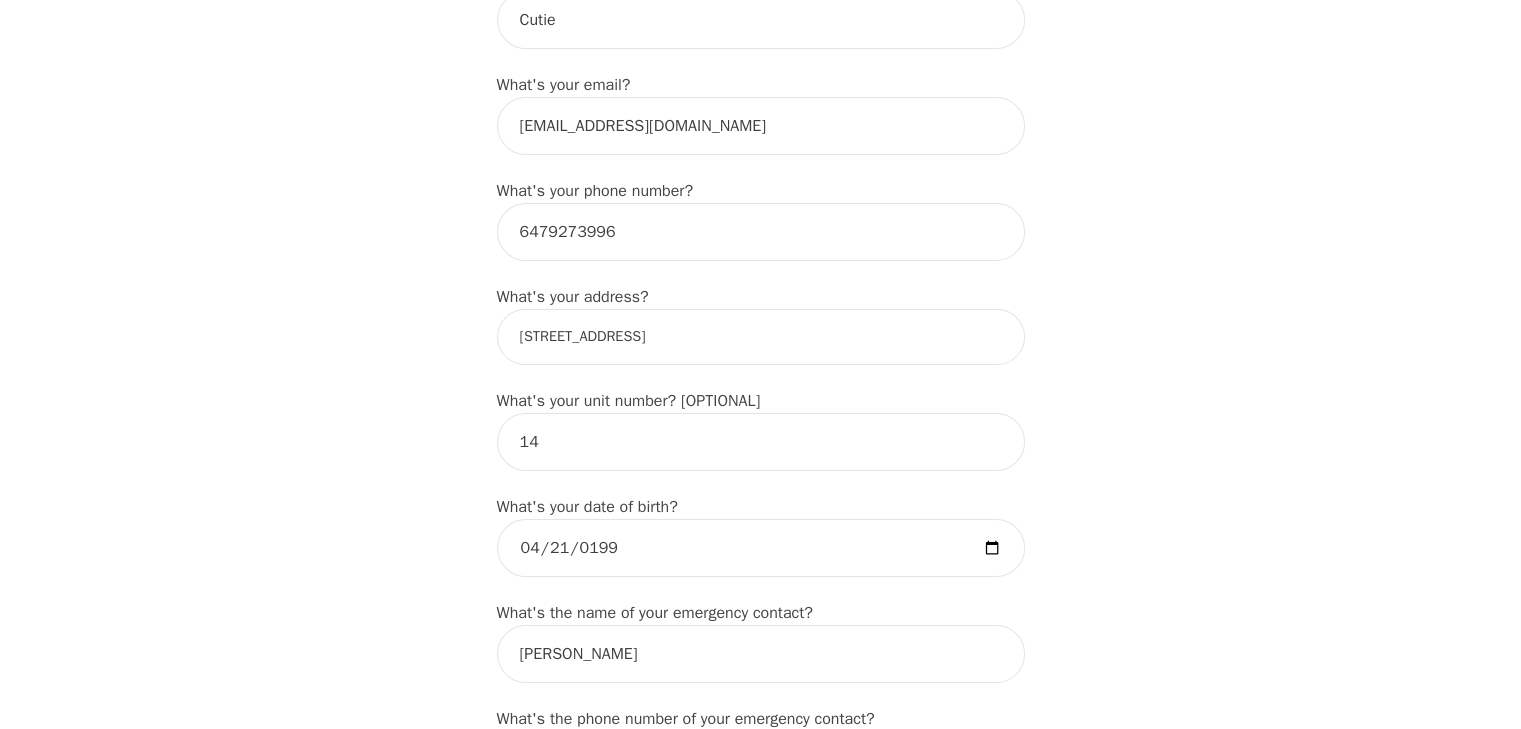 scroll, scrollTop: 578, scrollLeft: 0, axis: vertical 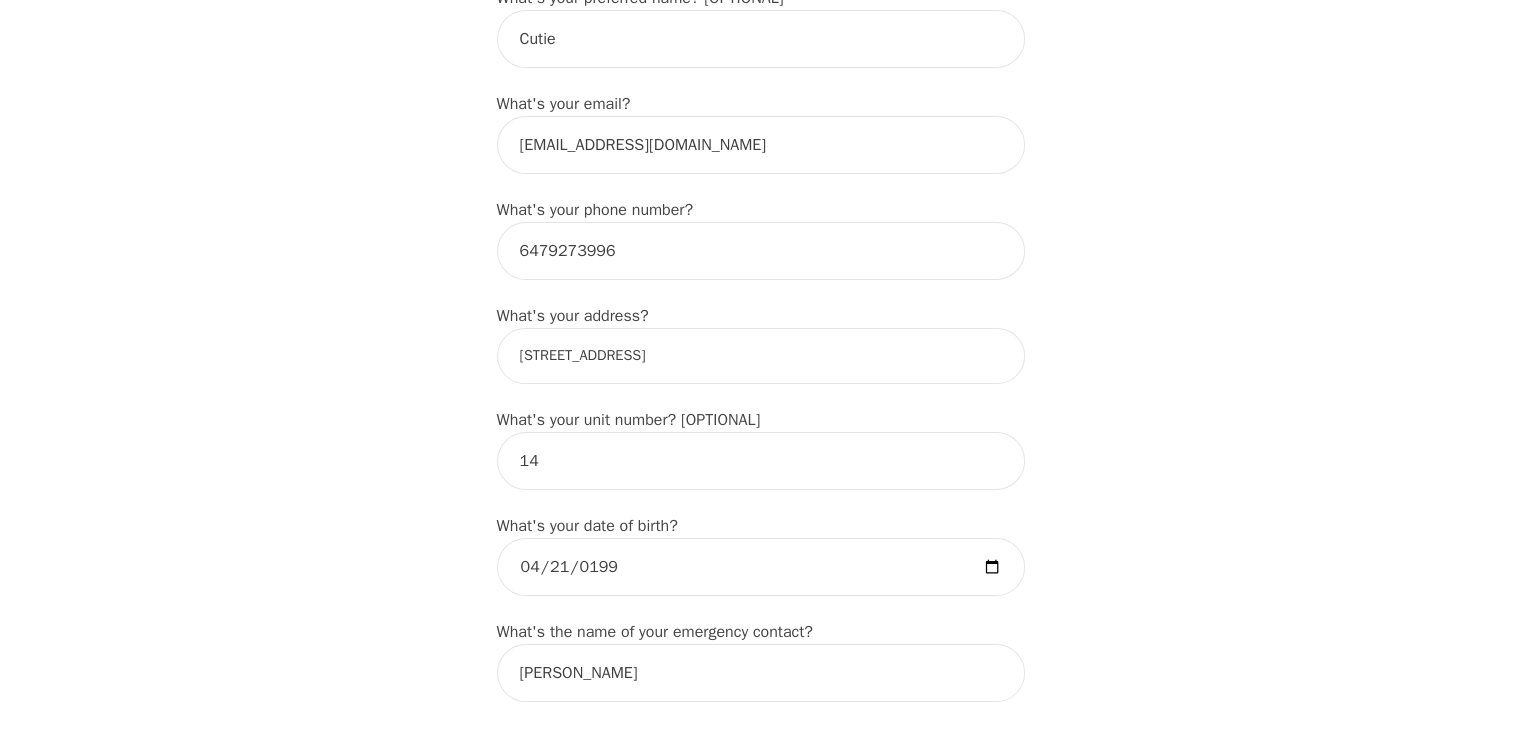 click on "[STREET_ADDRESS]" at bounding box center [761, 356] 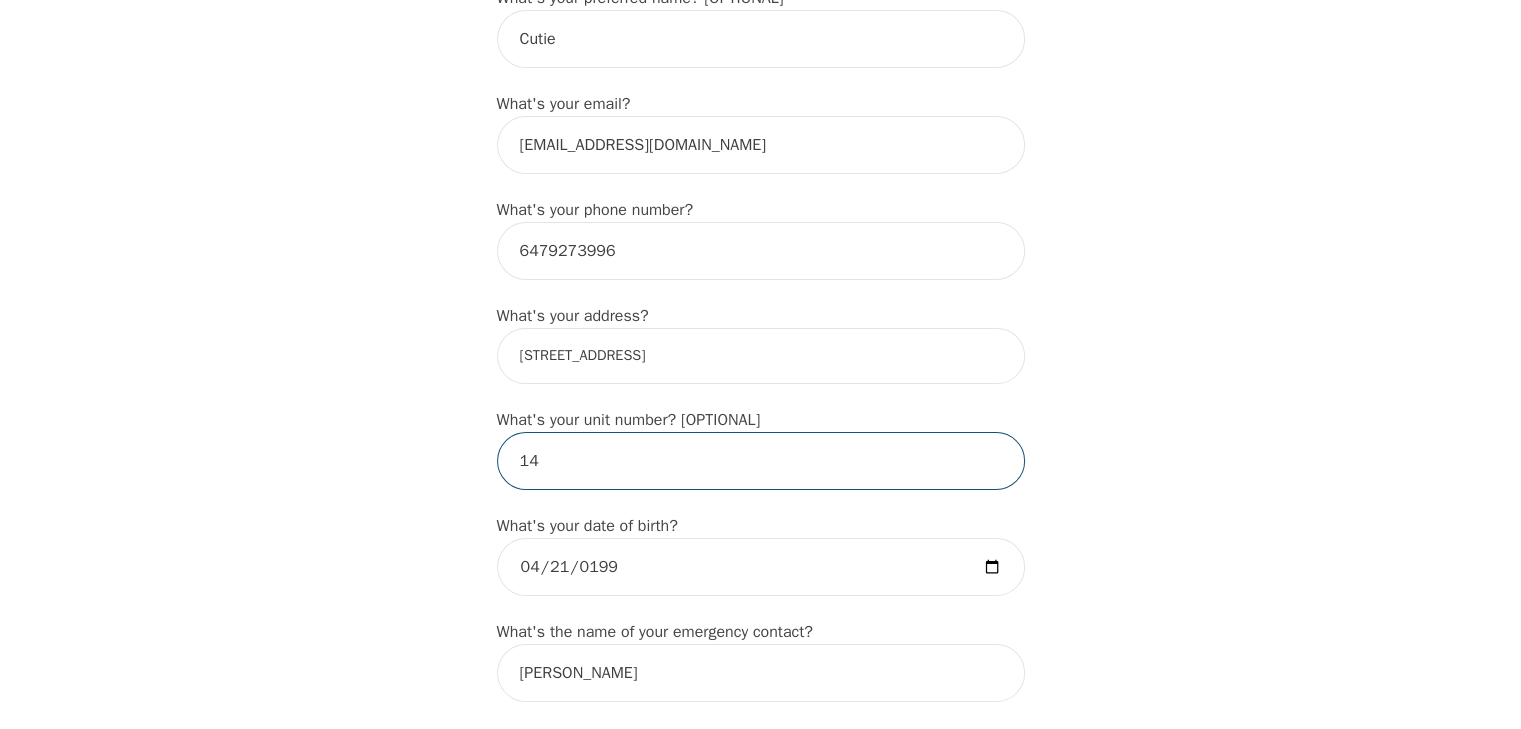 click on "14" at bounding box center [761, 461] 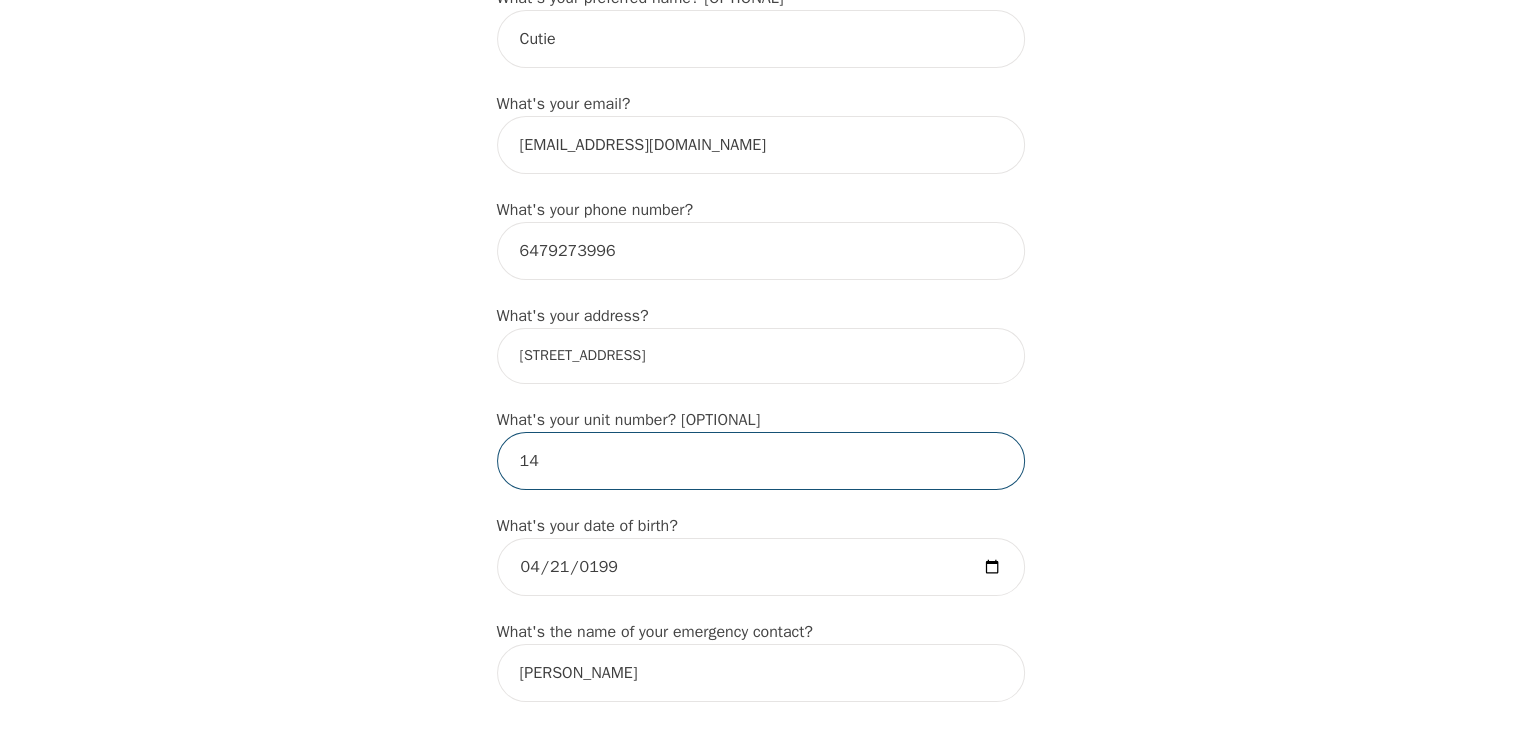 type on "1" 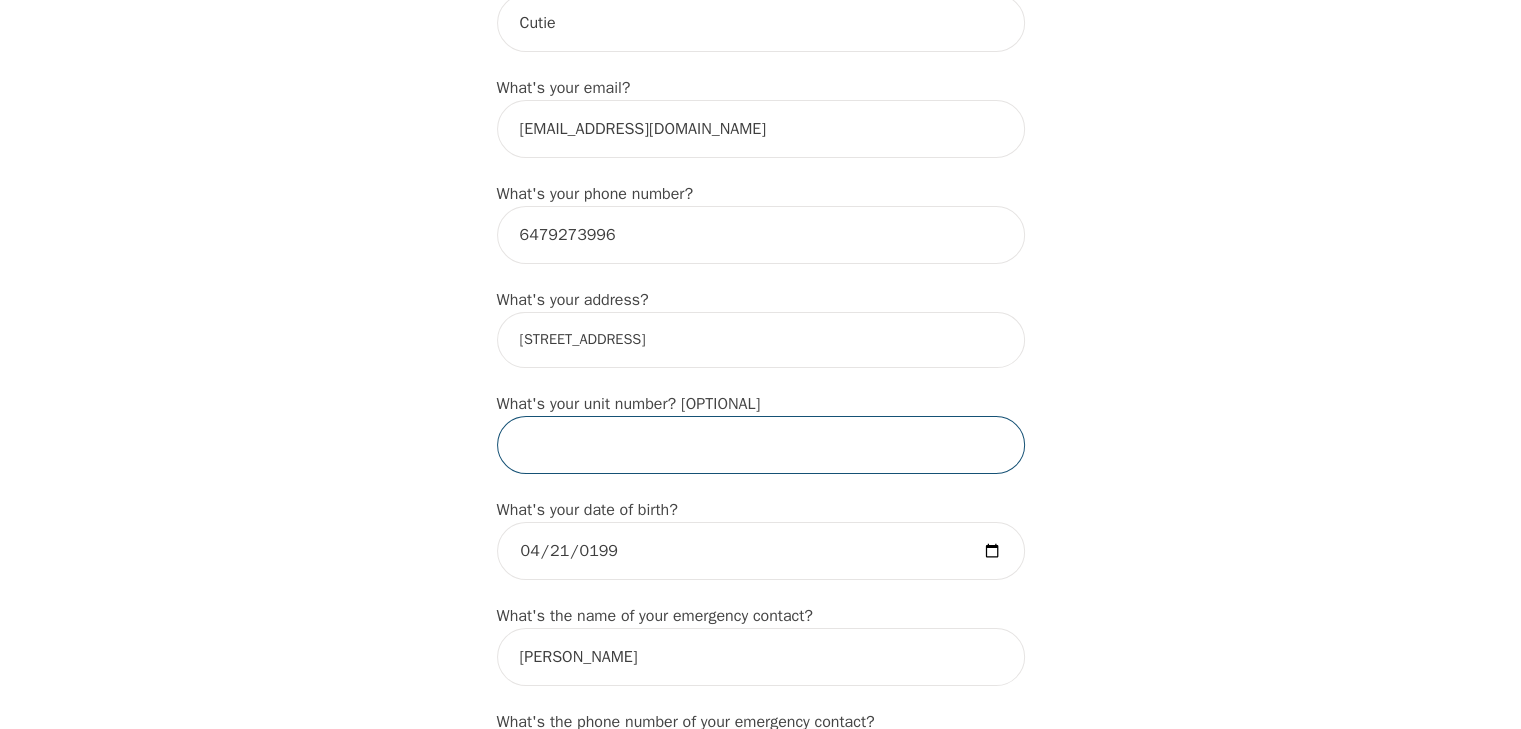 scroll, scrollTop: 595, scrollLeft: 0, axis: vertical 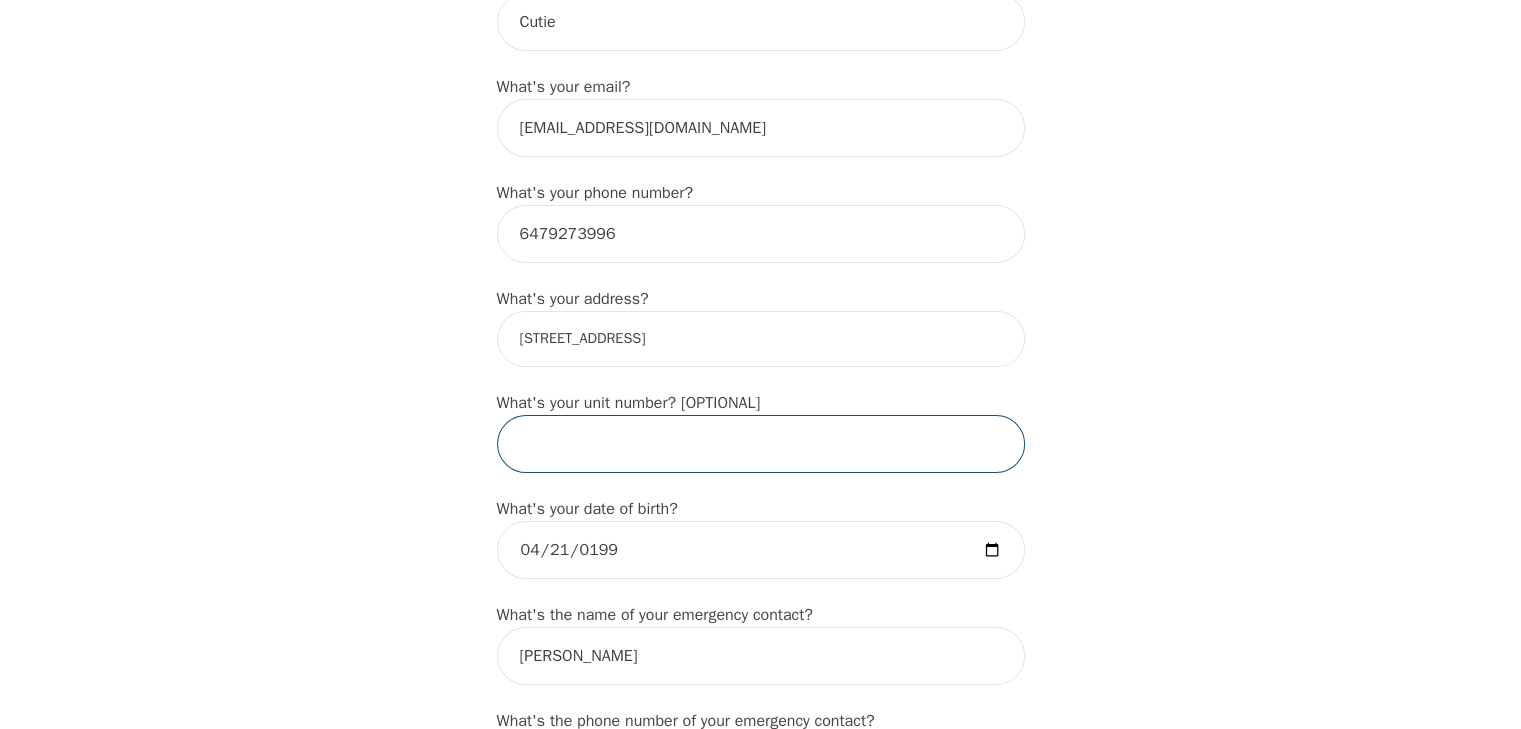 type 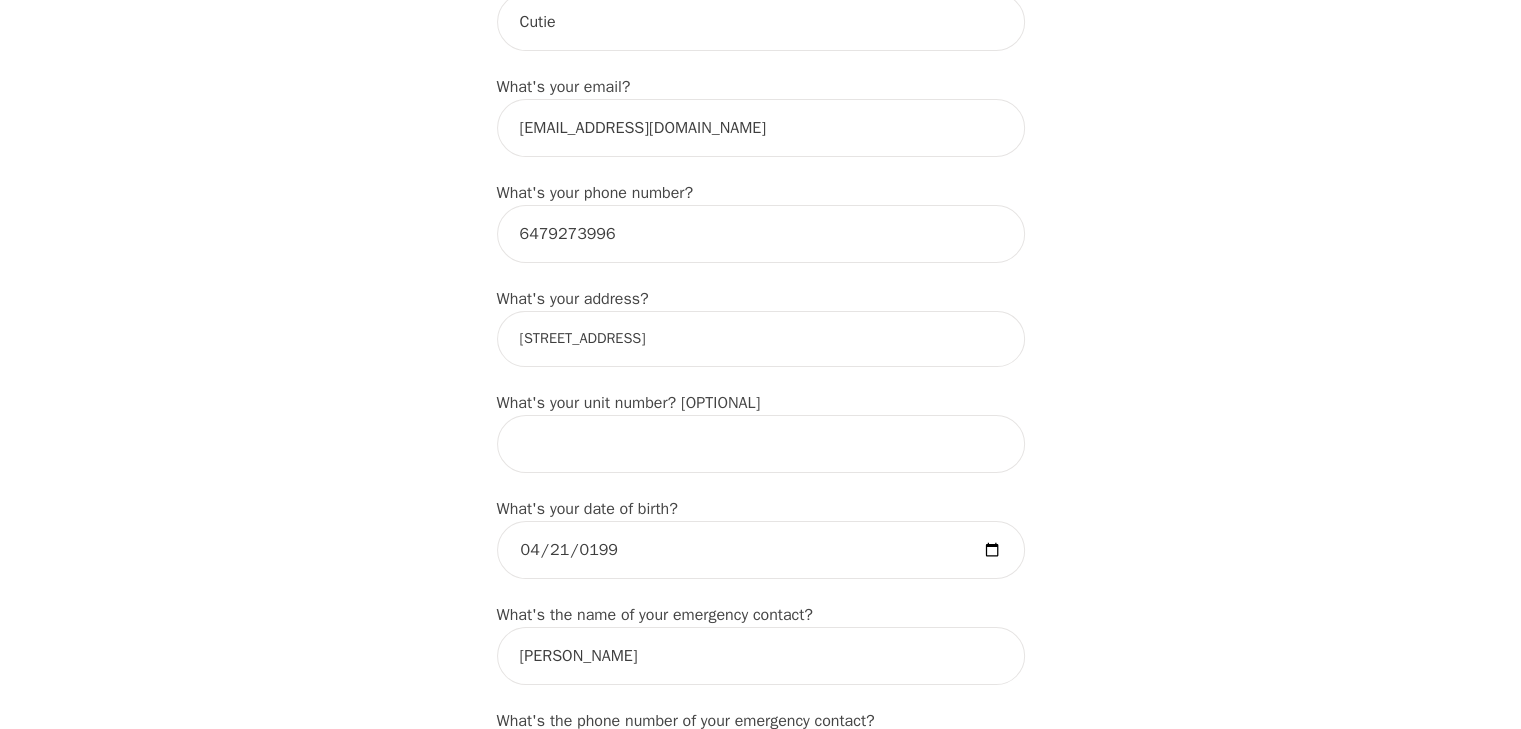 click on "[STREET_ADDRESS]" at bounding box center [761, 339] 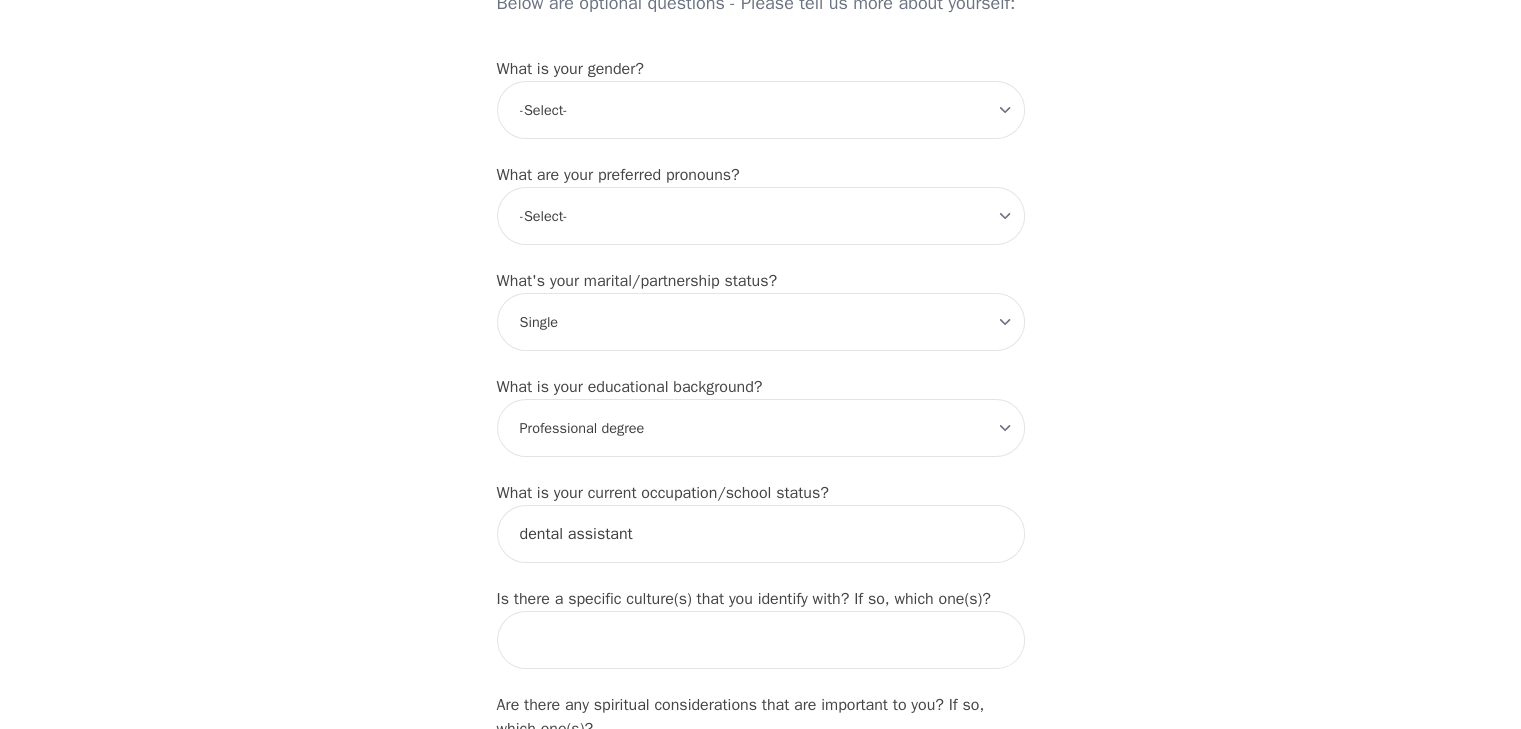 scroll, scrollTop: 2332, scrollLeft: 0, axis: vertical 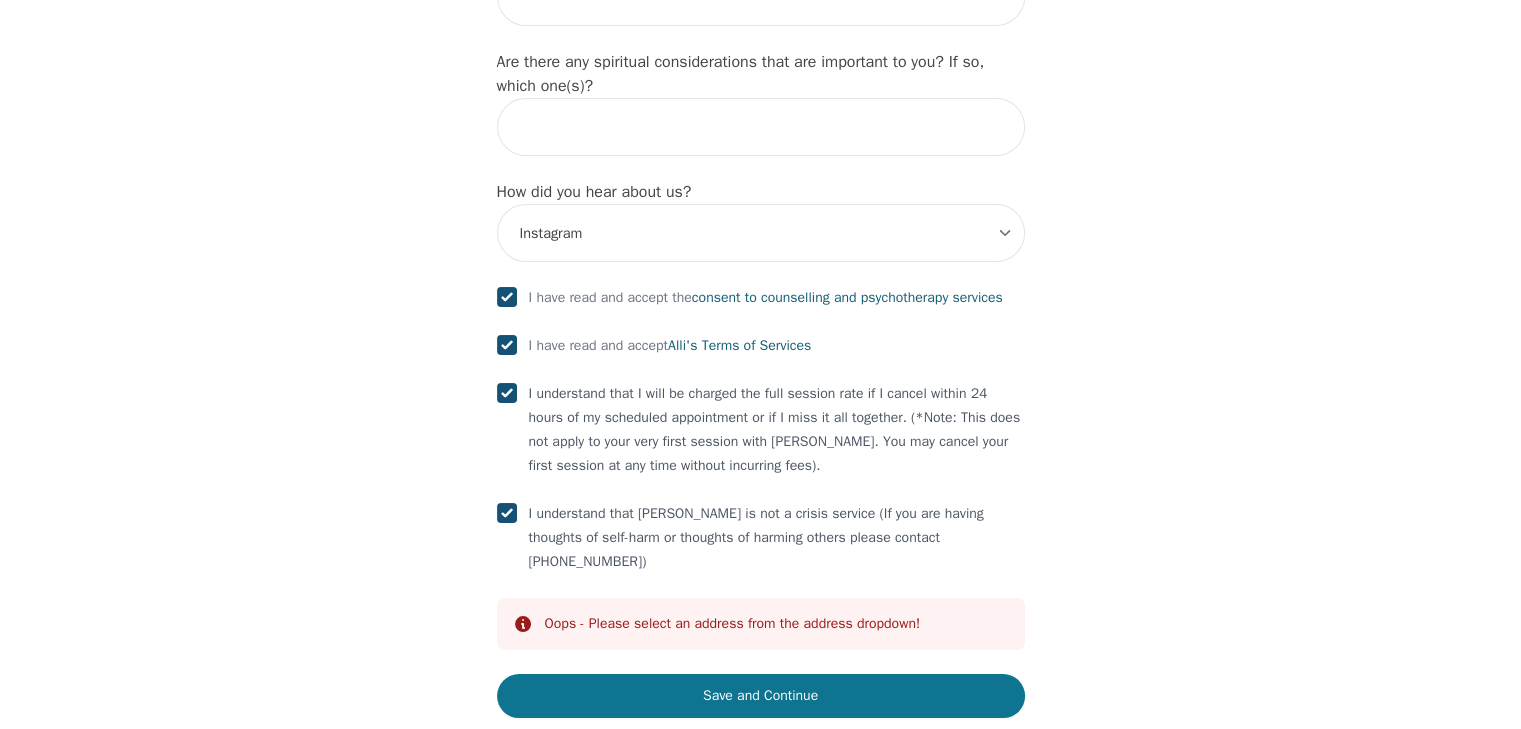 click on "Save and Continue" at bounding box center (761, 696) 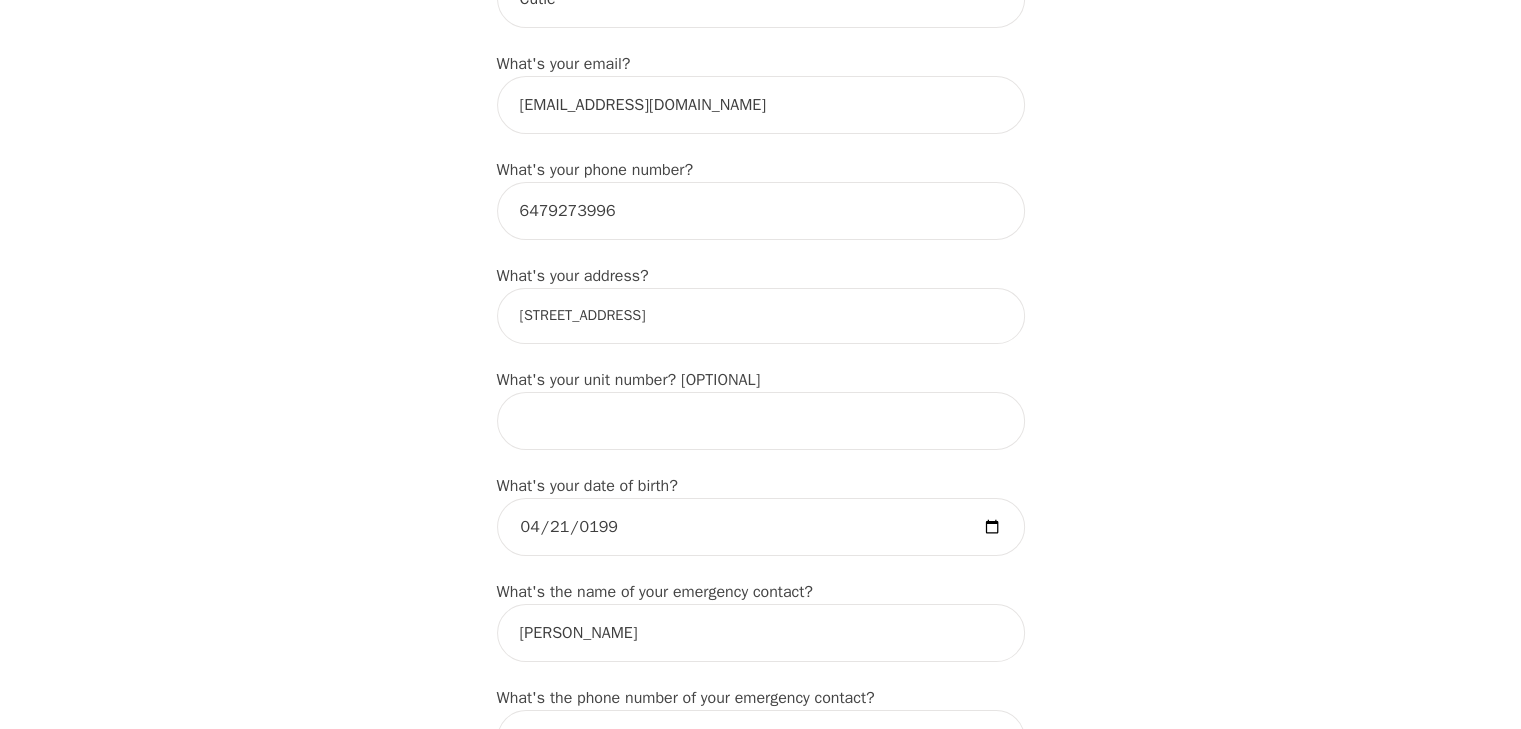 scroll, scrollTop: 616, scrollLeft: 0, axis: vertical 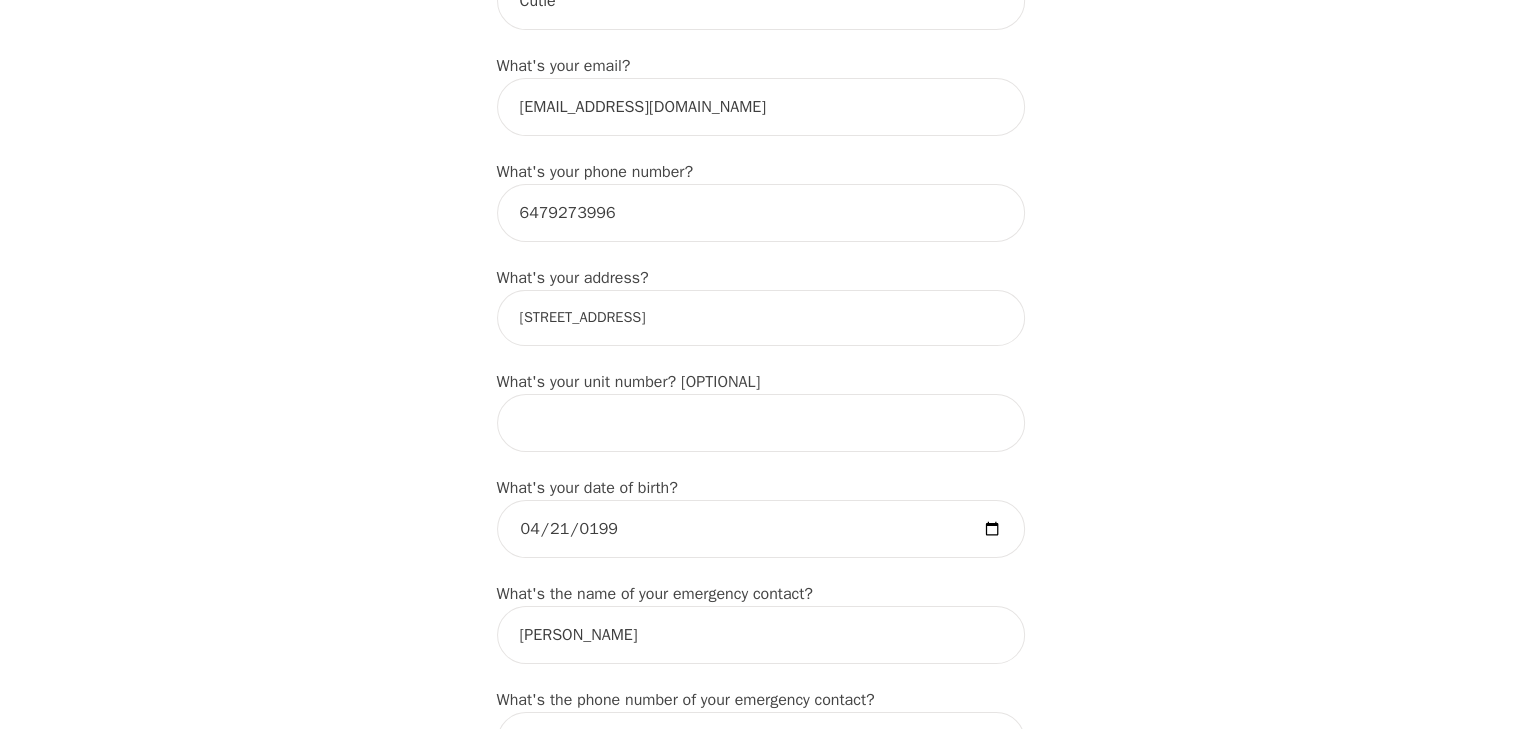 click on "[STREET_ADDRESS]" at bounding box center (761, 318) 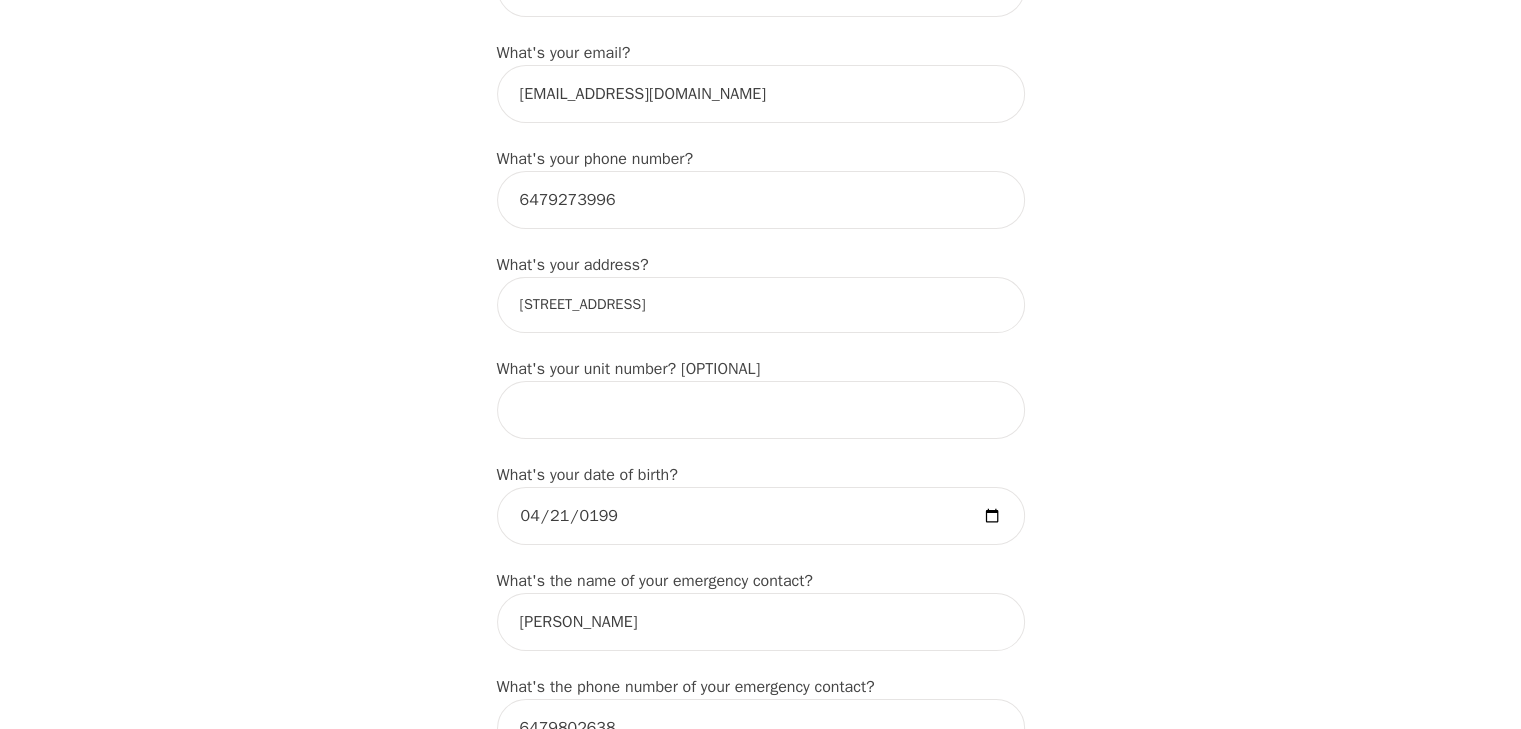 scroll, scrollTop: 632, scrollLeft: 0, axis: vertical 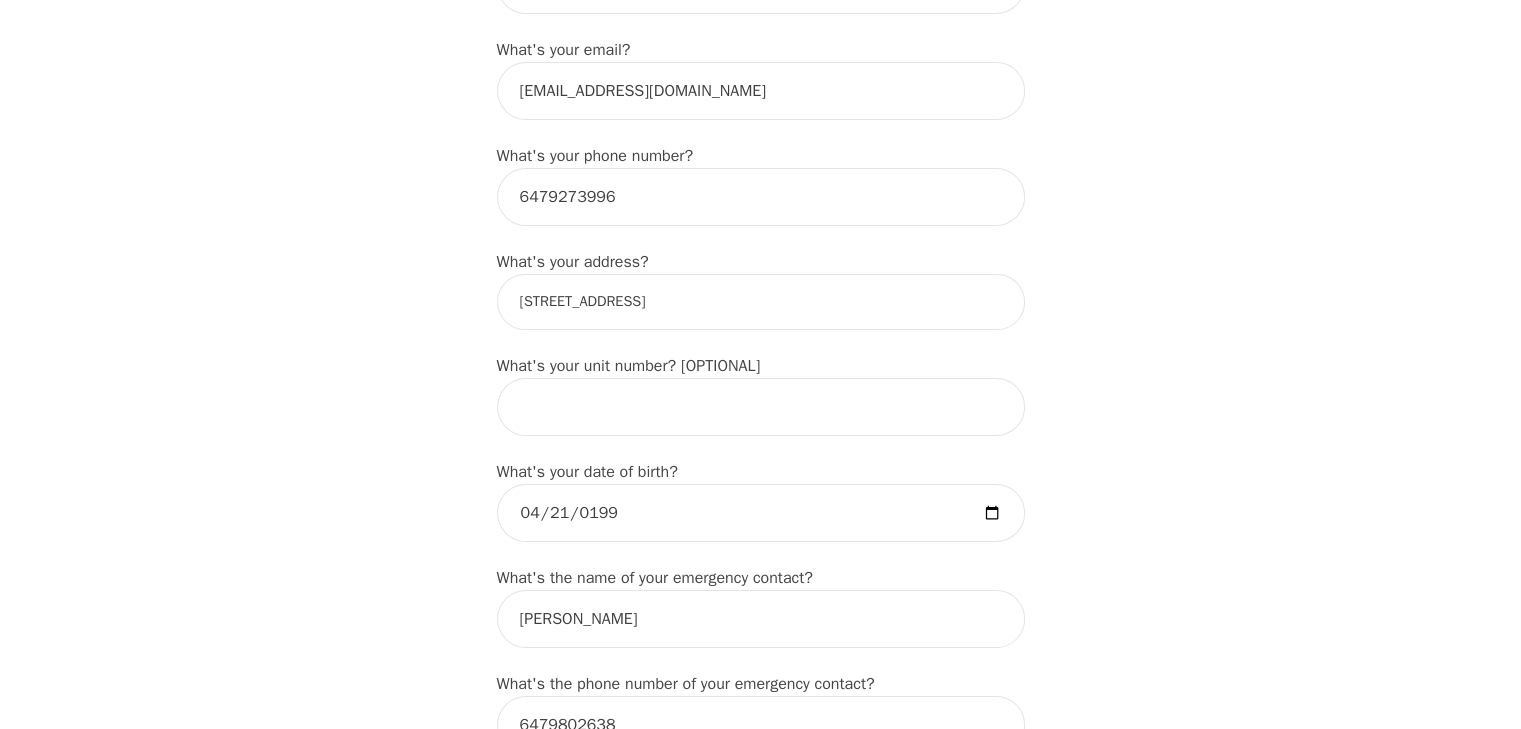 click on "[STREET_ADDRESS]" at bounding box center (761, 302) 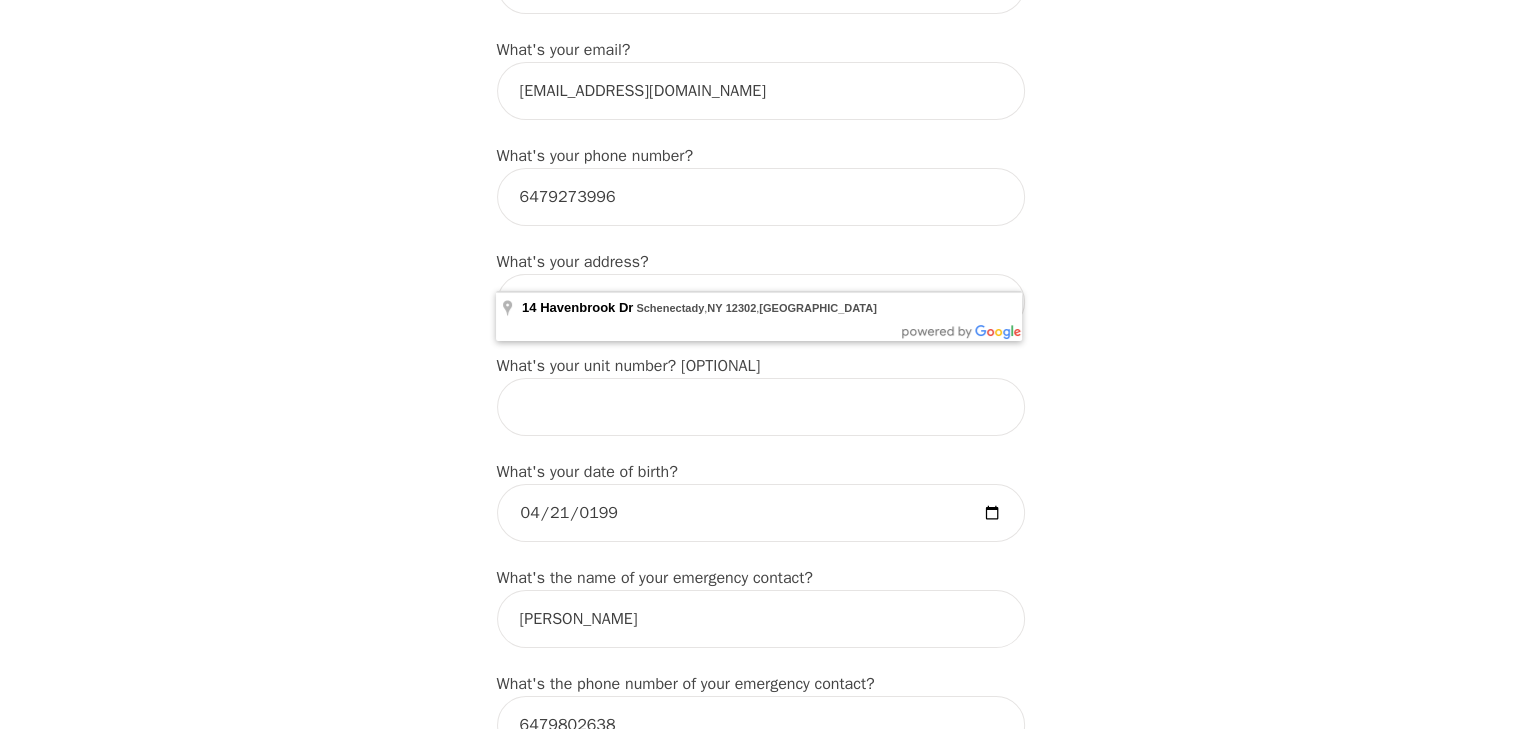 click on "[STREET_ADDRESS]" at bounding box center (761, 302) 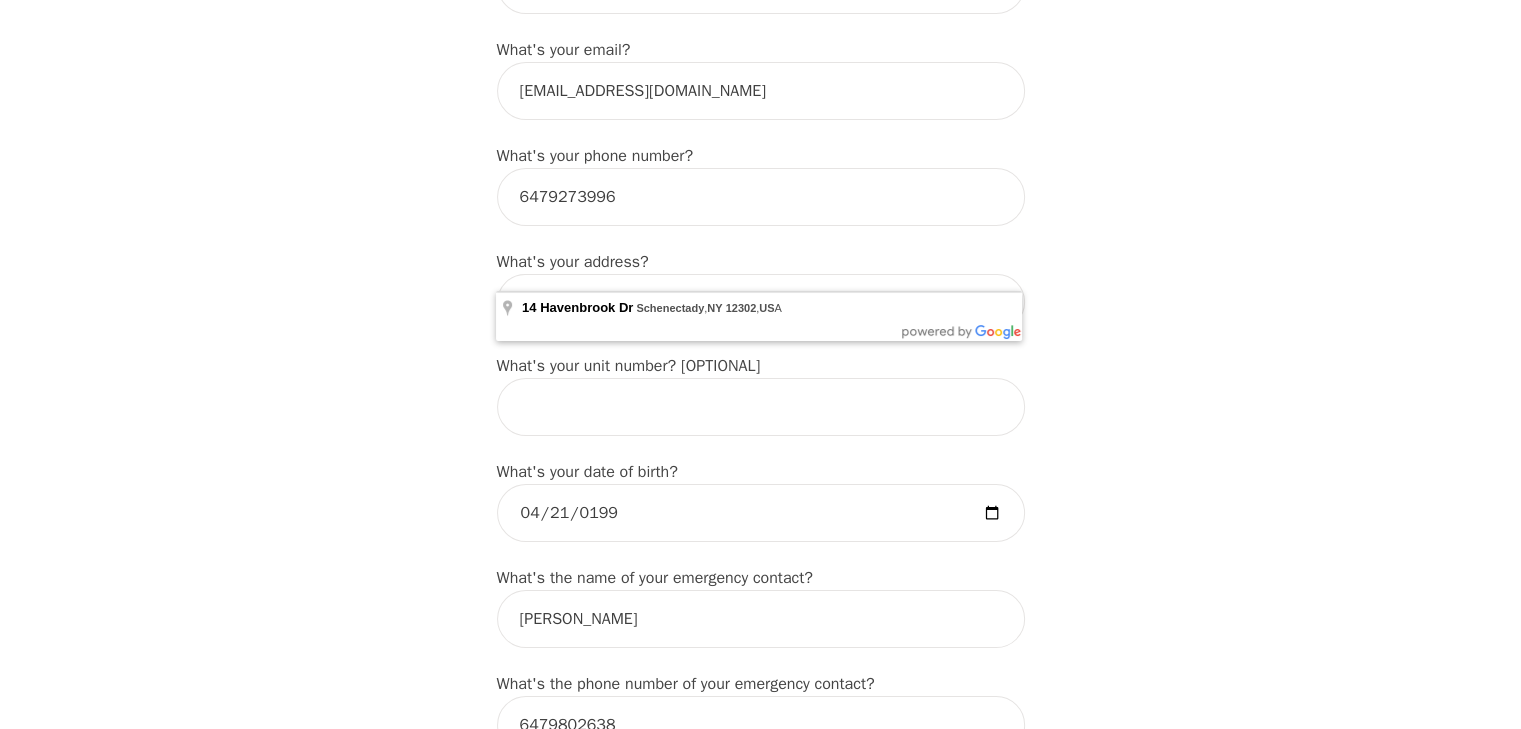 type on "1" 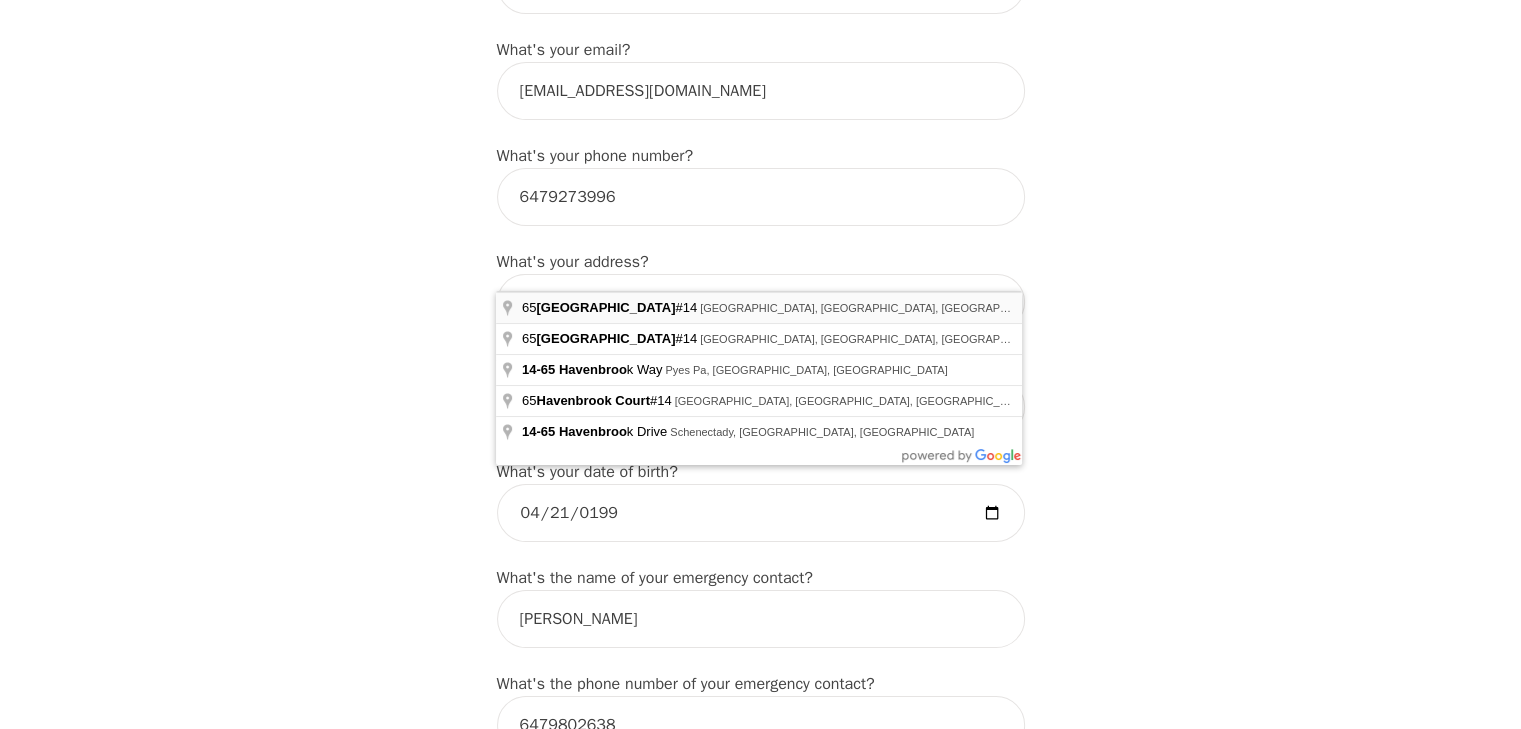type on "[GEOGRAPHIC_DATA], [GEOGRAPHIC_DATA] [GEOGRAPHIC_DATA], [GEOGRAPHIC_DATA]" 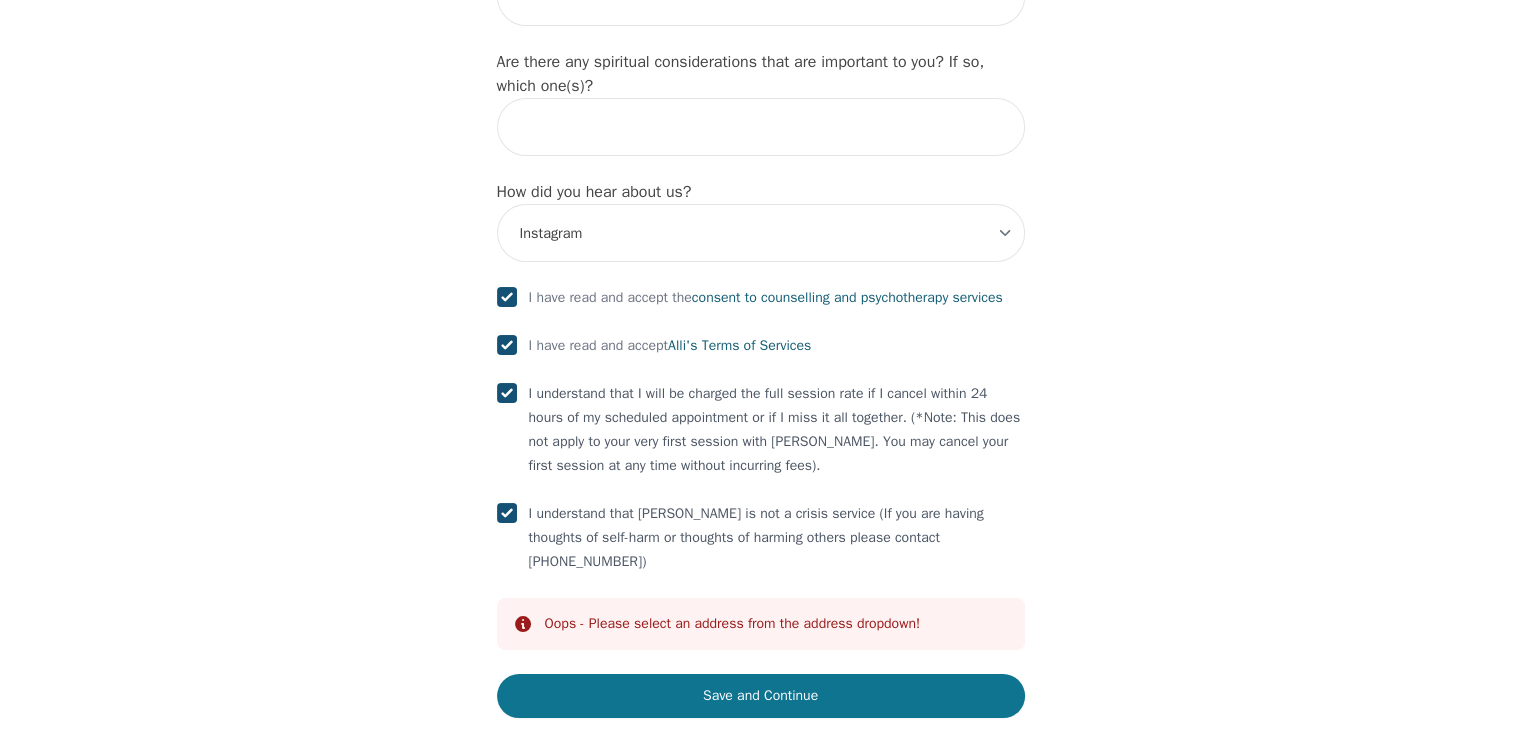 click on "Save and Continue" at bounding box center (761, 696) 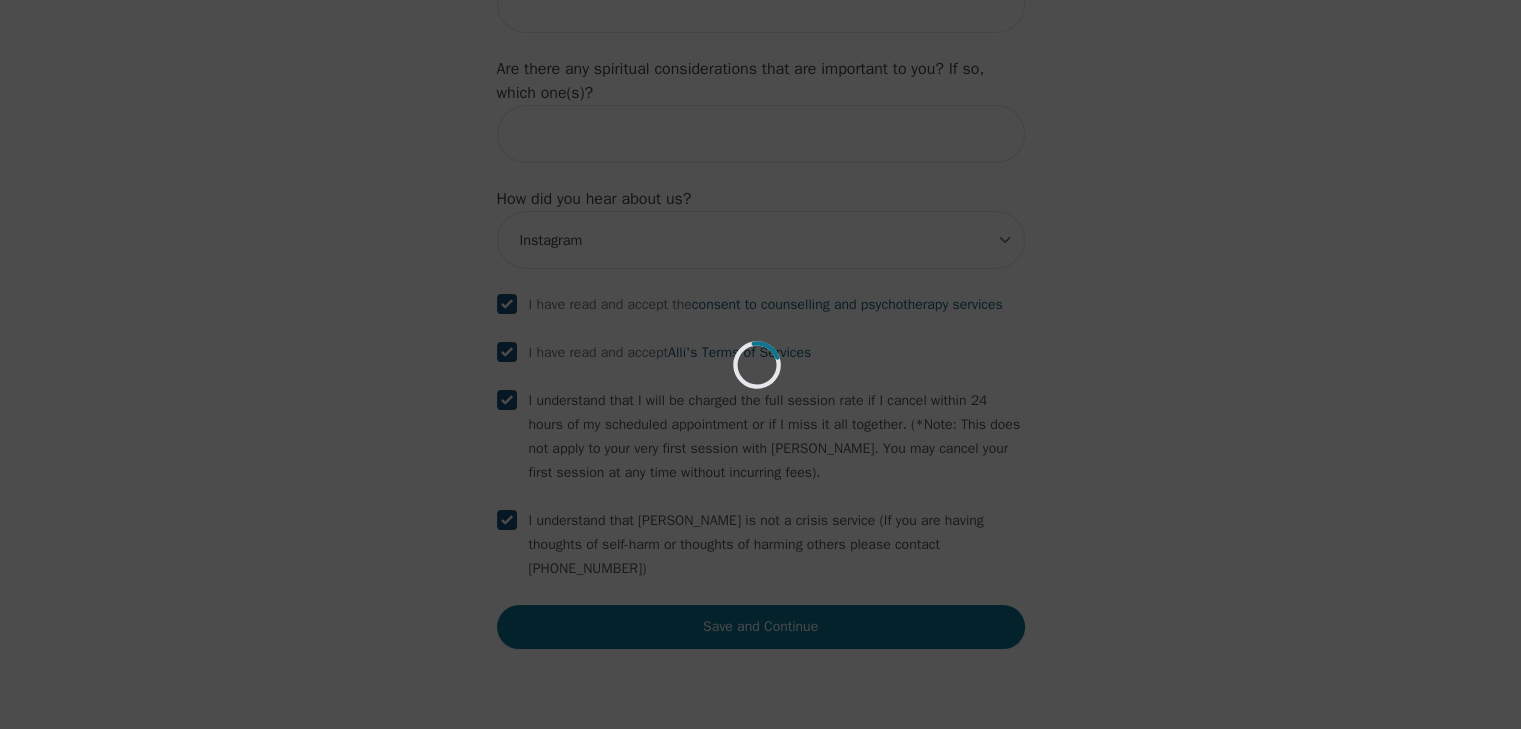 scroll, scrollTop: 2256, scrollLeft: 0, axis: vertical 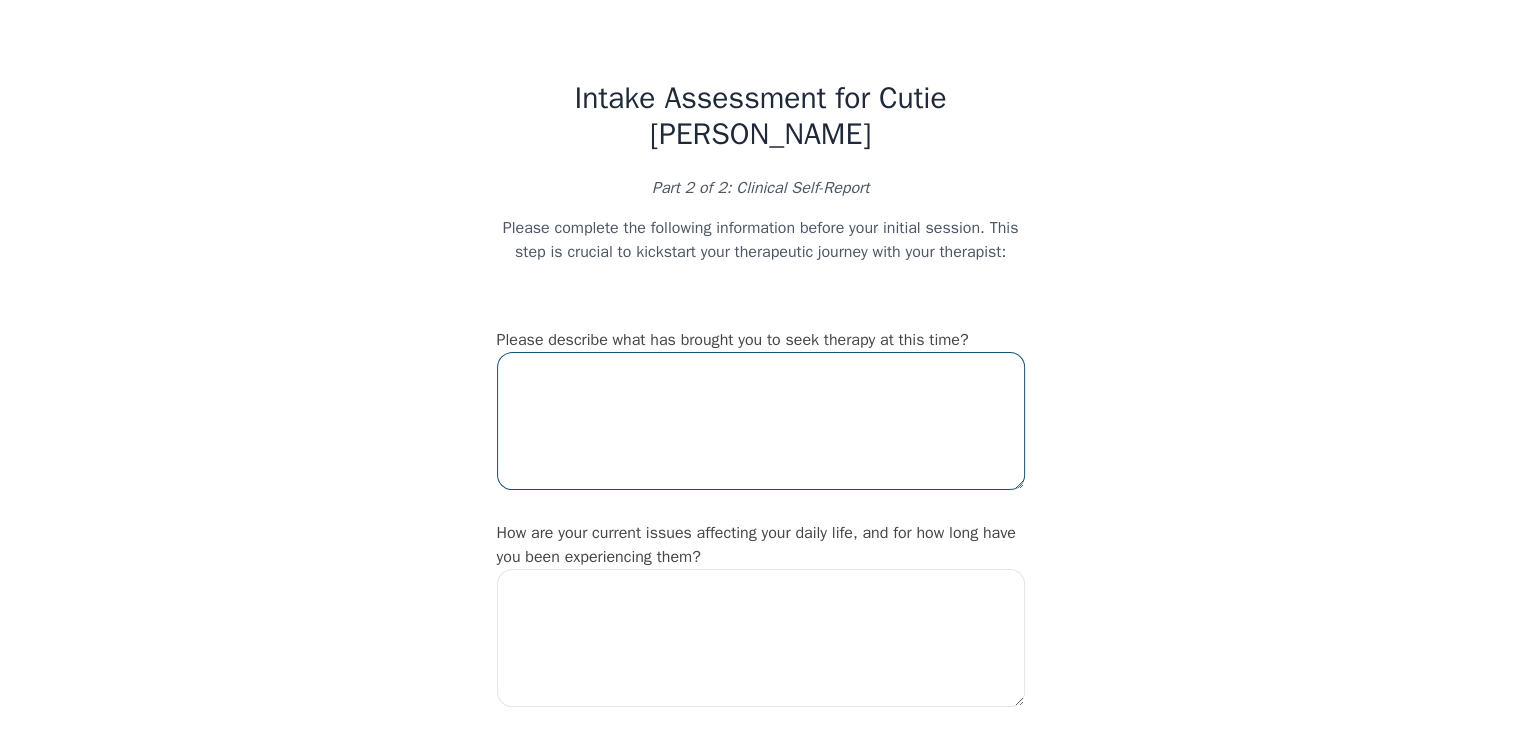click at bounding box center [761, 421] 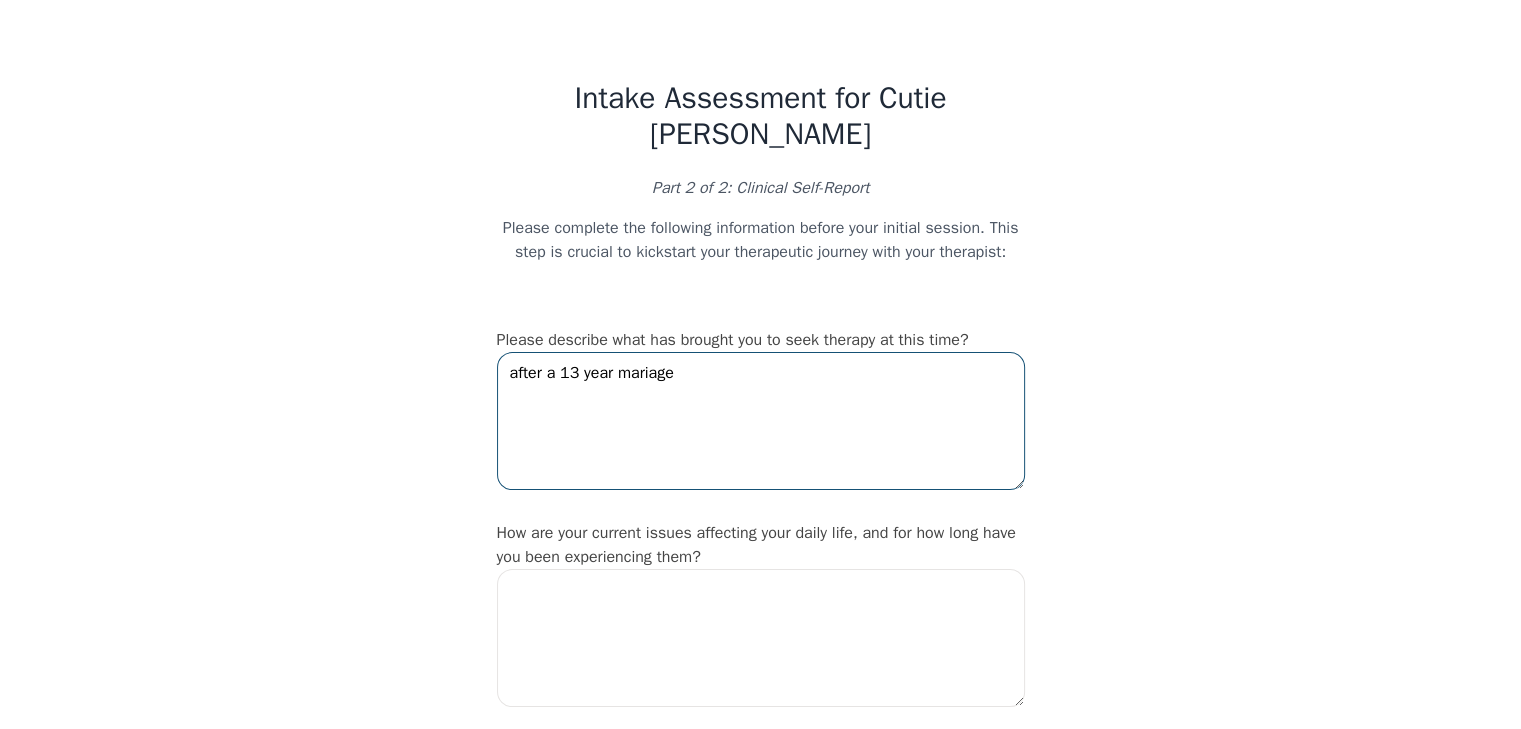 click on "after a 13 year mariage" at bounding box center [761, 421] 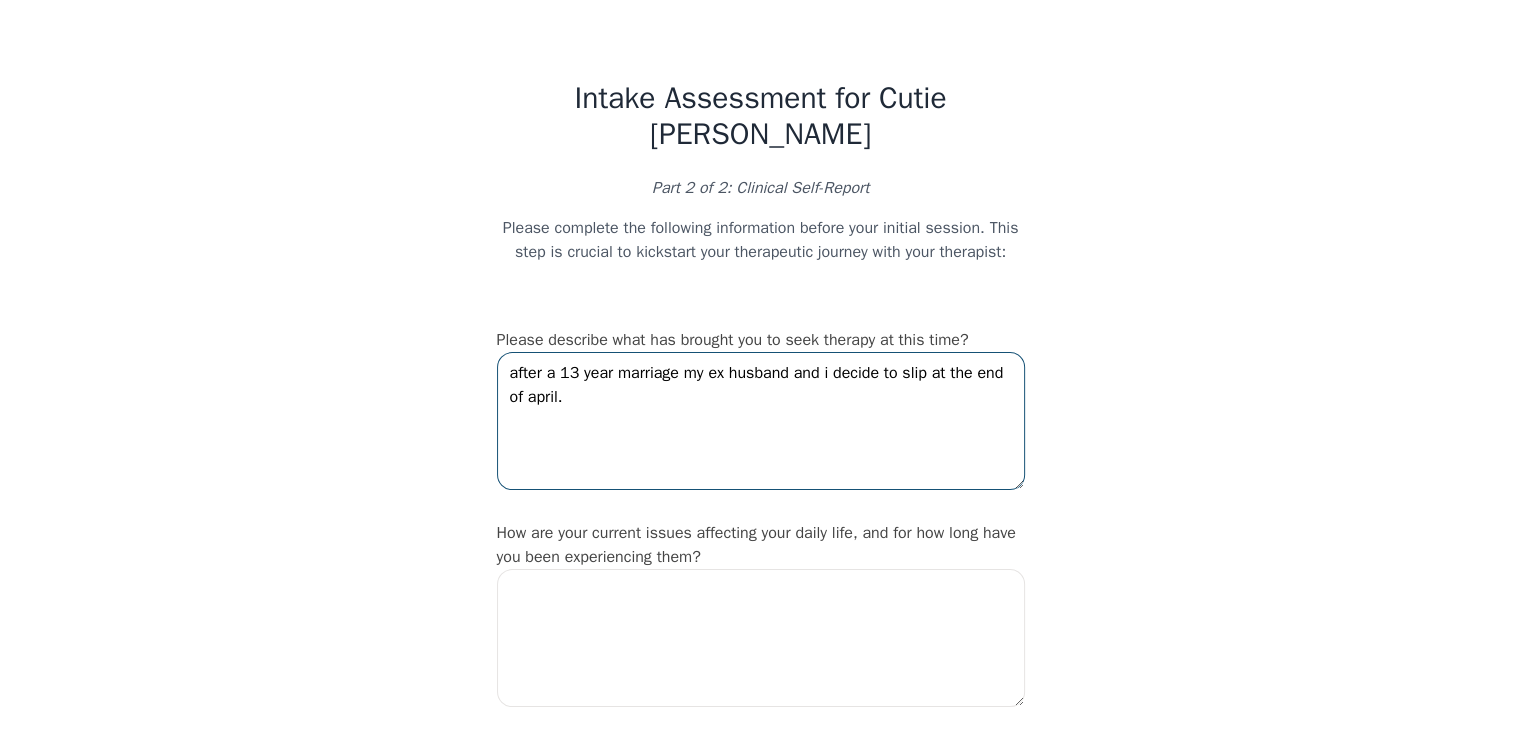 click on "after a 13 year marriage my ex husband and i decide to slip at the end of april." at bounding box center (761, 421) 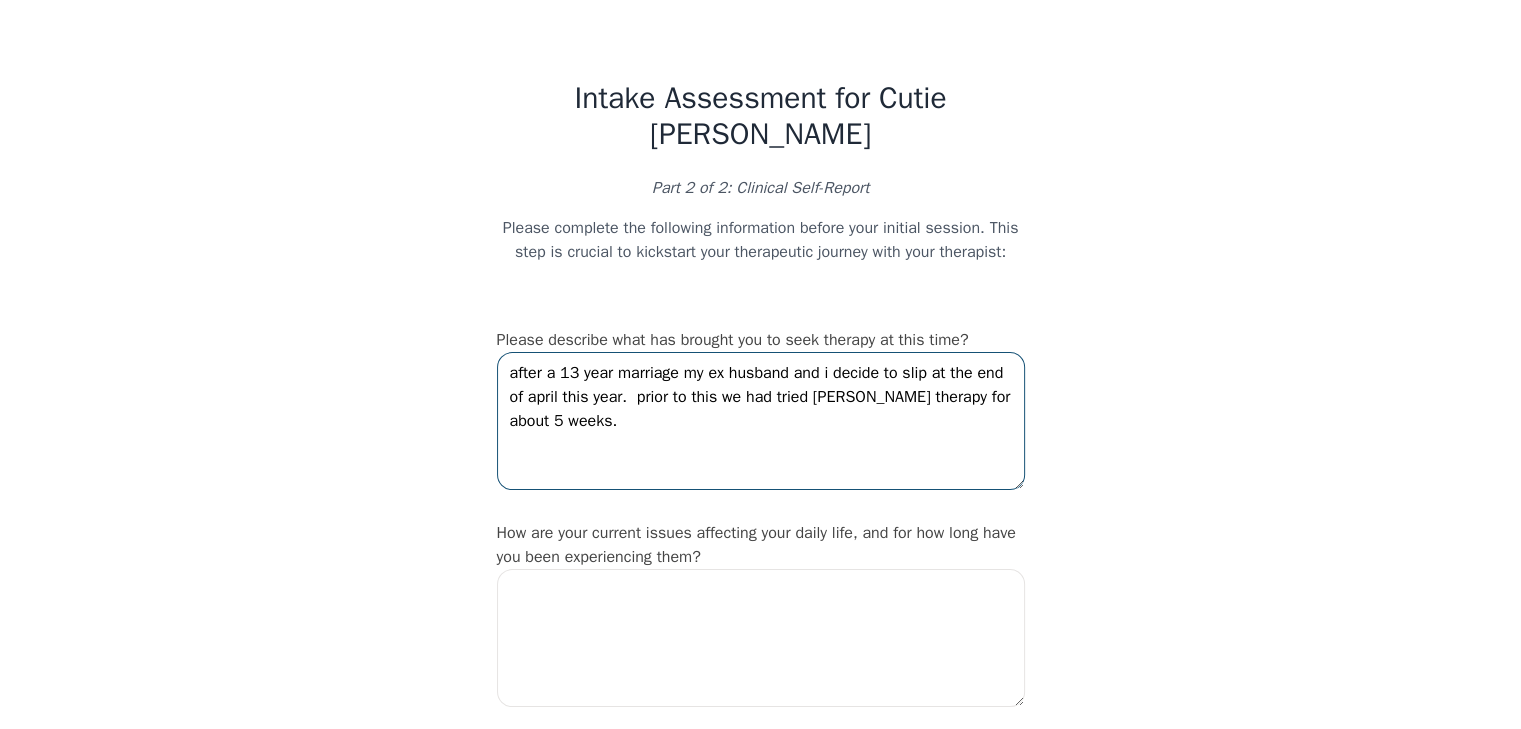 click on "after a 13 year marriage my ex husband and i decide to slip at the end of april this year.  prior to this we had tried [PERSON_NAME] therapy for about 5 weeks." at bounding box center (761, 421) 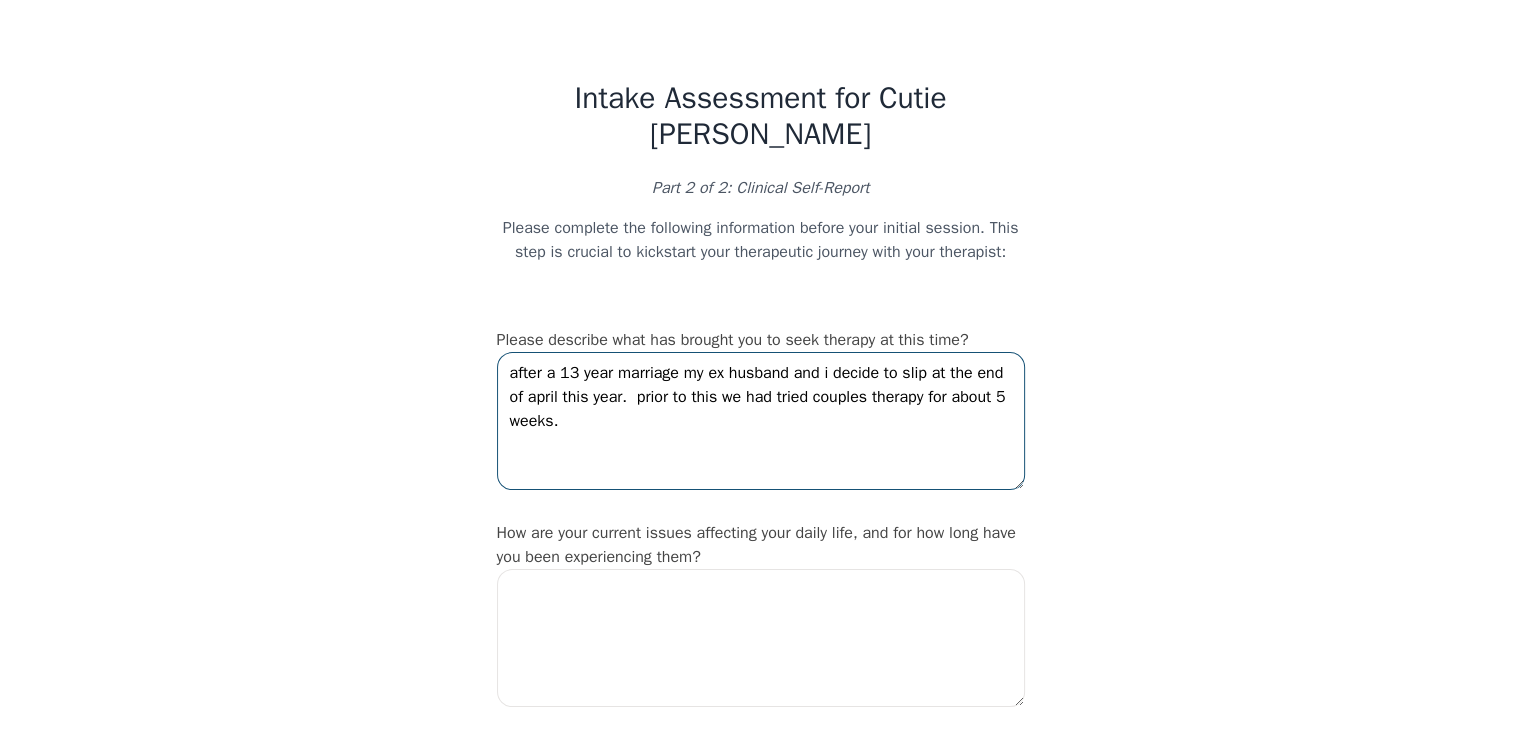 click on "after a 13 year marriage my ex husband and i decide to slip at the end of april this year.  prior to this we had tried couples therapy for about 5 weeks." at bounding box center [761, 421] 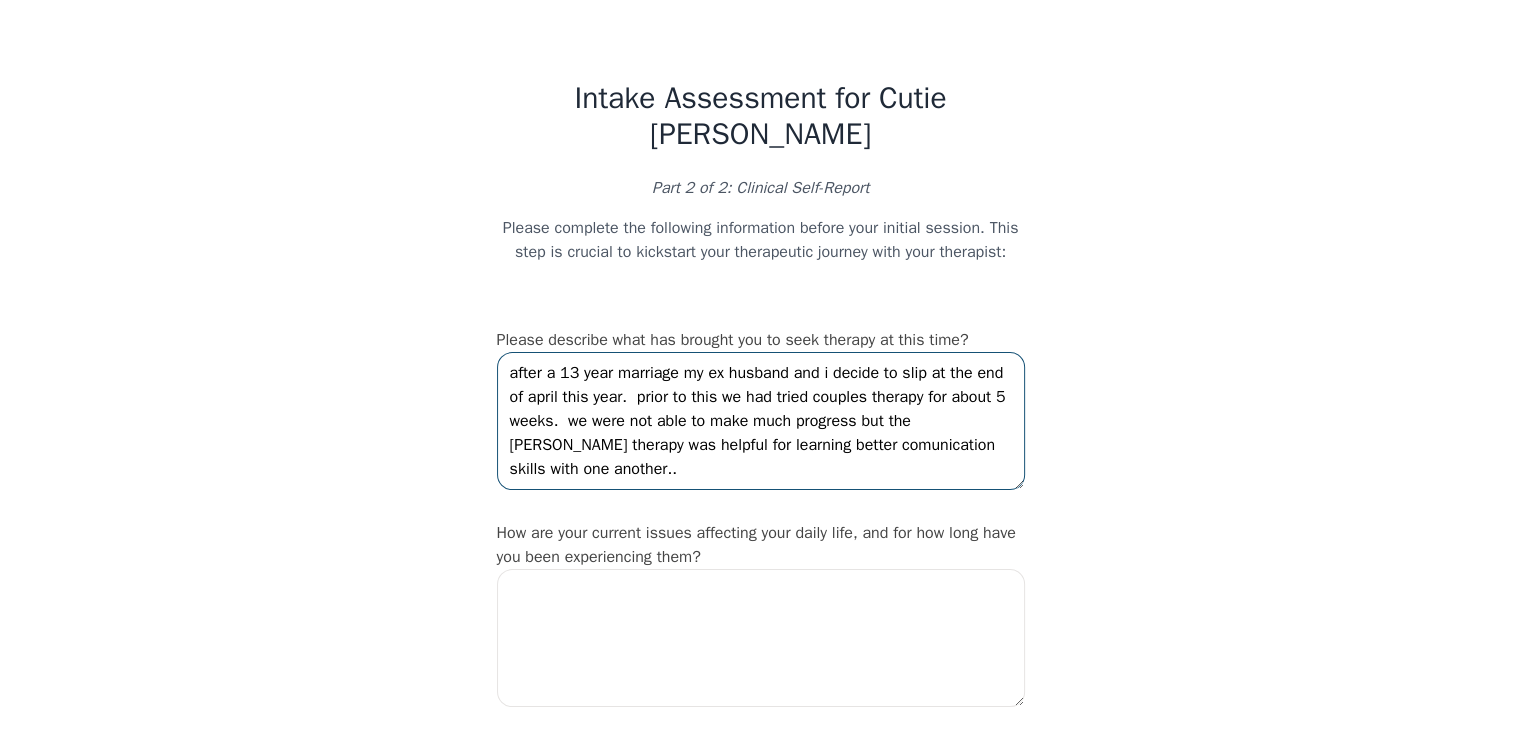 click on "after a 13 year marriage my ex husband and i decide to slip at the end of april this year.  prior to this we had tried couples therapy for about 5 weeks.  we were not able to make much progress but the [PERSON_NAME] therapy was helpful for learning better comunication skills with one another.." at bounding box center (761, 421) 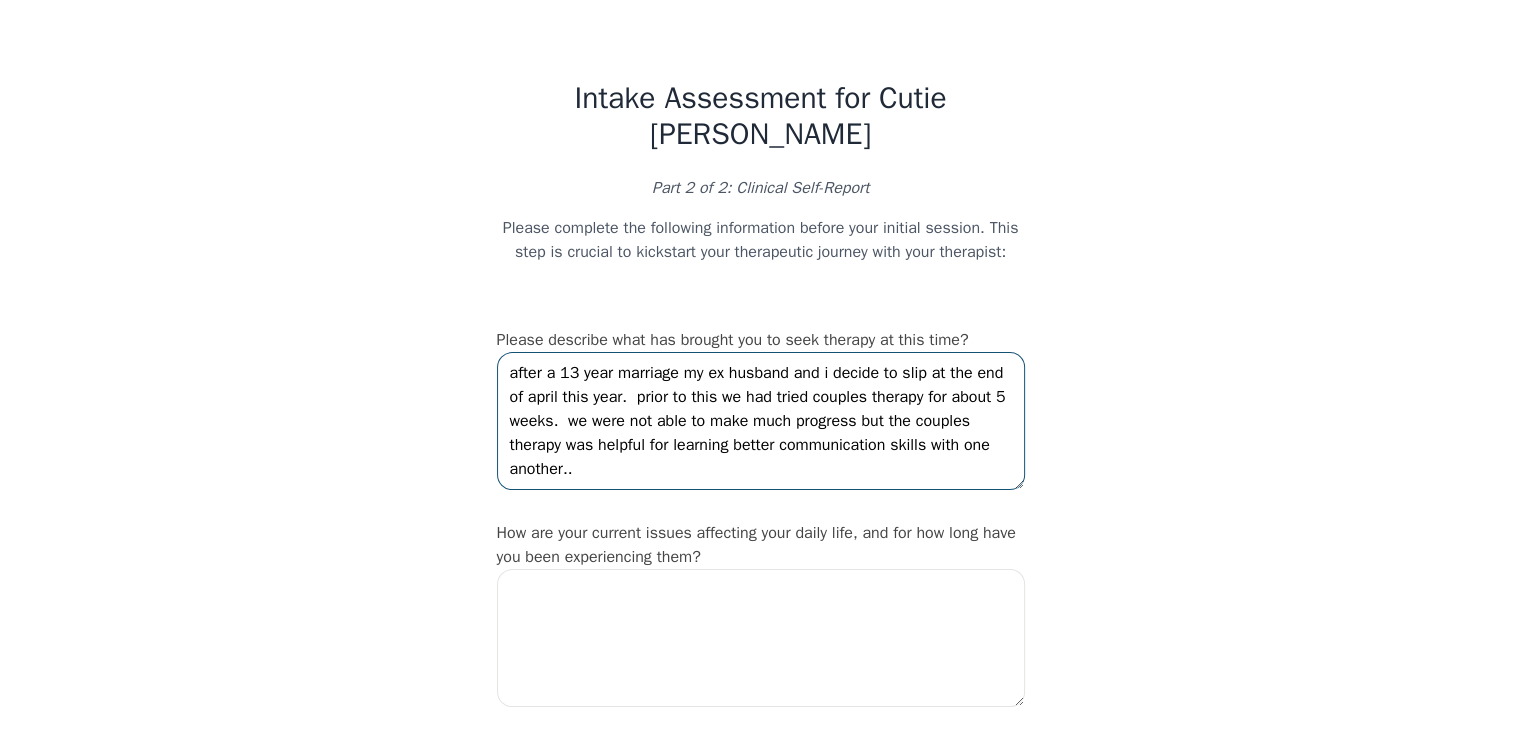 click on "after a 13 year marriage my ex husband and i decide to slip at the end of april this year.  prior to this we had tried couples therapy for about 5 weeks.  we were not able to make much progress but the couples therapy was helpful for learning better communication skills with one another.." at bounding box center [761, 421] 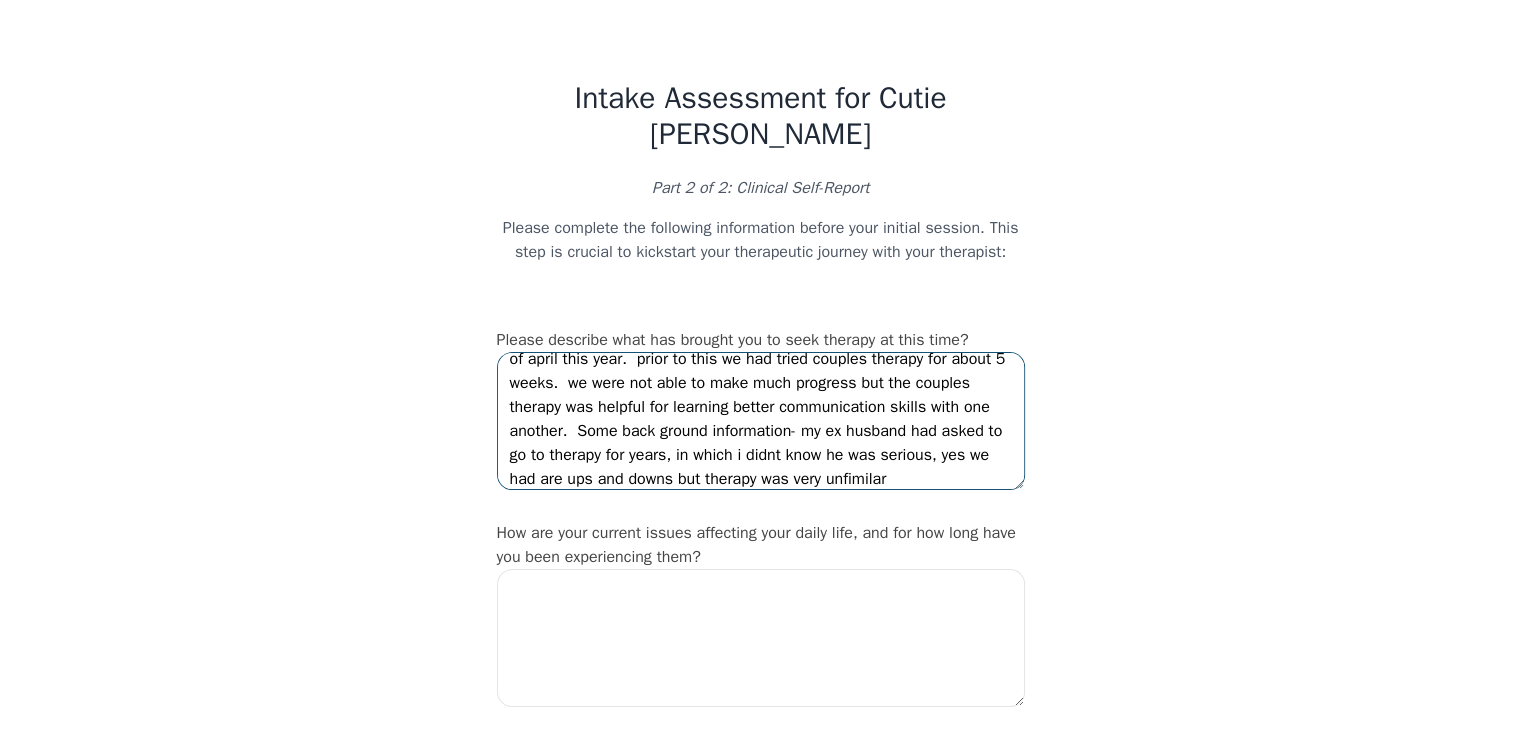 scroll, scrollTop: 62, scrollLeft: 0, axis: vertical 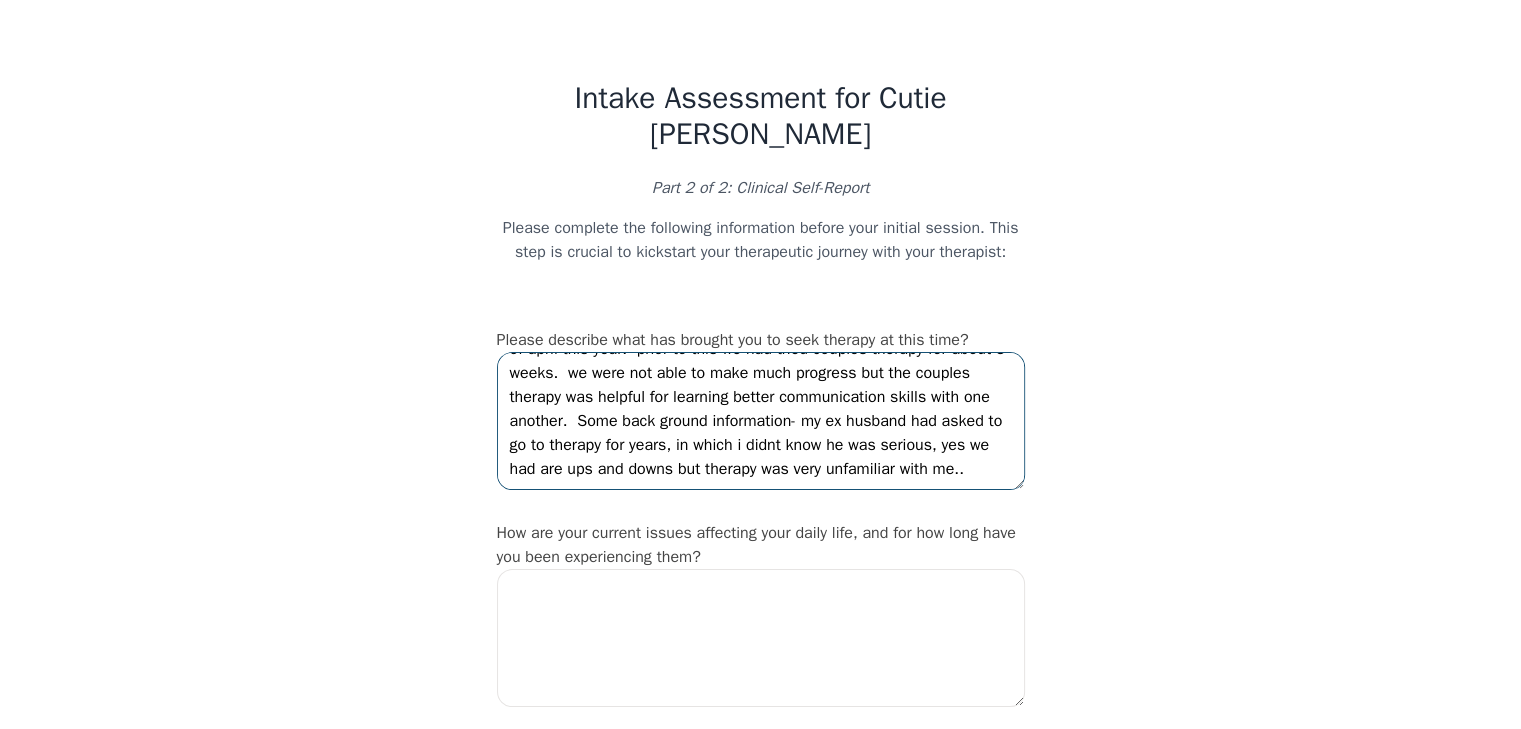 click on "after a 13 year marriage my ex husband and i decide to slip at the end of april this year.  prior to this we had tried couples therapy for about 5 weeks.  we were not able to make much progress but the couples therapy was helpful for learning better communication skills with one another.  Some back ground information- my ex husband had asked to go to therapy for years, in which i didnt know he was serious, yes we had are ups and downs but therapy was very unfamiliar with me.." at bounding box center (761, 421) 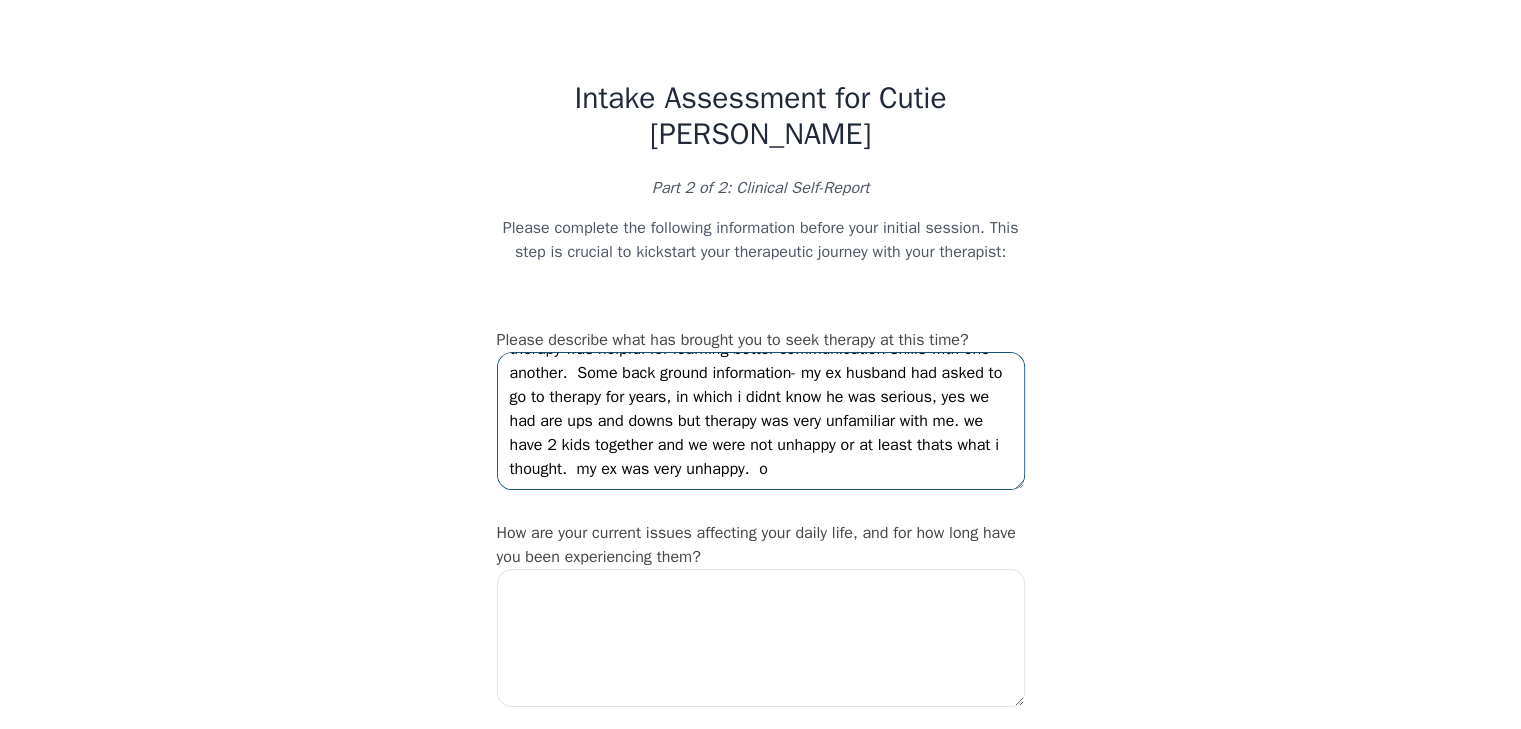 scroll, scrollTop: 110, scrollLeft: 0, axis: vertical 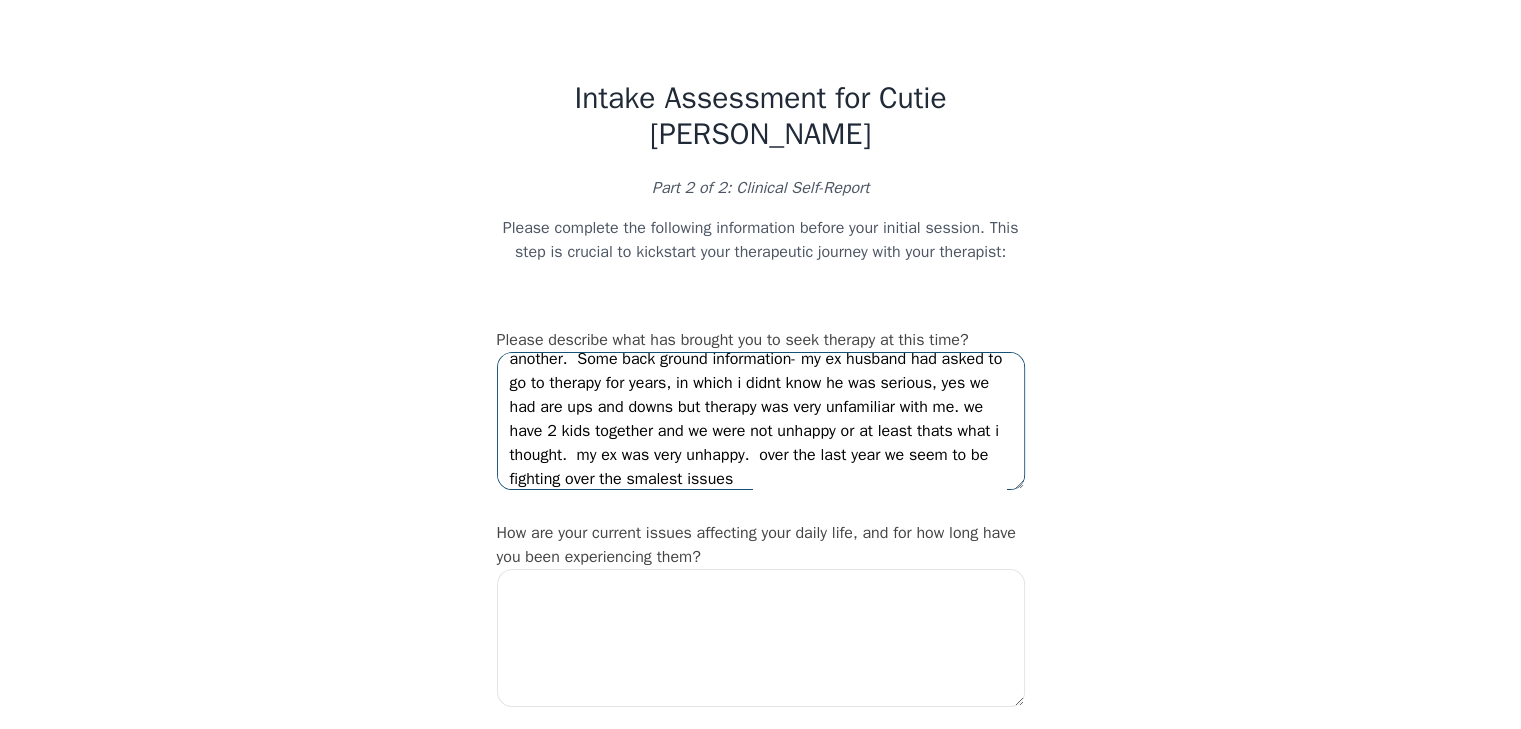 click on "after a 13 year marriage my ex husband and i decide to slip at the end of april this year.  prior to this we had tried couples therapy for about 5 weeks.  we were not able to make much progress but the couples therapy was helpful for learning better communication skills with one another.  Some back ground information- my ex husband had asked to go to therapy for years, in which i didnt know he was serious, yes we had are ups and downs but therapy was very unfamiliar with me. we have 2 kids together and we were not unhappy or at least thats what i thought.  my ex was very unhappy.  over the last year we seem to be fighting over the smalest issues" at bounding box center [761, 421] 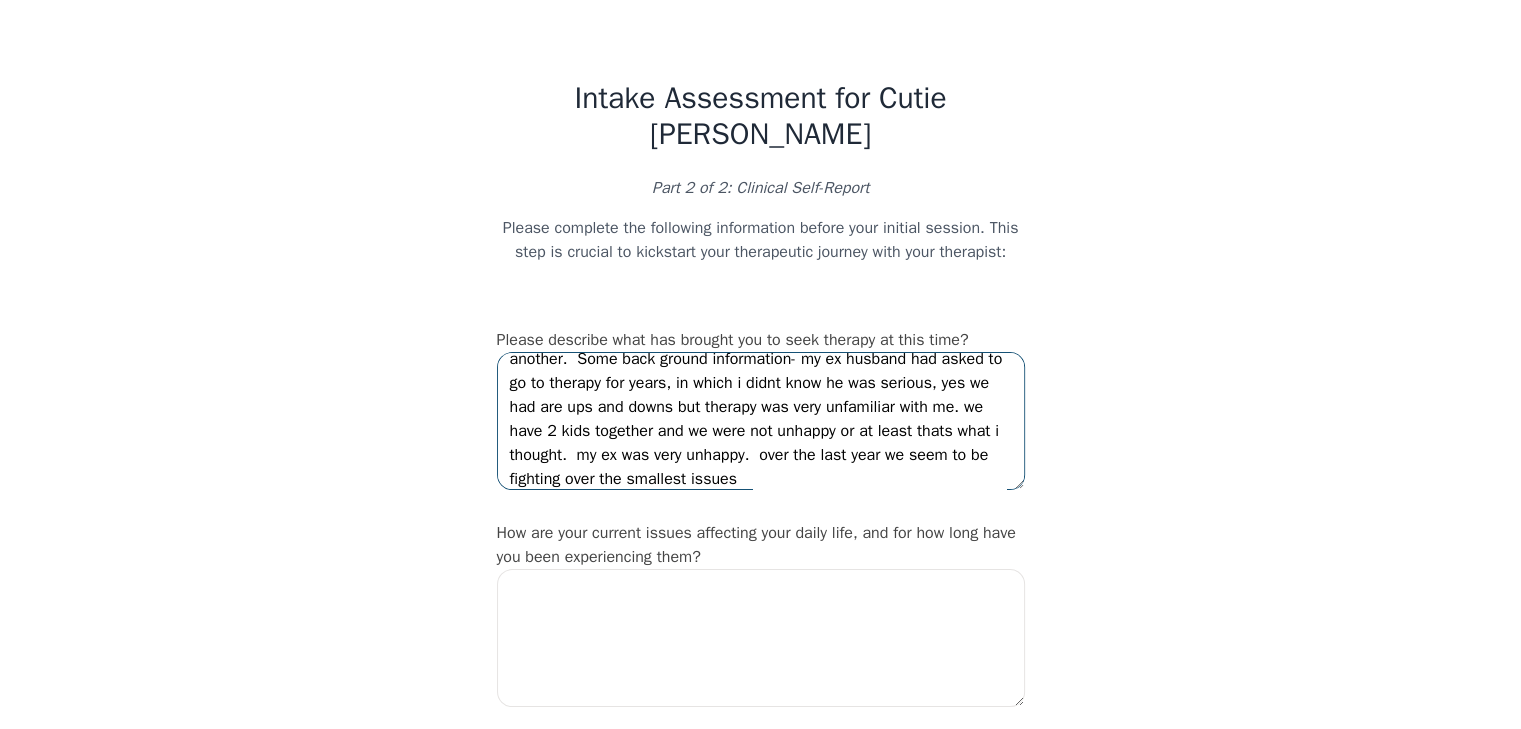 click on "after a 13 year marriage my ex husband and i decide to slip at the end of april this year.  prior to this we had tried couples therapy for about 5 weeks.  we were not able to make much progress but the couples therapy was helpful for learning better communication skills with one another.  Some back ground information- my ex husband had asked to go to therapy for years, in which i didnt know he was serious, yes we had are ups and downs but therapy was very unfamiliar with me. we have 2 kids together and we were not unhappy or at least thats what i thought.  my ex was very unhappy.  over the last year we seem to be fighting over the smallest issues" at bounding box center [761, 421] 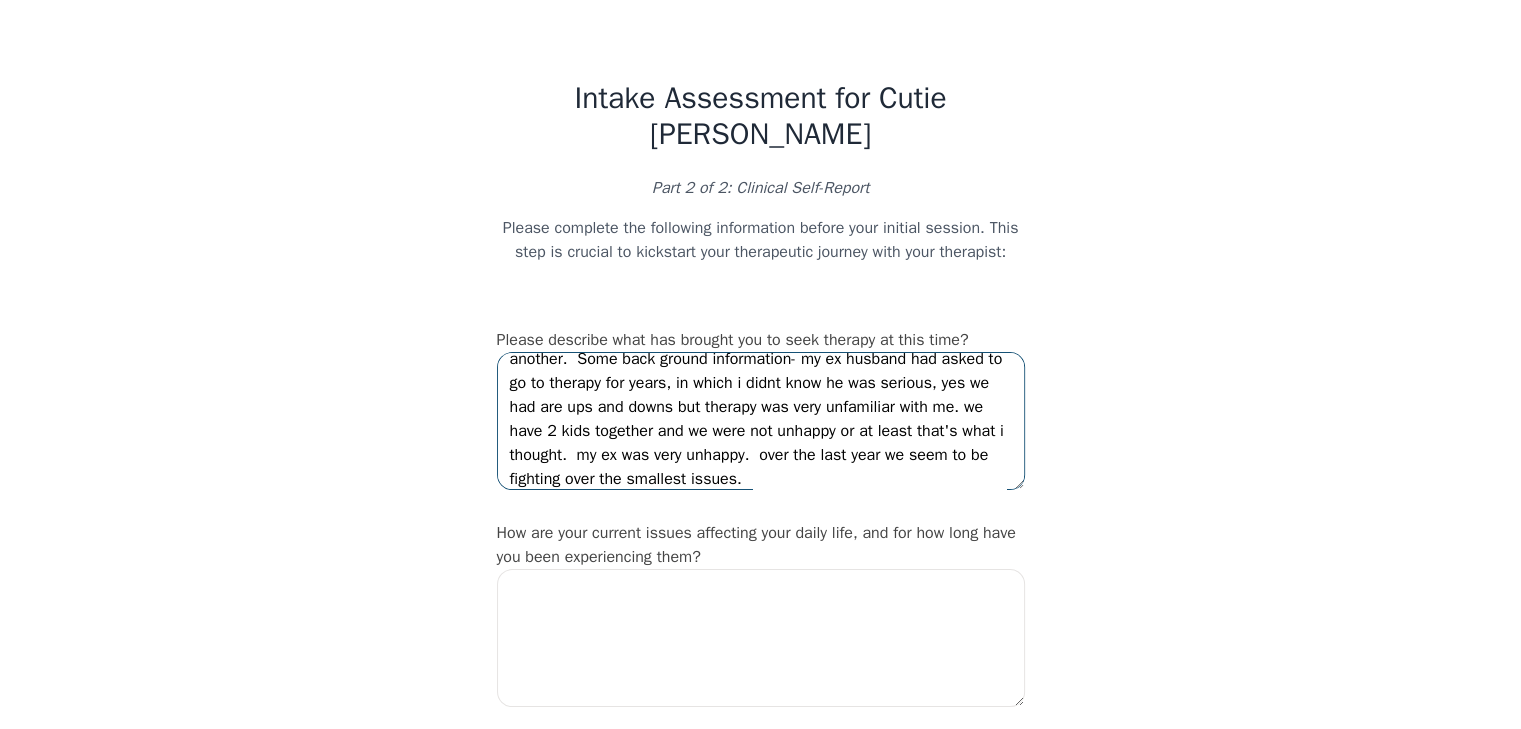 click on "after a 13 year marriage my ex husband and i decide to slip at the end of april this year.  prior to this we had tried couples therapy for about 5 weeks.  we were not able to make much progress but the couples therapy was helpful for learning better communication skills with one another.  Some back ground information- my ex husband had asked to go to therapy for years, in which i didnt know he was serious, yes we had are ups and downs but therapy was very unfamiliar with me. we have 2 kids together and we were not unhappy or at least that's what i thought.  my ex was very unhappy.  over the last year we seem to be fighting over the smallest issues." at bounding box center (761, 421) 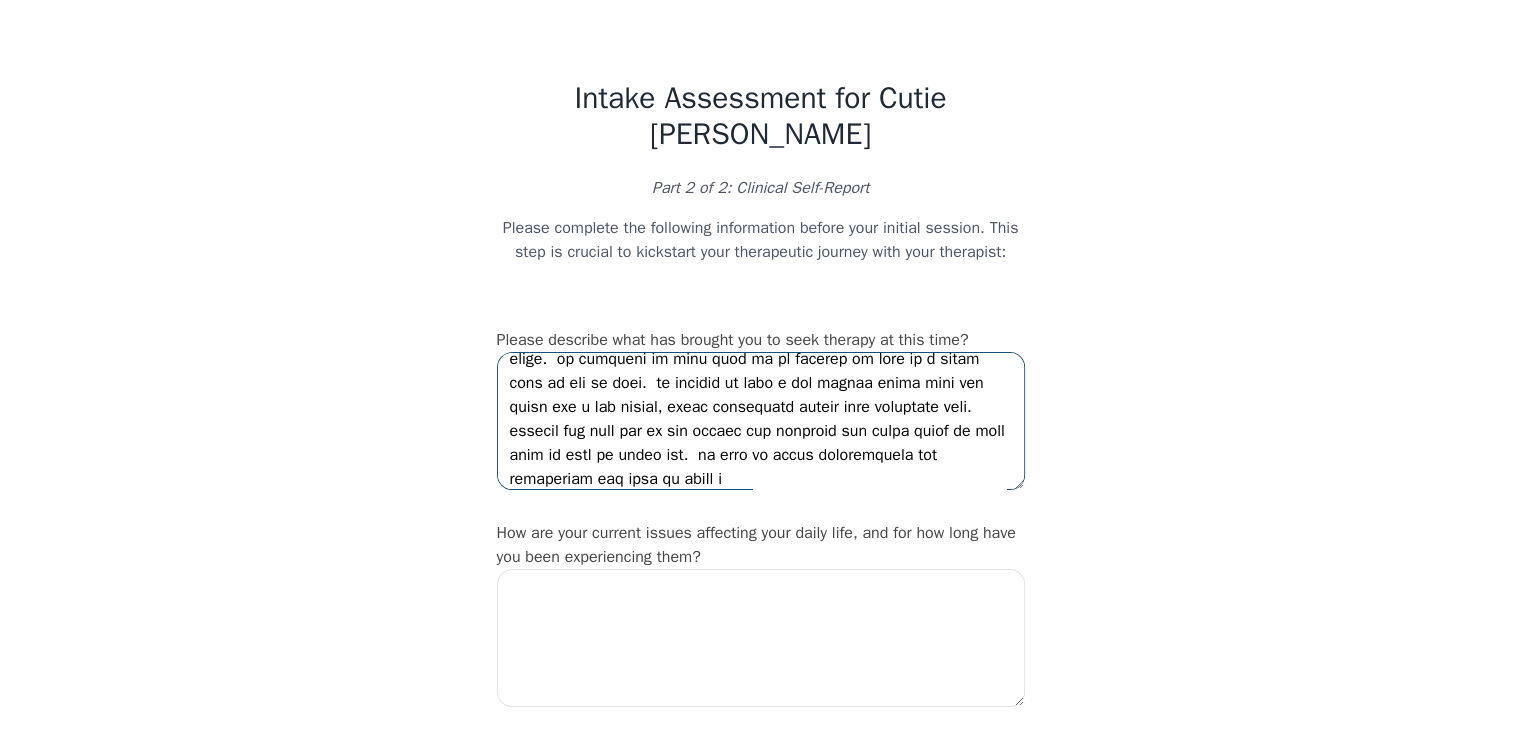 scroll, scrollTop: 326, scrollLeft: 0, axis: vertical 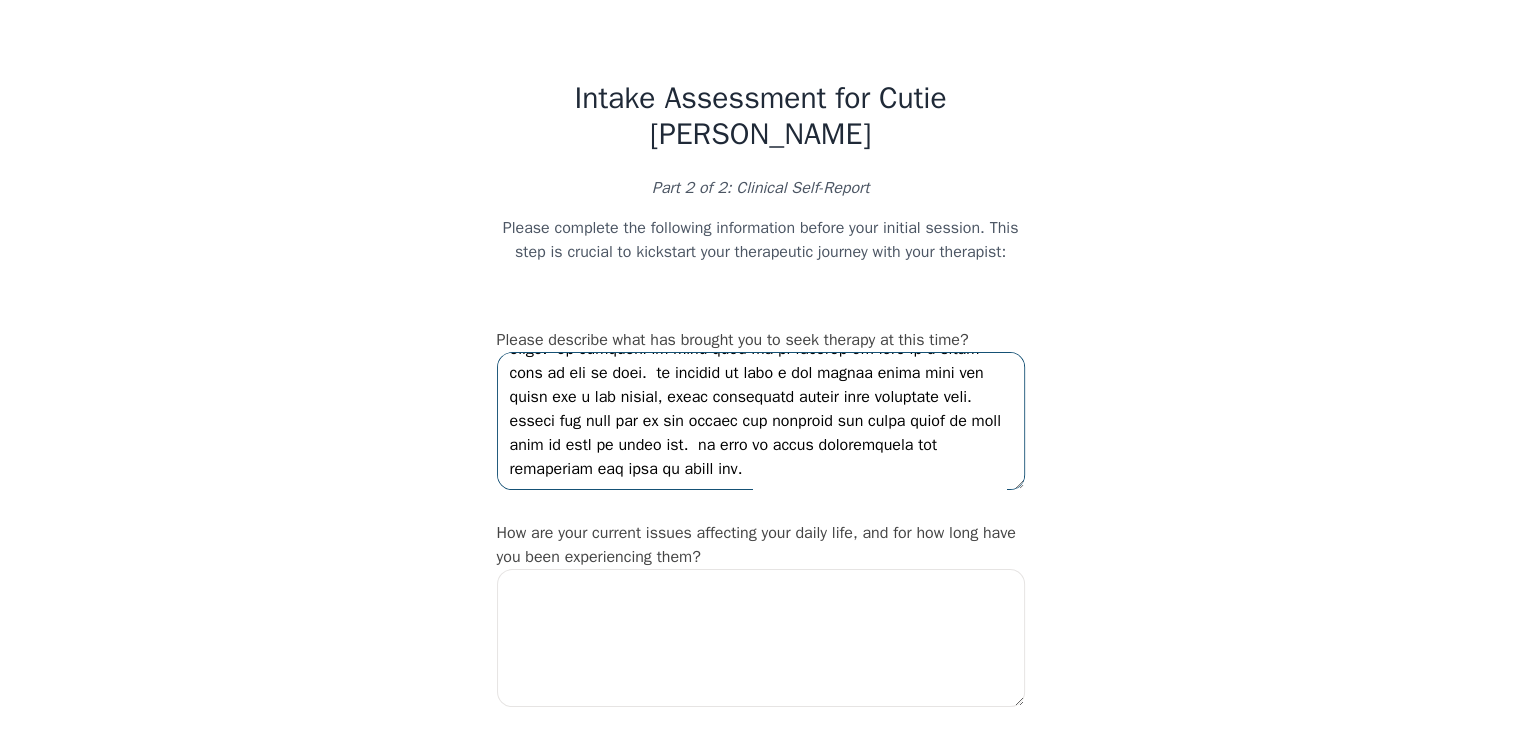 click at bounding box center (761, 421) 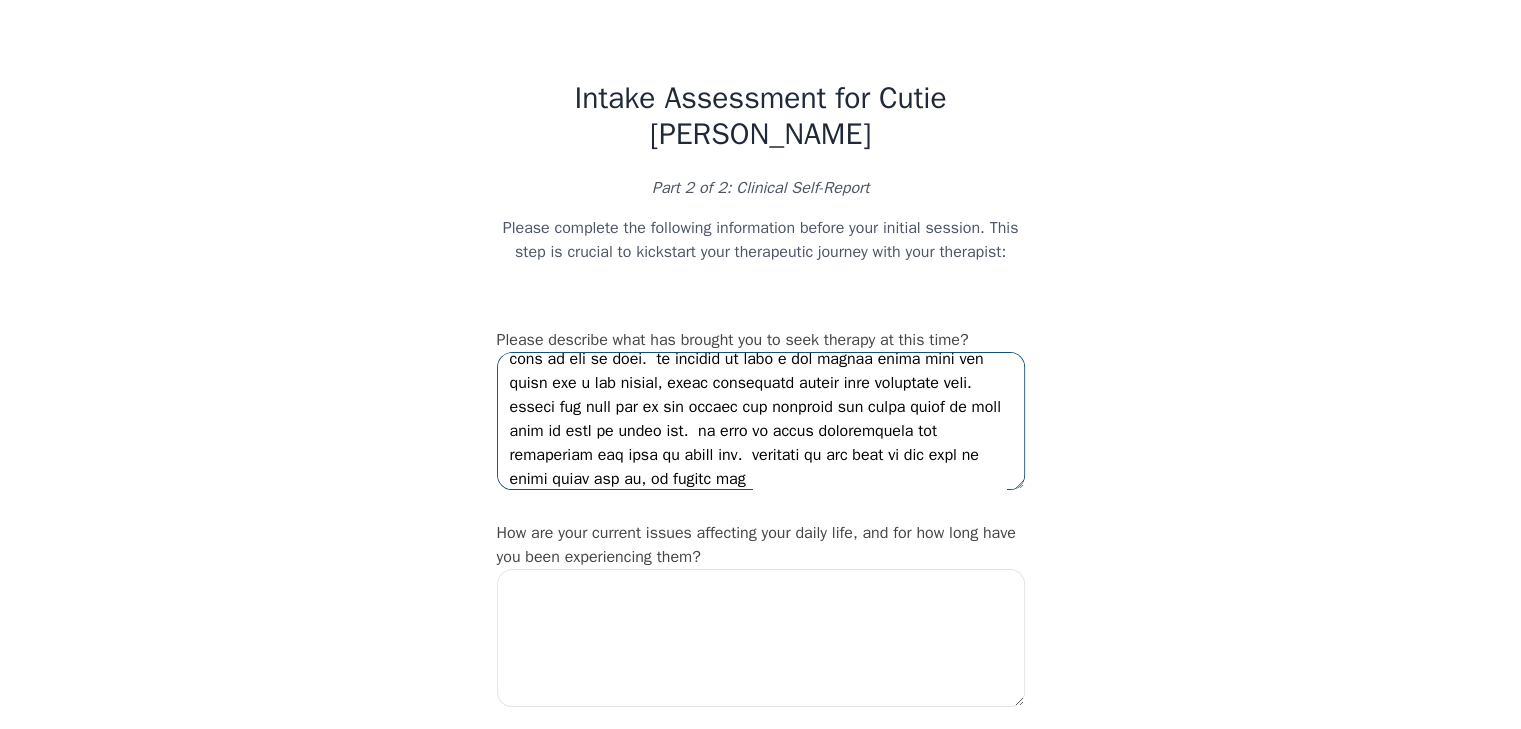 scroll, scrollTop: 350, scrollLeft: 0, axis: vertical 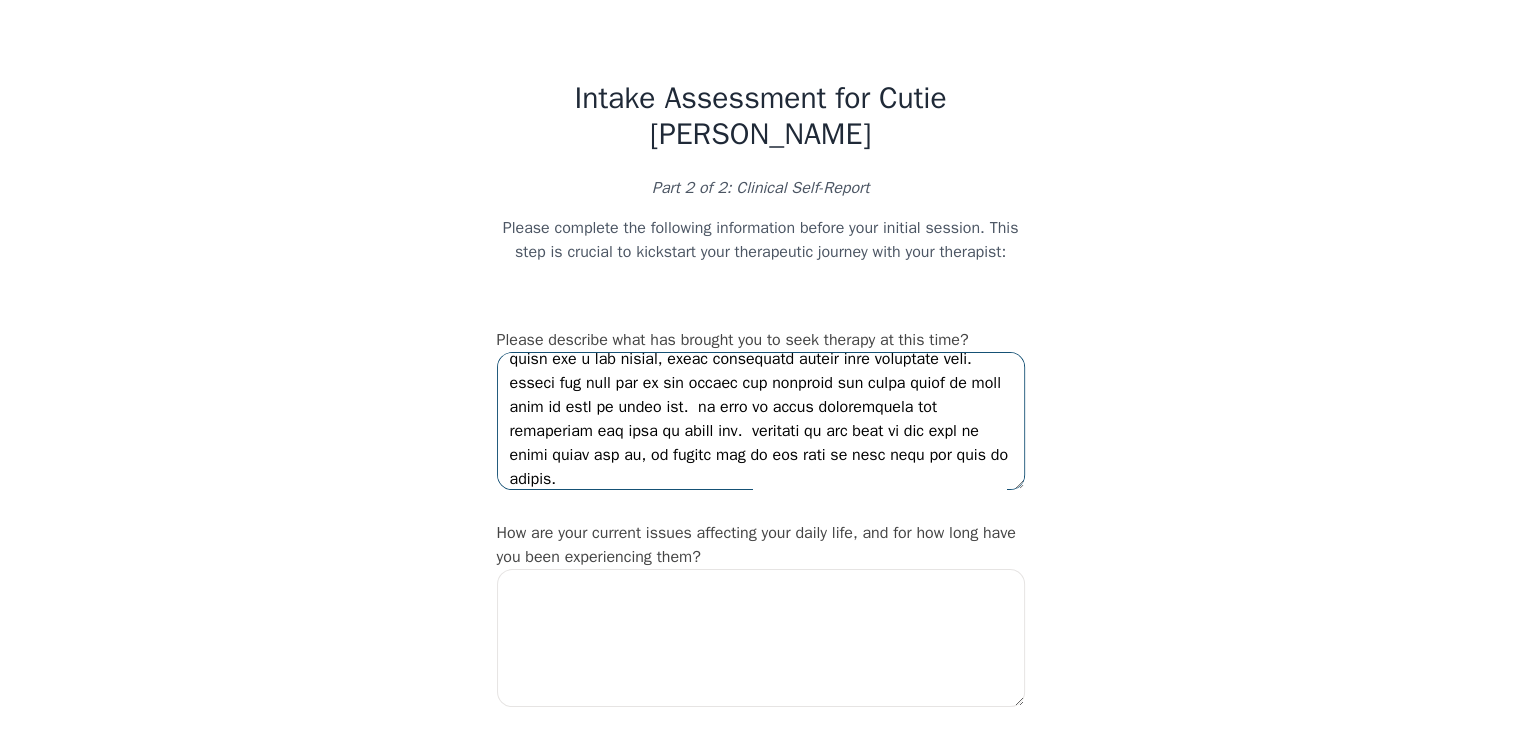 click at bounding box center (761, 421) 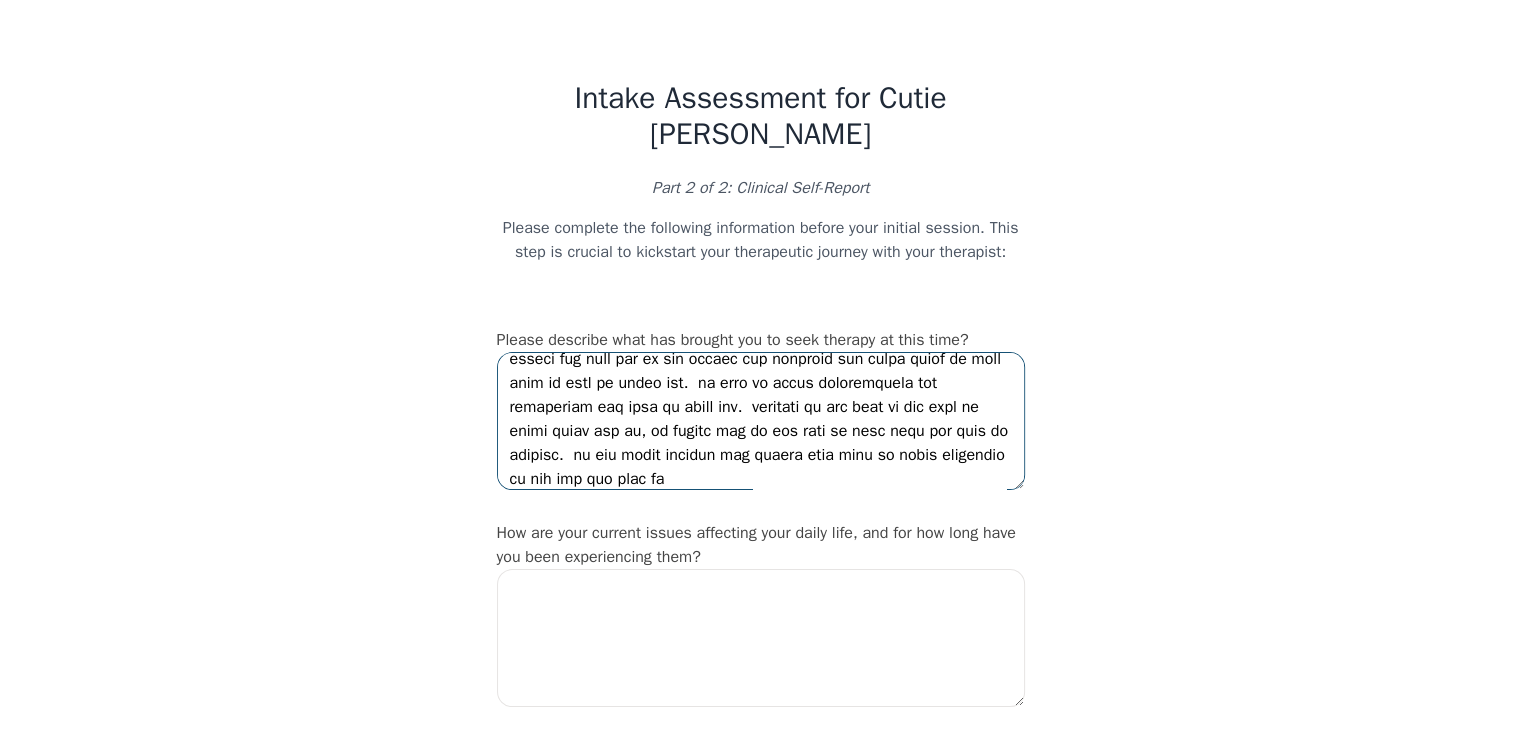 scroll, scrollTop: 398, scrollLeft: 0, axis: vertical 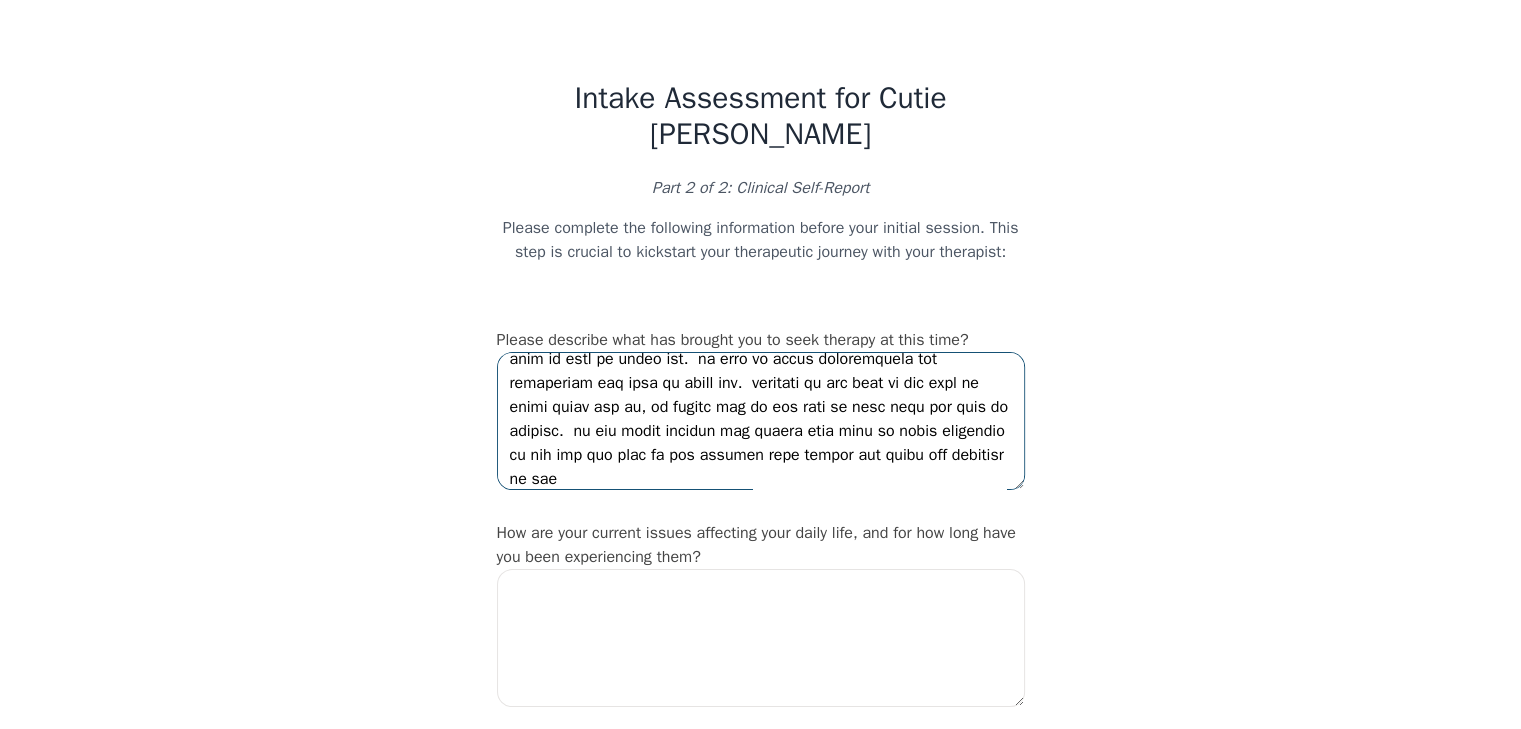 click at bounding box center (761, 421) 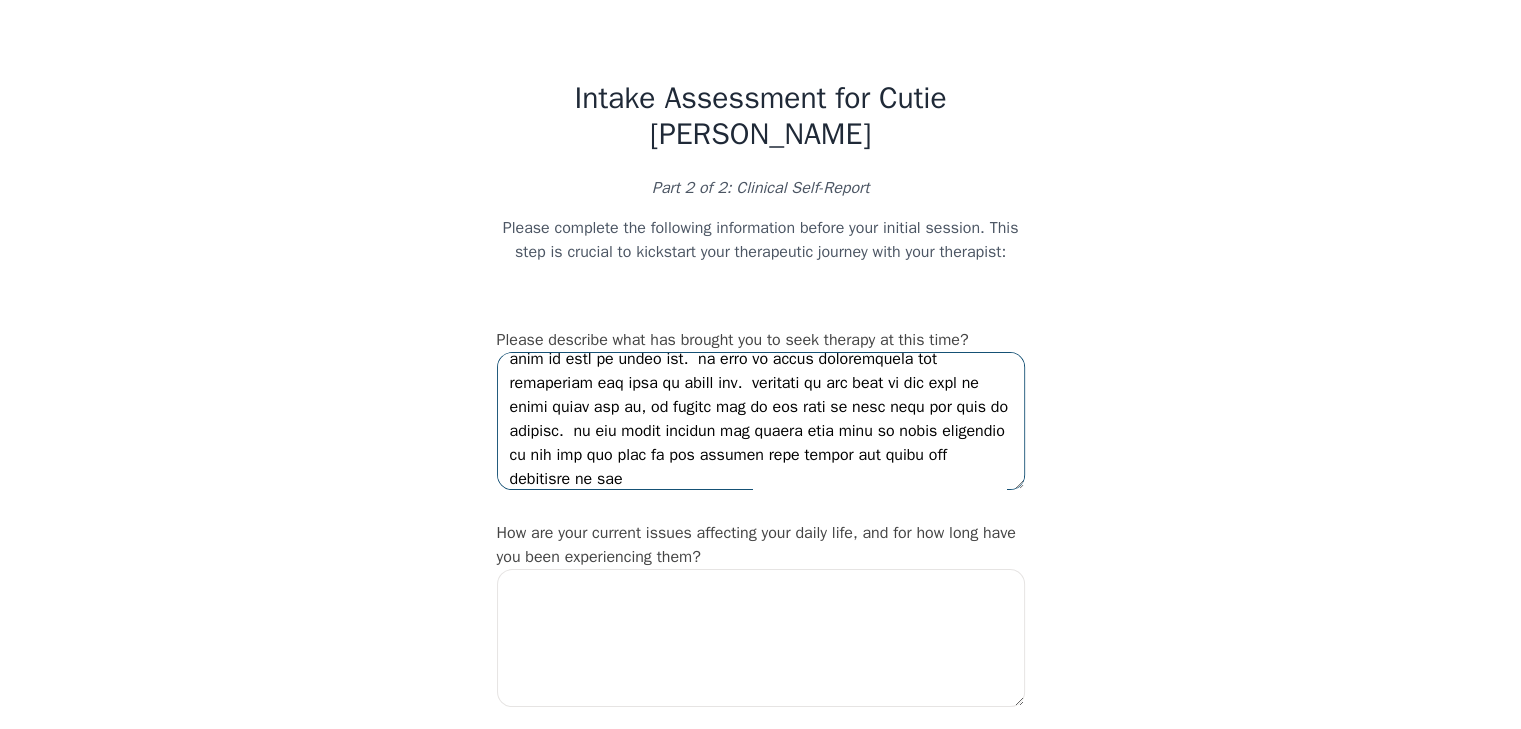 click at bounding box center (761, 421) 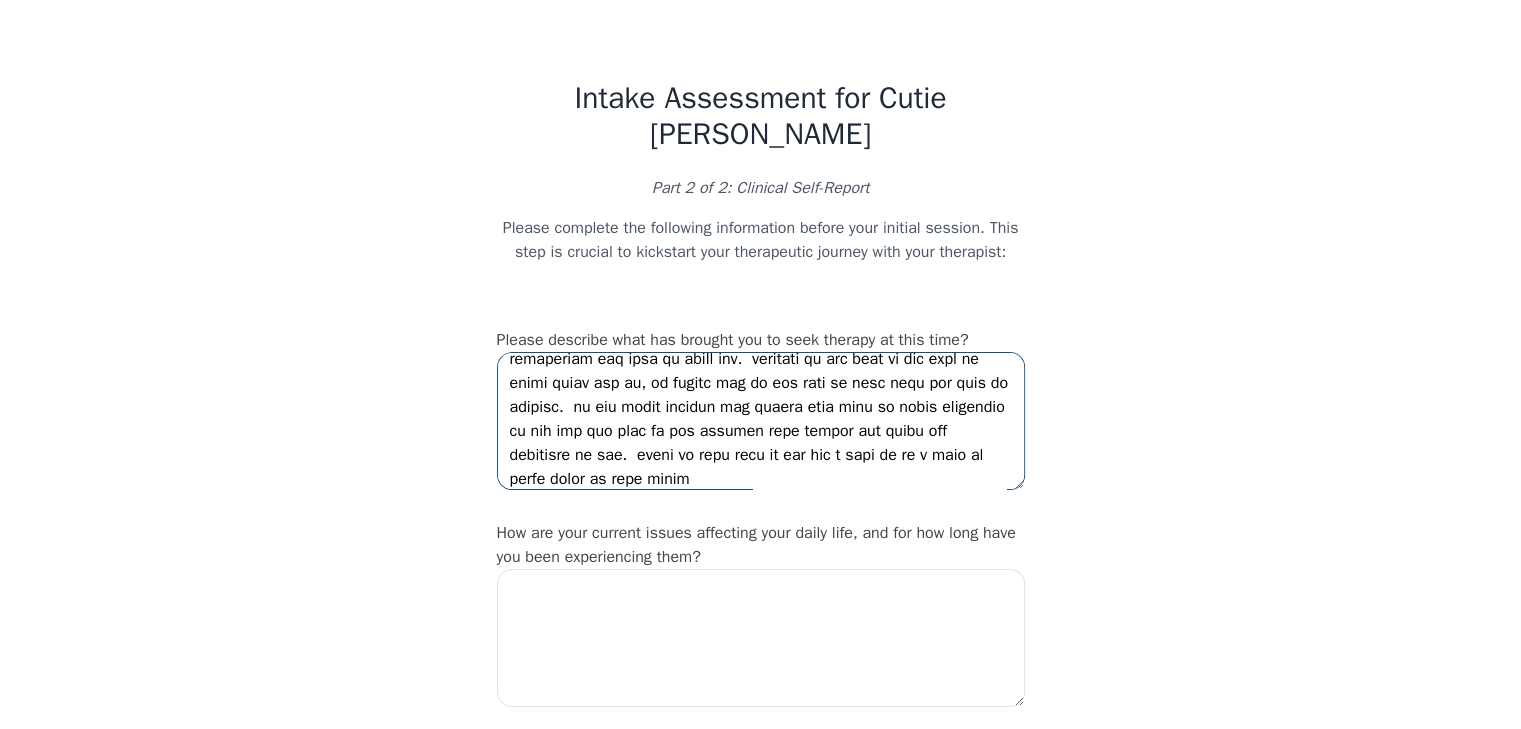scroll, scrollTop: 446, scrollLeft: 0, axis: vertical 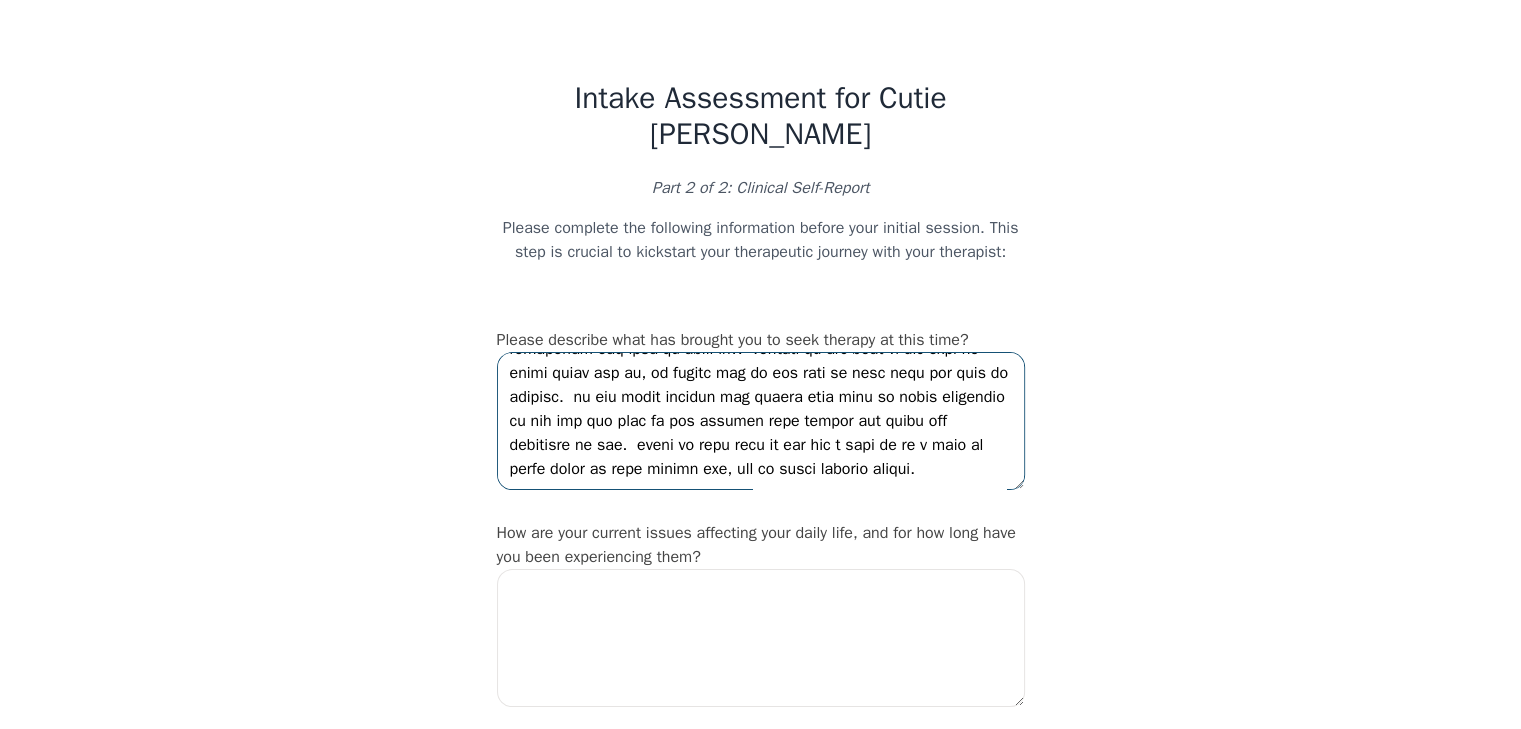 click at bounding box center (761, 421) 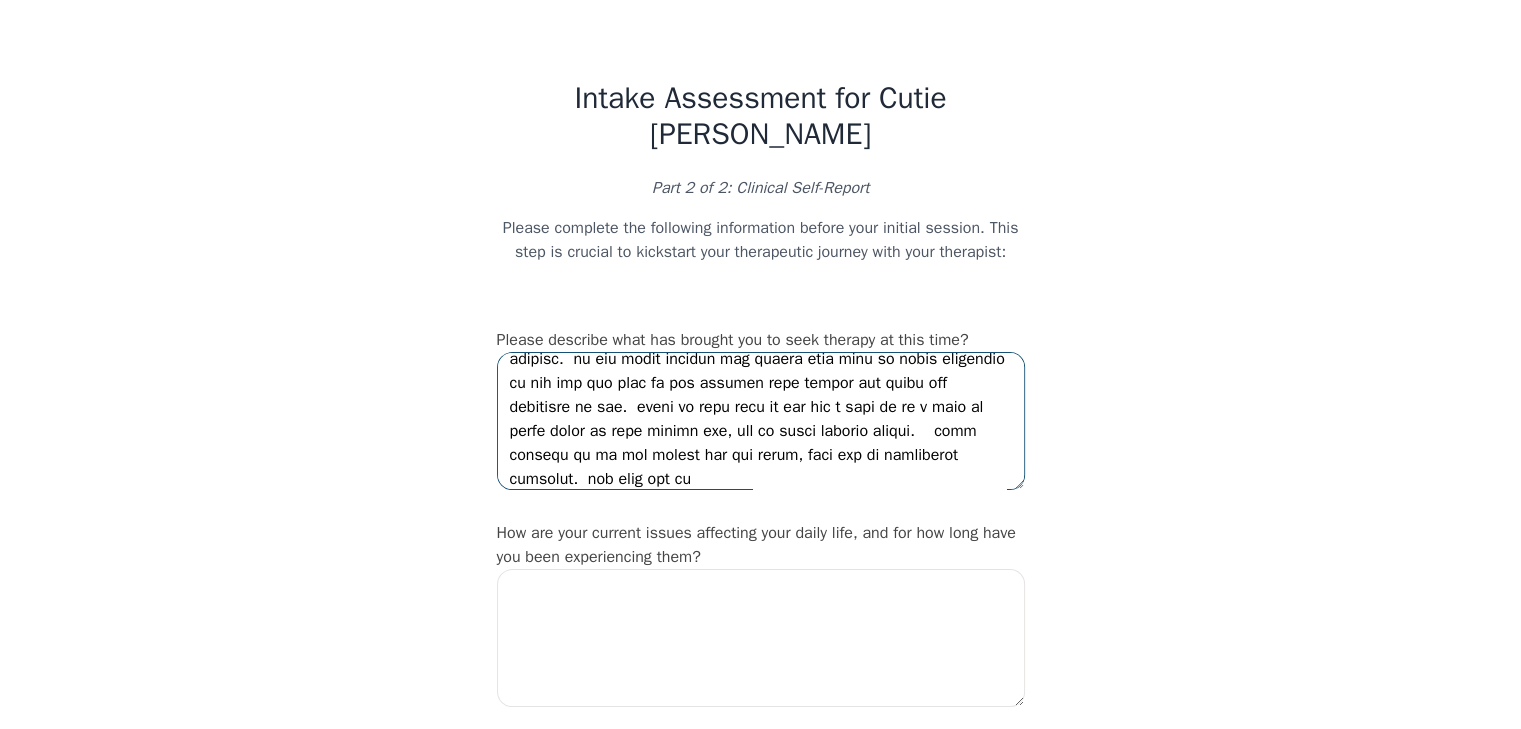 scroll, scrollTop: 494, scrollLeft: 0, axis: vertical 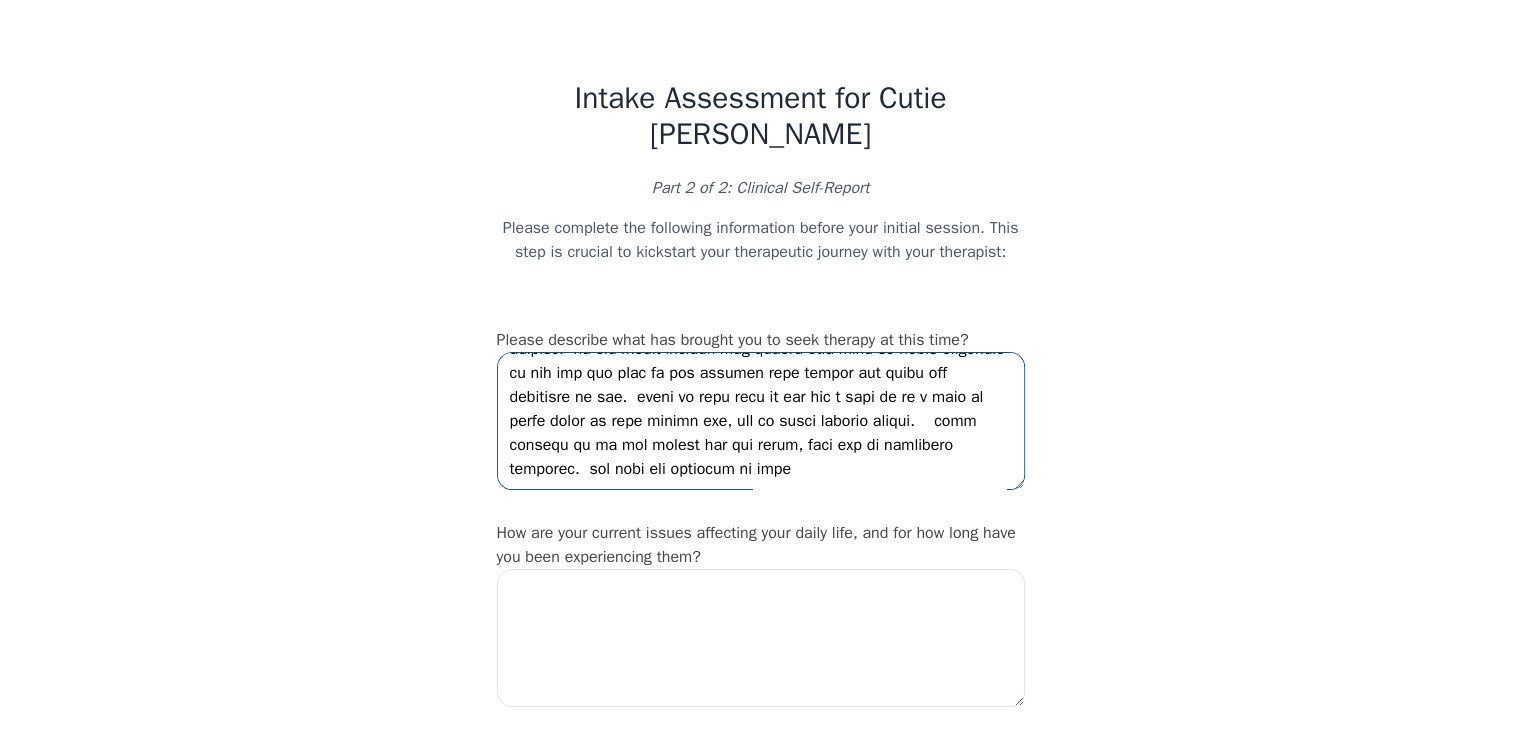 click at bounding box center [761, 421] 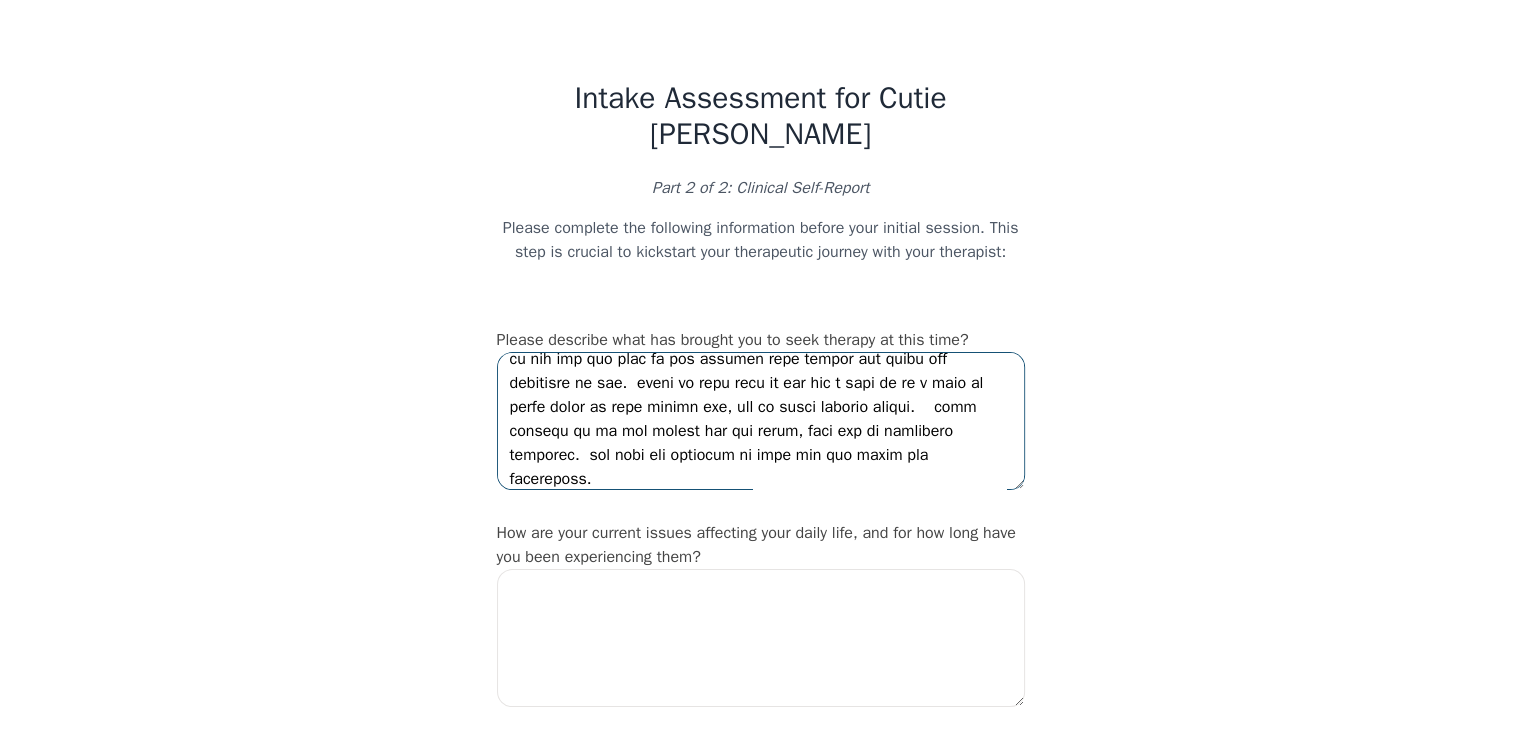 click at bounding box center (761, 421) 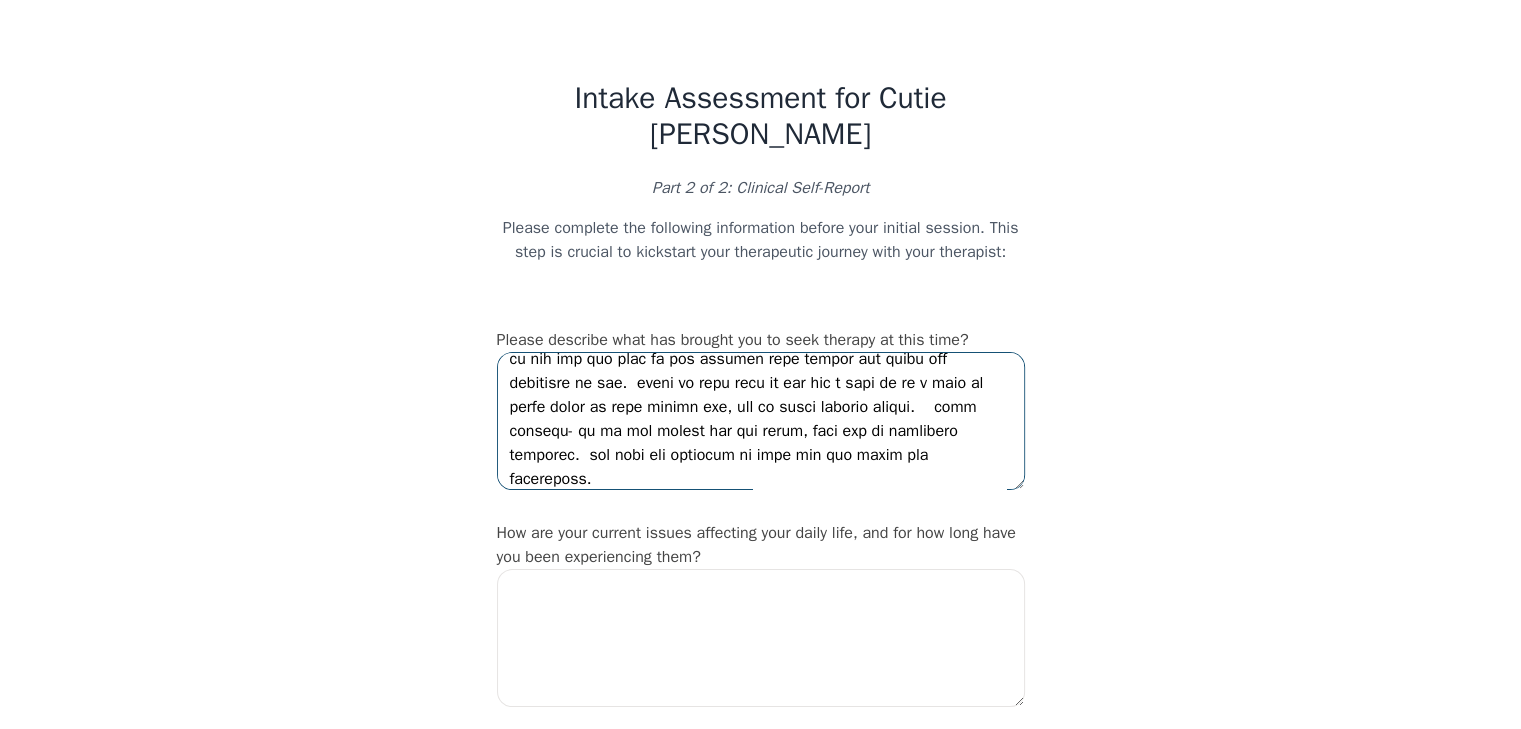click at bounding box center (761, 421) 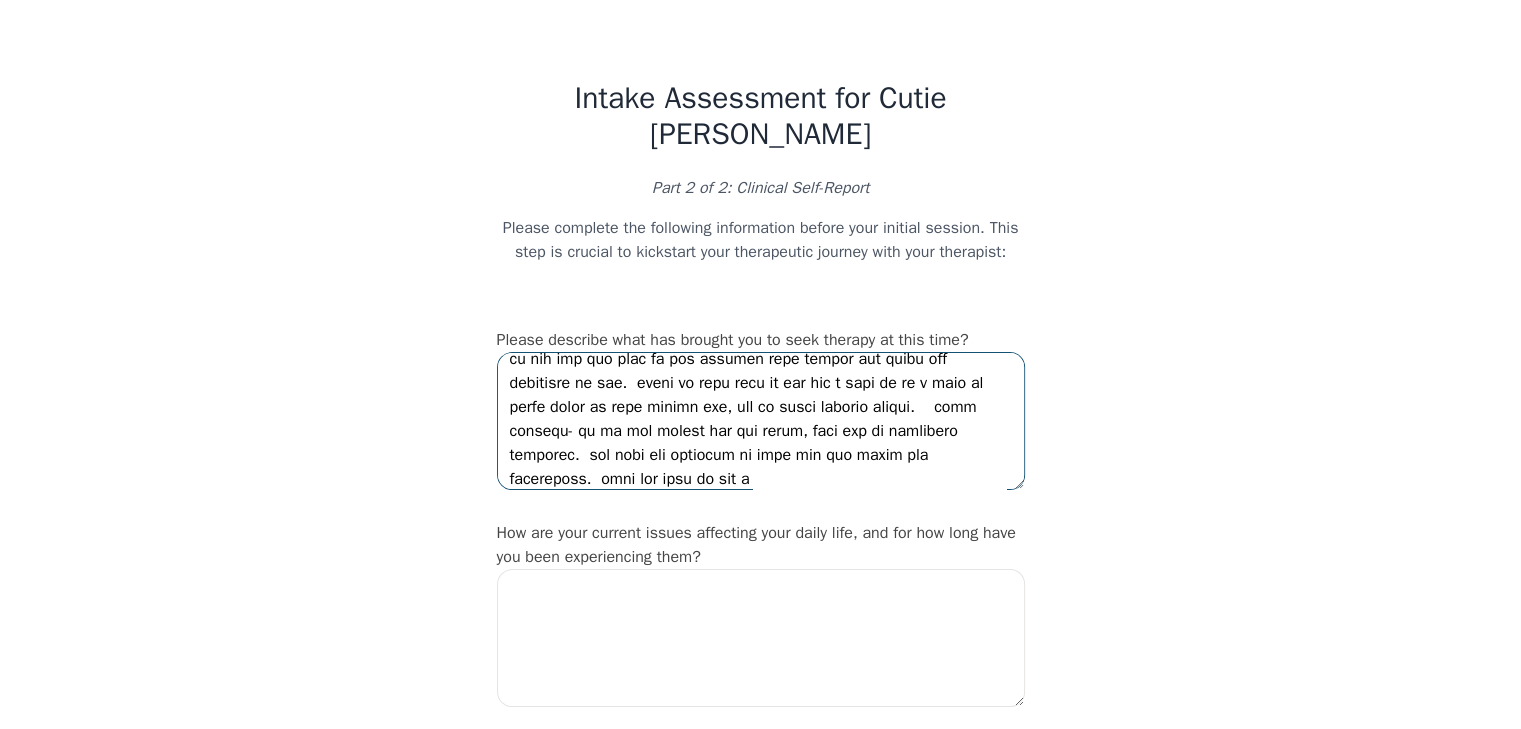 scroll, scrollTop: 518, scrollLeft: 0, axis: vertical 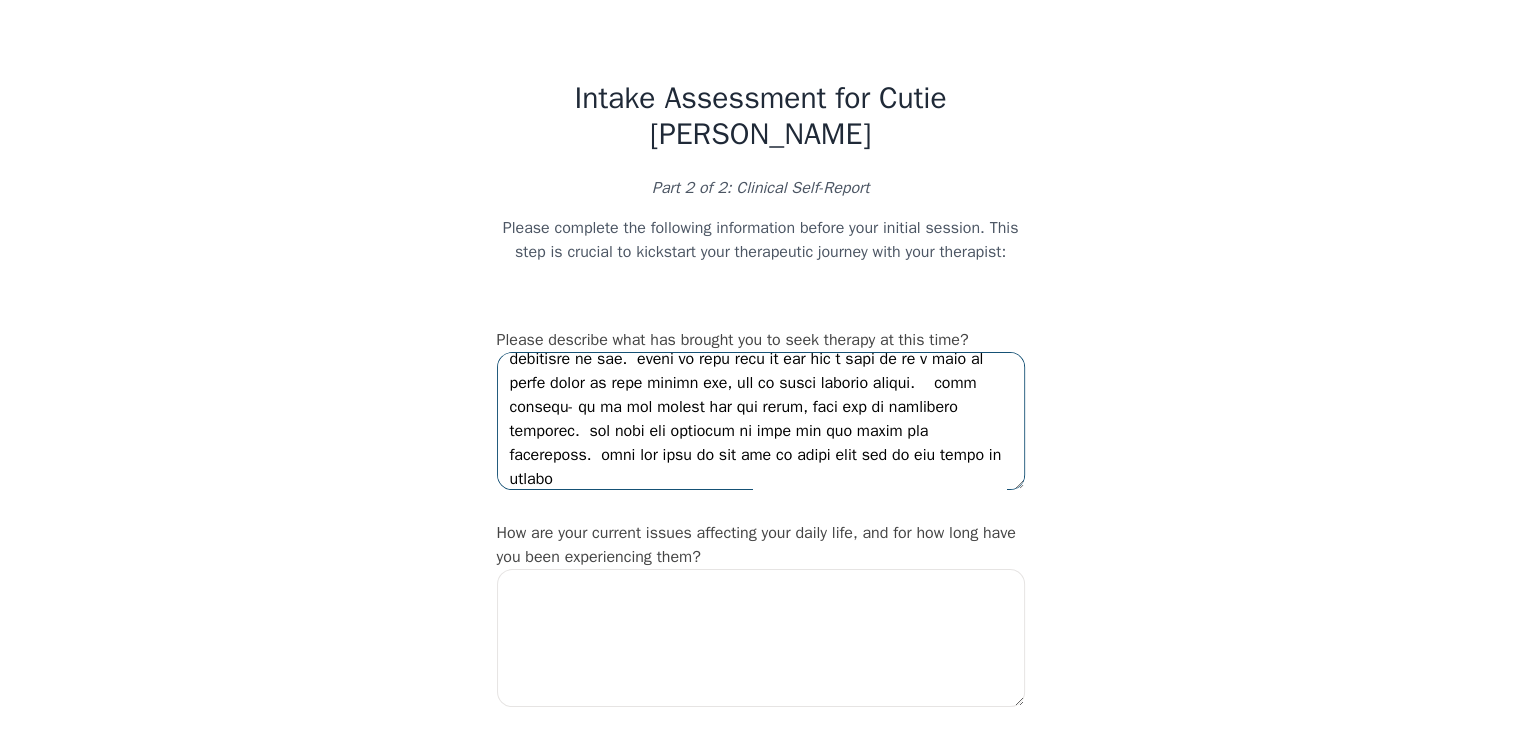 click at bounding box center (761, 421) 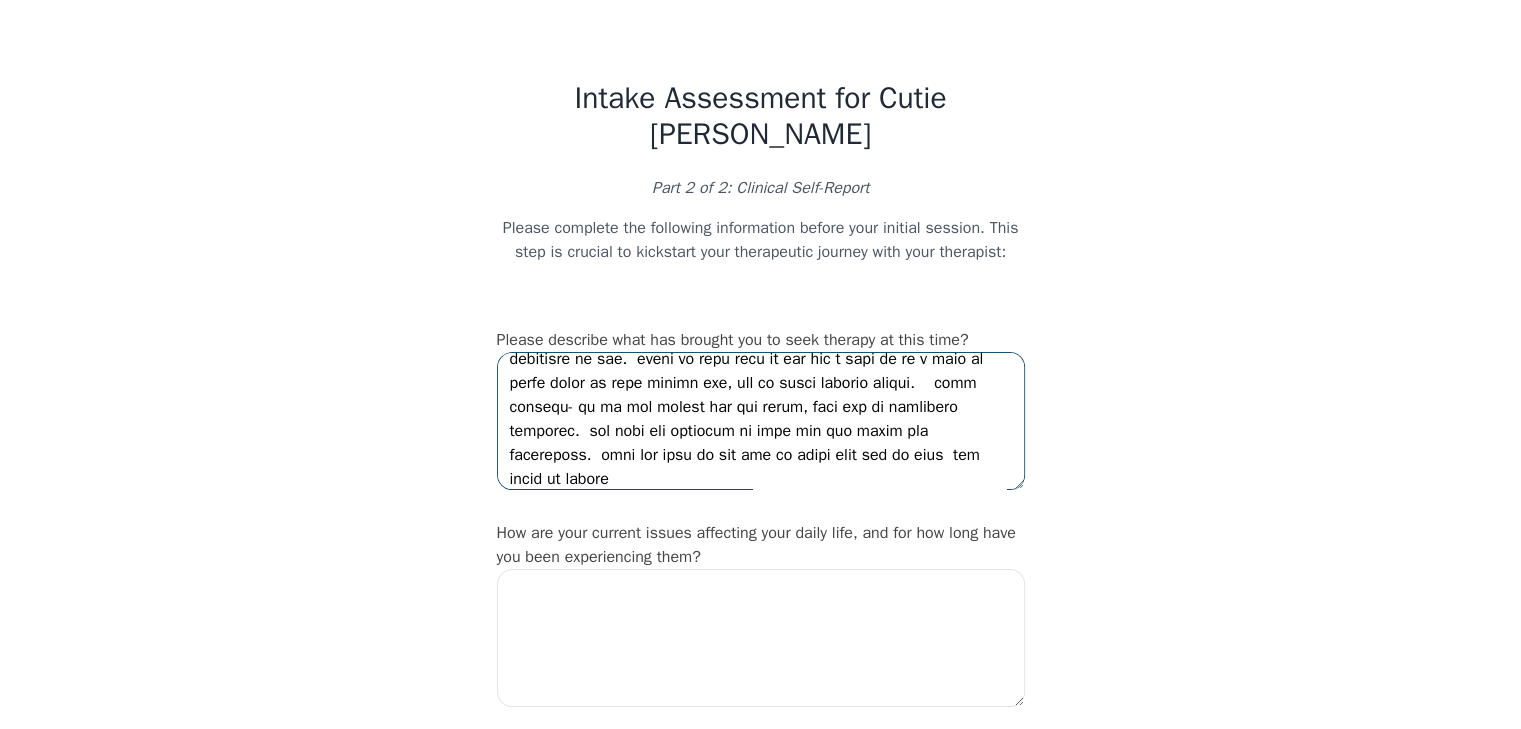 click at bounding box center (761, 421) 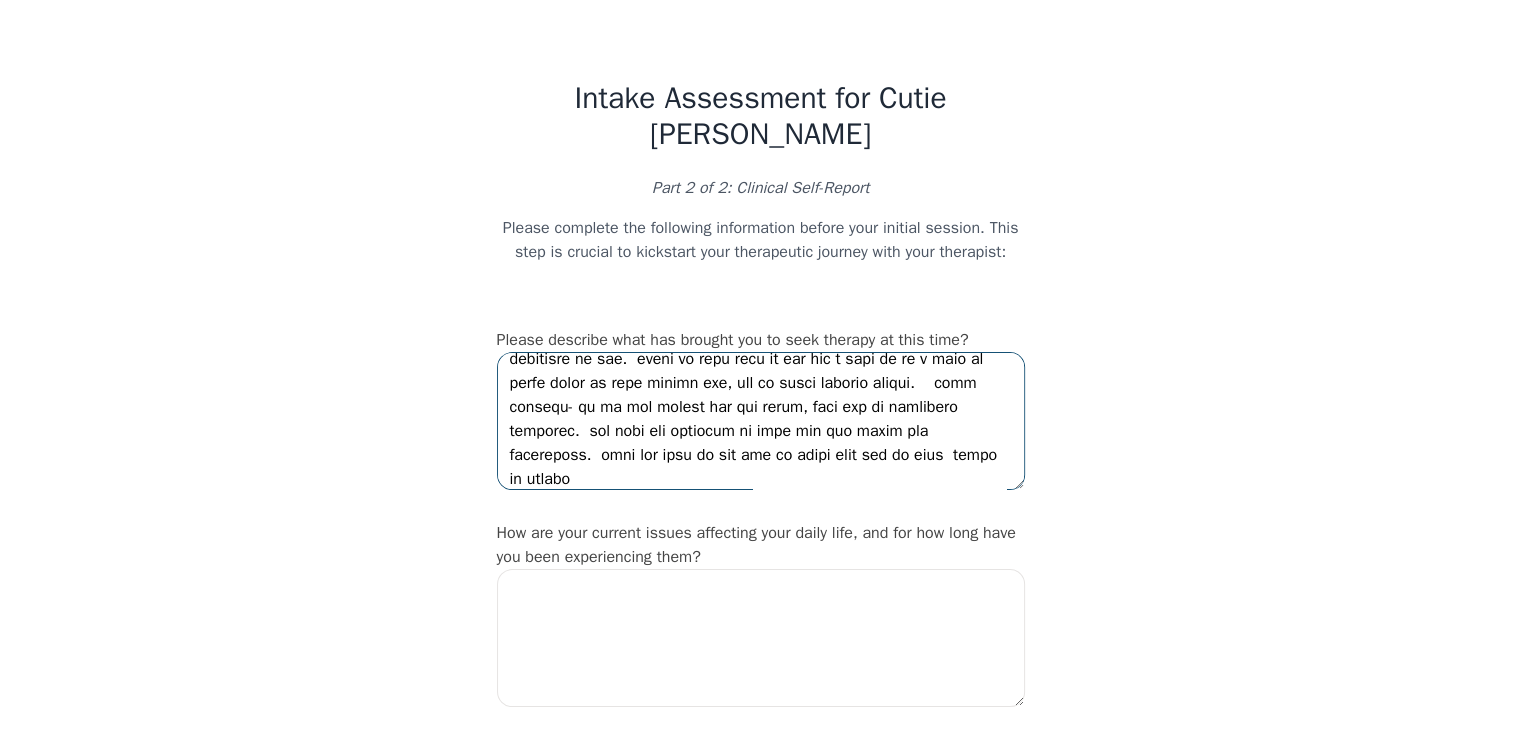 click at bounding box center [761, 421] 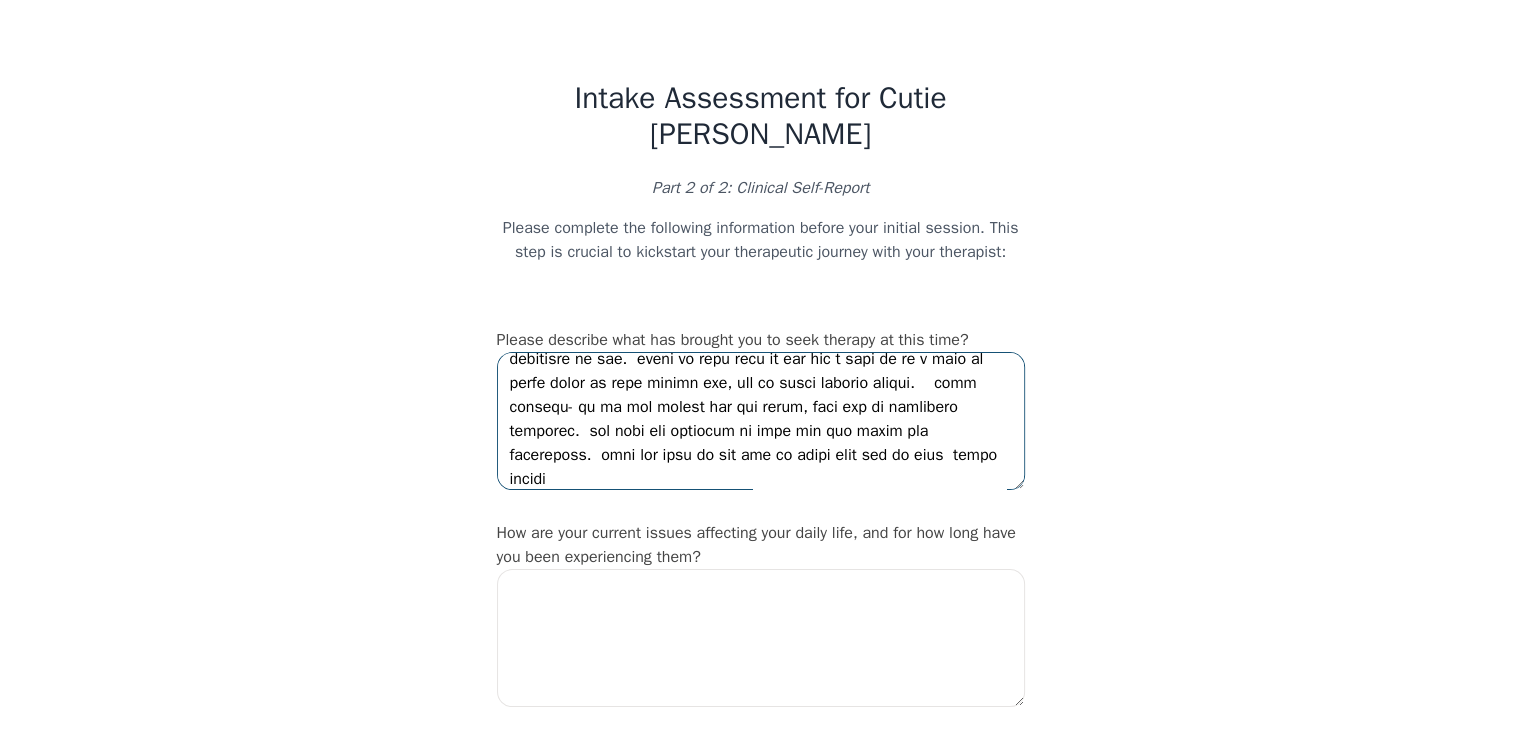 click at bounding box center (761, 421) 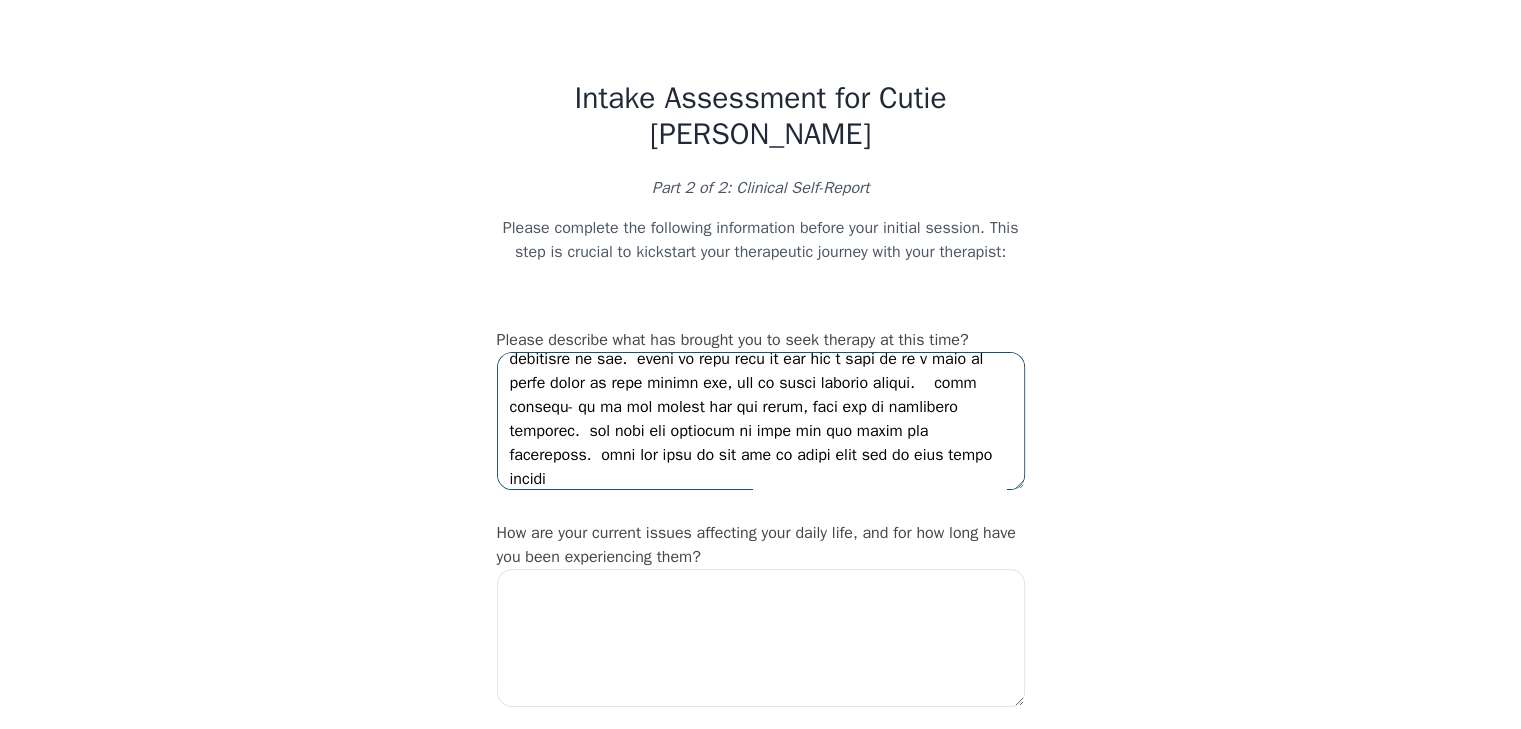 click at bounding box center [761, 421] 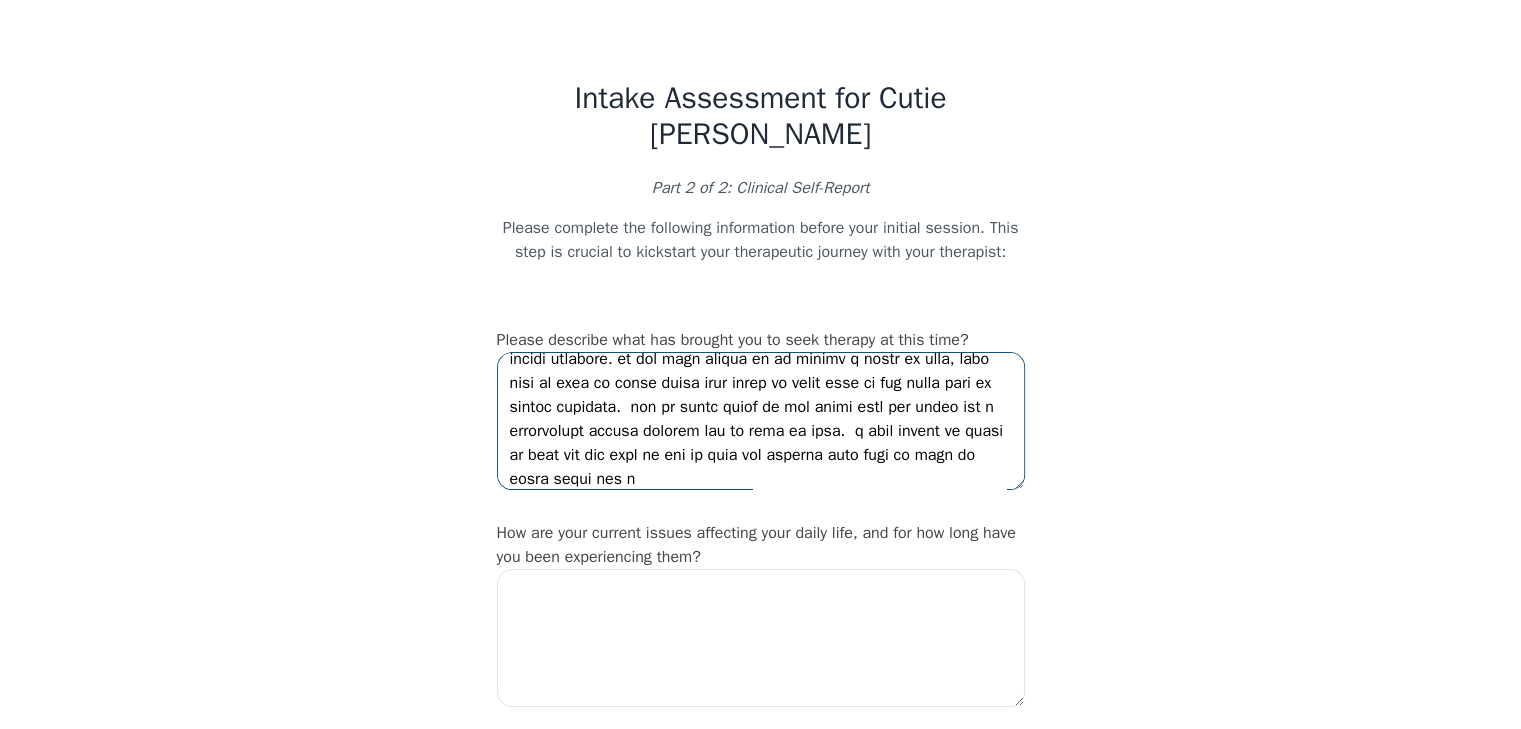 scroll, scrollTop: 662, scrollLeft: 0, axis: vertical 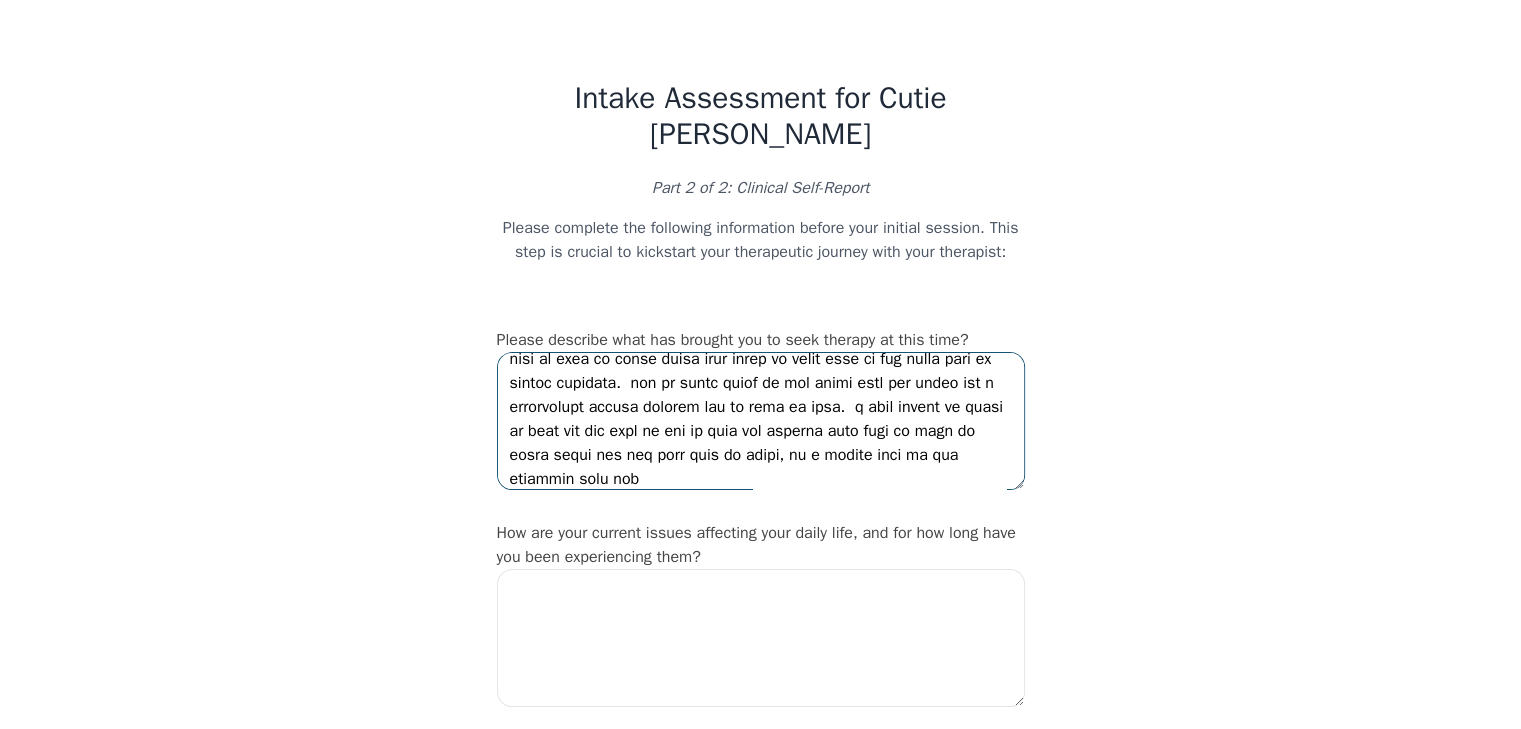click at bounding box center [761, 421] 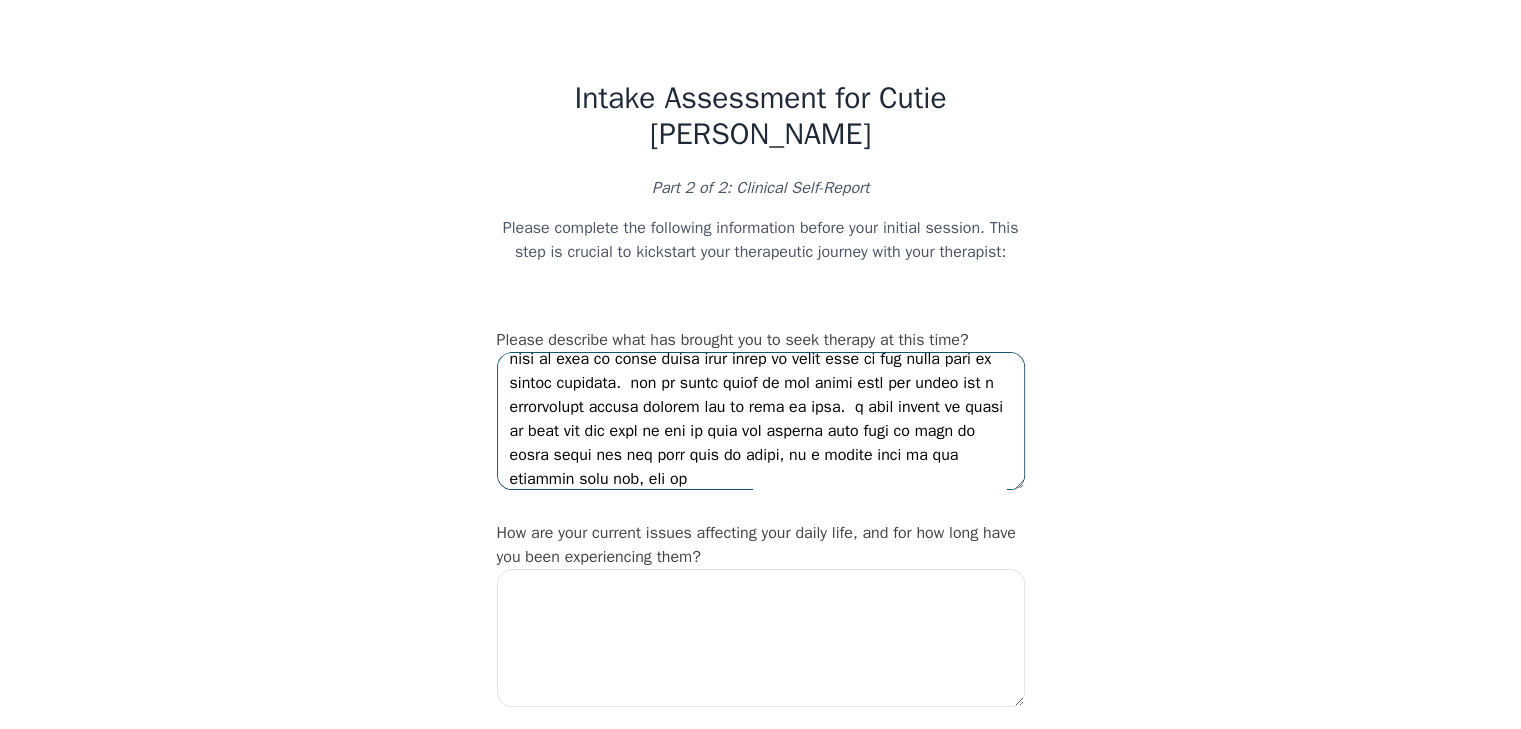 scroll, scrollTop: 686, scrollLeft: 0, axis: vertical 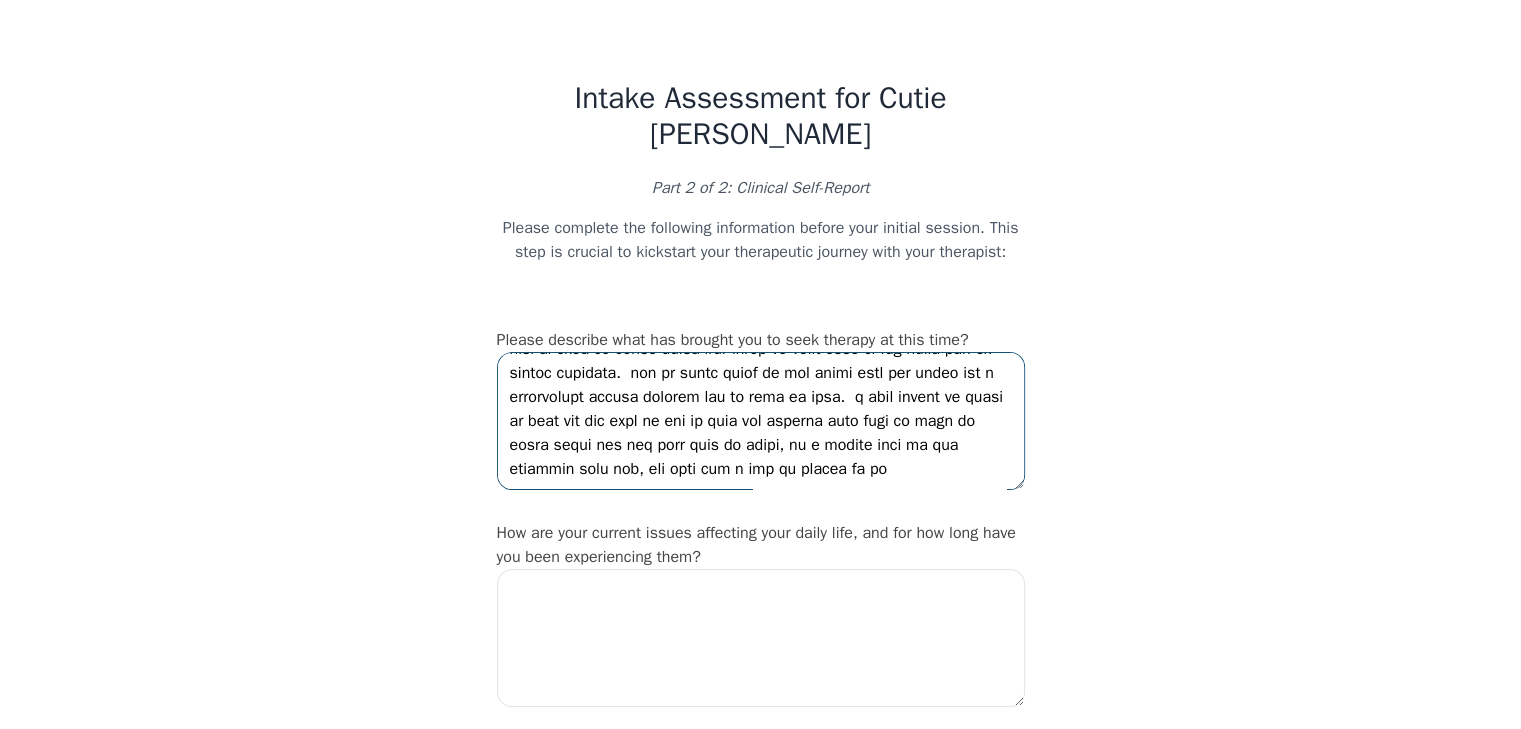 click at bounding box center [761, 421] 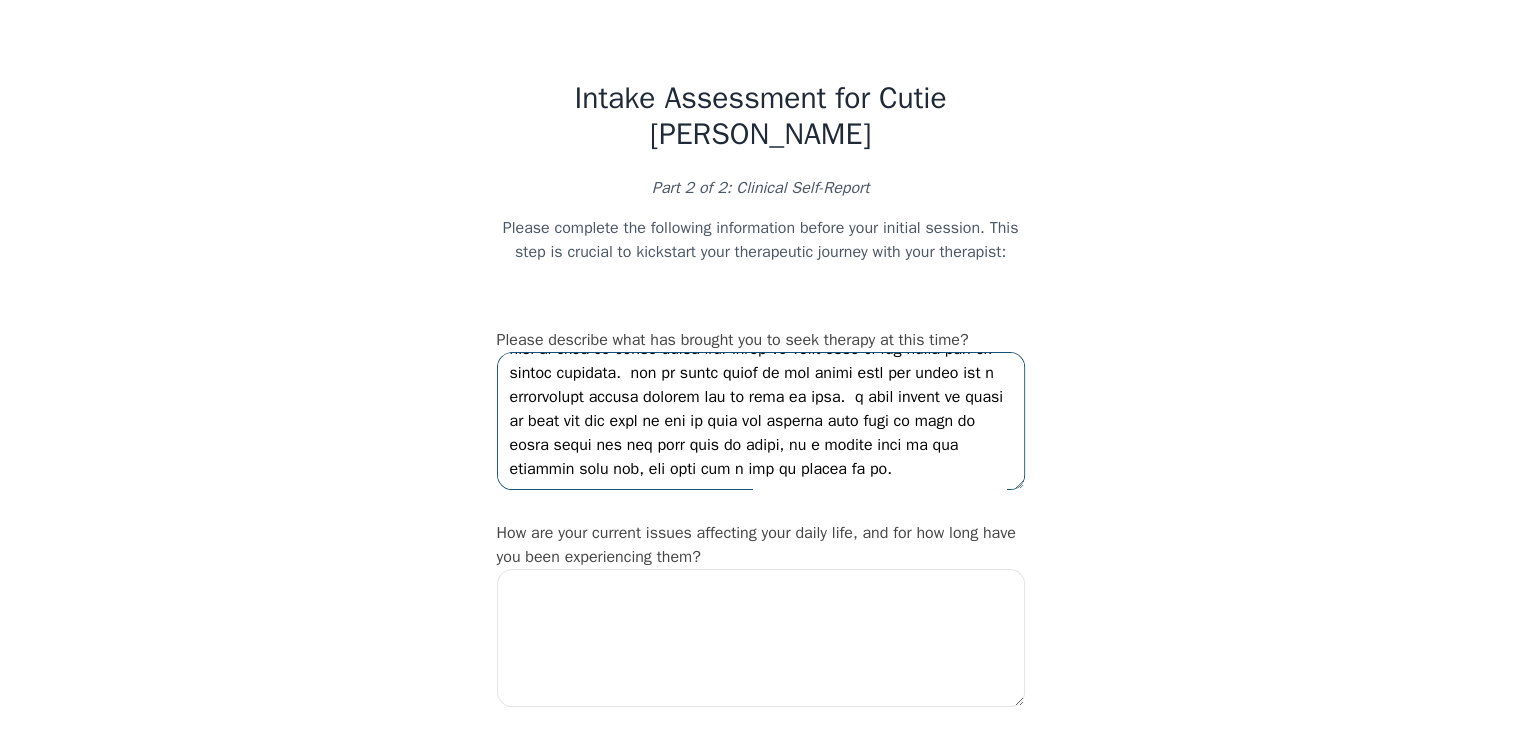 click at bounding box center [761, 421] 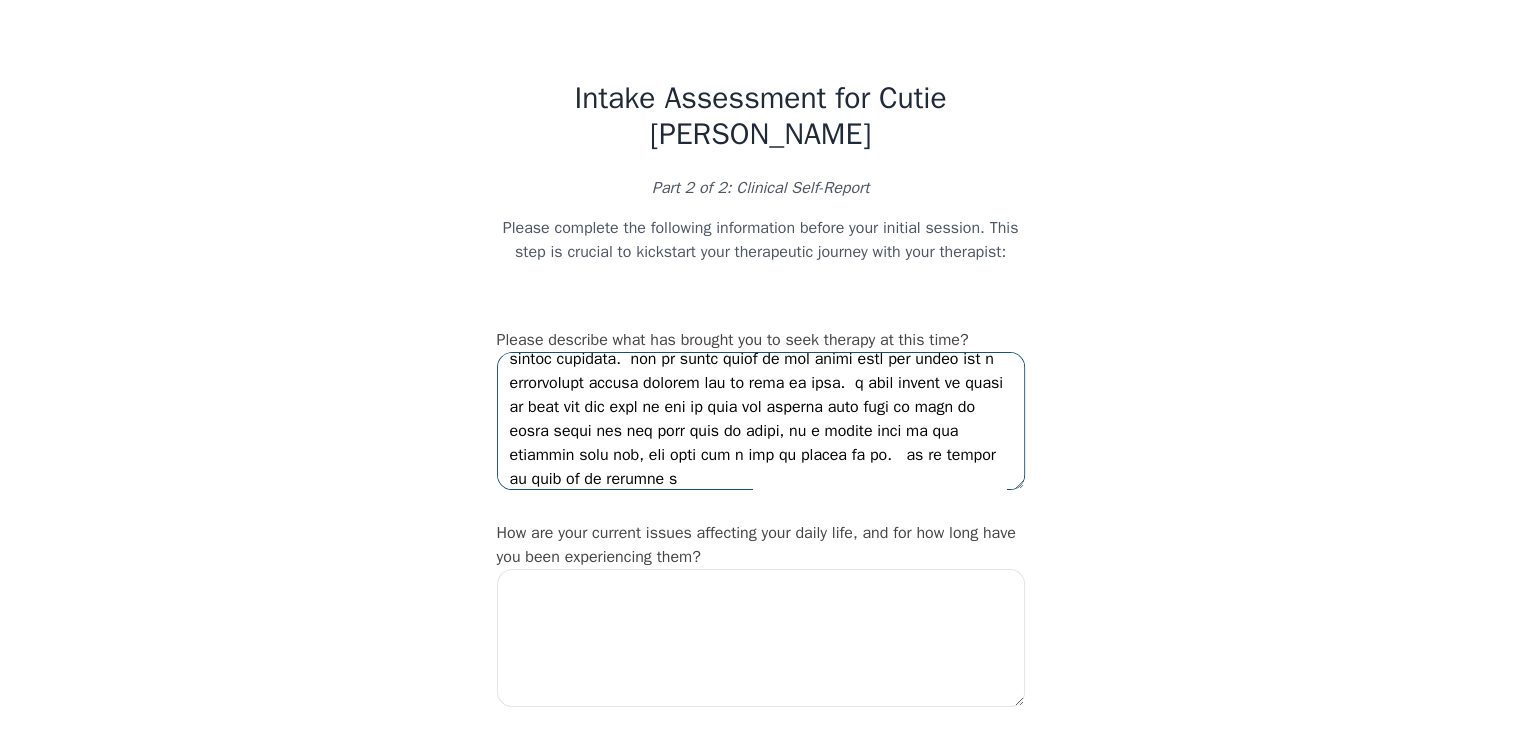 scroll, scrollTop: 710, scrollLeft: 0, axis: vertical 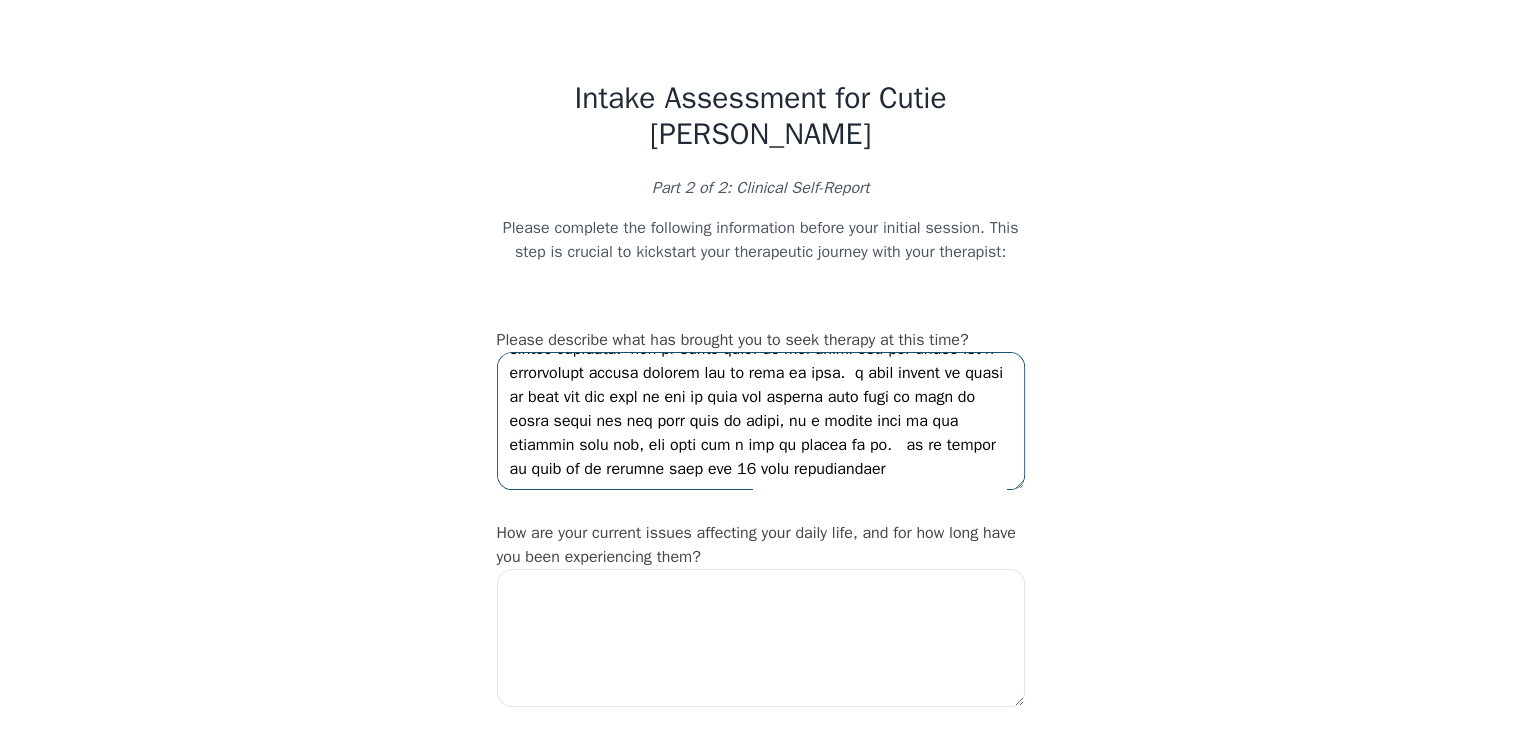 click at bounding box center (761, 421) 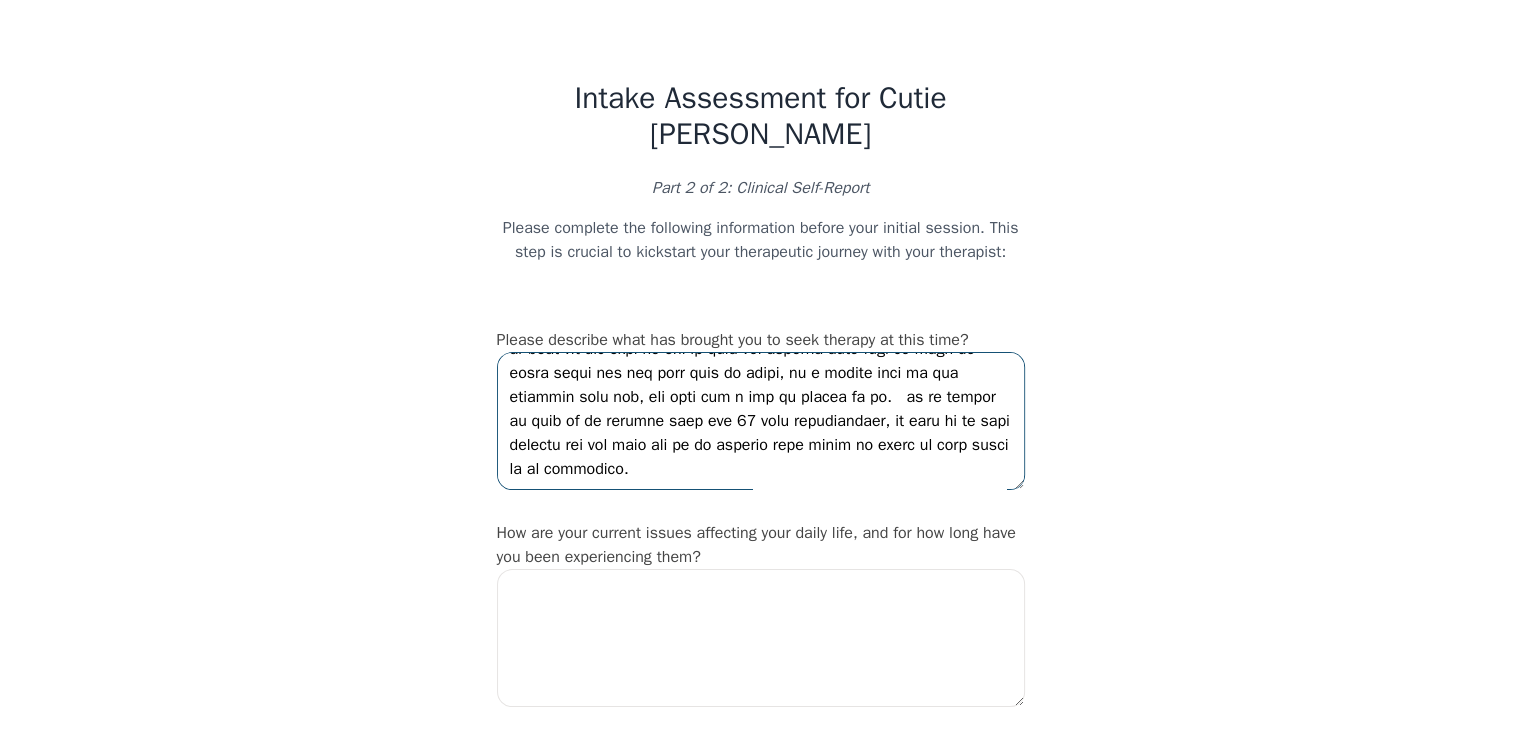 scroll, scrollTop: 758, scrollLeft: 0, axis: vertical 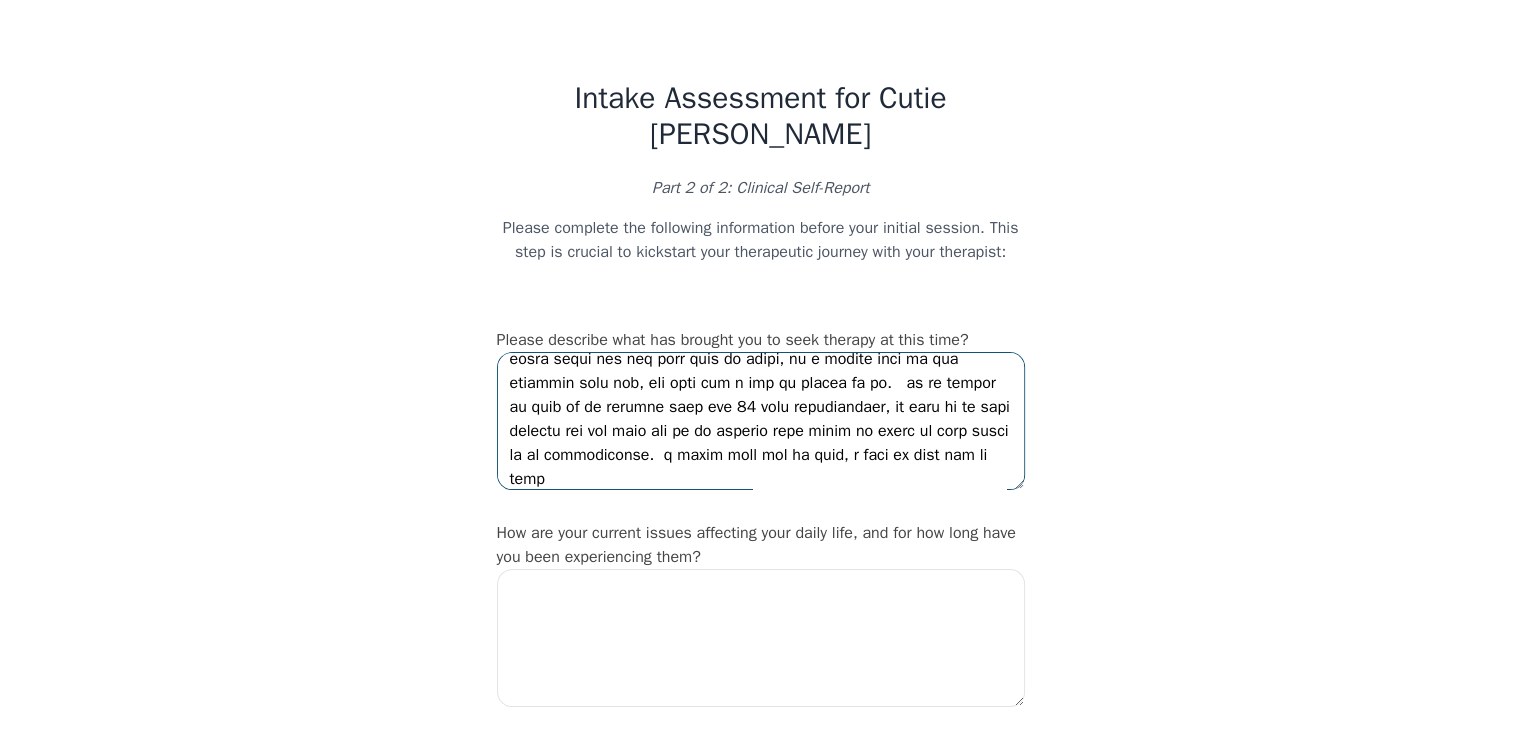 click at bounding box center (761, 421) 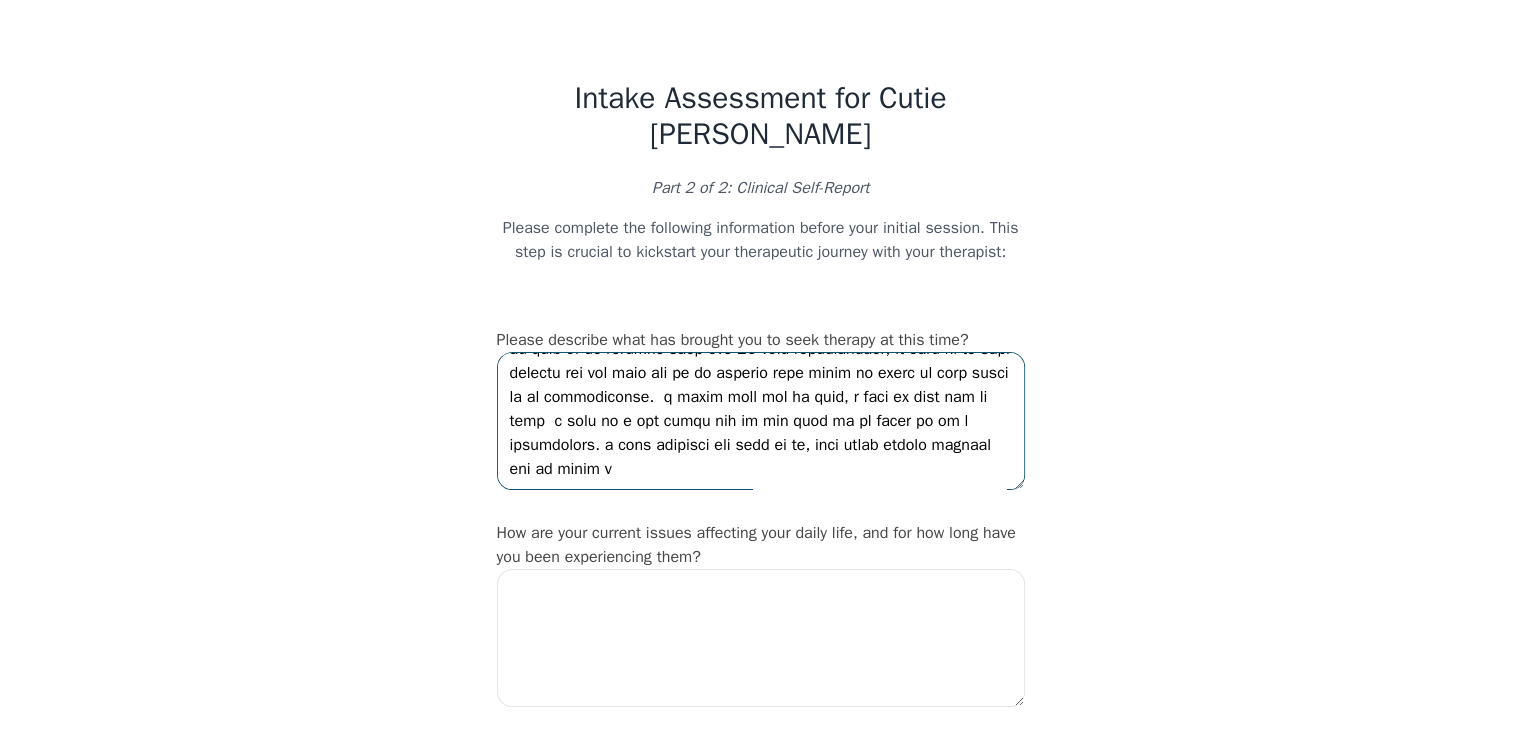 scroll, scrollTop: 816, scrollLeft: 0, axis: vertical 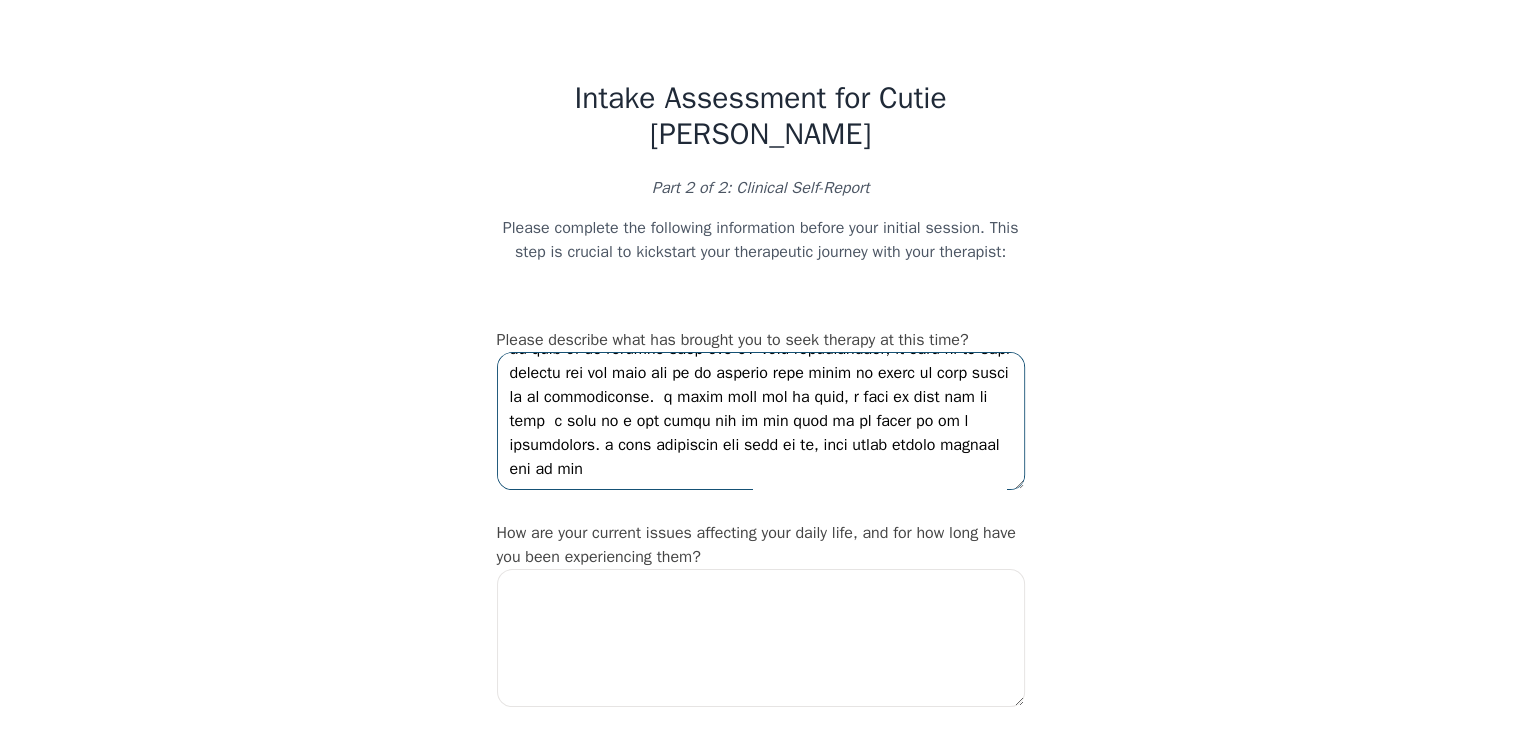 click at bounding box center (761, 421) 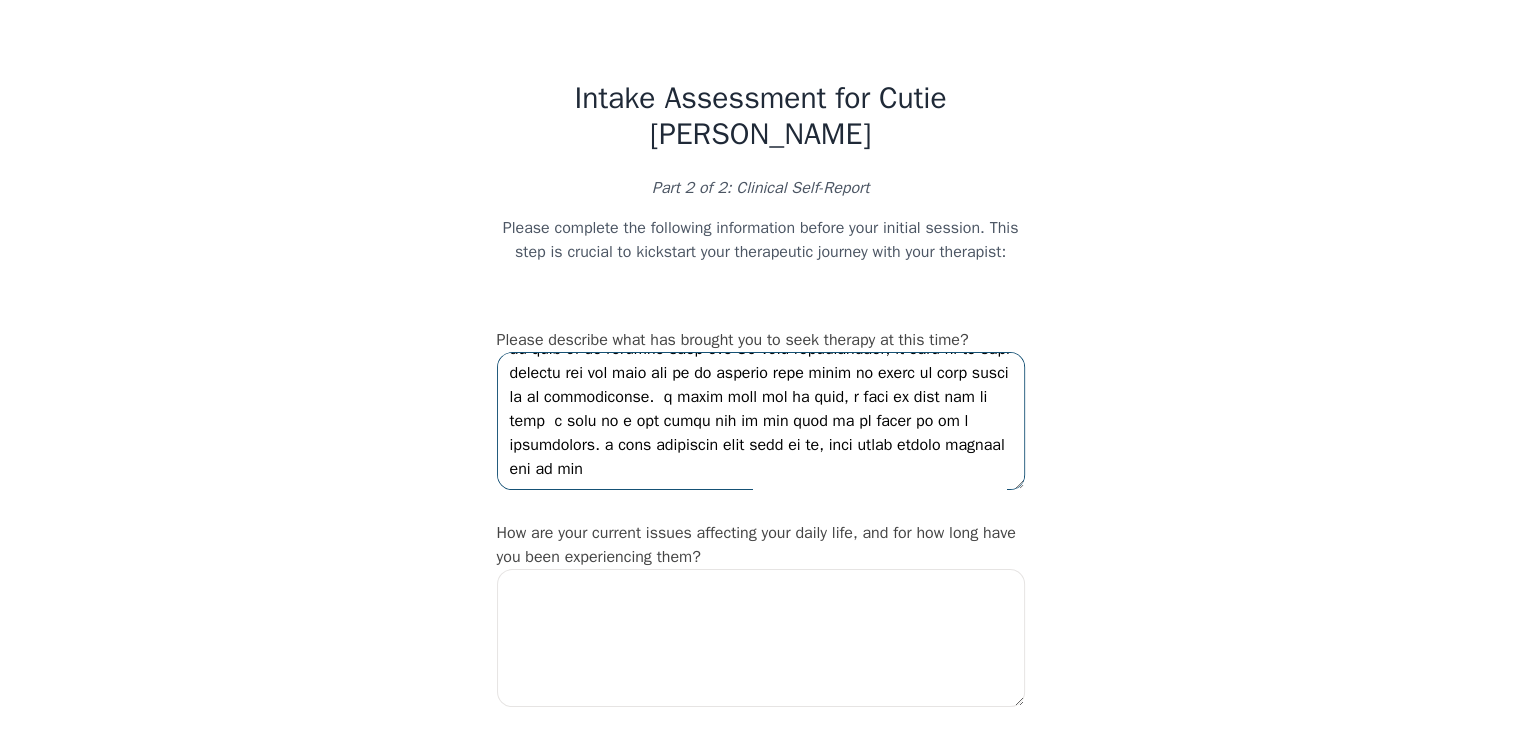 click at bounding box center [761, 421] 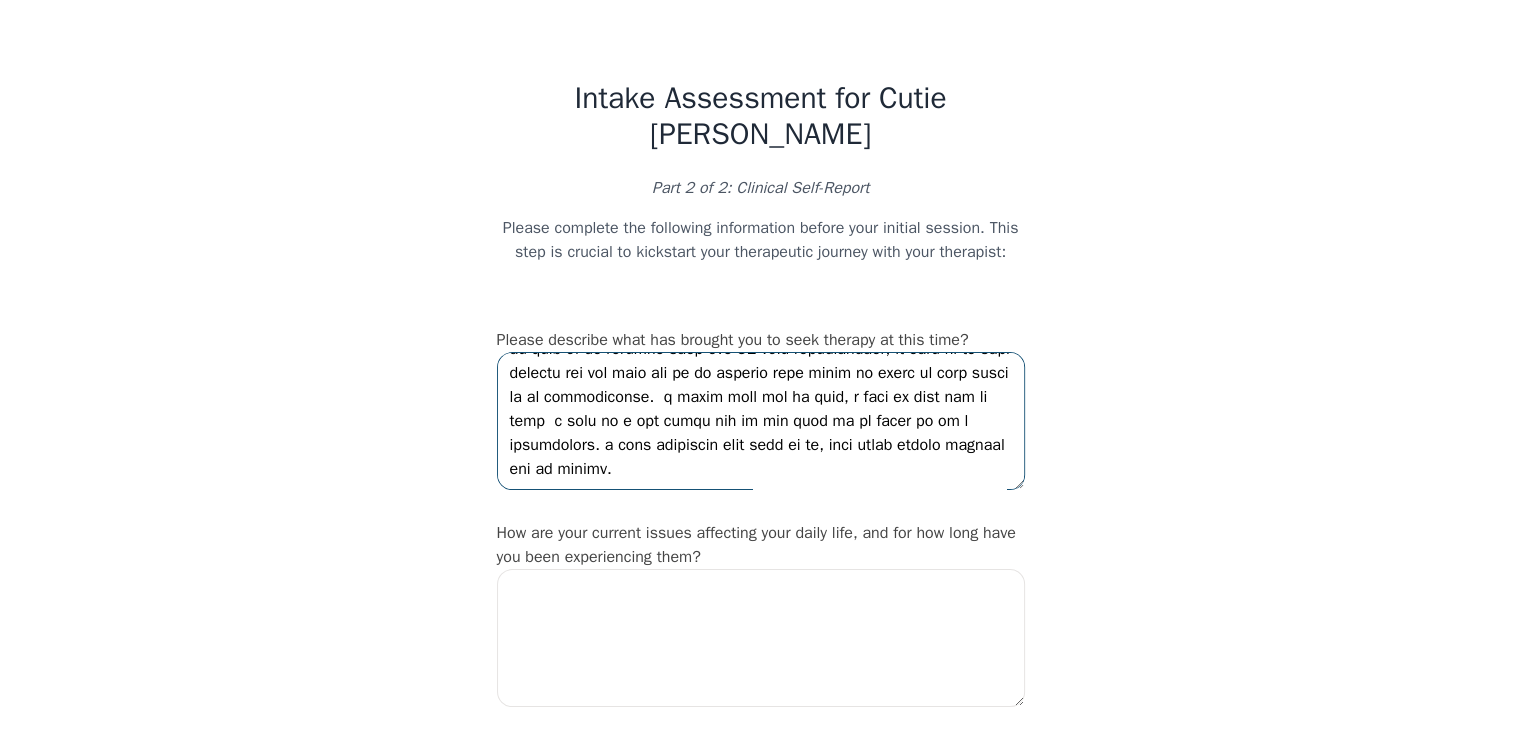 scroll, scrollTop: 816, scrollLeft: 0, axis: vertical 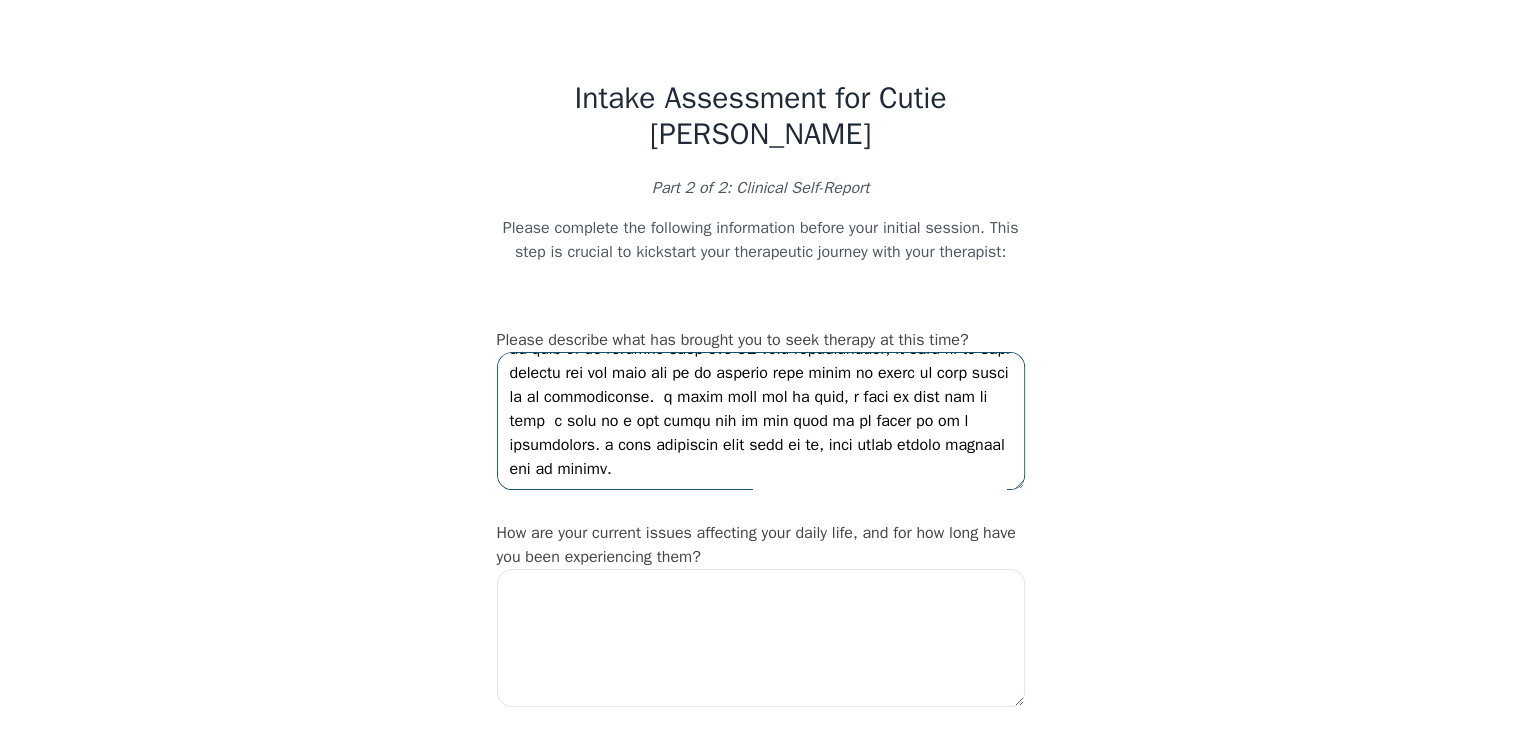 type on "after a 13 year marriage my ex husband and i decide to slip at the end of april this year.  prior to this we had tried couples therapy for about 5 weeks.  we were not able to make much progress but the couples therapy was helpful for learning better communication skills with one another.  Some back ground information- my ex husband had asked to go to therapy for years, in which i didnt know he was serious, yes we had are ups and downs but therapy was very unfamiliar with me. we have 2 kids together and we were not unhappy or at least that's what i thought.  my ex was very unhappy.  over the last year we seem to be fighting over the smallest issues.  seemed like a dance of constantly avoiding egg shells and not trying to trigger the other.  i feel this made comunication between us hard because we didnt want to upset the other.  in november of last year my ex started to talk to a woman that he met at work.  it started as just a few flirty texts back and forth for a few months, which eventually turned into so..." 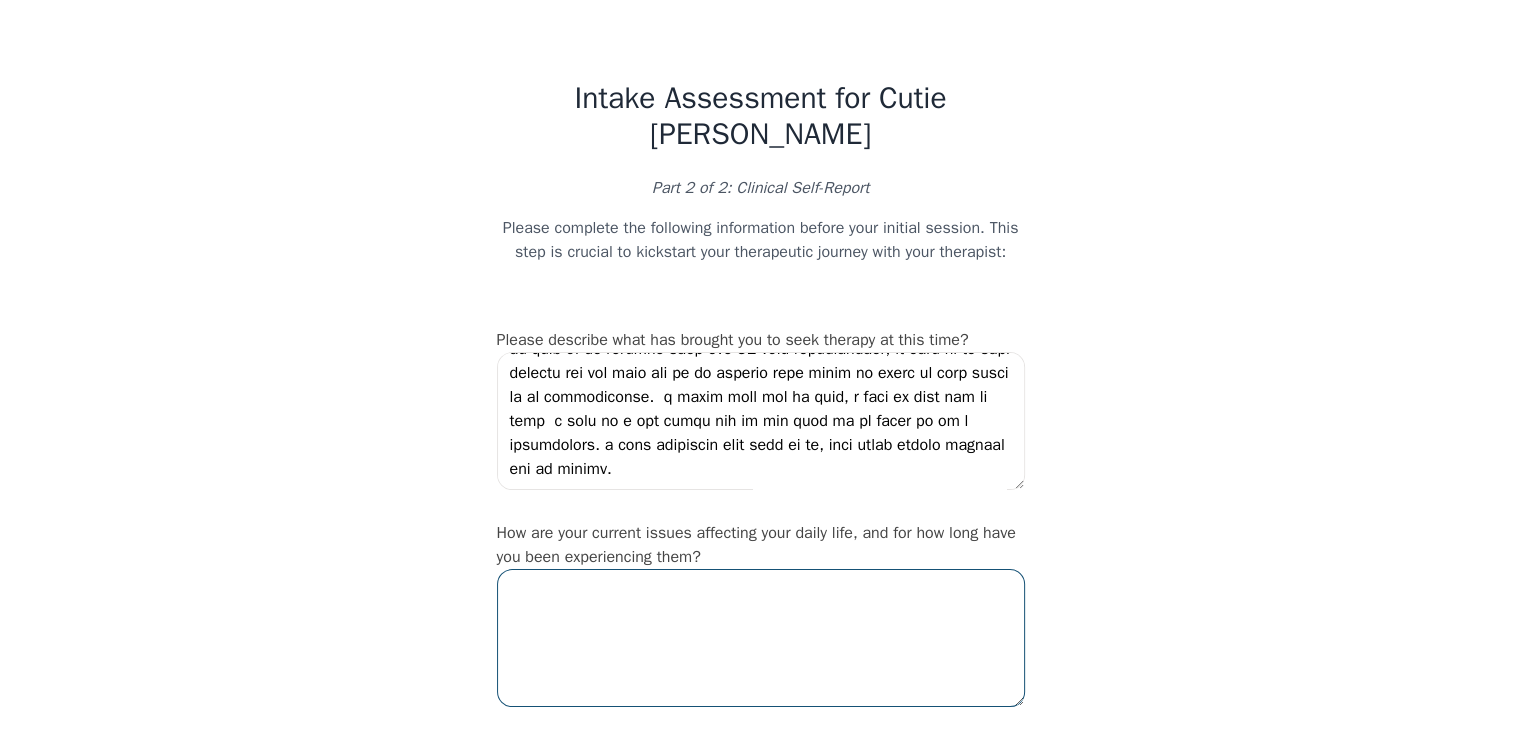 click at bounding box center (761, 638) 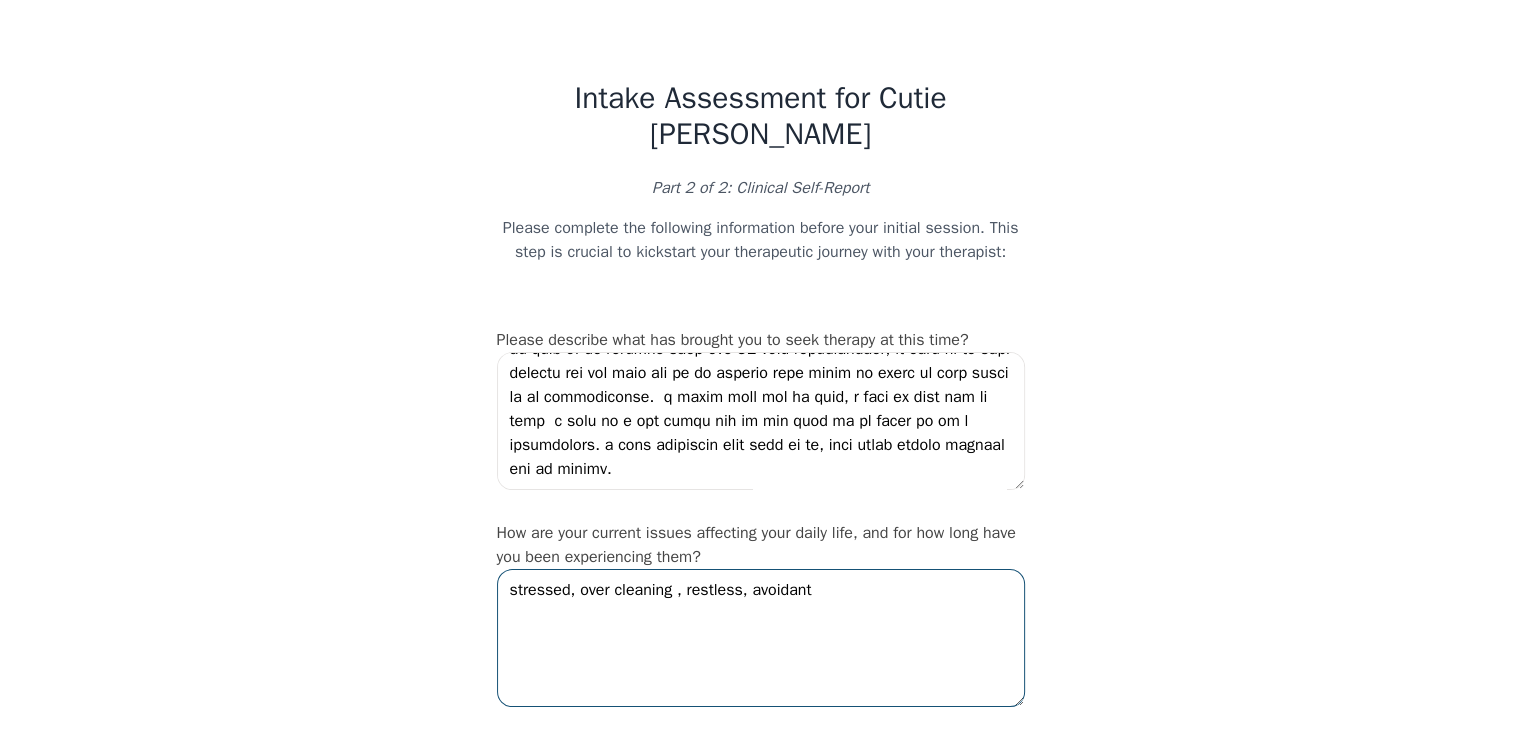 click on "stressed, over cleaning , restless, avoidant" at bounding box center [761, 638] 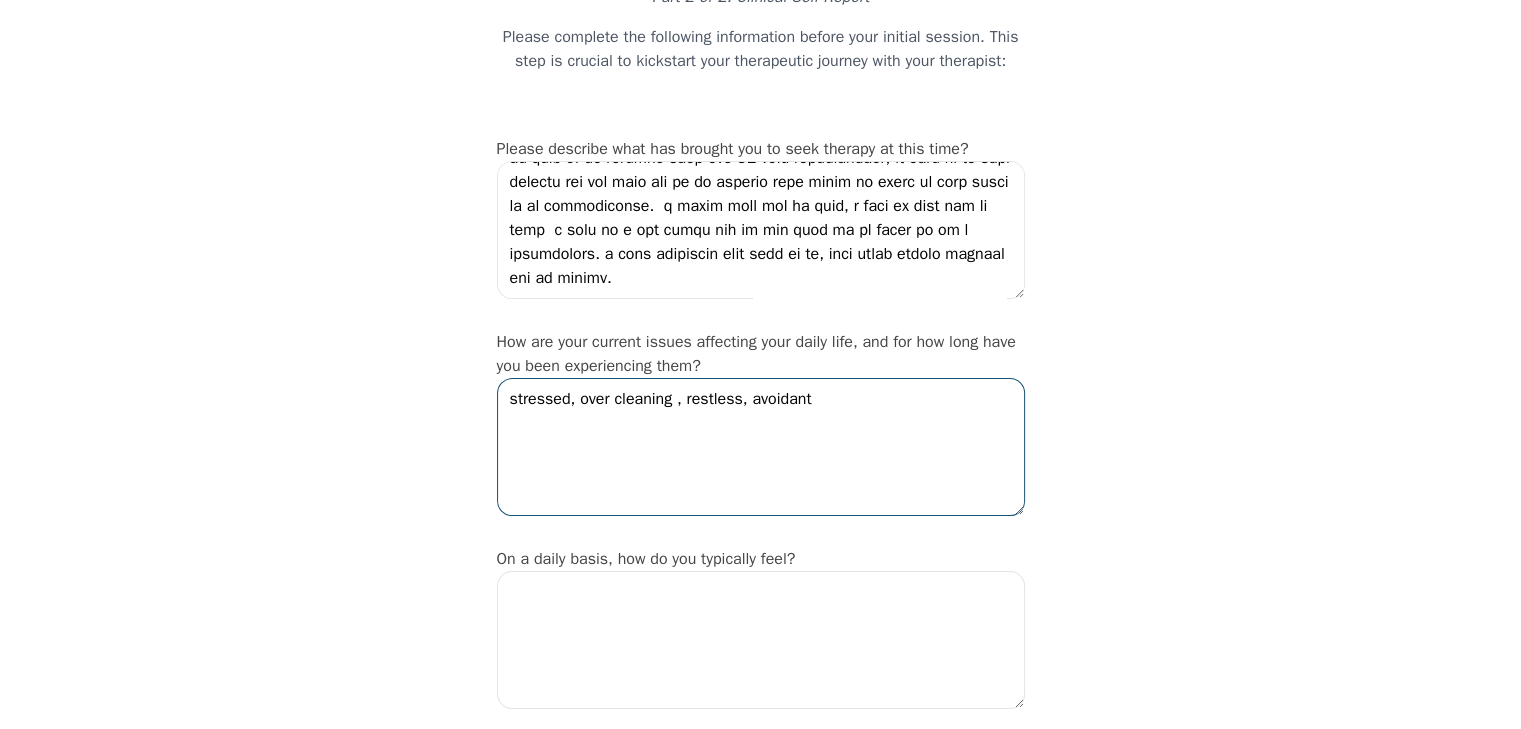 scroll, scrollTop: 197, scrollLeft: 0, axis: vertical 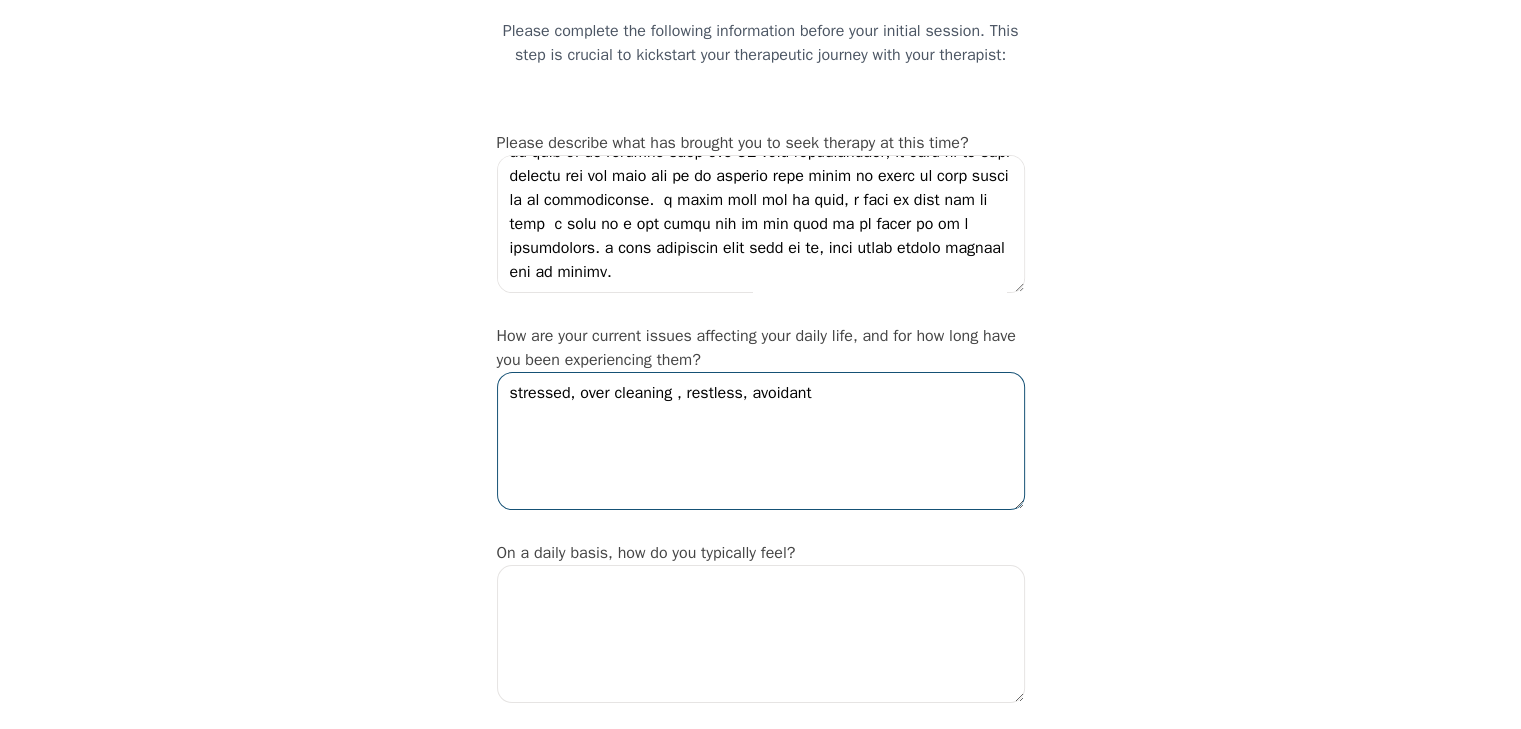 type on "stressed, over cleaning , restless, avoidant" 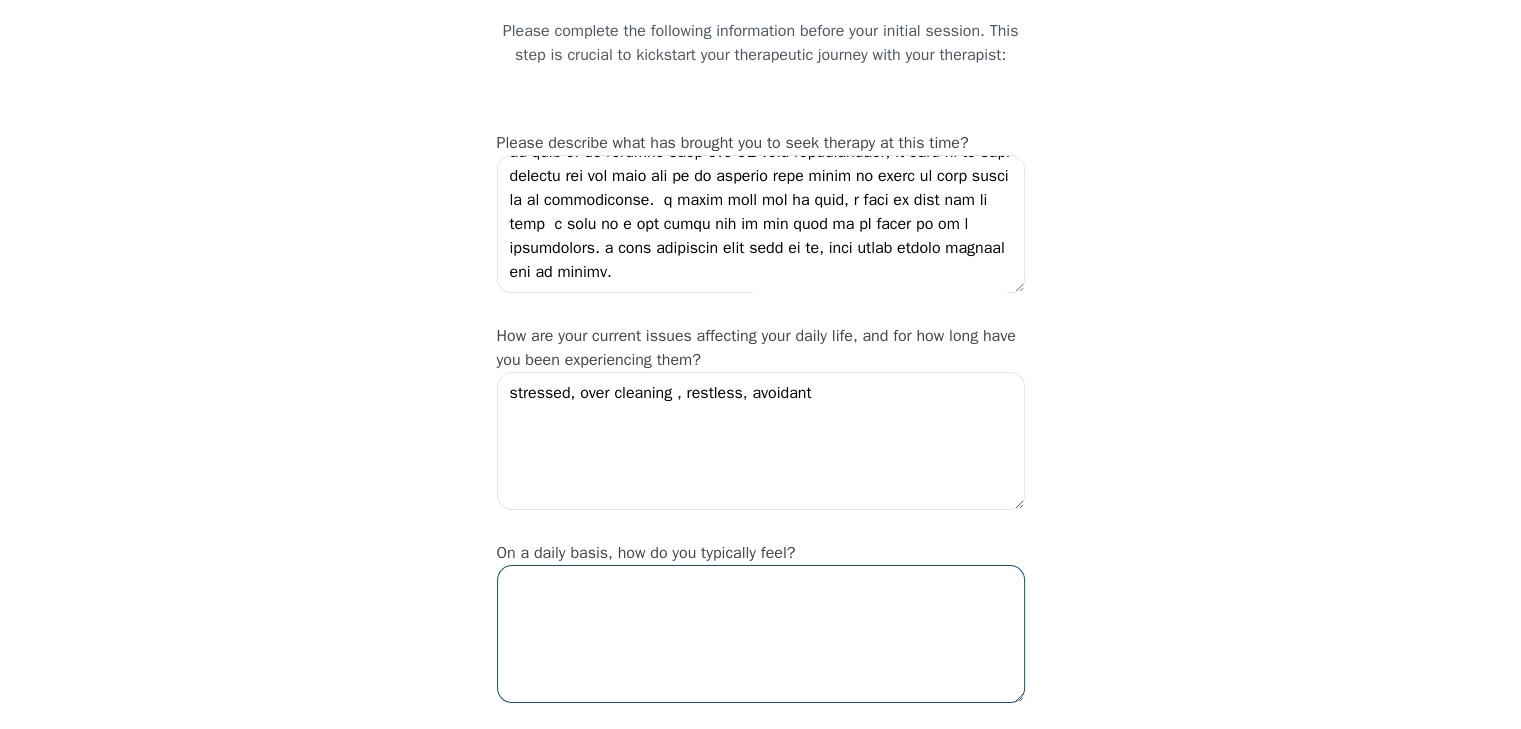 click at bounding box center [761, 634] 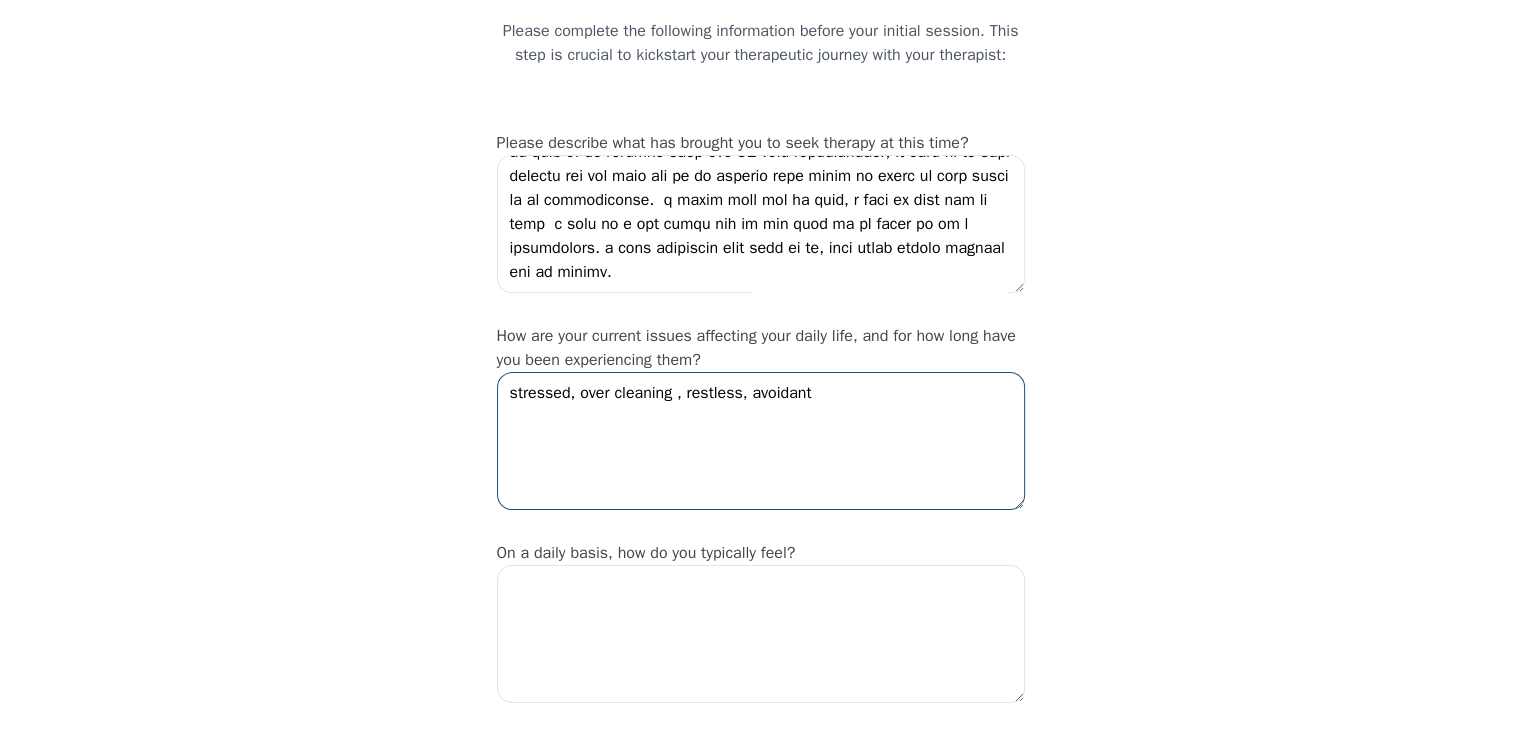 drag, startPoint x: 809, startPoint y: 351, endPoint x: 485, endPoint y: 370, distance: 324.5566 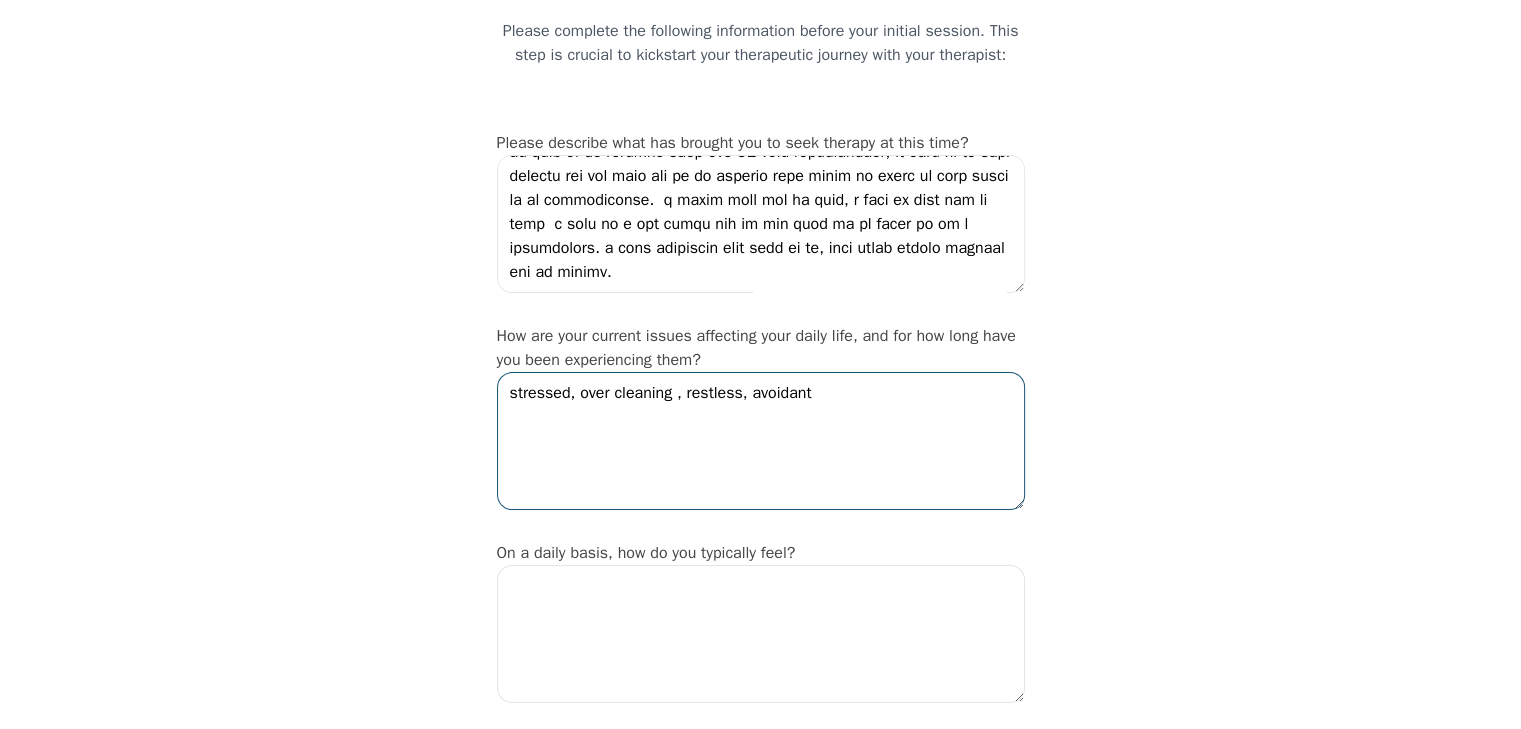 click on "Intake Assessment for Cutie [PERSON_NAME] Part 2 of 2: Clinical Self-Report Please complete the following information before your initial session. This step is crucial to kickstart your therapeutic journey with your therapist: Please describe what has brought you to seek therapy at this time? How are your current issues affecting your daily life, and for how long have you been experiencing them? stressed, over cleaning , restless, avoidant On a daily basis, how do you typically feel? Rate your current emotional intensity on a scale of 1 (Low) to 10 (High): 1 2 3 4 5 6 7 8 9 10 Low Intensity High Intensity What current stressors are affecting your mental health? In the past 30 days, have you experienced any of the following symptoms? (Please check all that apply): Lack of motivation Talking too fast Fatigue/no energy Feeling hopeless/helpless Sleeping too much Lack of interest Poor/no appetite Thoughts of dying [MEDICAL_DATA] Isolating/prefer to be alone [MEDICAL_DATA] Feeling irritable/angry Sadness Feeling worthless Yes" at bounding box center (761, 1640) 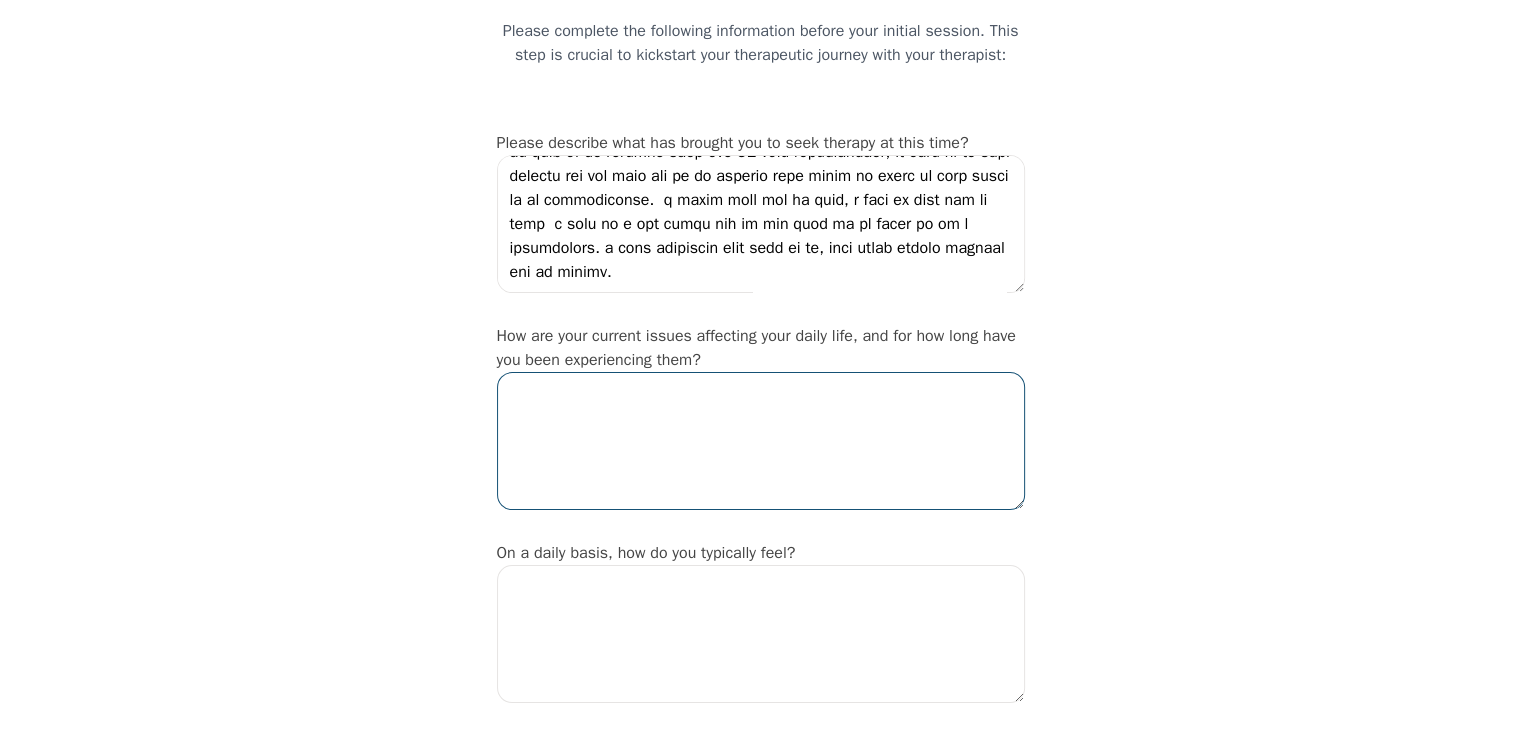 type 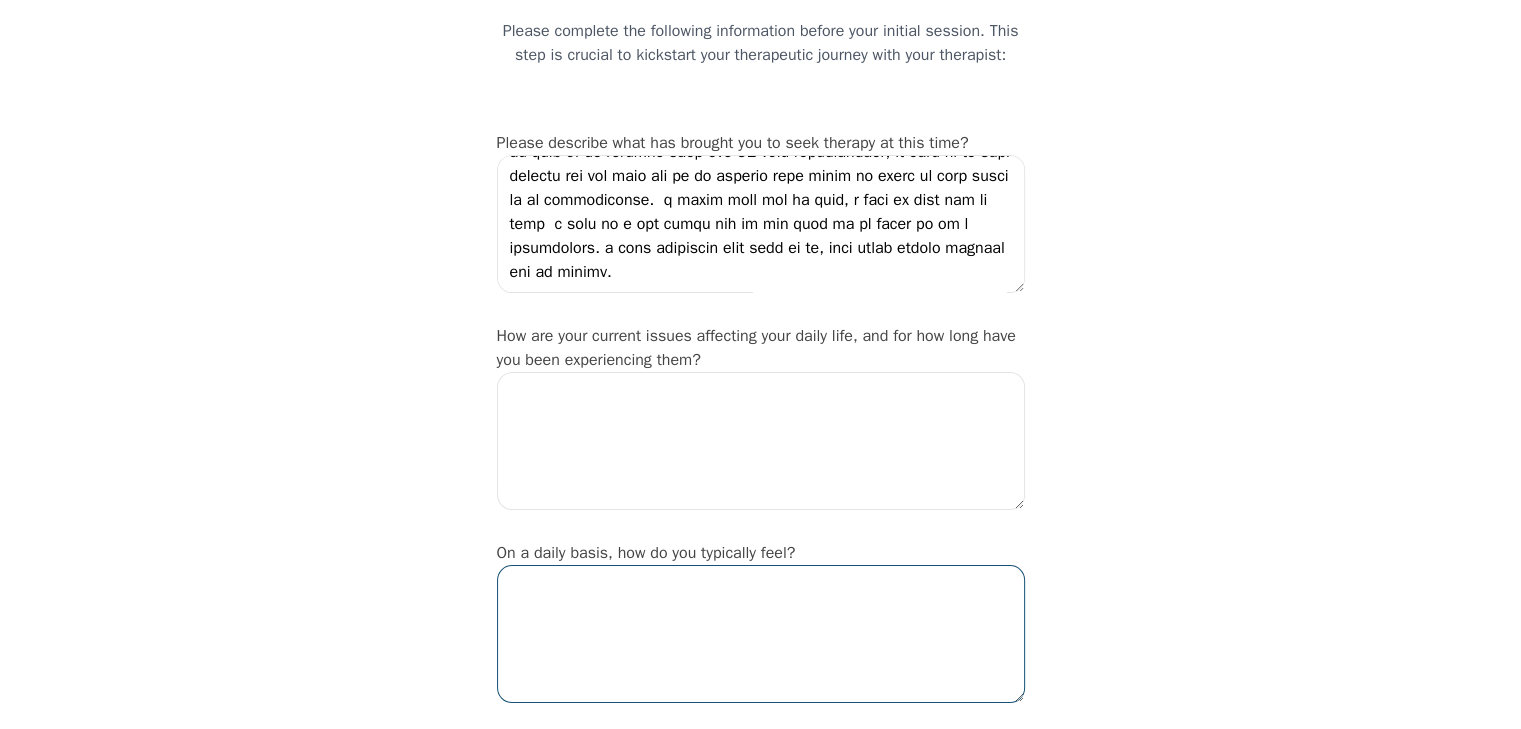 click at bounding box center (761, 634) 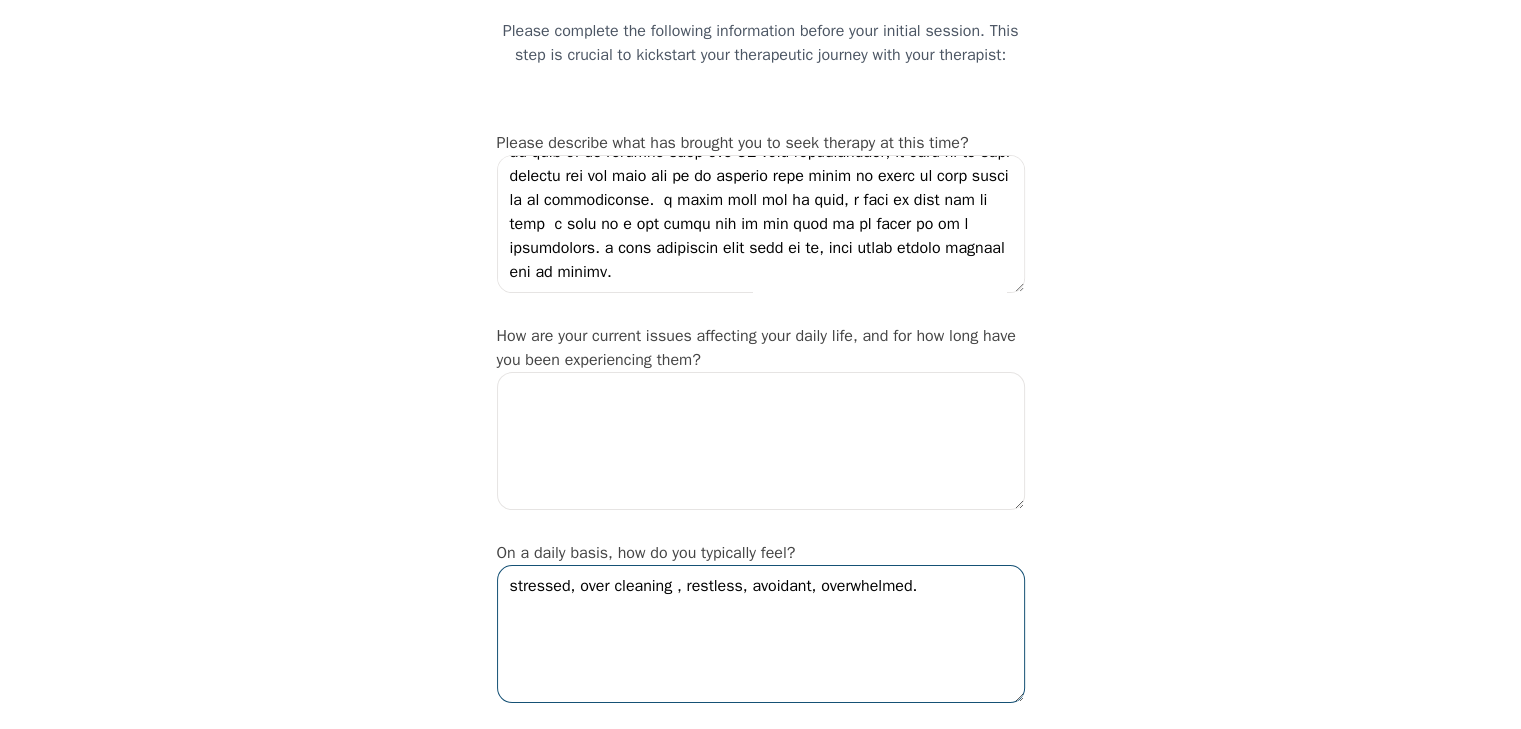 type on "stressed, over cleaning , restless, avoidant, overwhelmed." 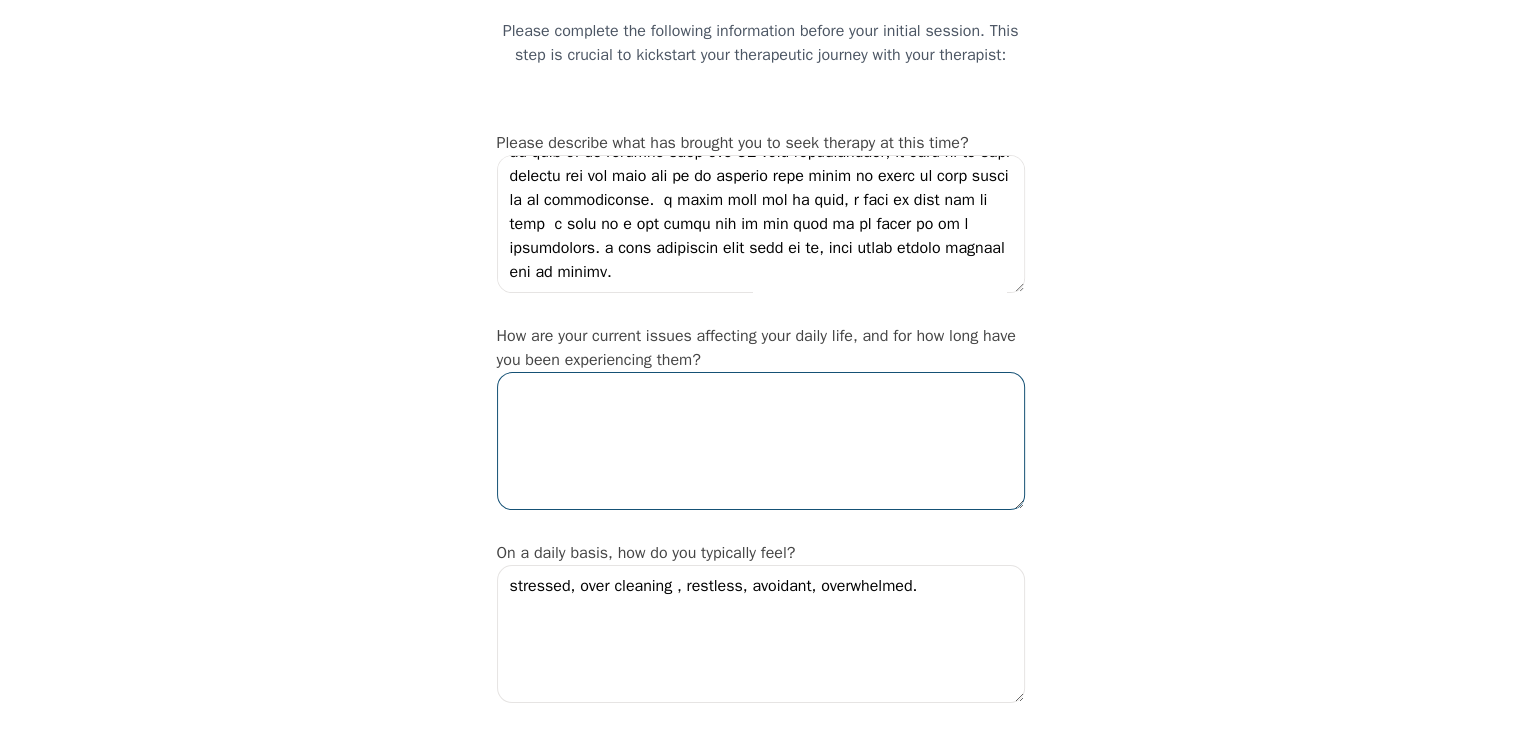 click at bounding box center (761, 441) 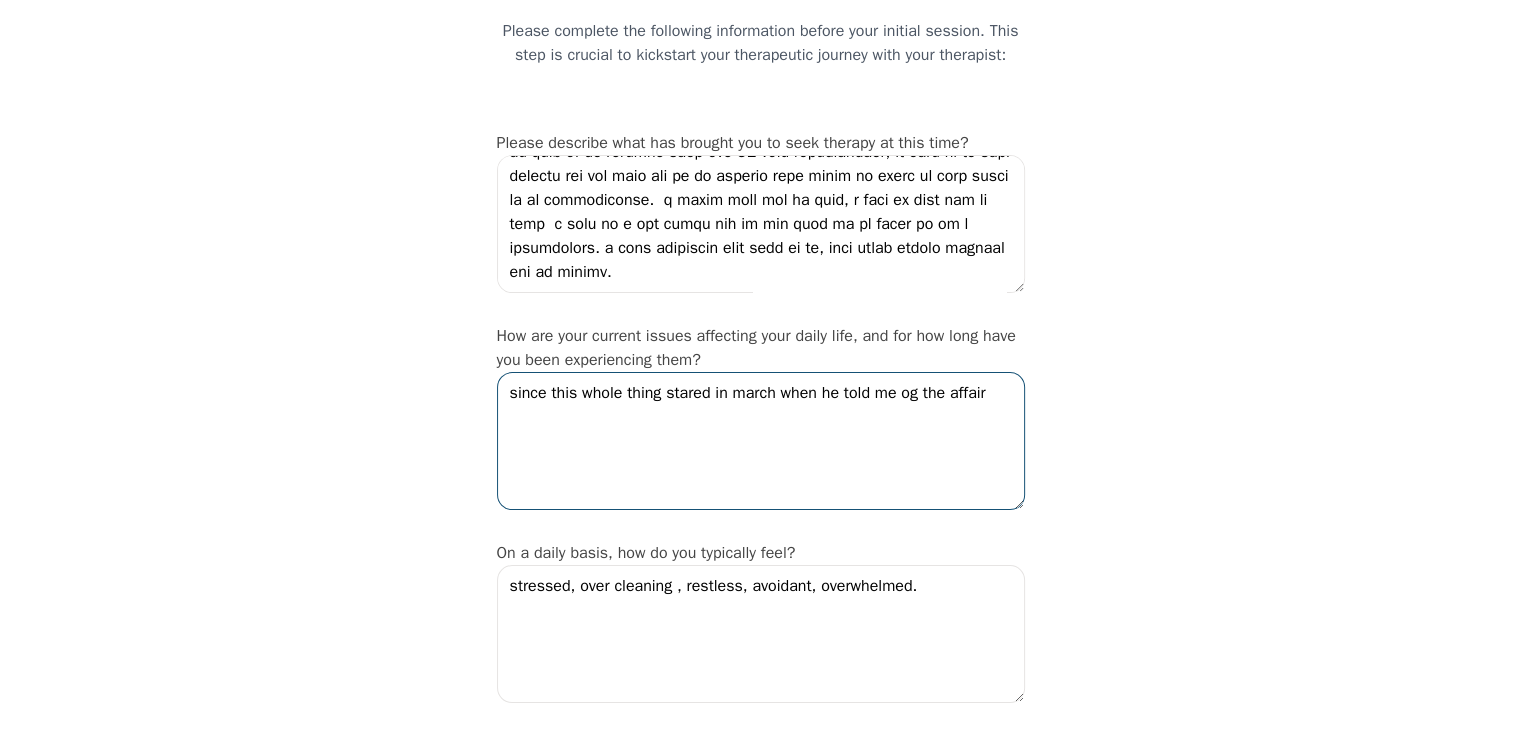 click on "since this whole thing stared in march when he told me og the affair" at bounding box center [761, 441] 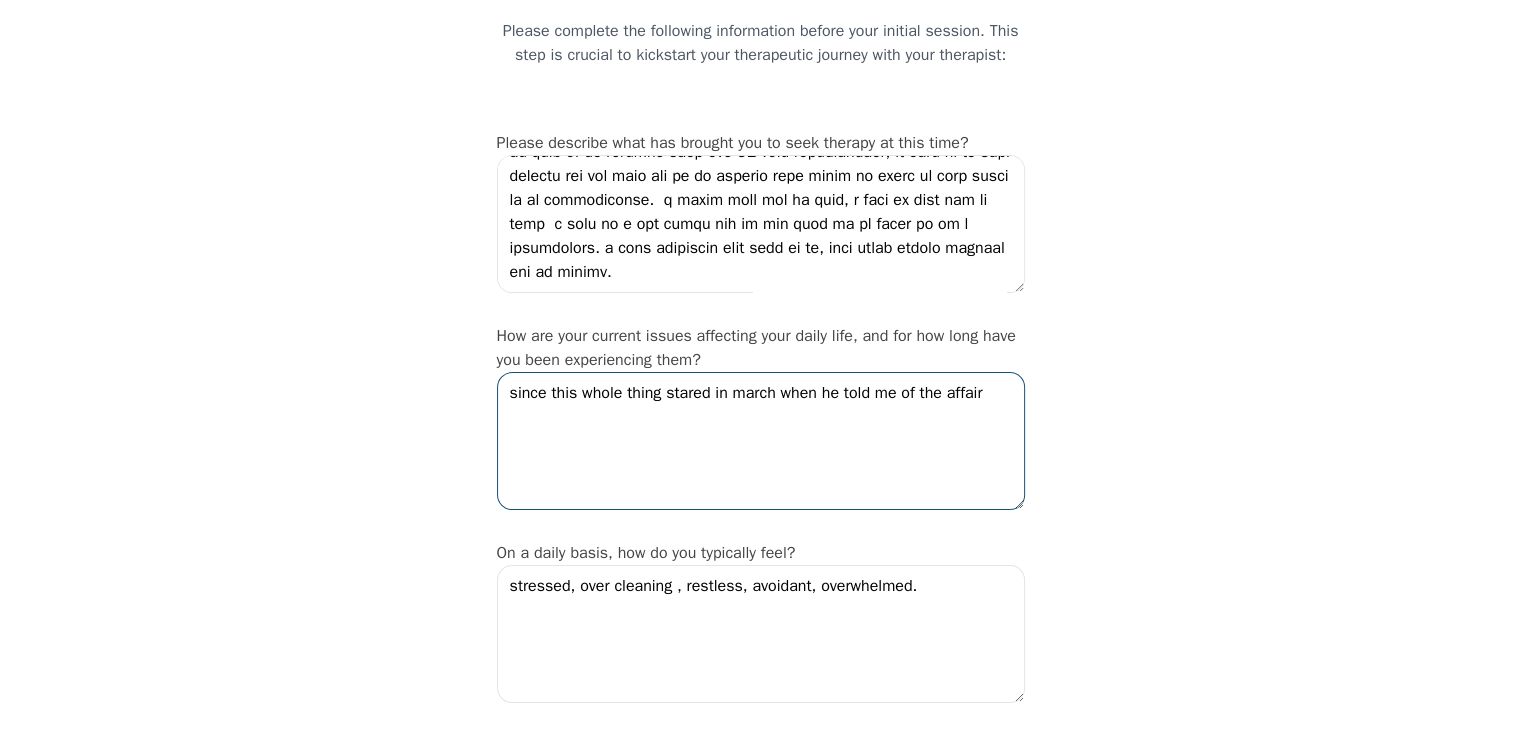 click on "since this whole thing stared in march when he told me of the affair" at bounding box center (761, 441) 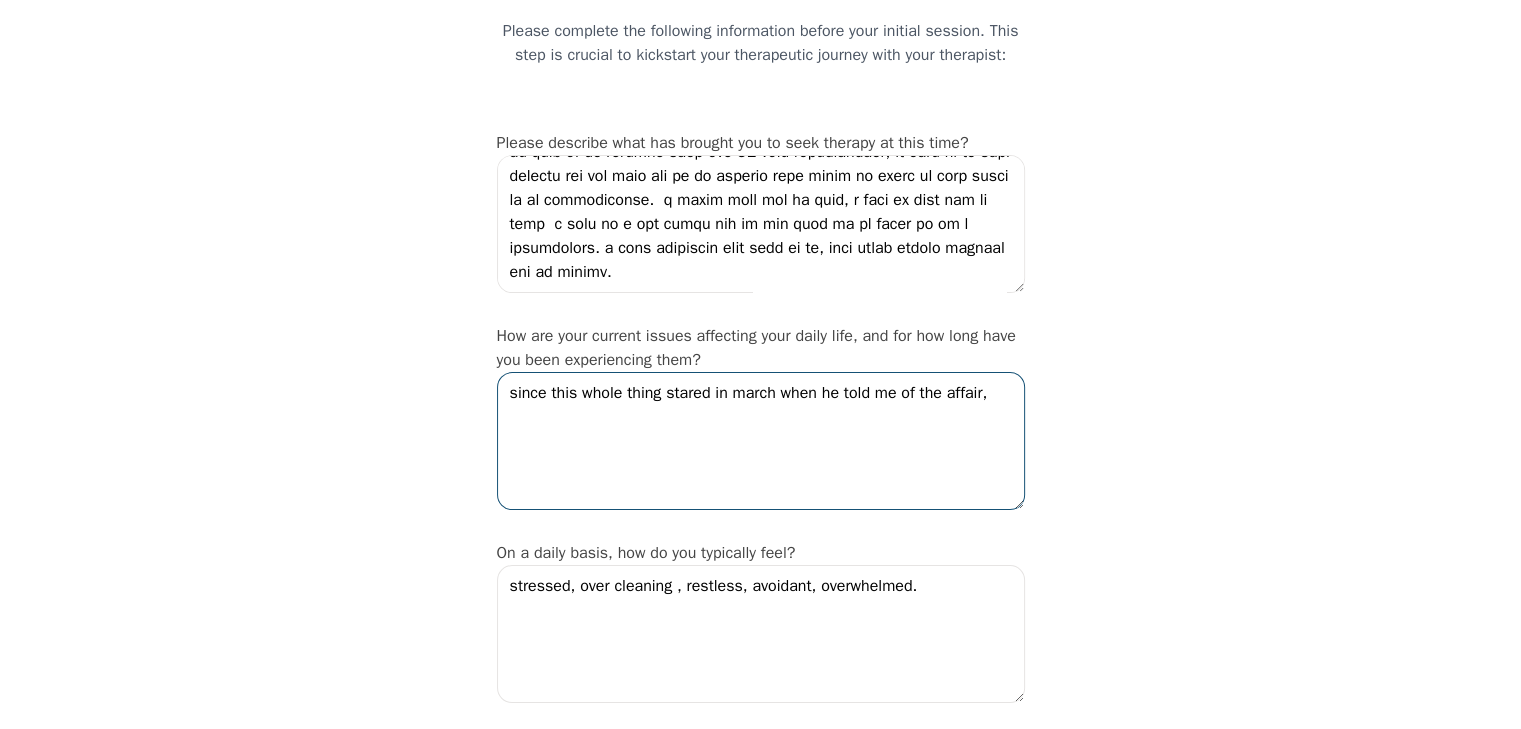 type on "since this whole thing stared in march when he told me of the affair," 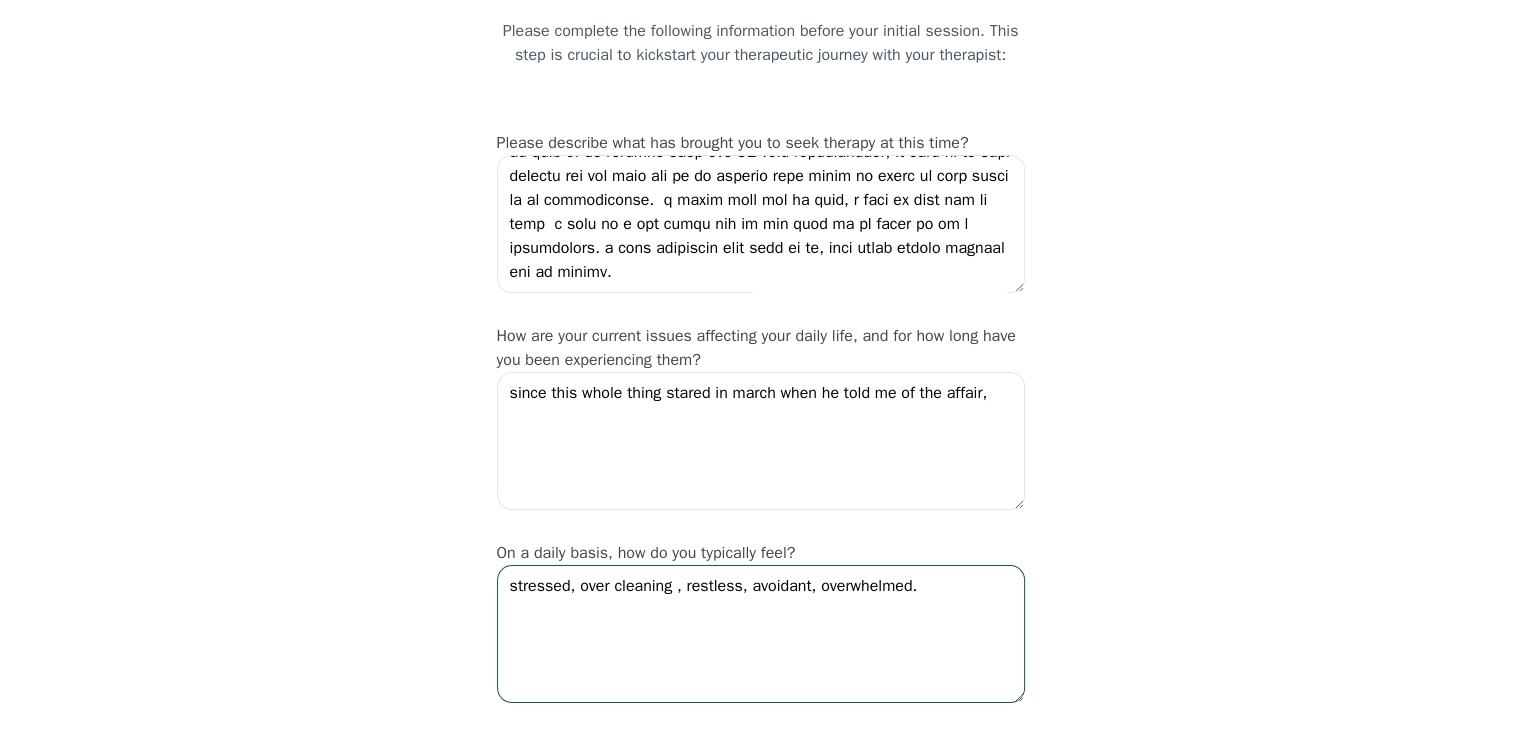 click on "stressed, over cleaning , restless, avoidant, overwhelmed." at bounding box center [761, 634] 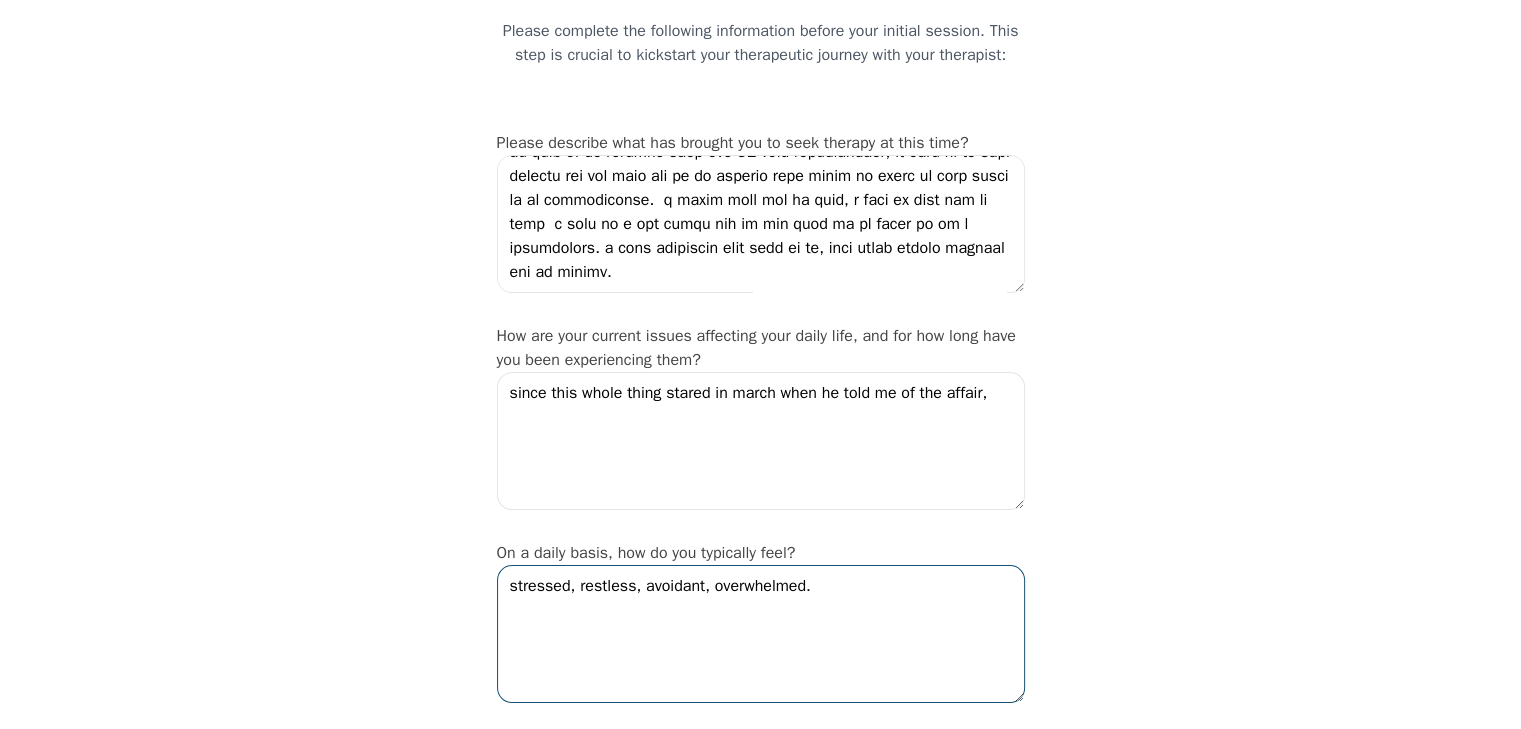 type on "stressed, restless, avoidant, overwhelmed." 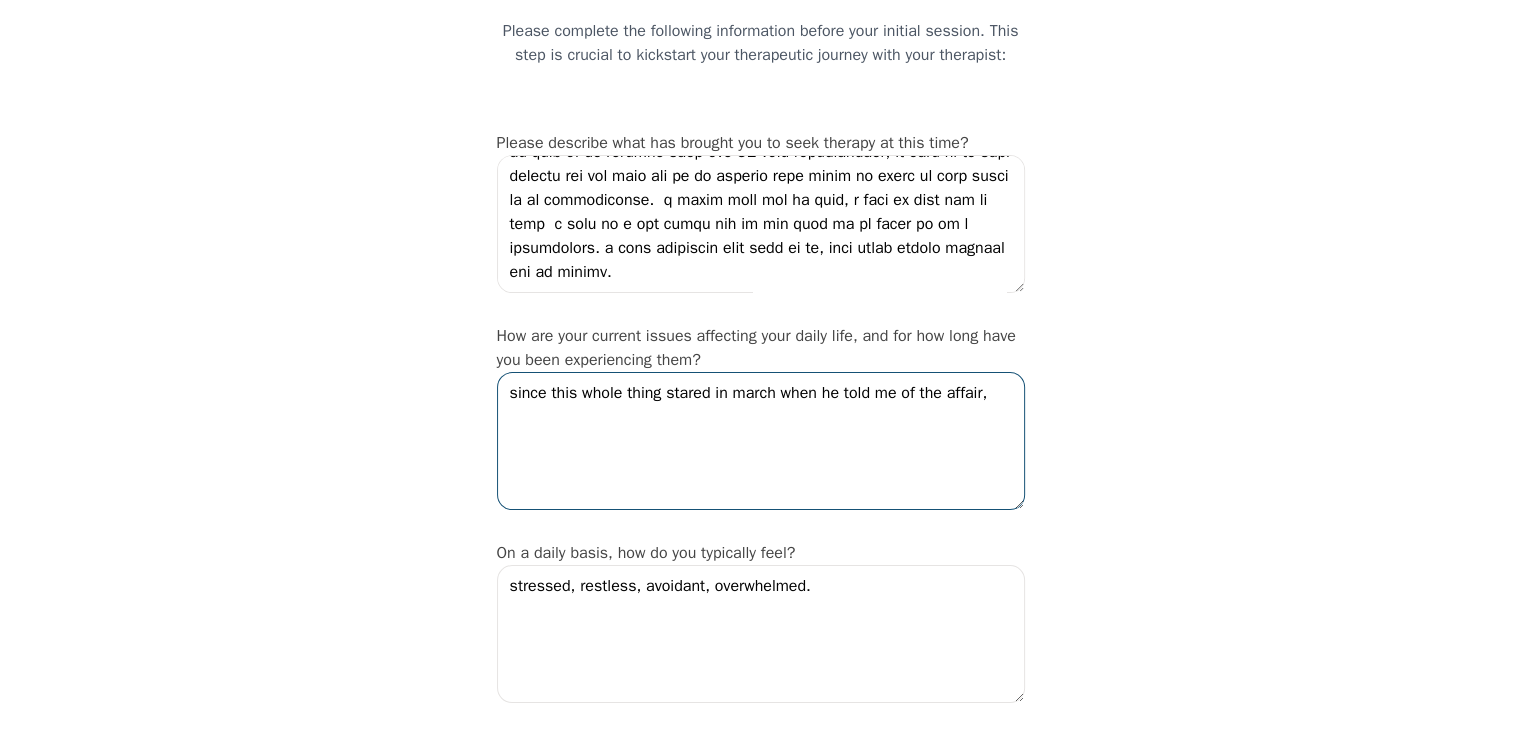 click on "since this whole thing stared in march when he told me of the affair," at bounding box center [761, 441] 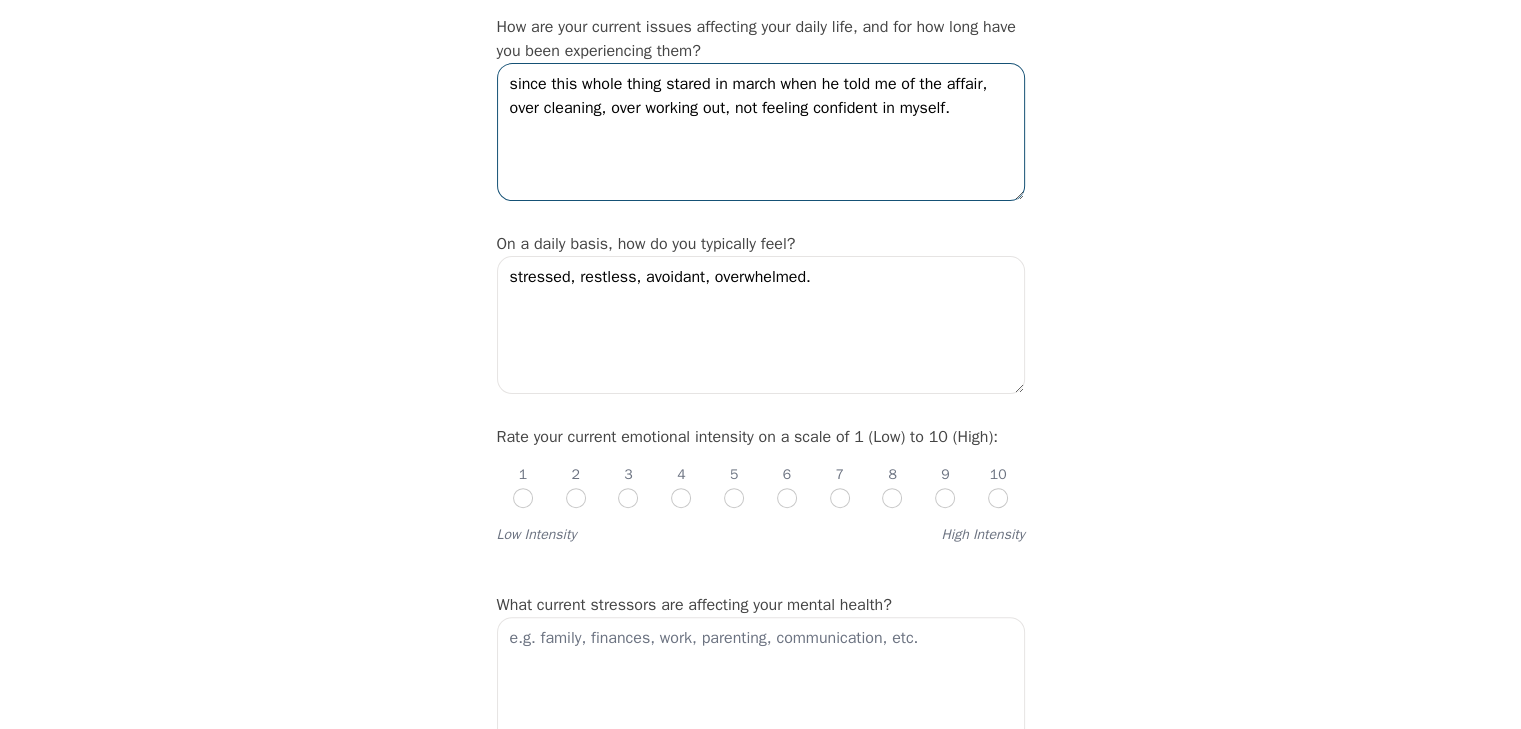 scroll, scrollTop: 507, scrollLeft: 0, axis: vertical 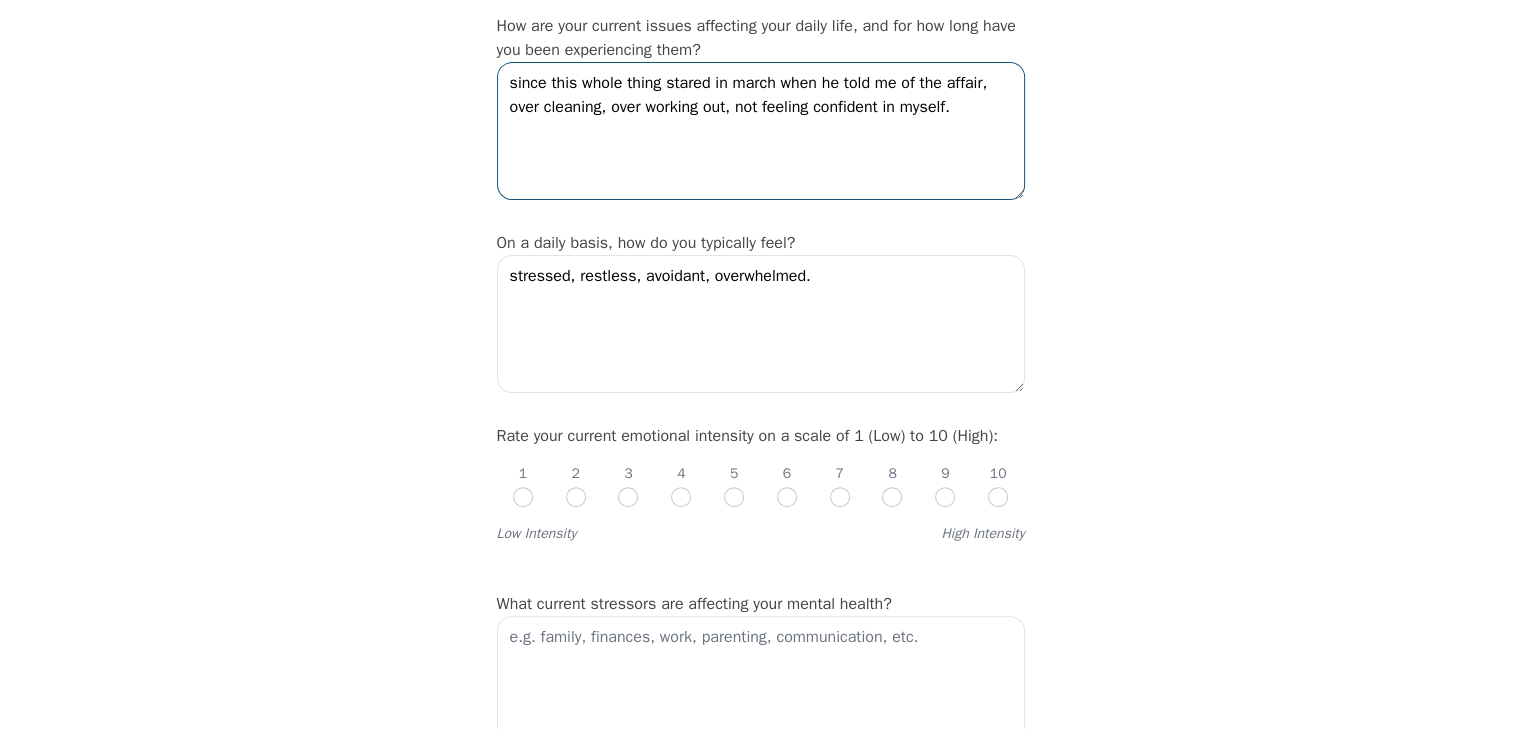 type on "since this whole thing stared in march when he told me of the affair, over cleaning, over working out, not feeling confident in myself." 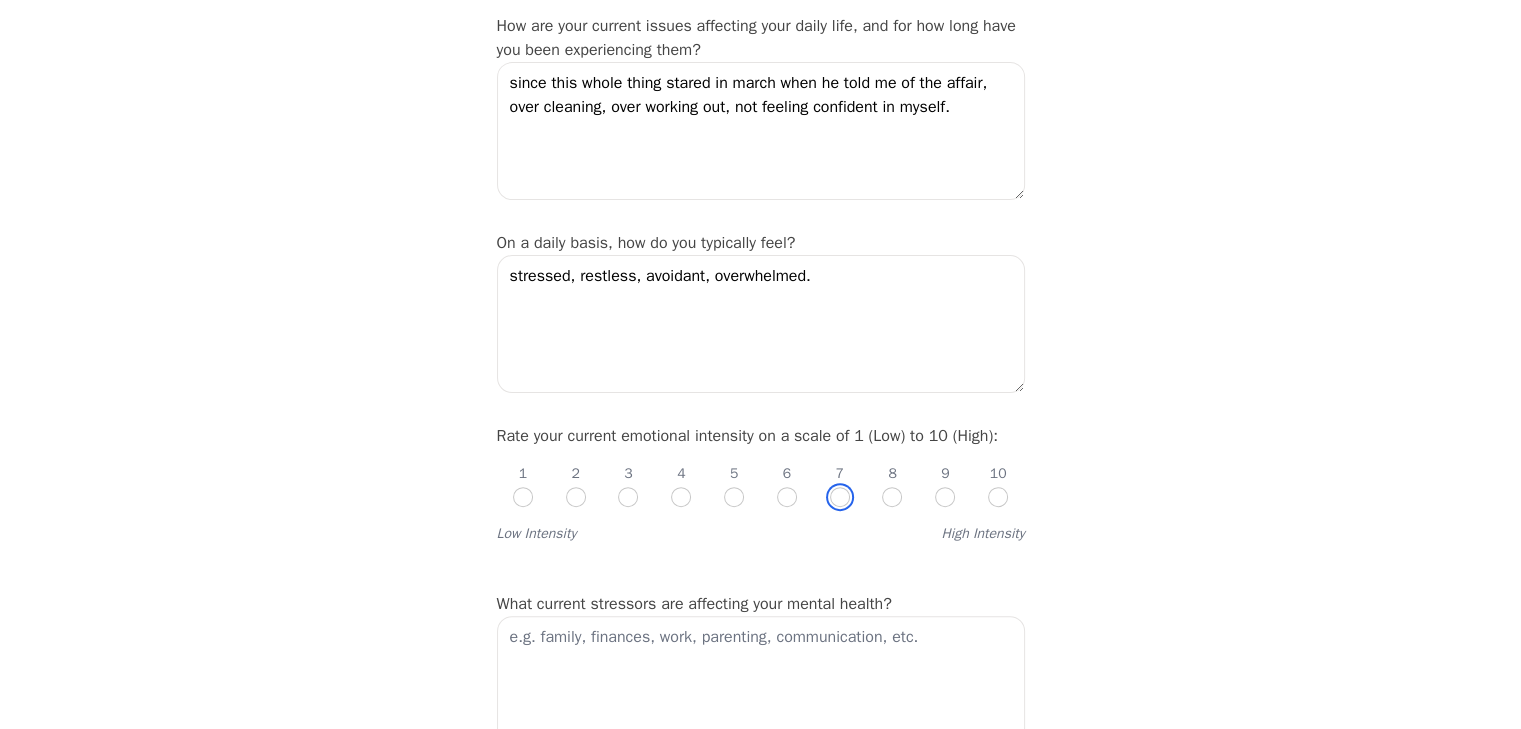 click at bounding box center [840, 497] 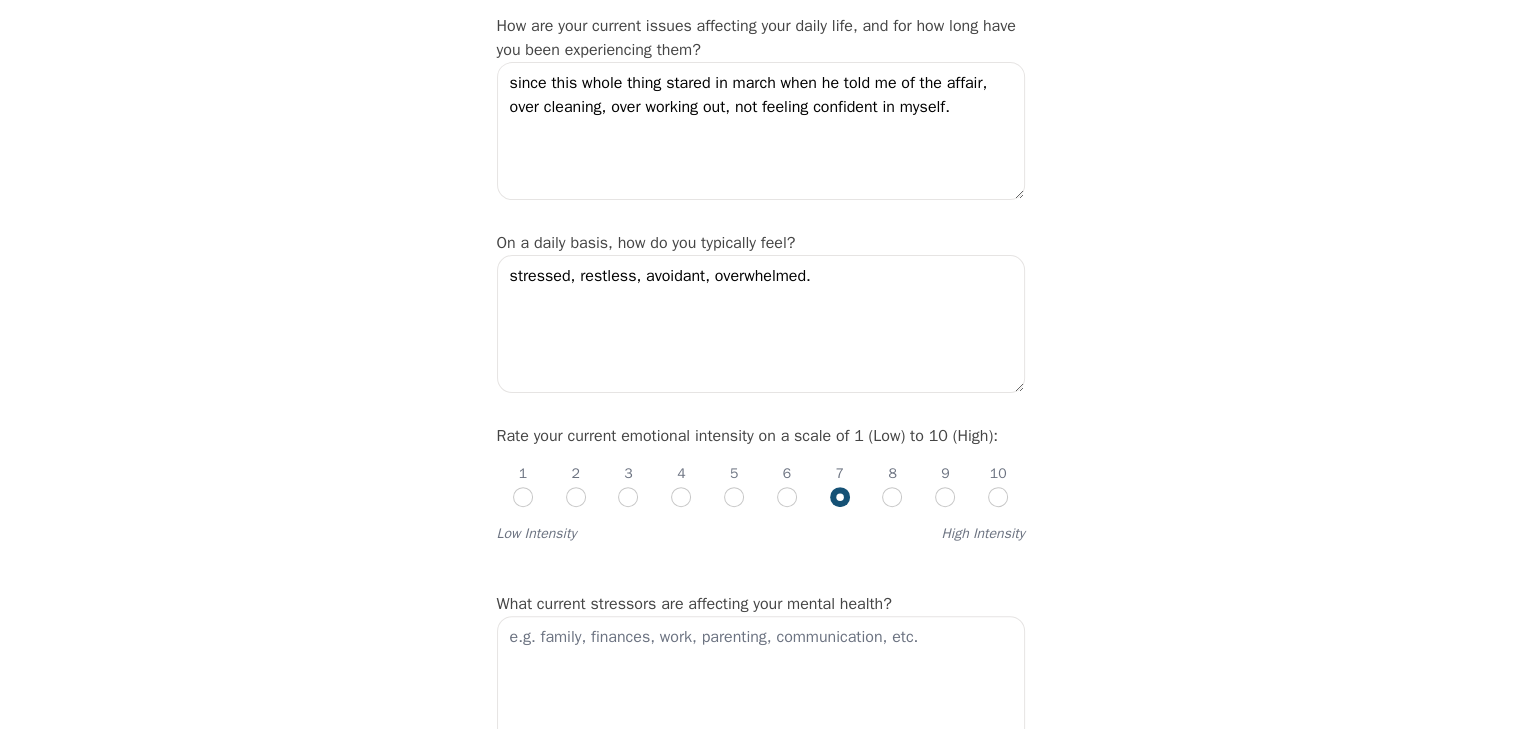 radio on "true" 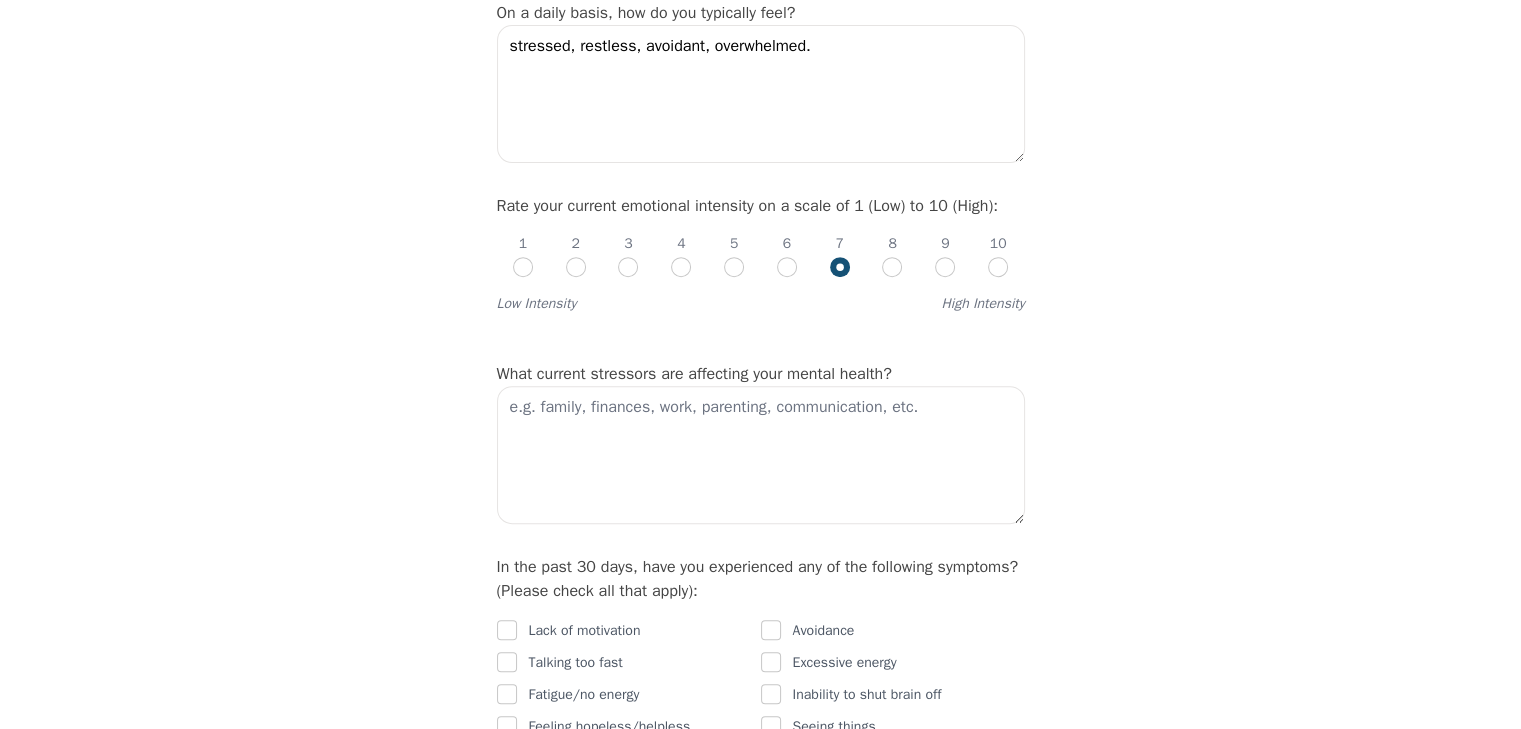 scroll, scrollTop: 738, scrollLeft: 0, axis: vertical 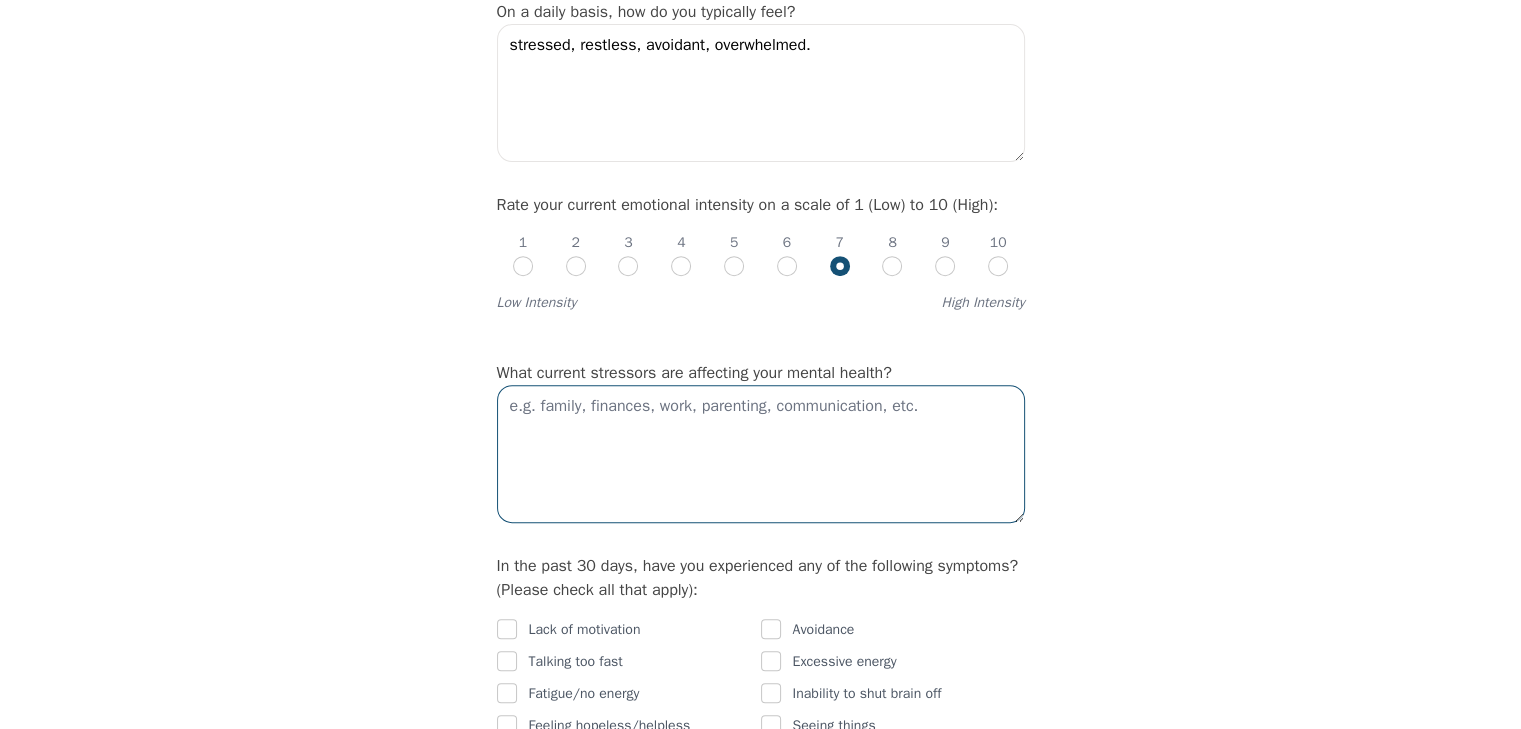click at bounding box center (761, 454) 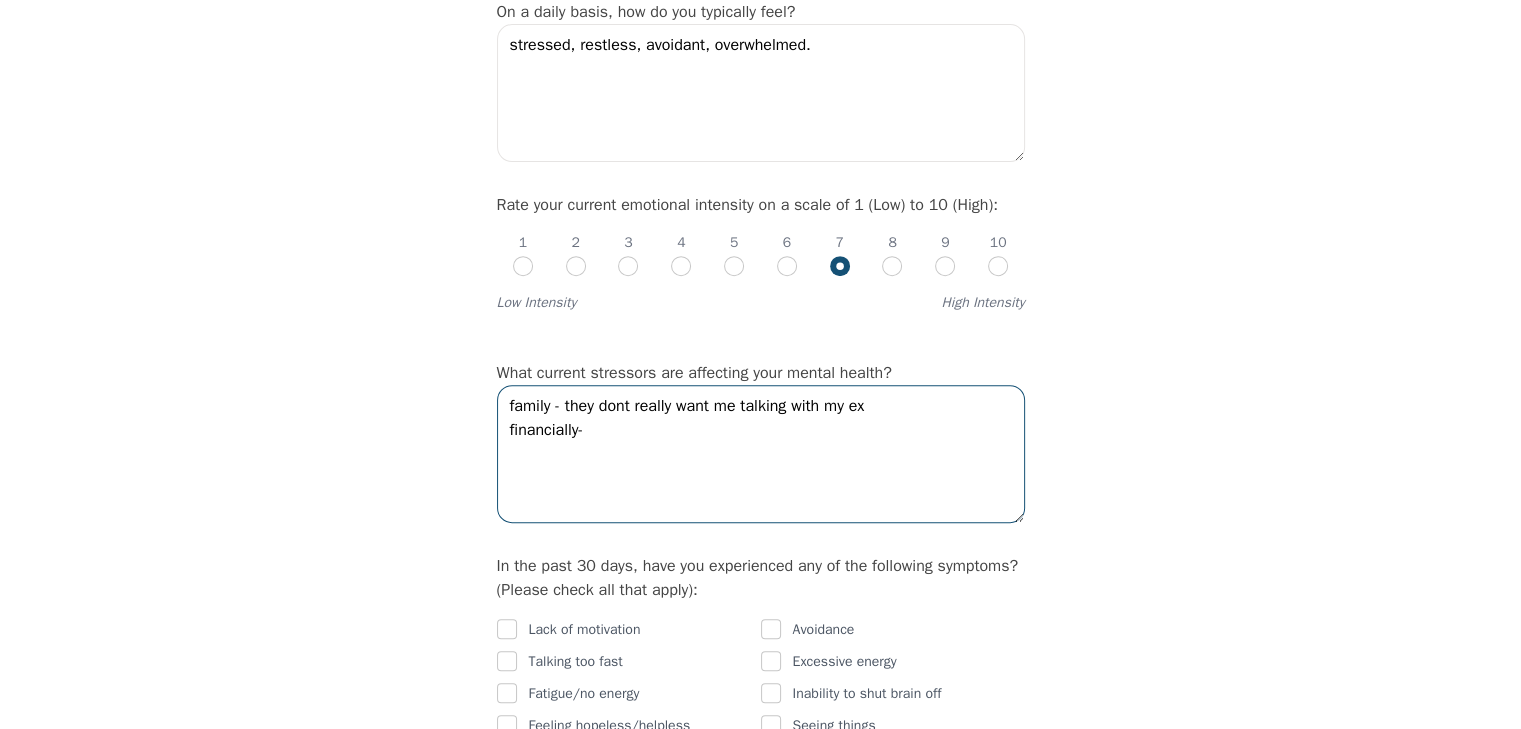 click on "family - they dont really want me talking with my ex
financially-" at bounding box center [761, 454] 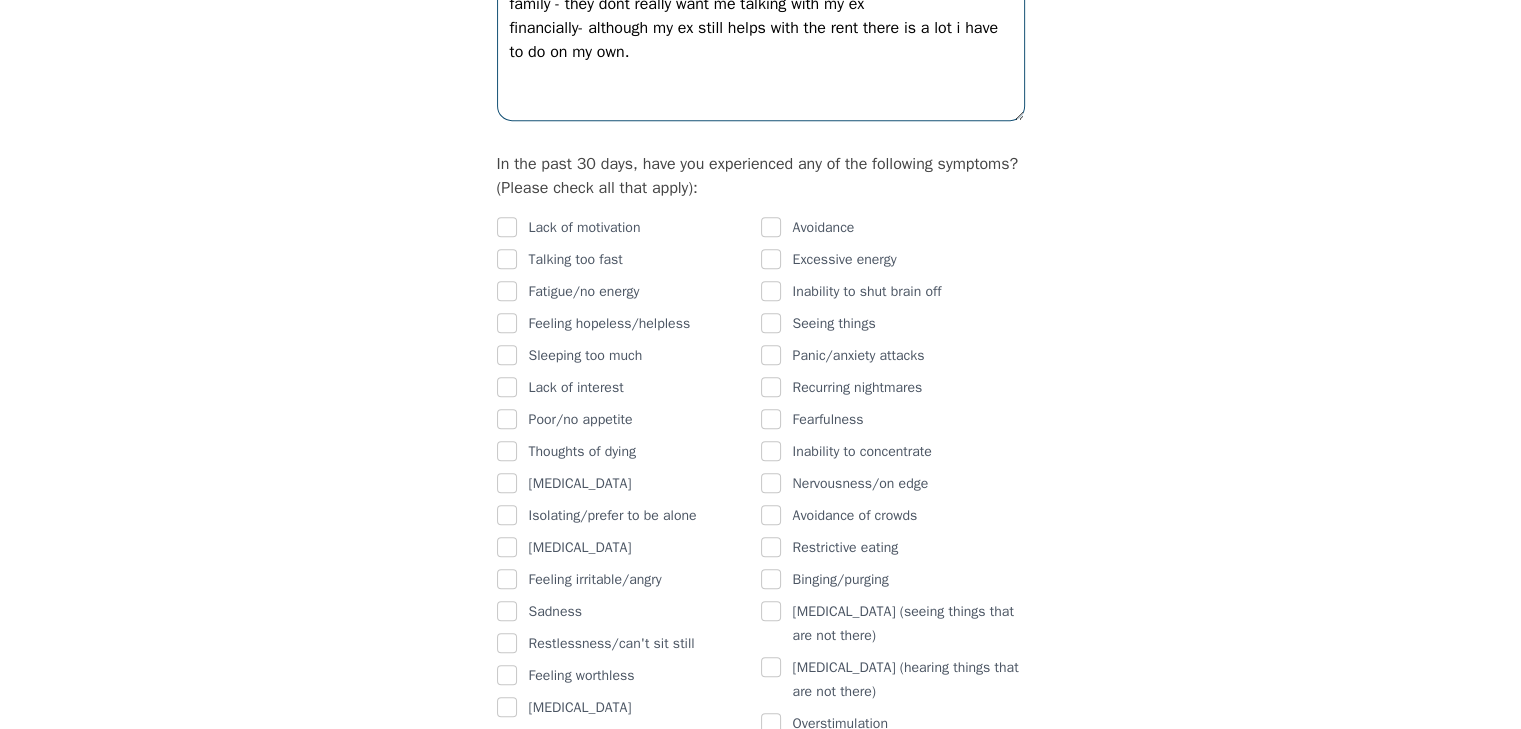 scroll, scrollTop: 1142, scrollLeft: 0, axis: vertical 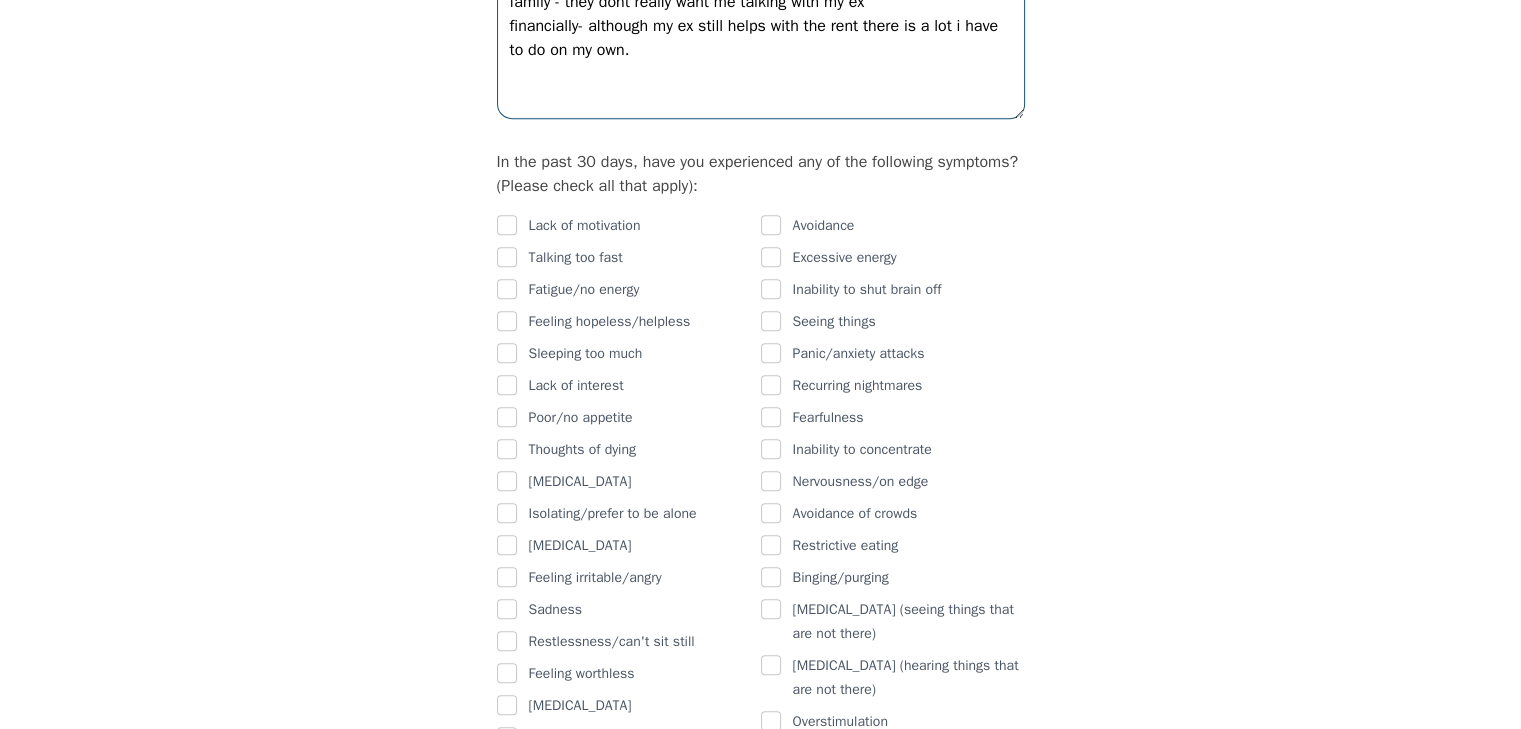 type on "family - they dont really want me talking with my ex
financially- although my ex still helps with the rent there is a lot i have to do on my own." 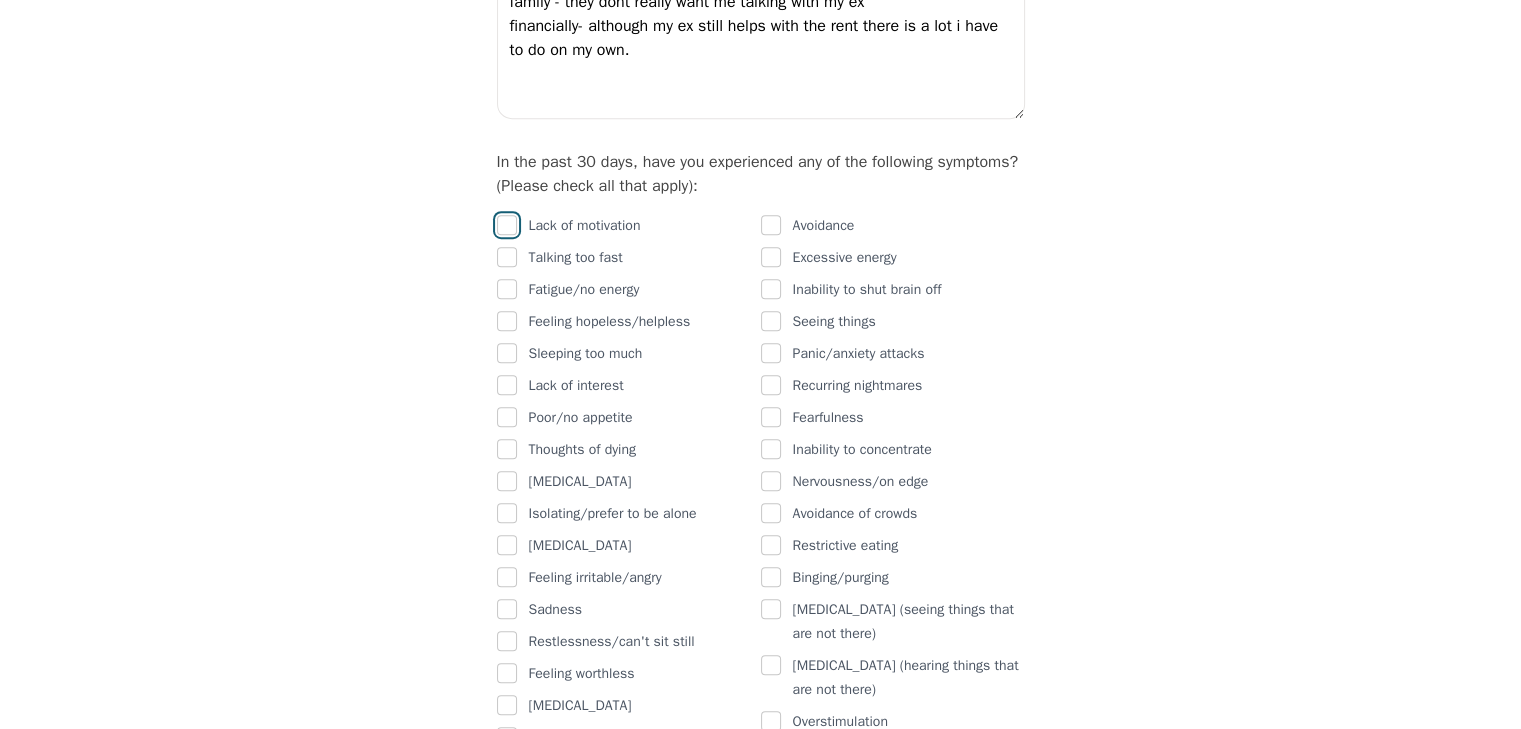 click at bounding box center [507, 225] 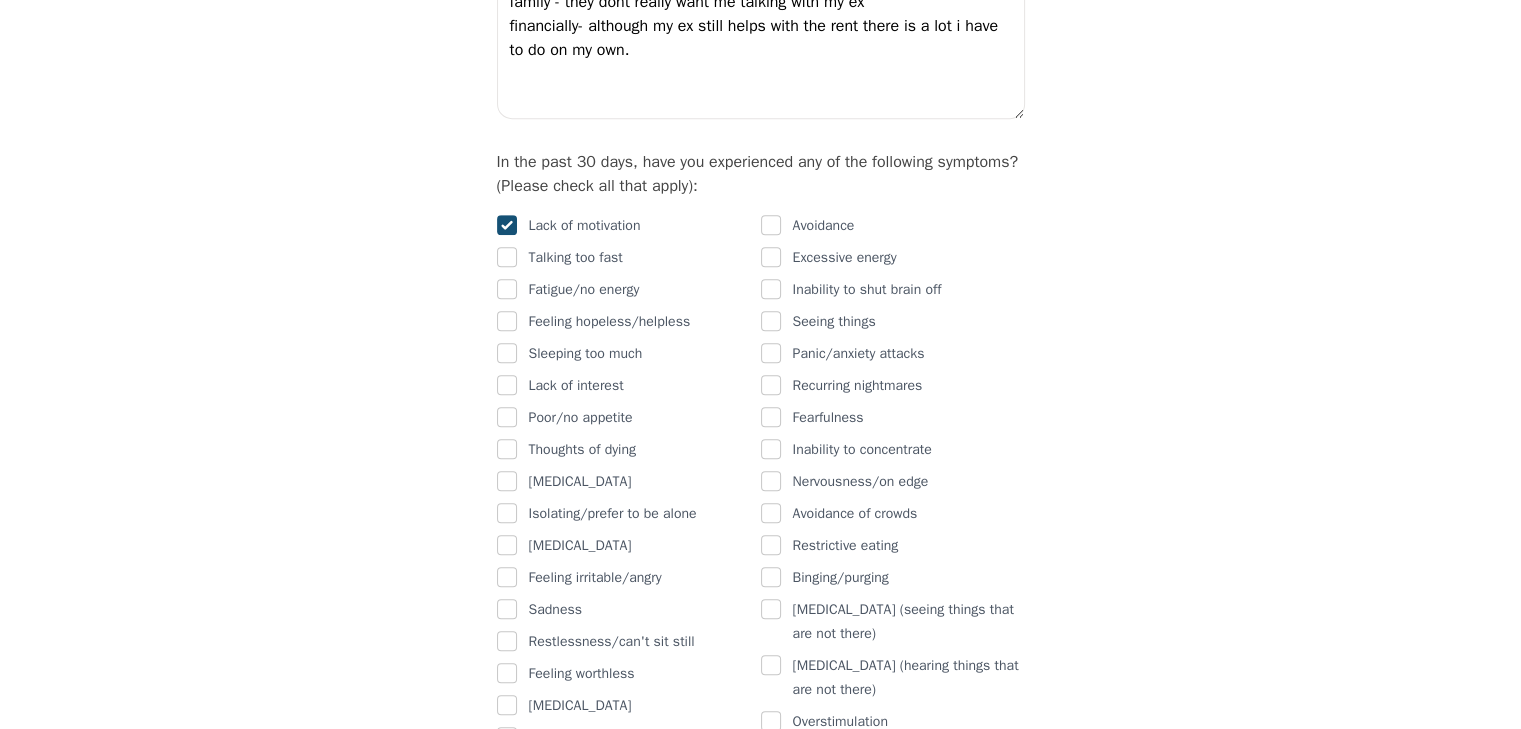 checkbox on "true" 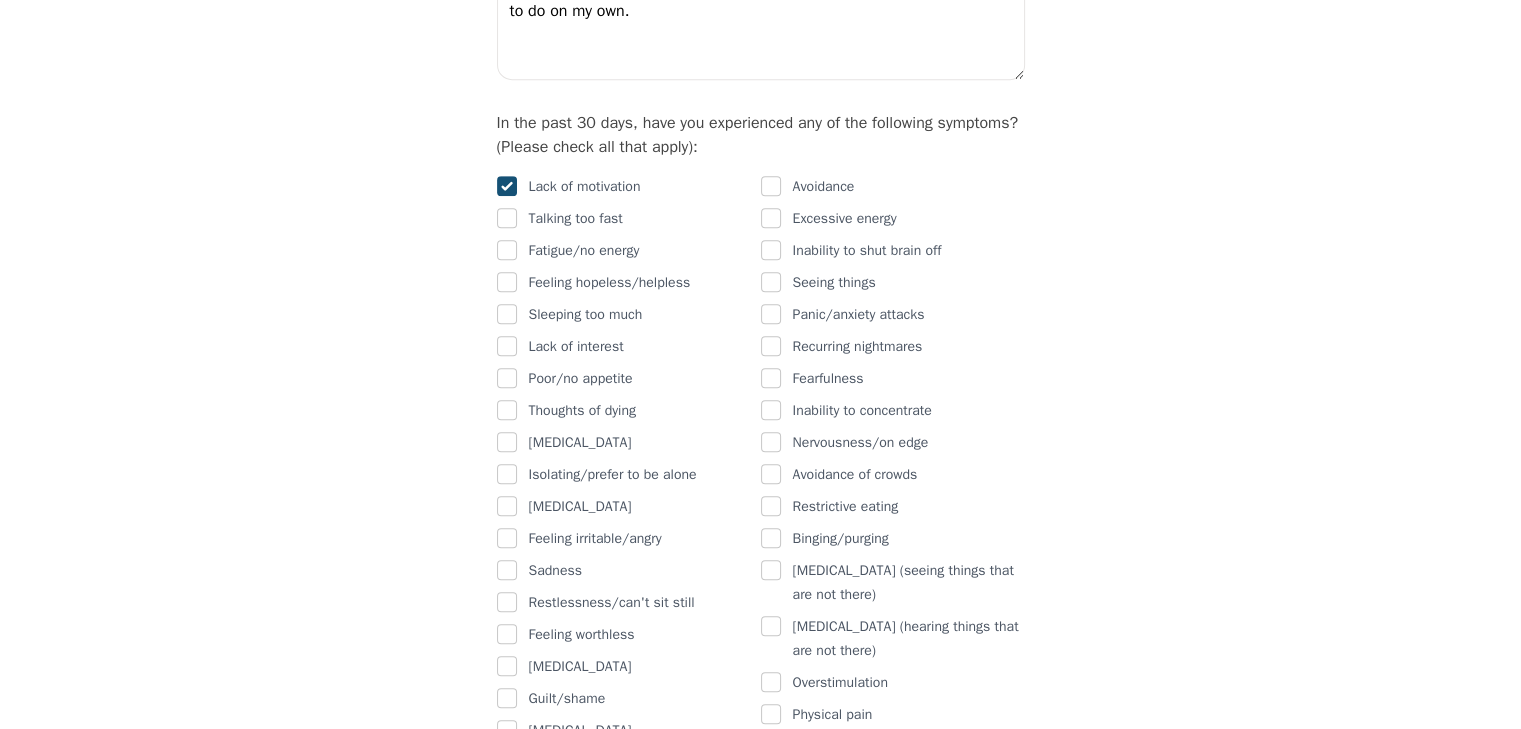 scroll, scrollTop: 1182, scrollLeft: 0, axis: vertical 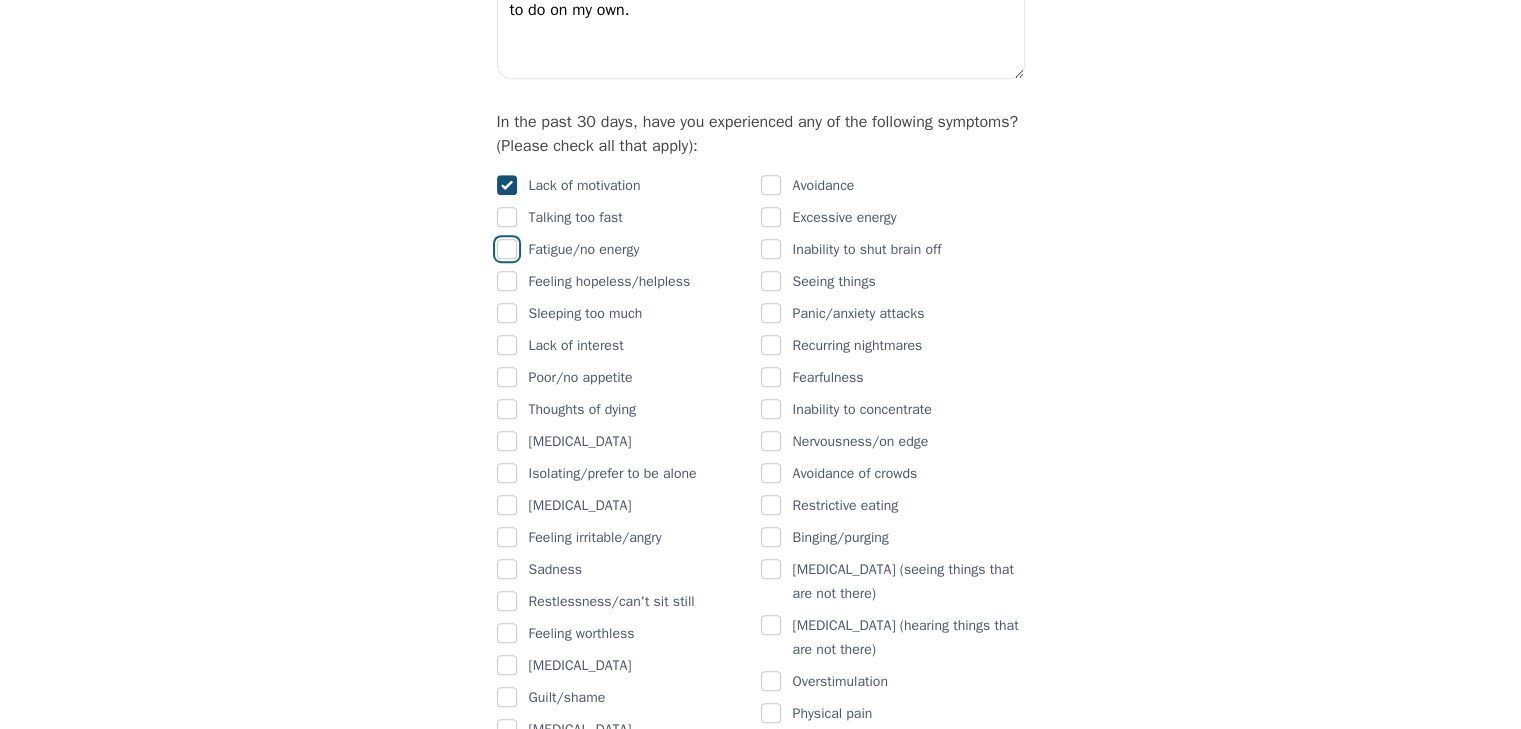 click at bounding box center (507, 249) 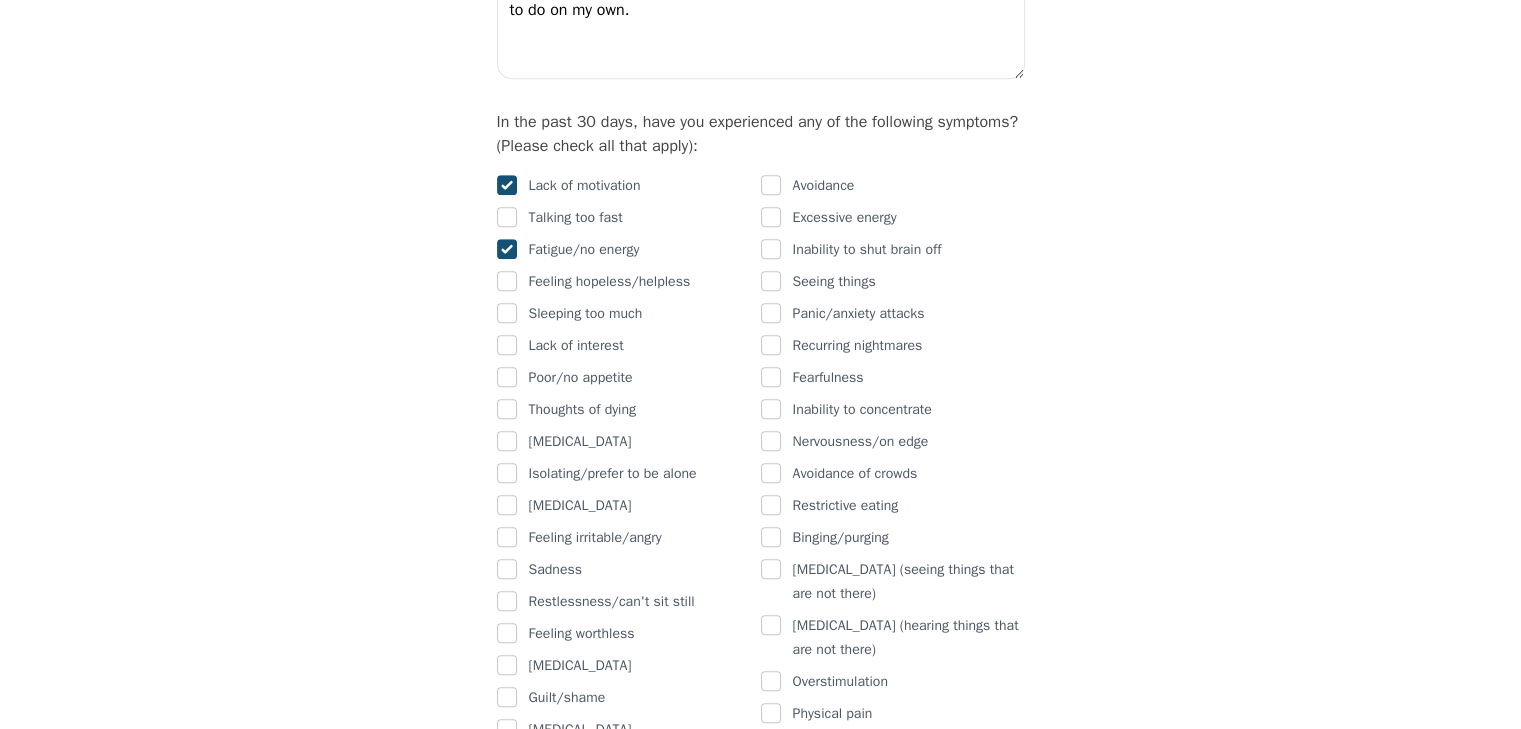 checkbox on "true" 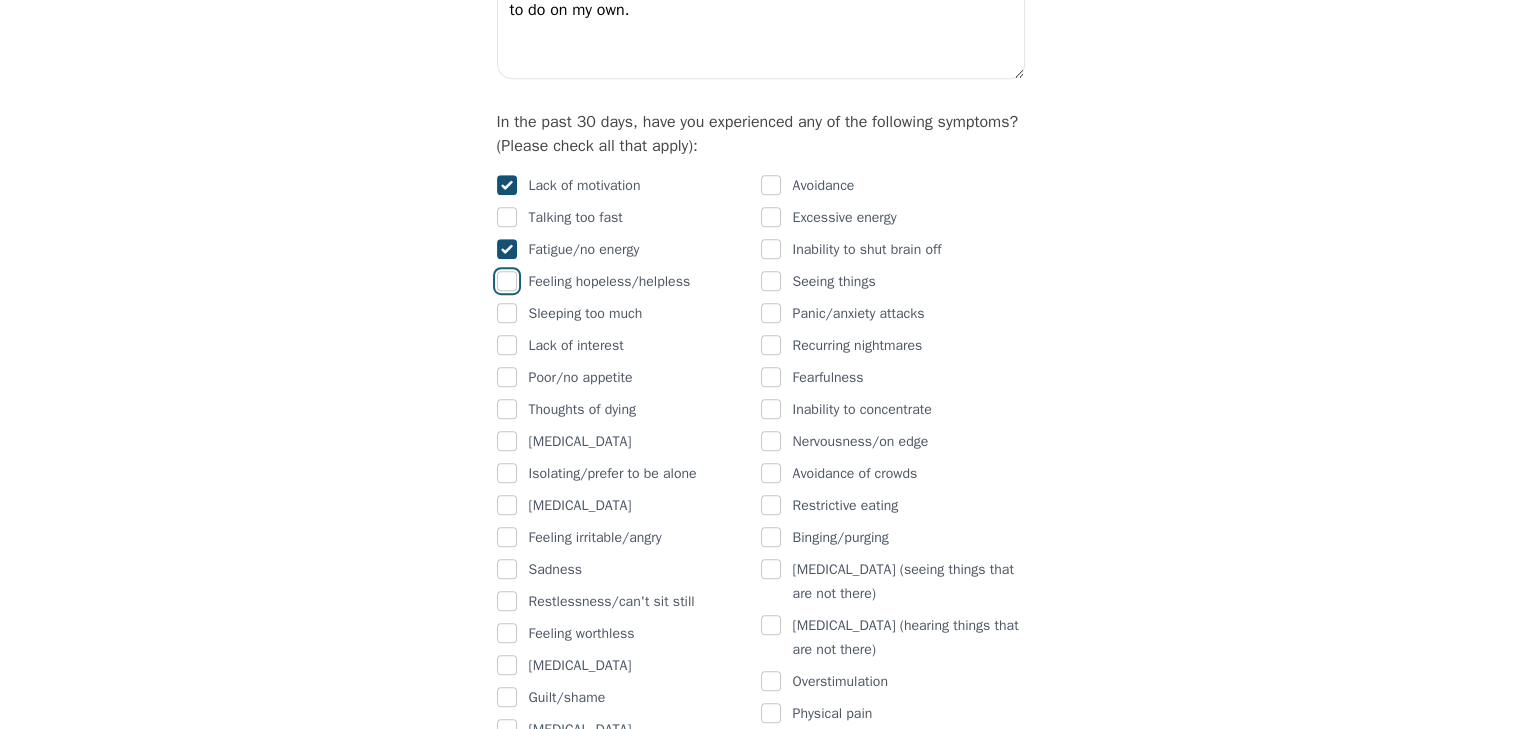 click at bounding box center (507, 281) 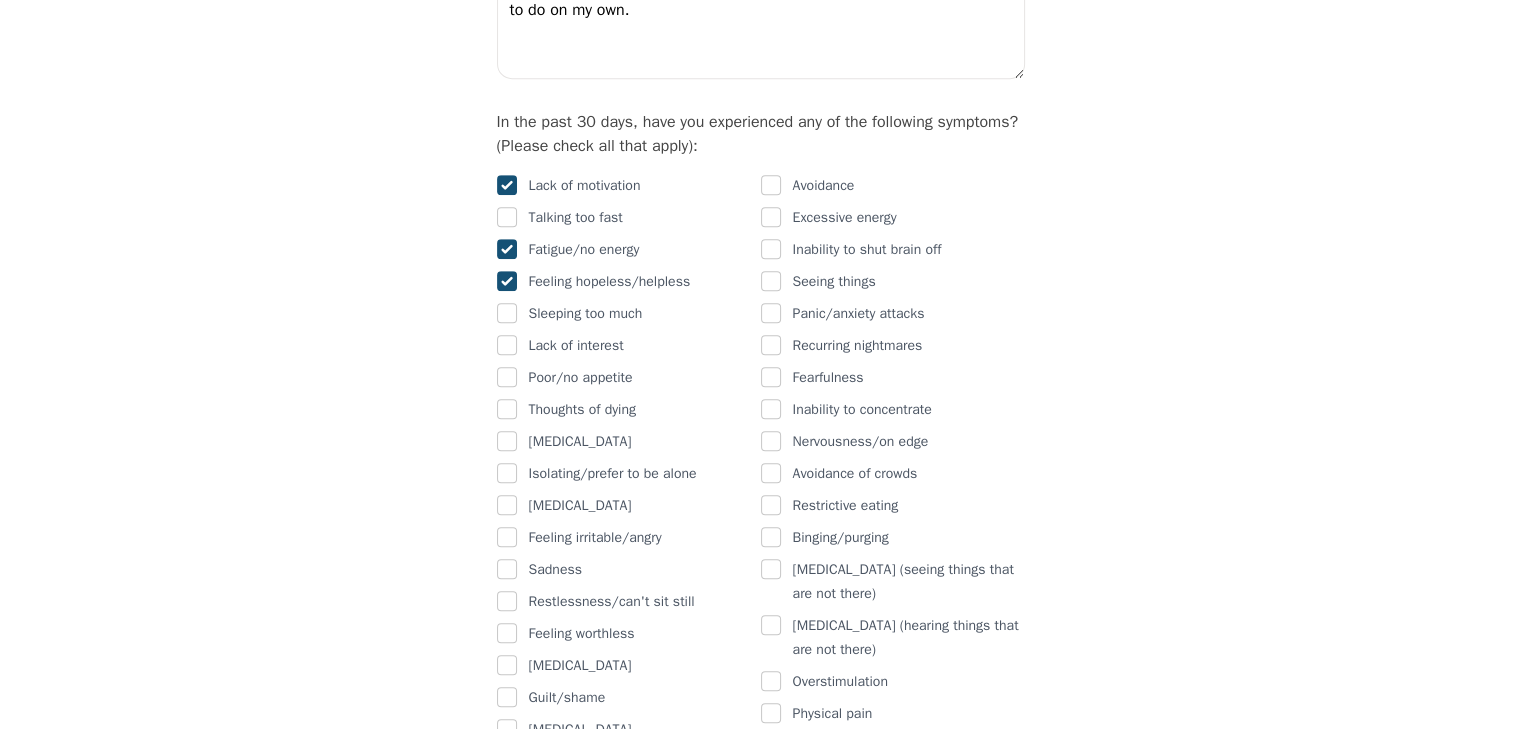 checkbox on "true" 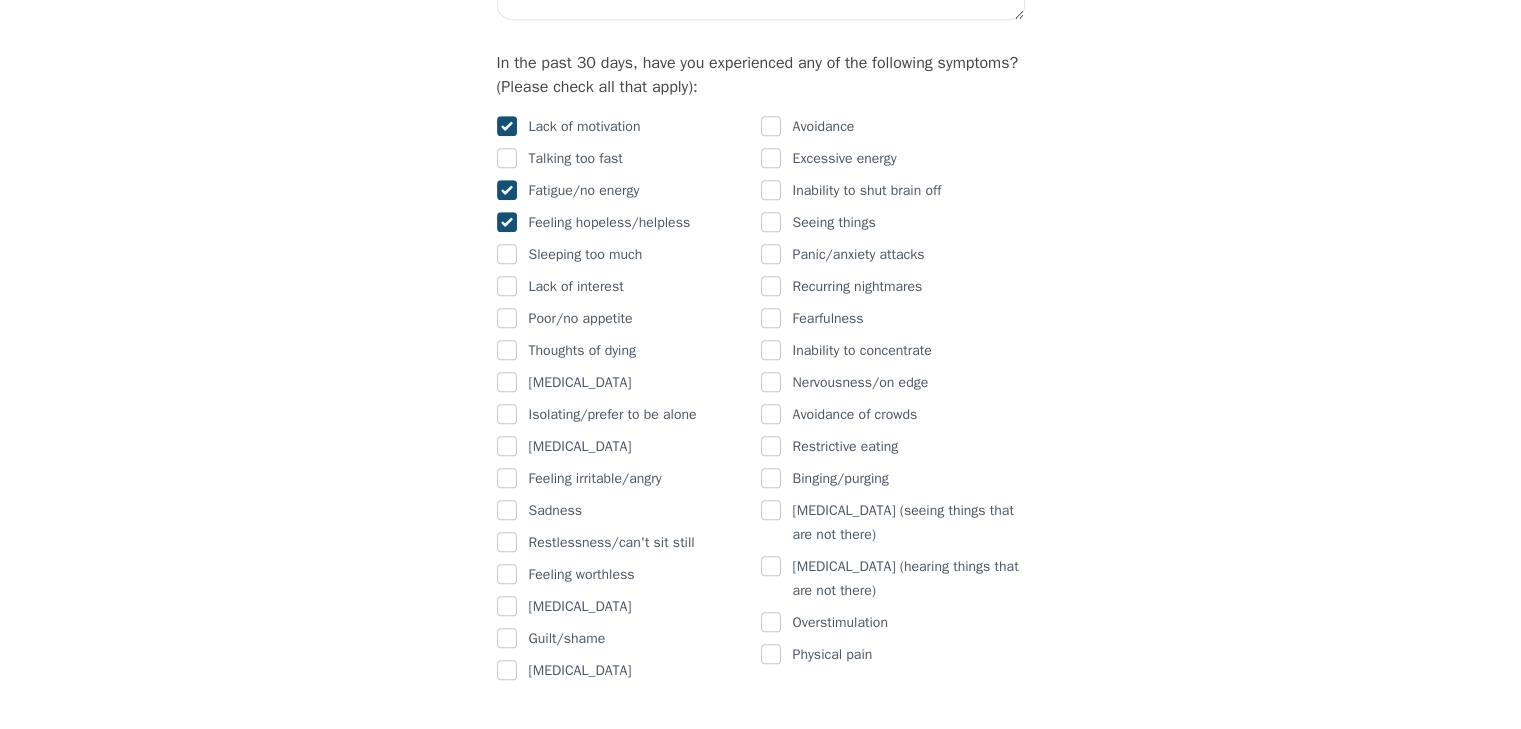scroll, scrollTop: 1243, scrollLeft: 0, axis: vertical 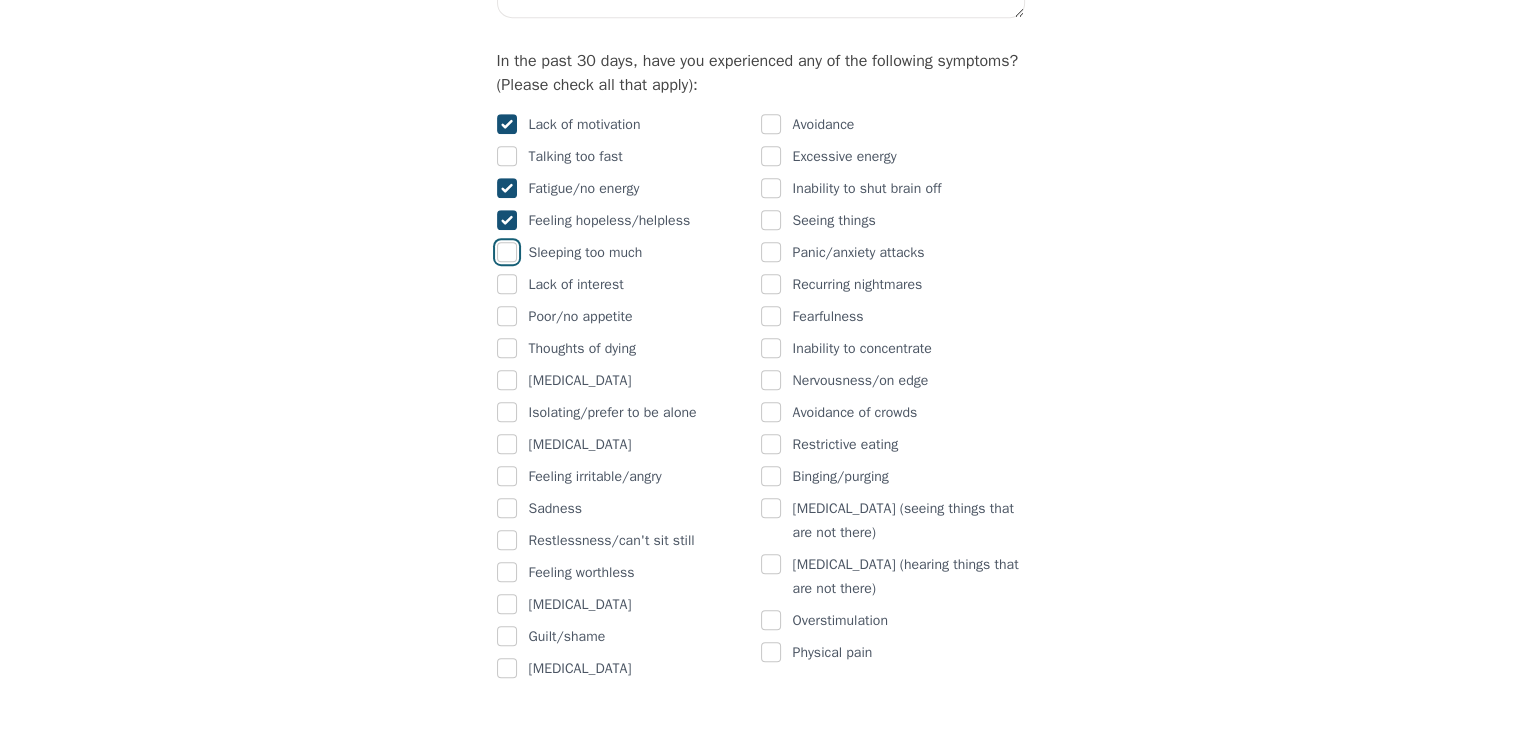 click at bounding box center (507, 252) 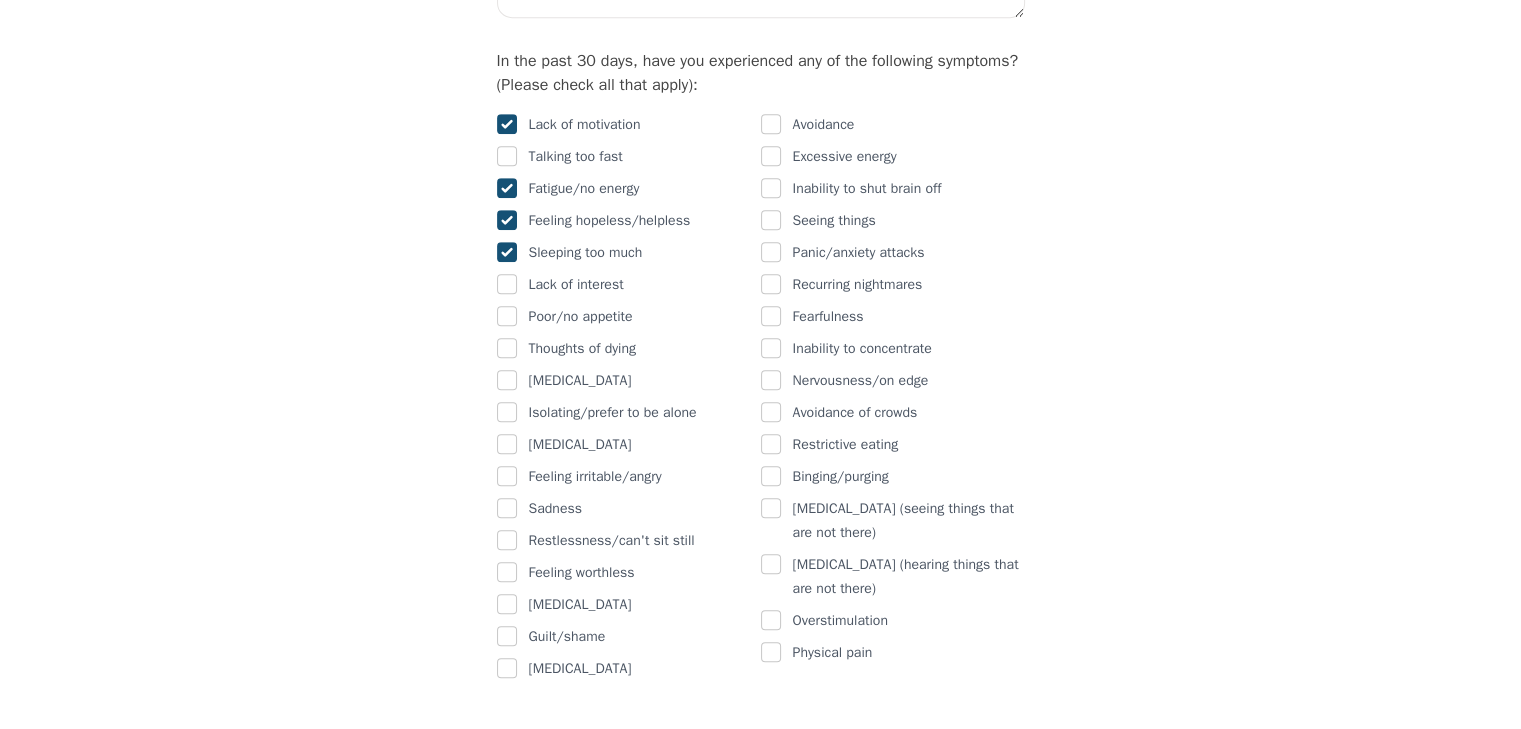 checkbox on "true" 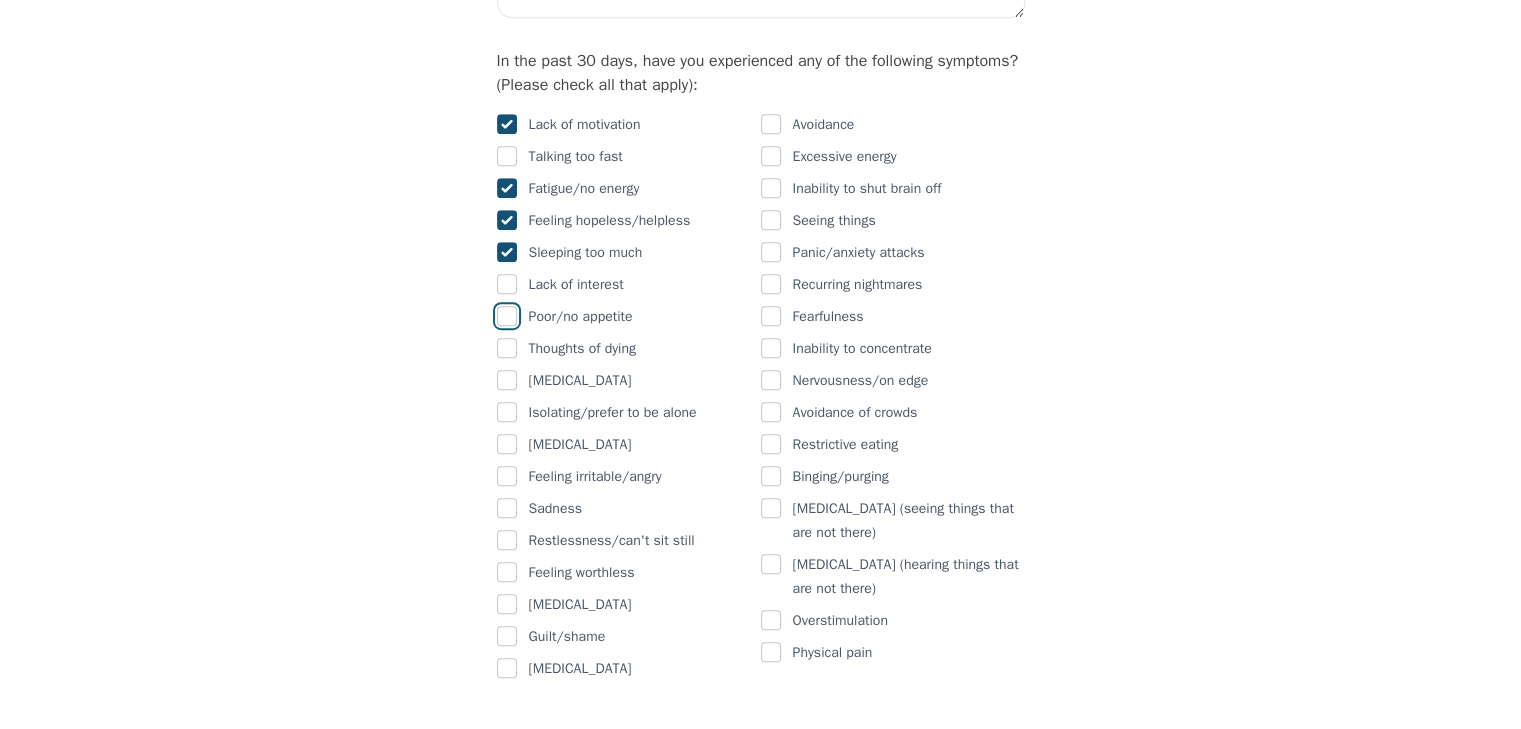 click at bounding box center [507, 316] 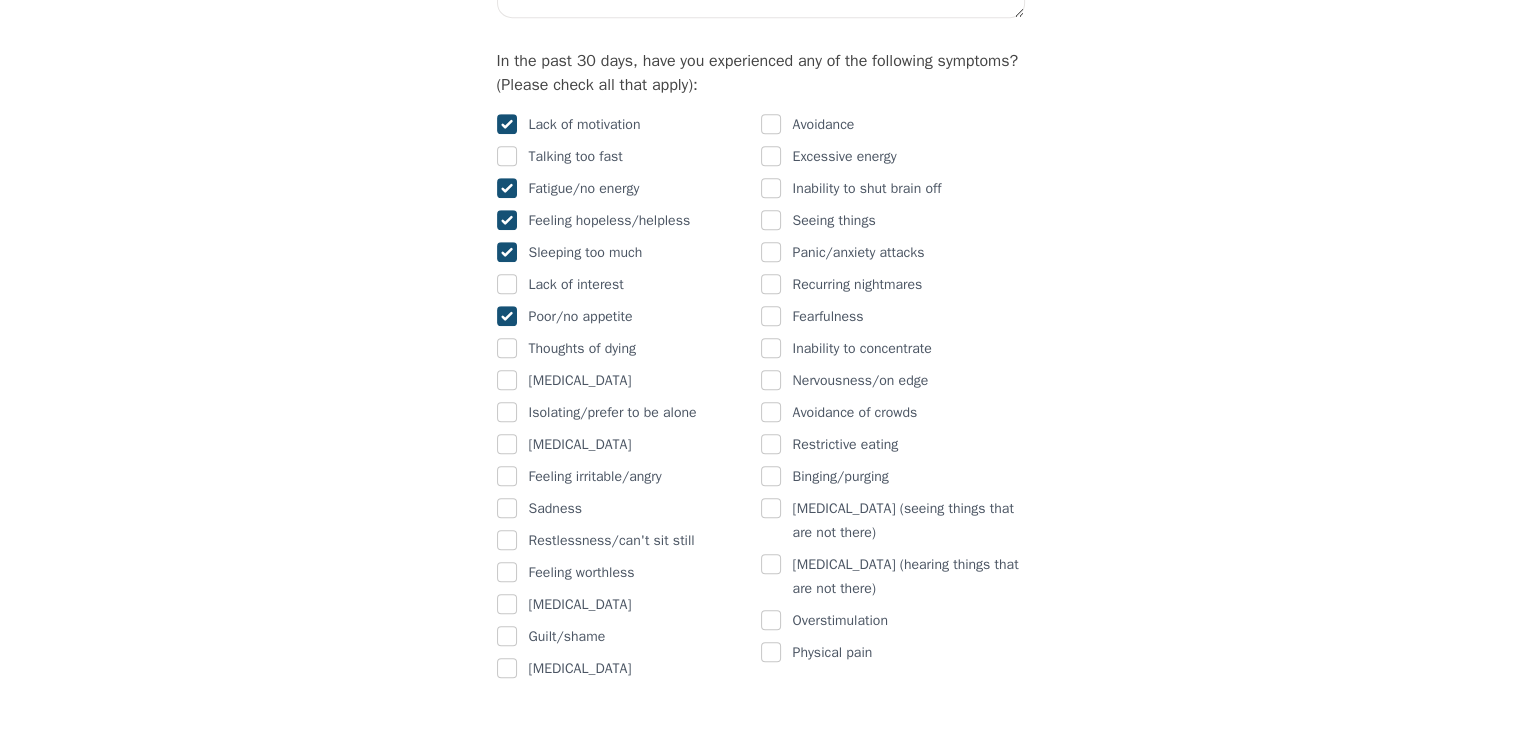 checkbox on "true" 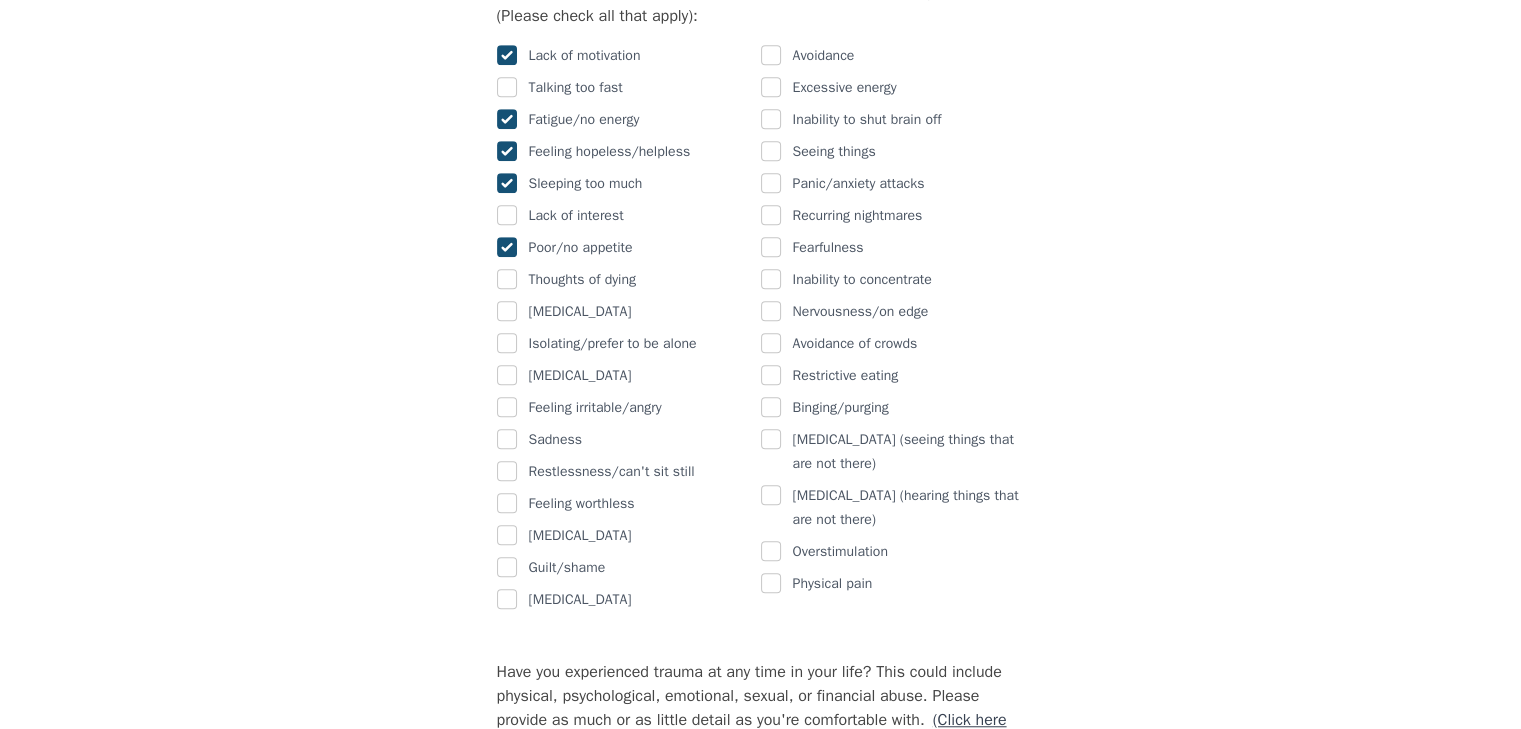 scroll, scrollTop: 1314, scrollLeft: 0, axis: vertical 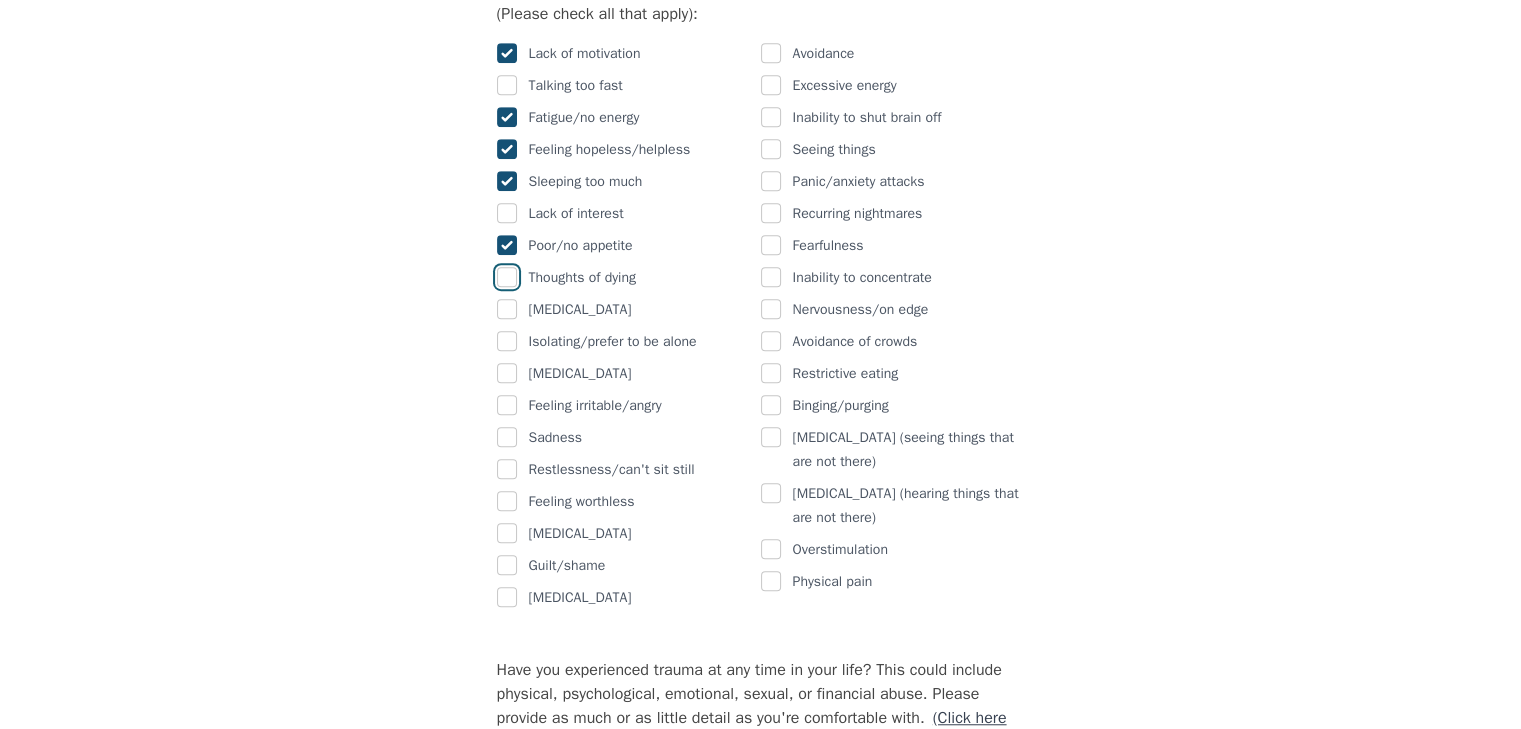 click at bounding box center (507, 277) 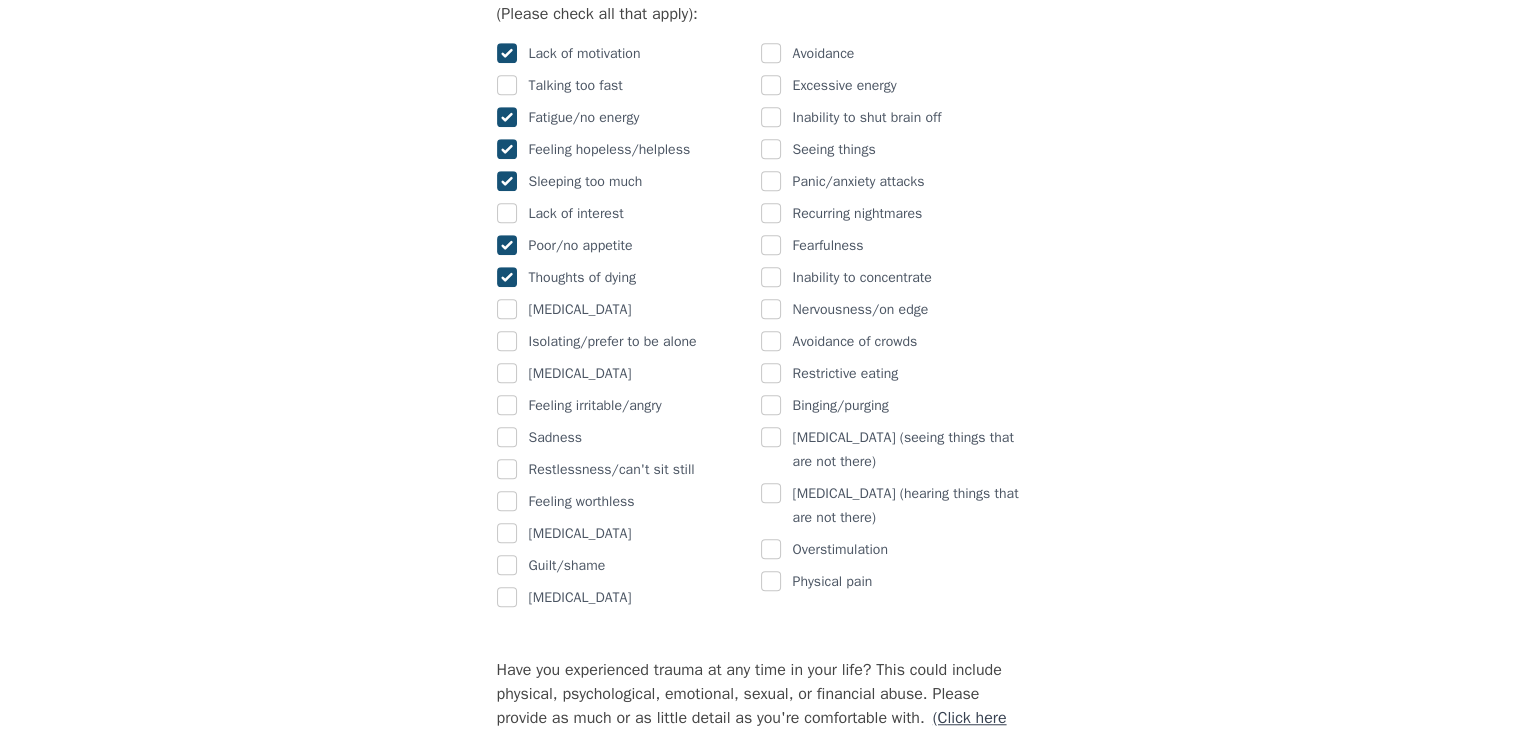 checkbox on "true" 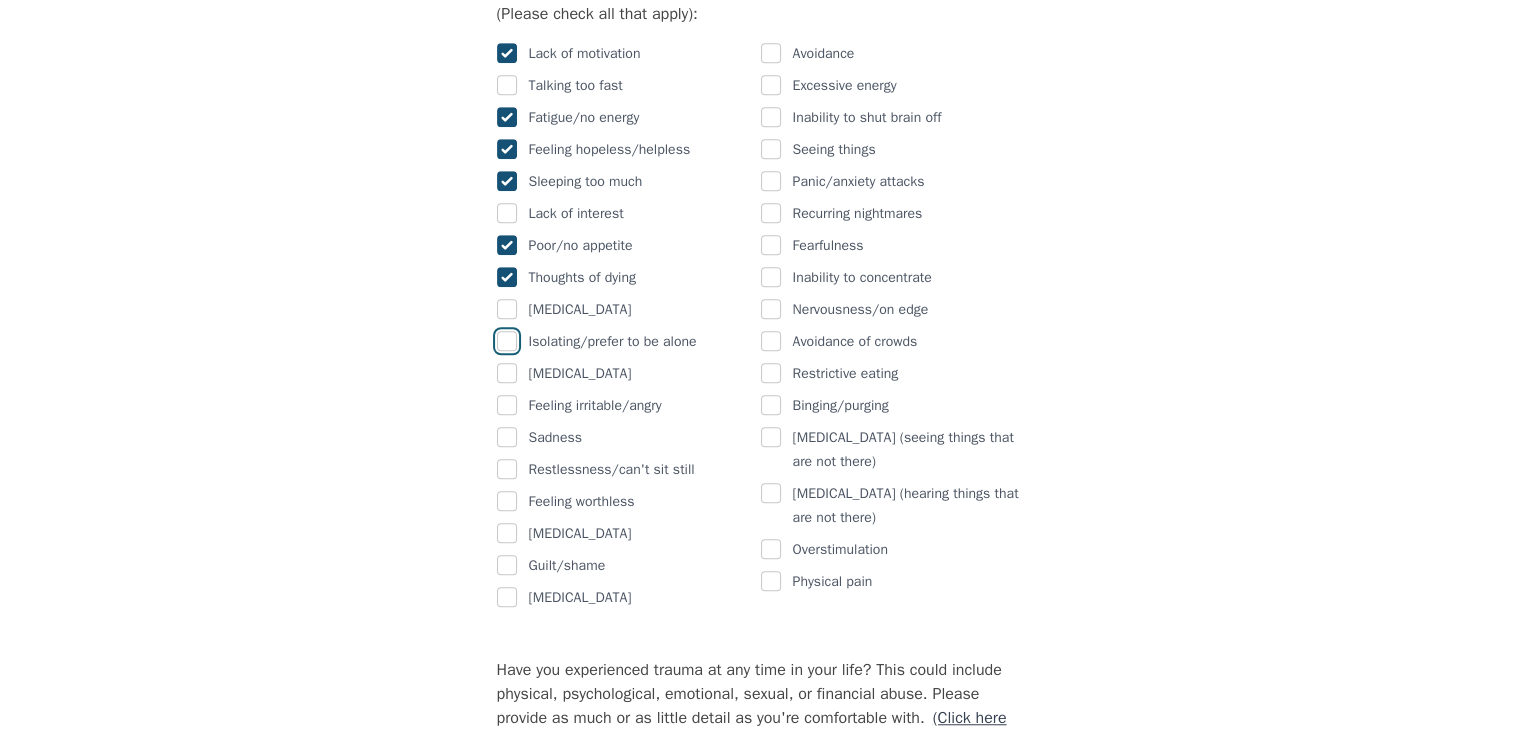 click at bounding box center (507, 341) 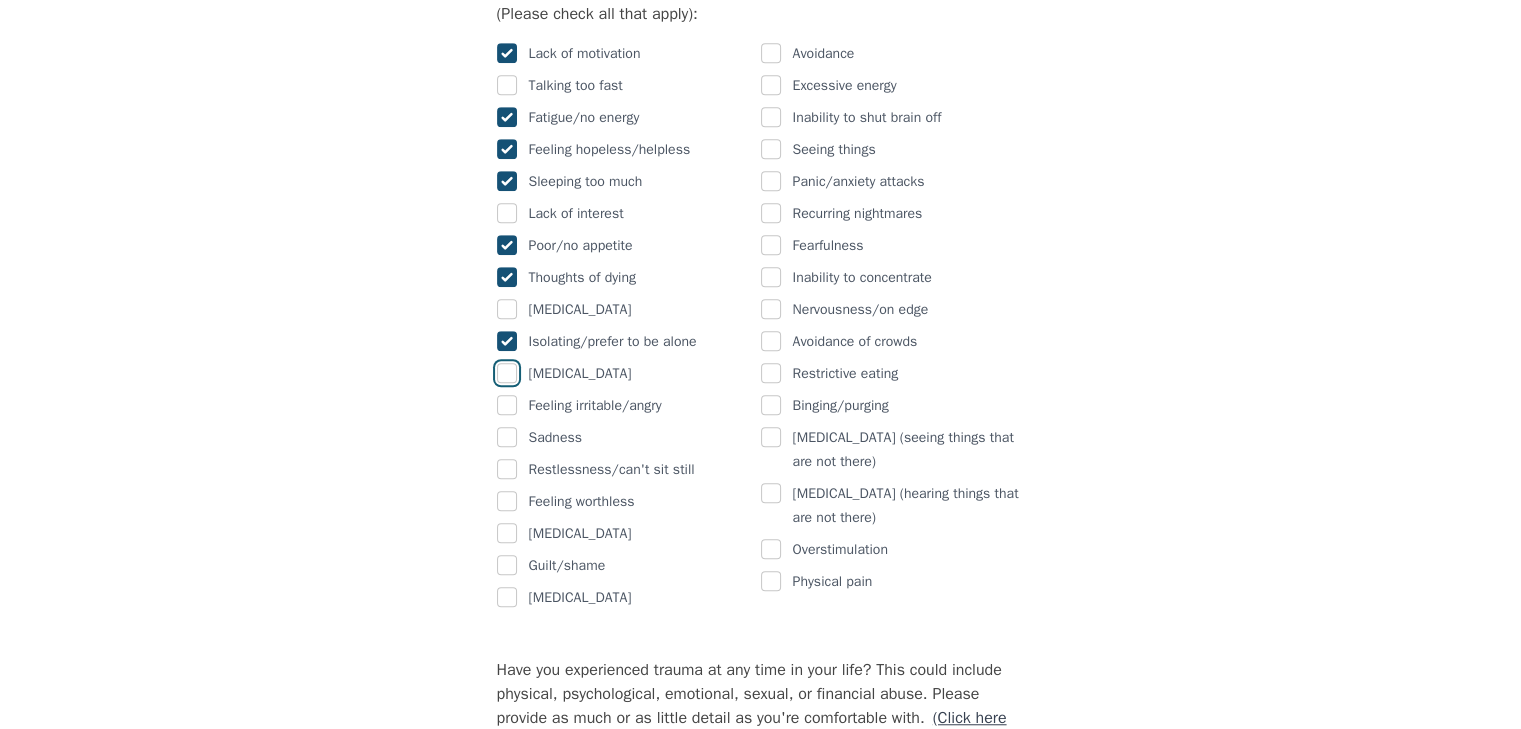 click at bounding box center (507, 373) 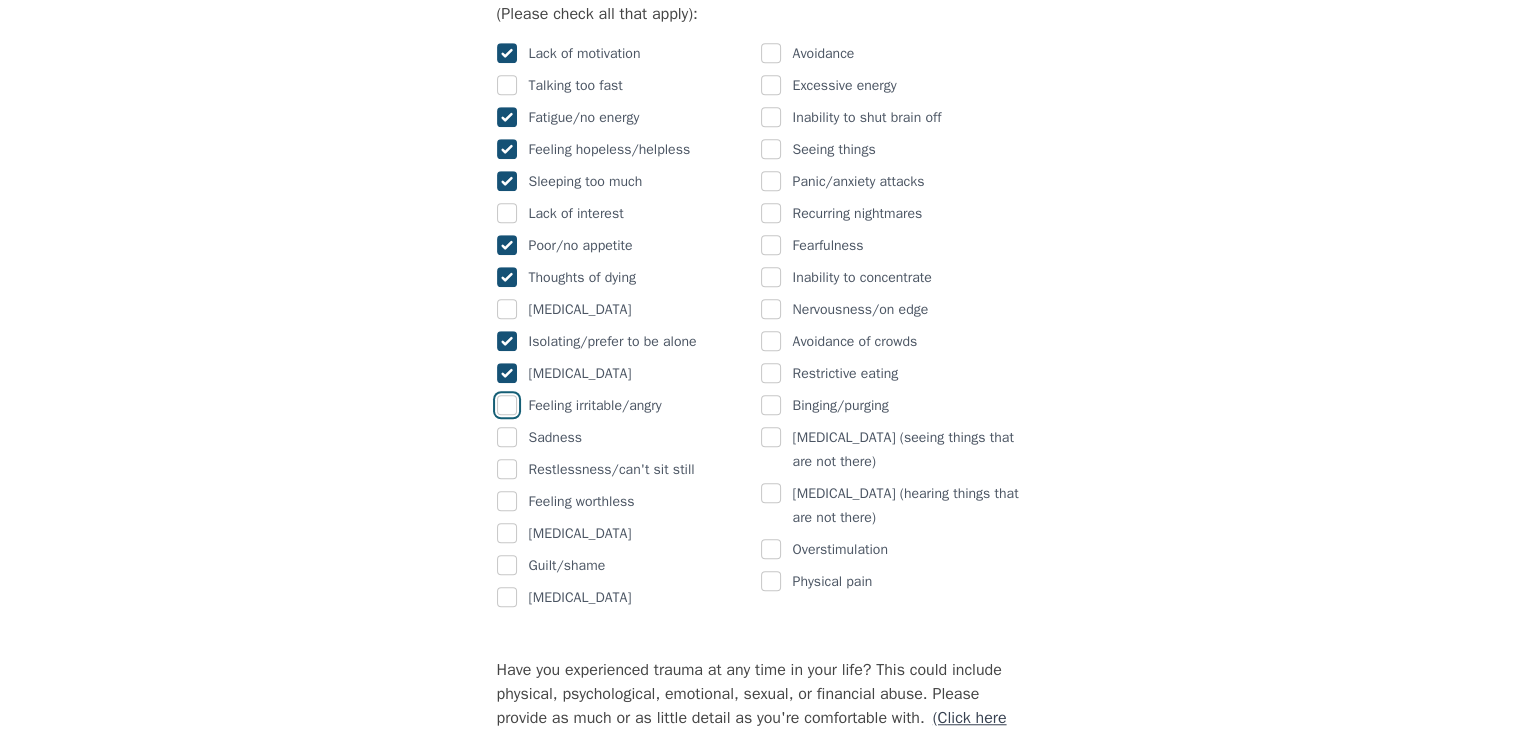 click at bounding box center (507, 405) 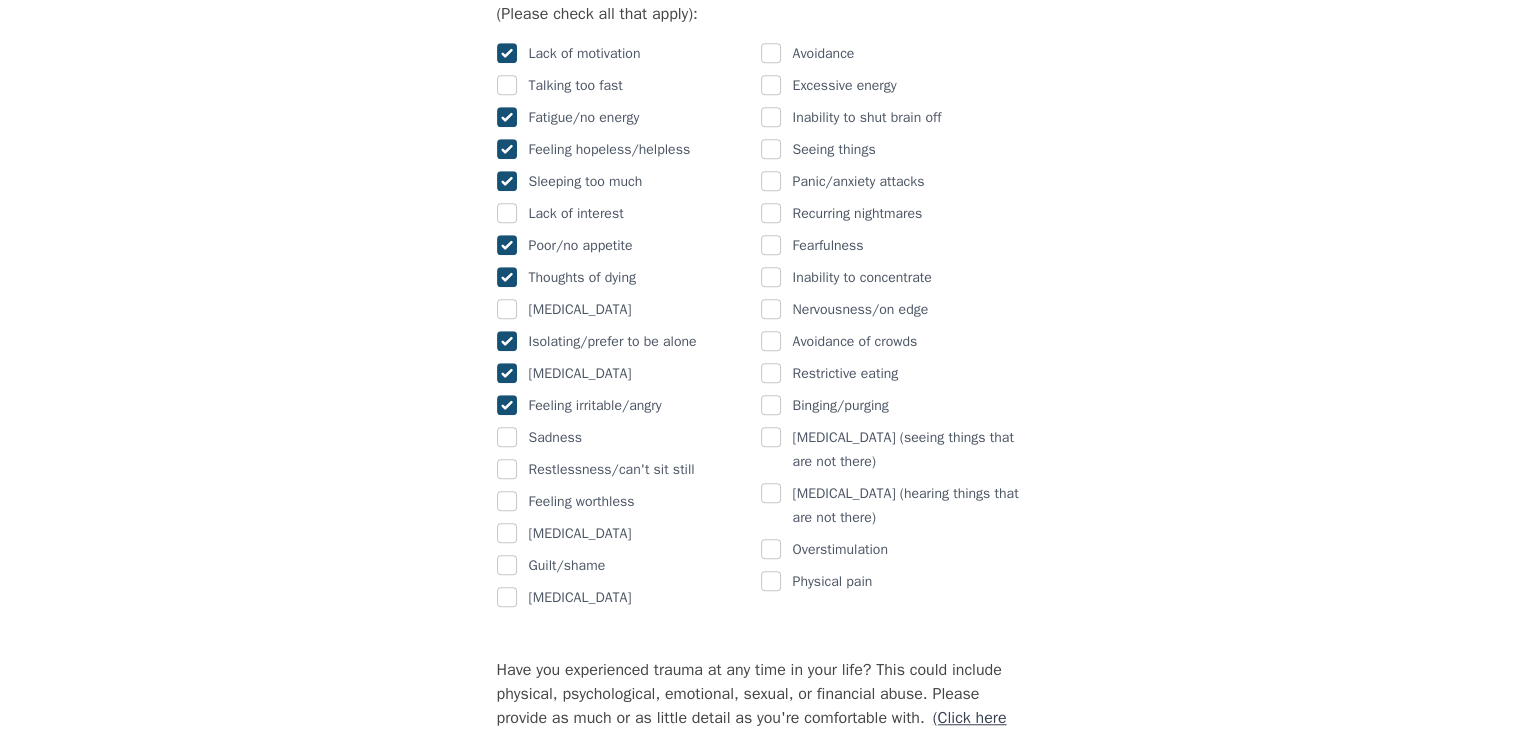 checkbox on "true" 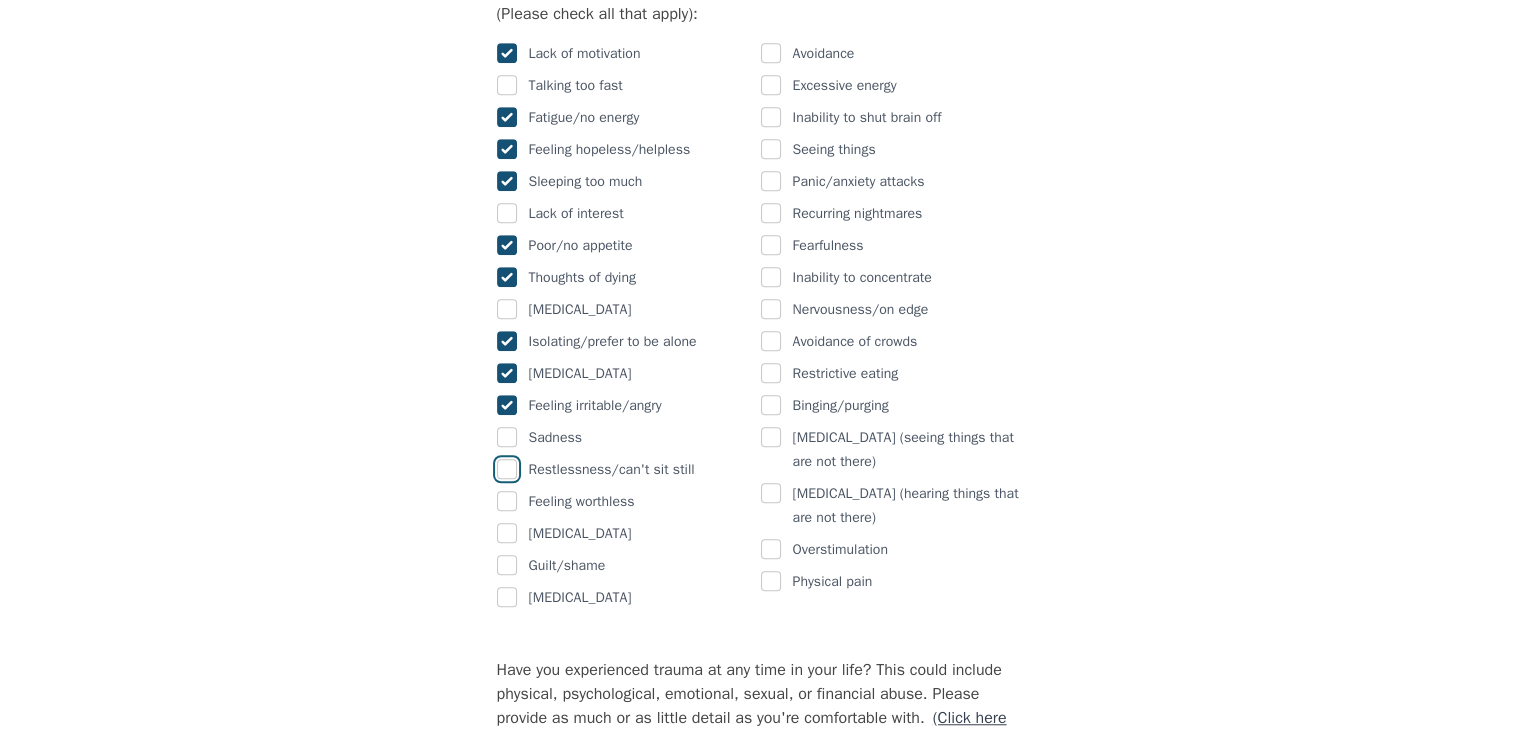 click at bounding box center (507, 469) 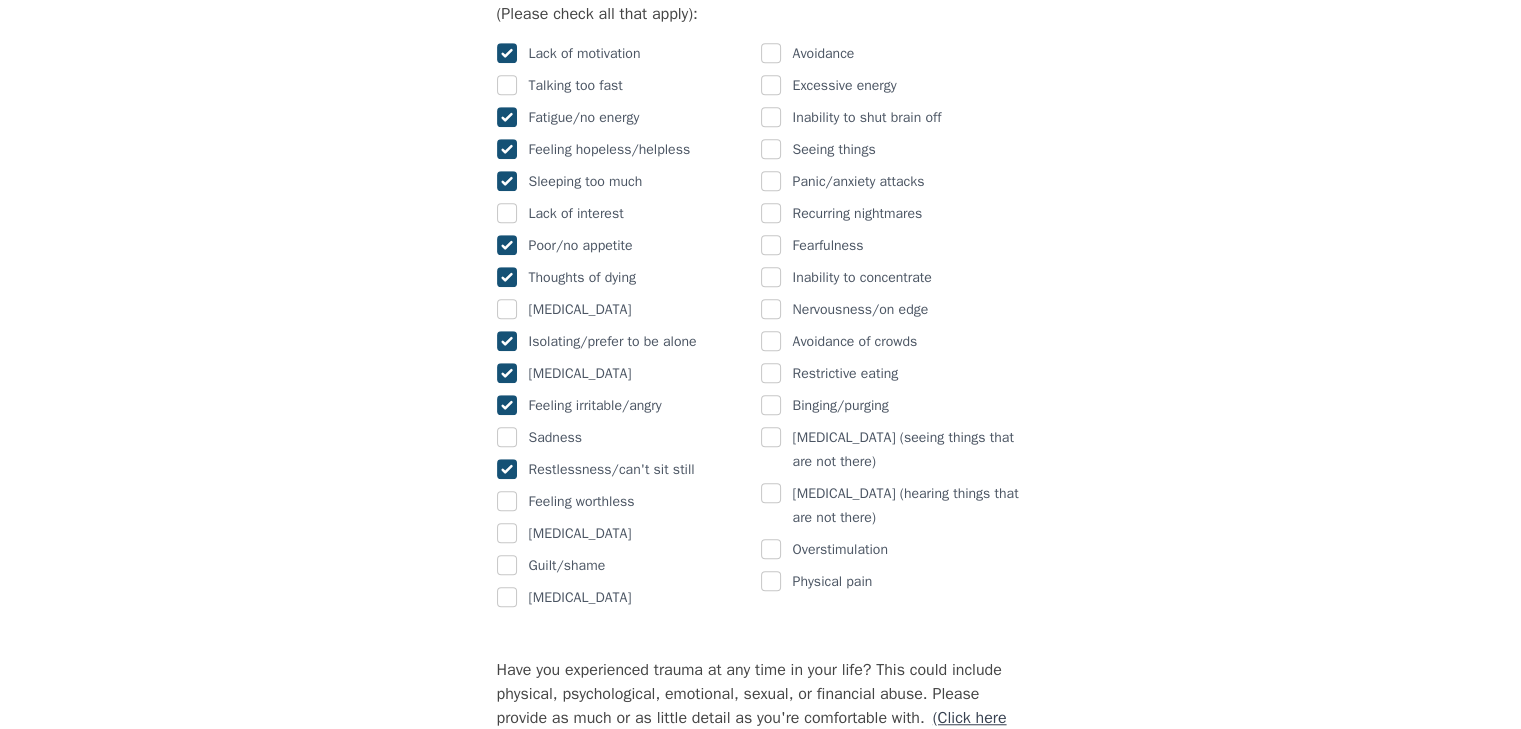 checkbox on "true" 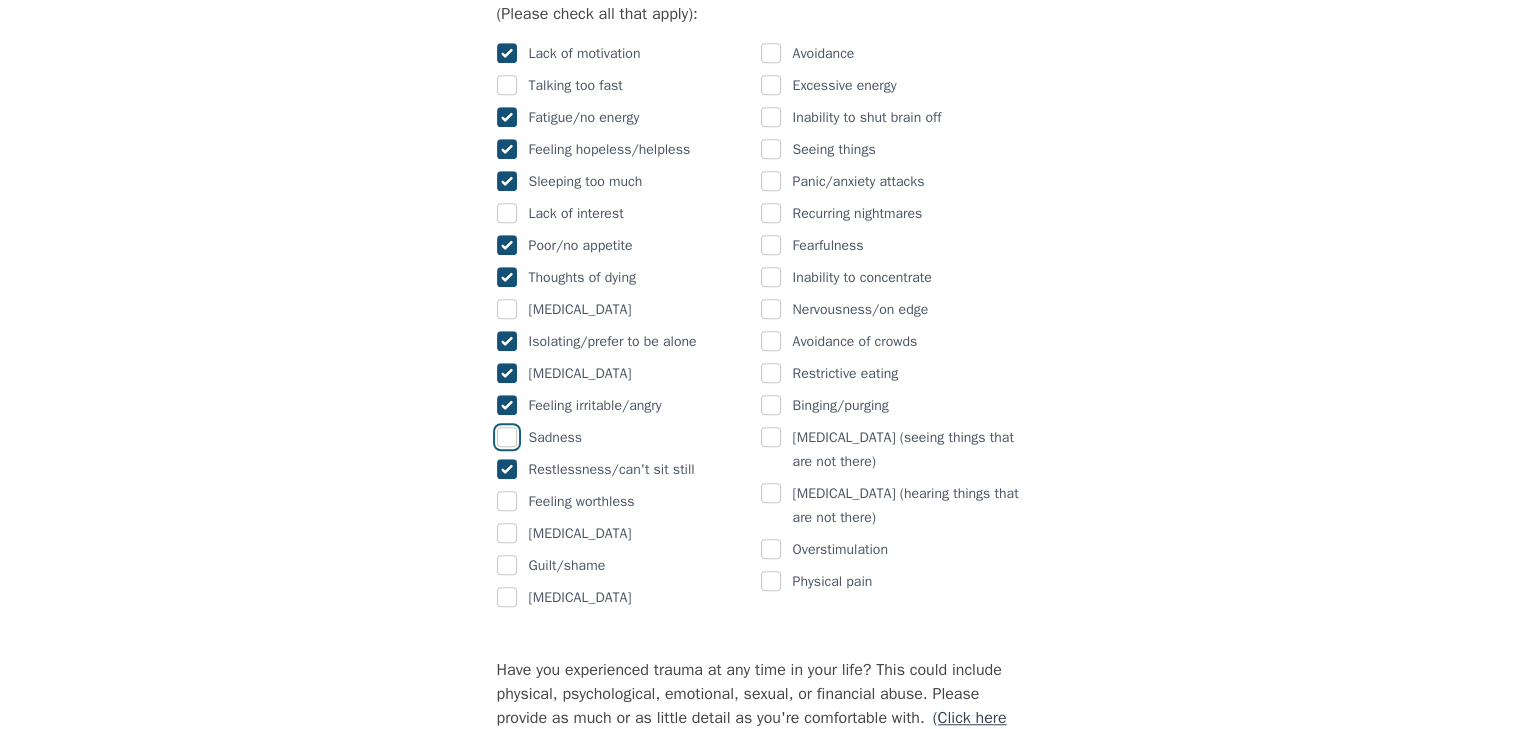click at bounding box center (507, 437) 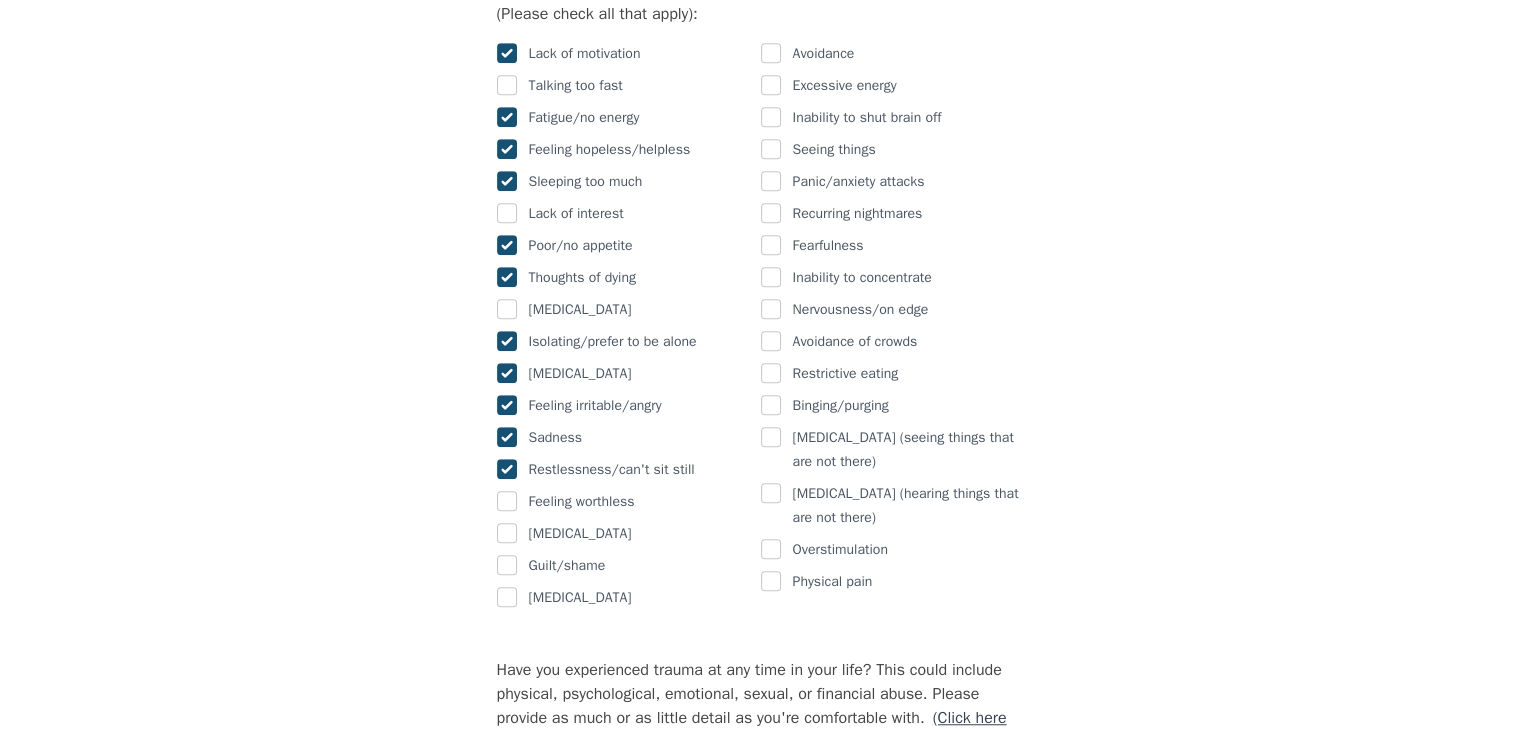 checkbox on "true" 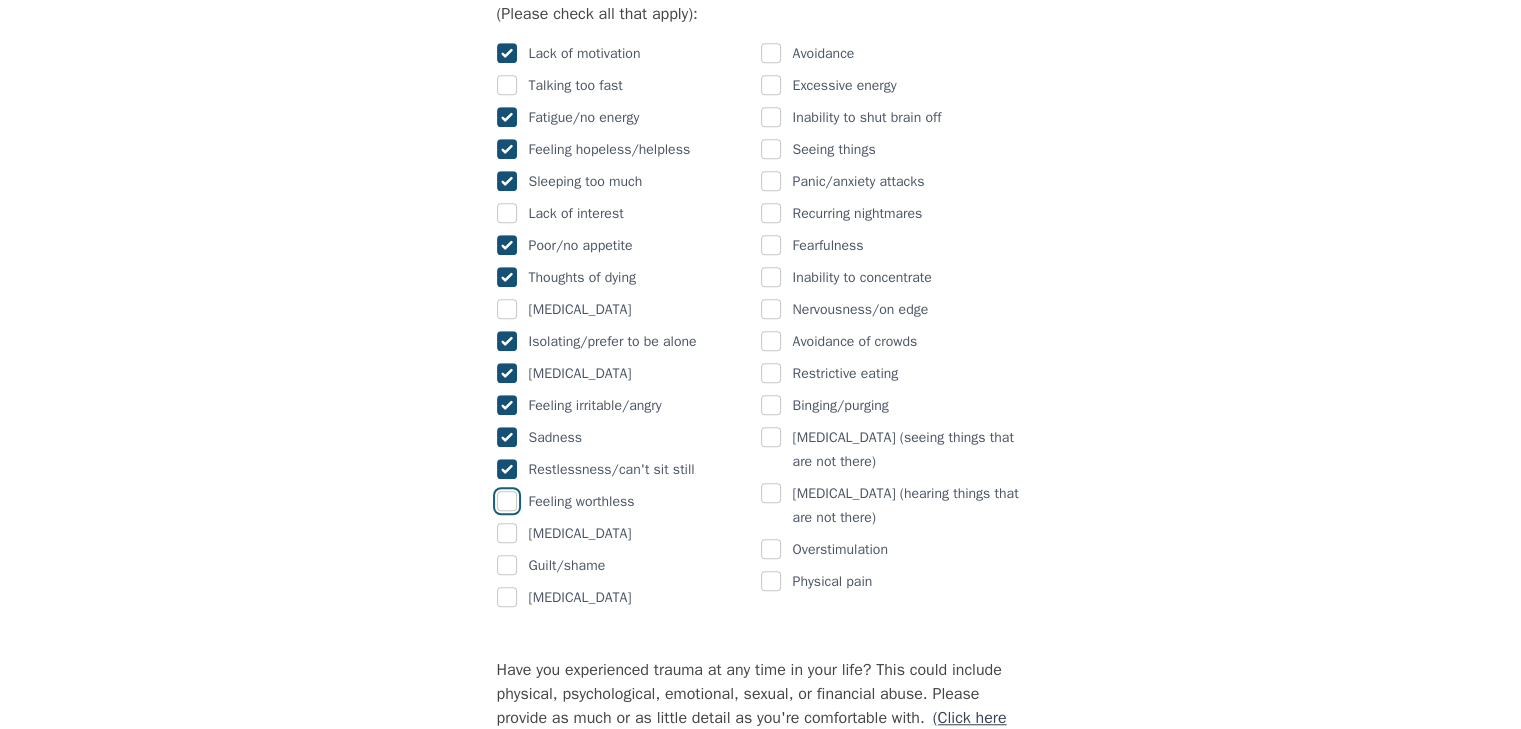 click at bounding box center (507, 501) 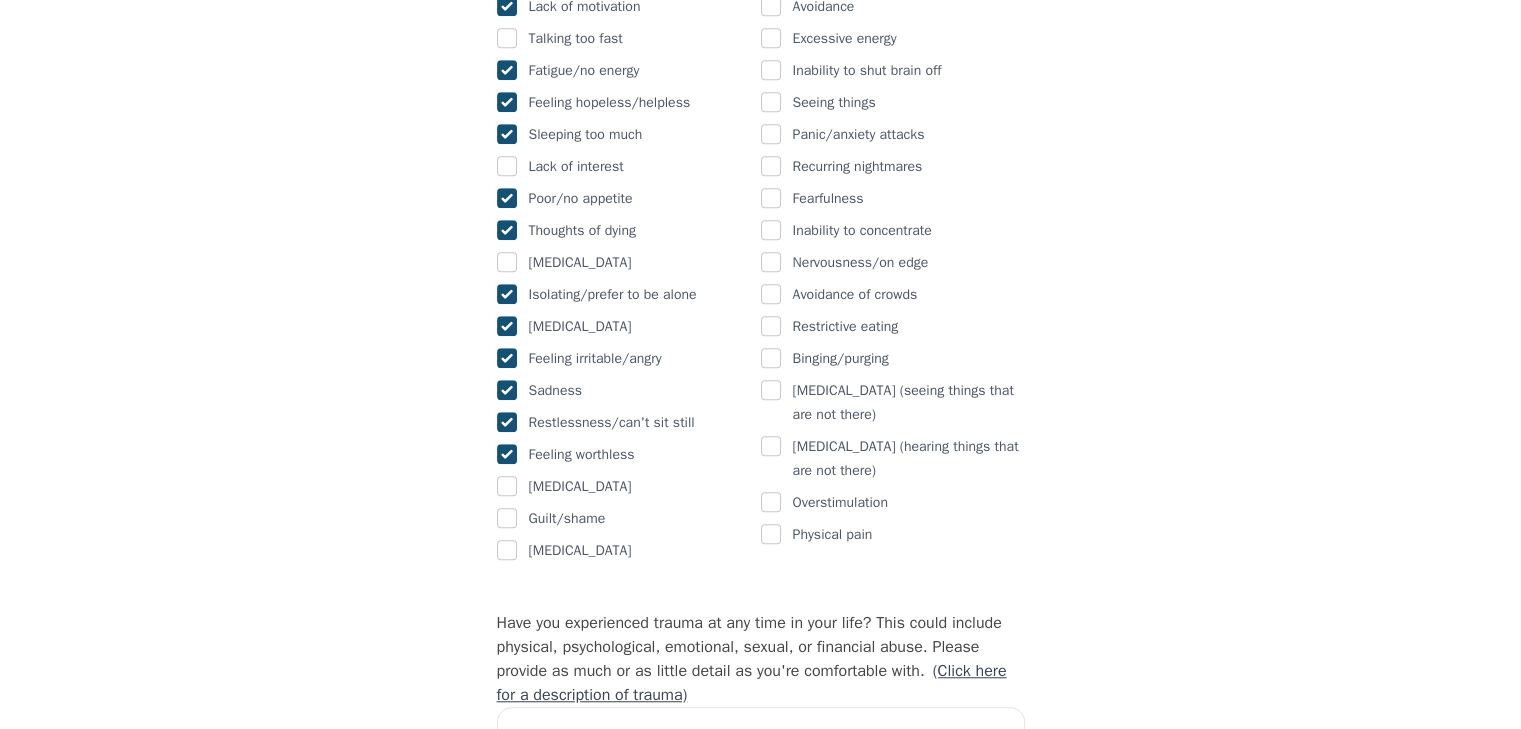 scroll, scrollTop: 1361, scrollLeft: 0, axis: vertical 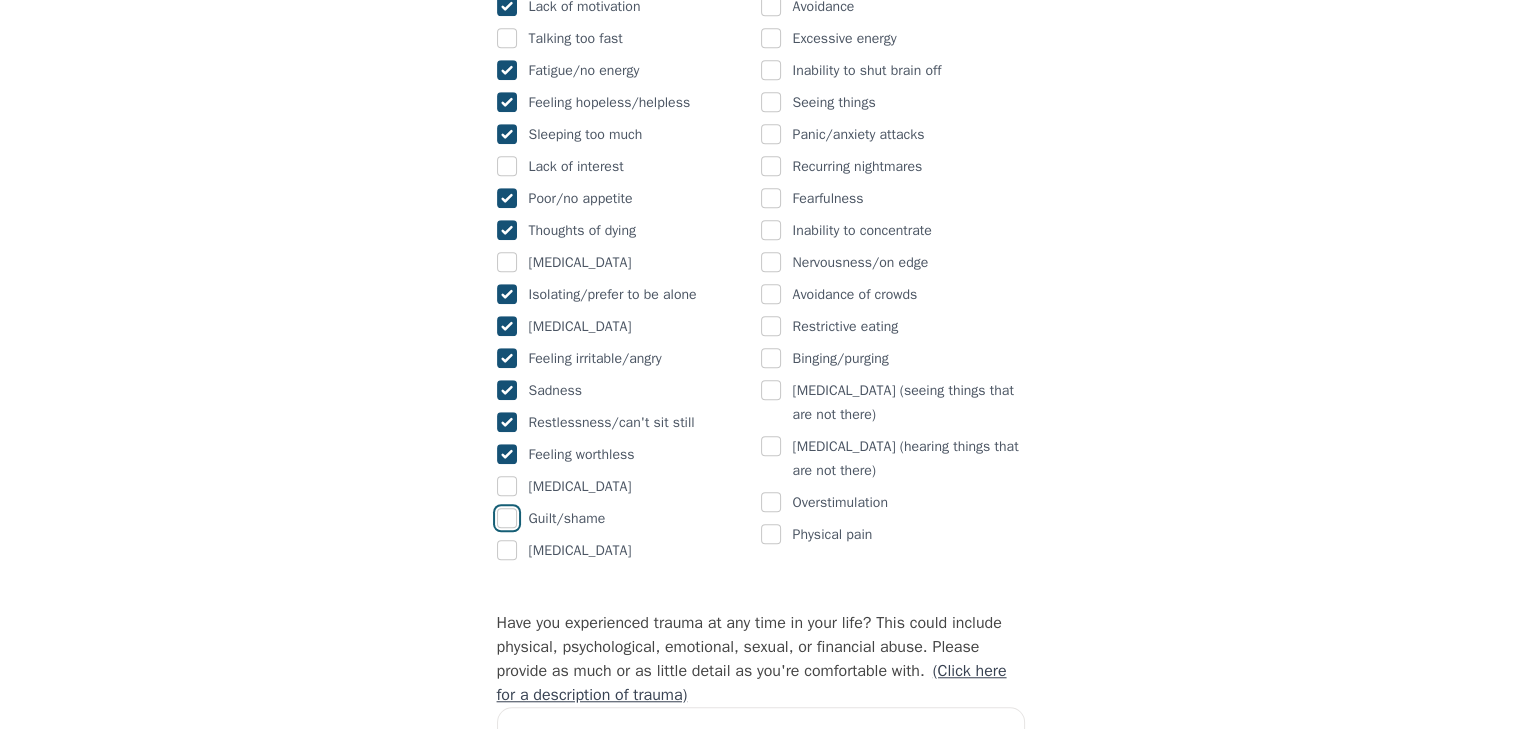 click at bounding box center [507, 518] 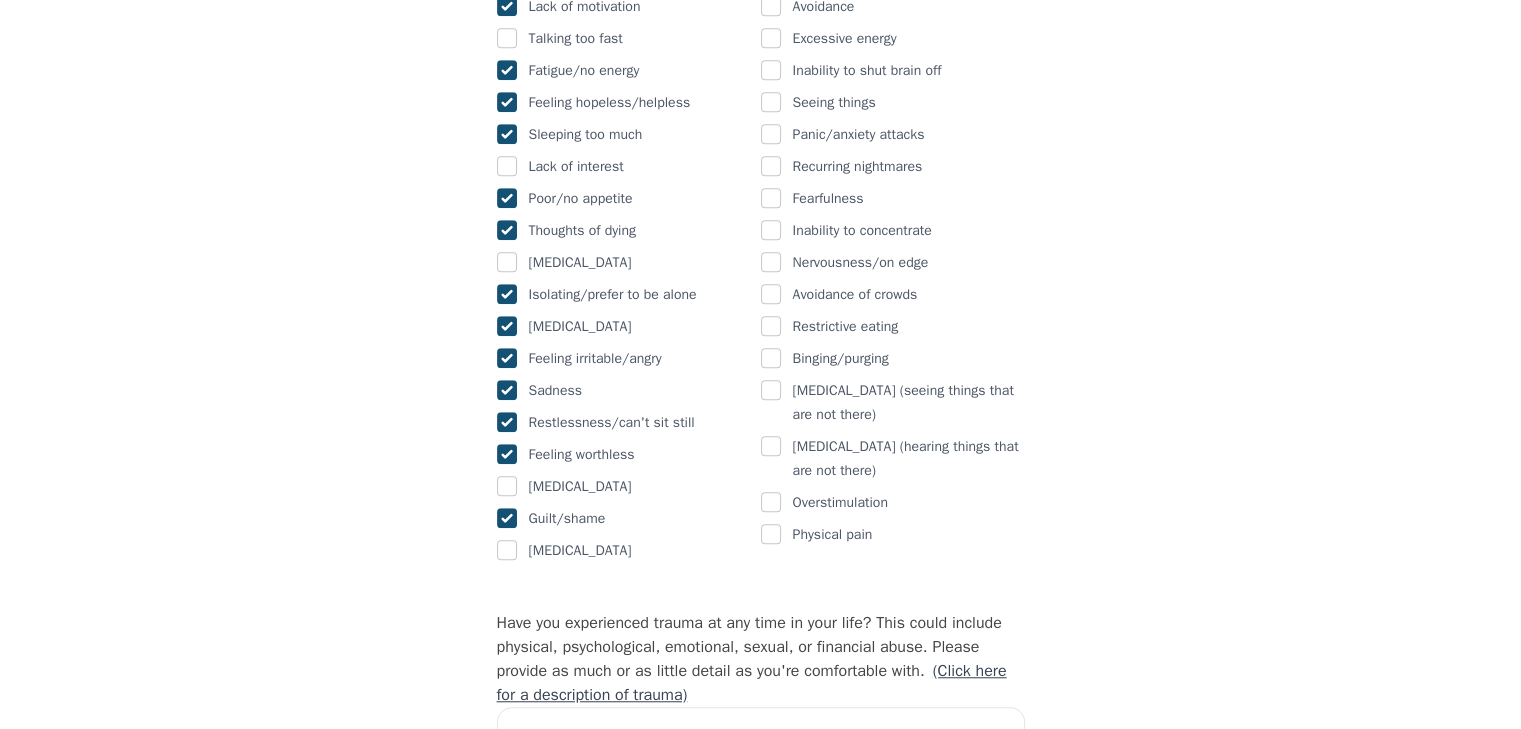 checkbox on "true" 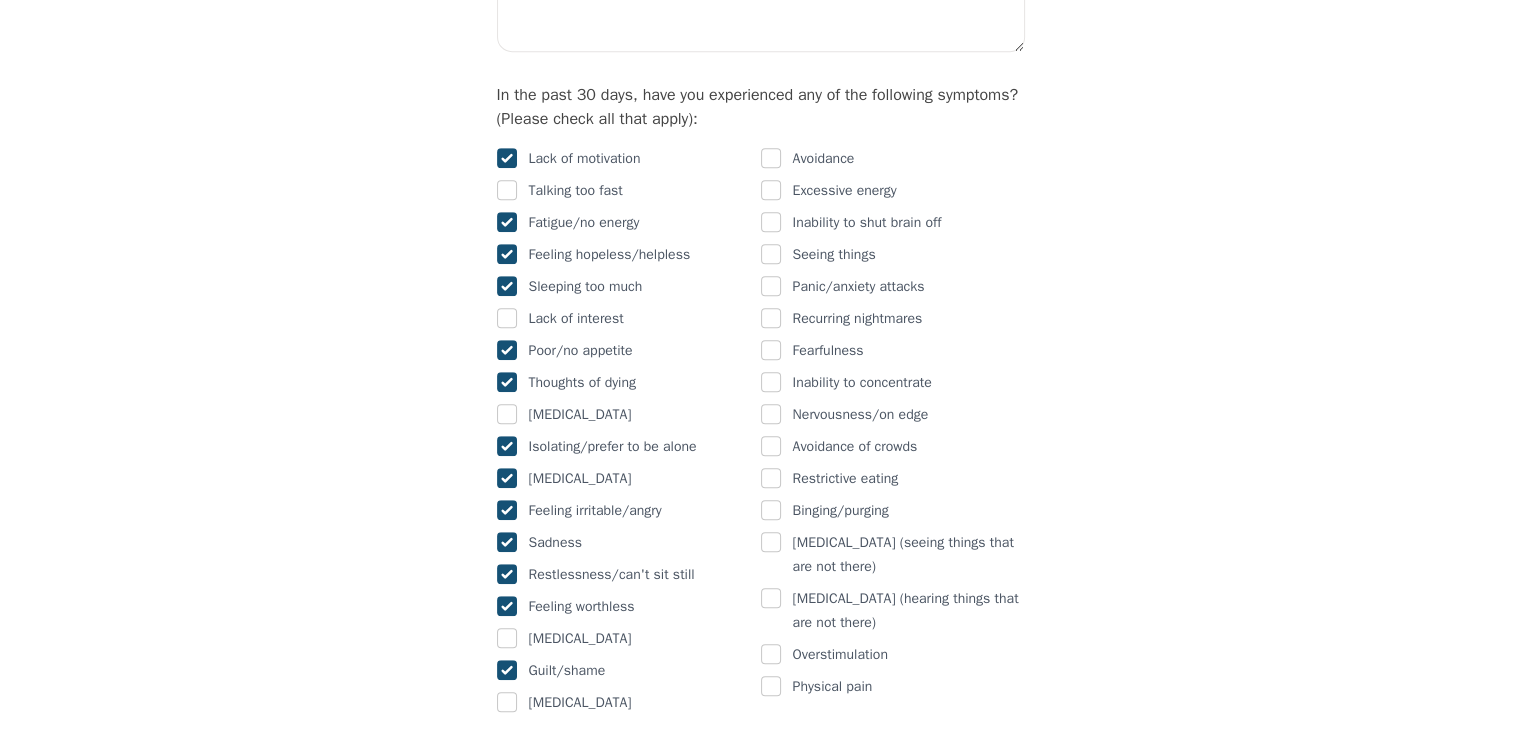 scroll, scrollTop: 1208, scrollLeft: 0, axis: vertical 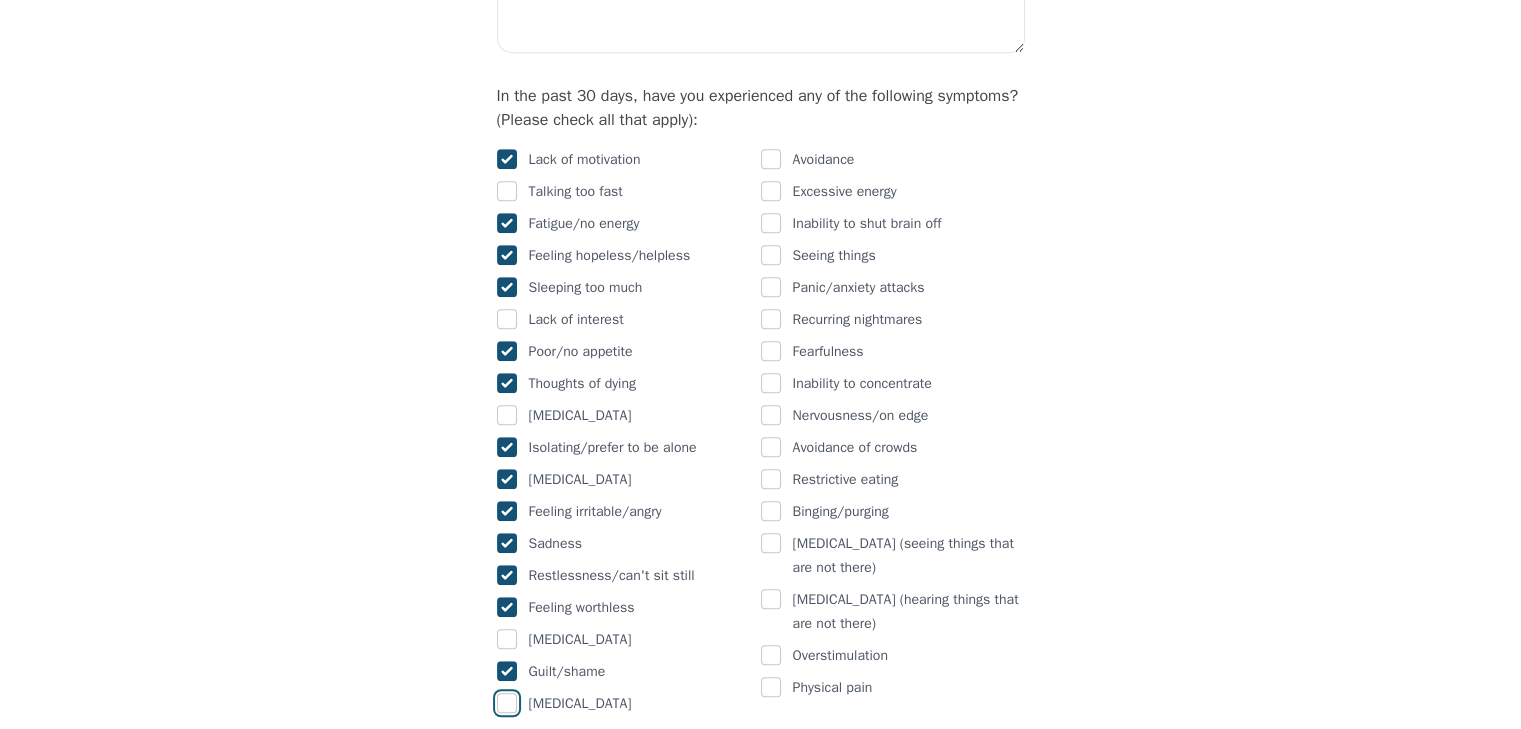 click at bounding box center [507, 703] 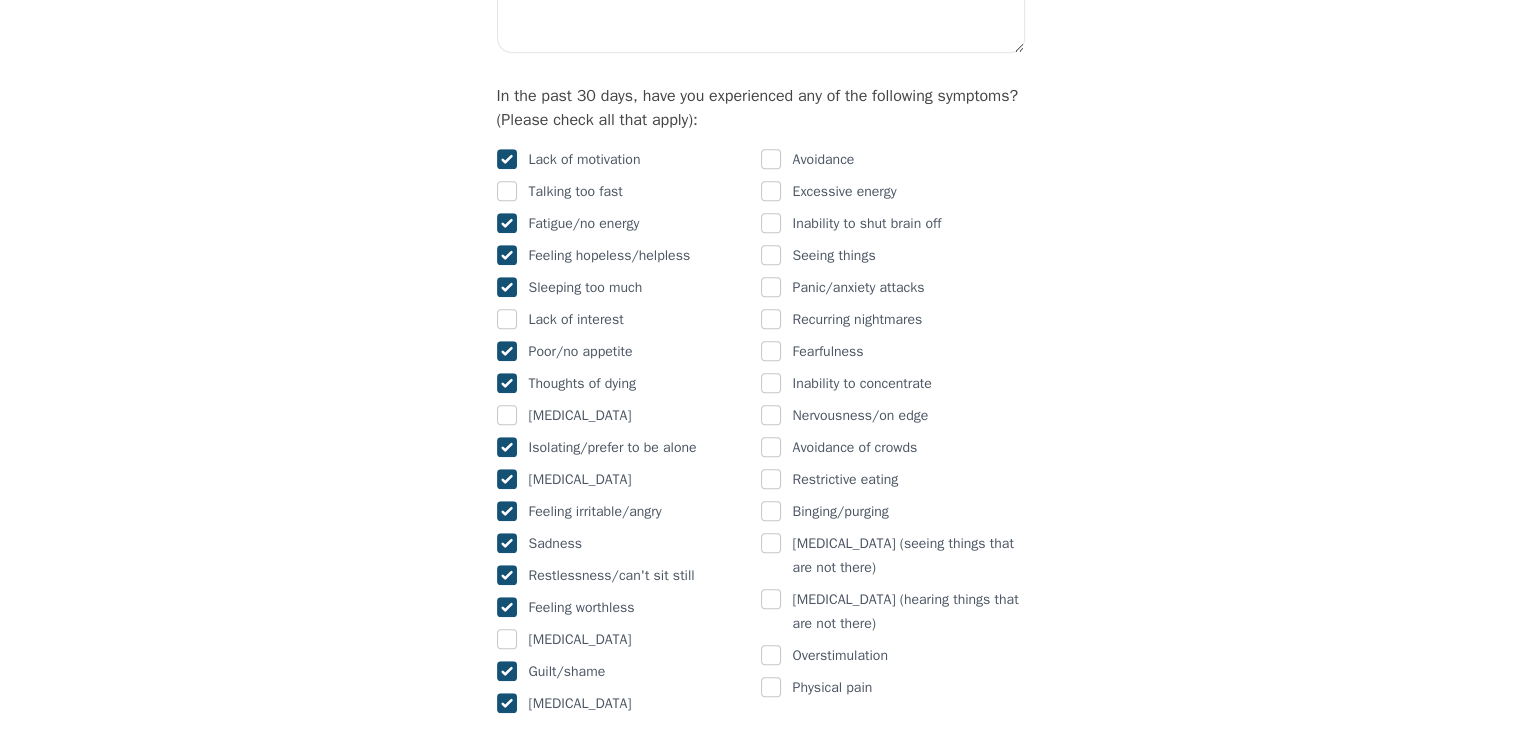 checkbox on "true" 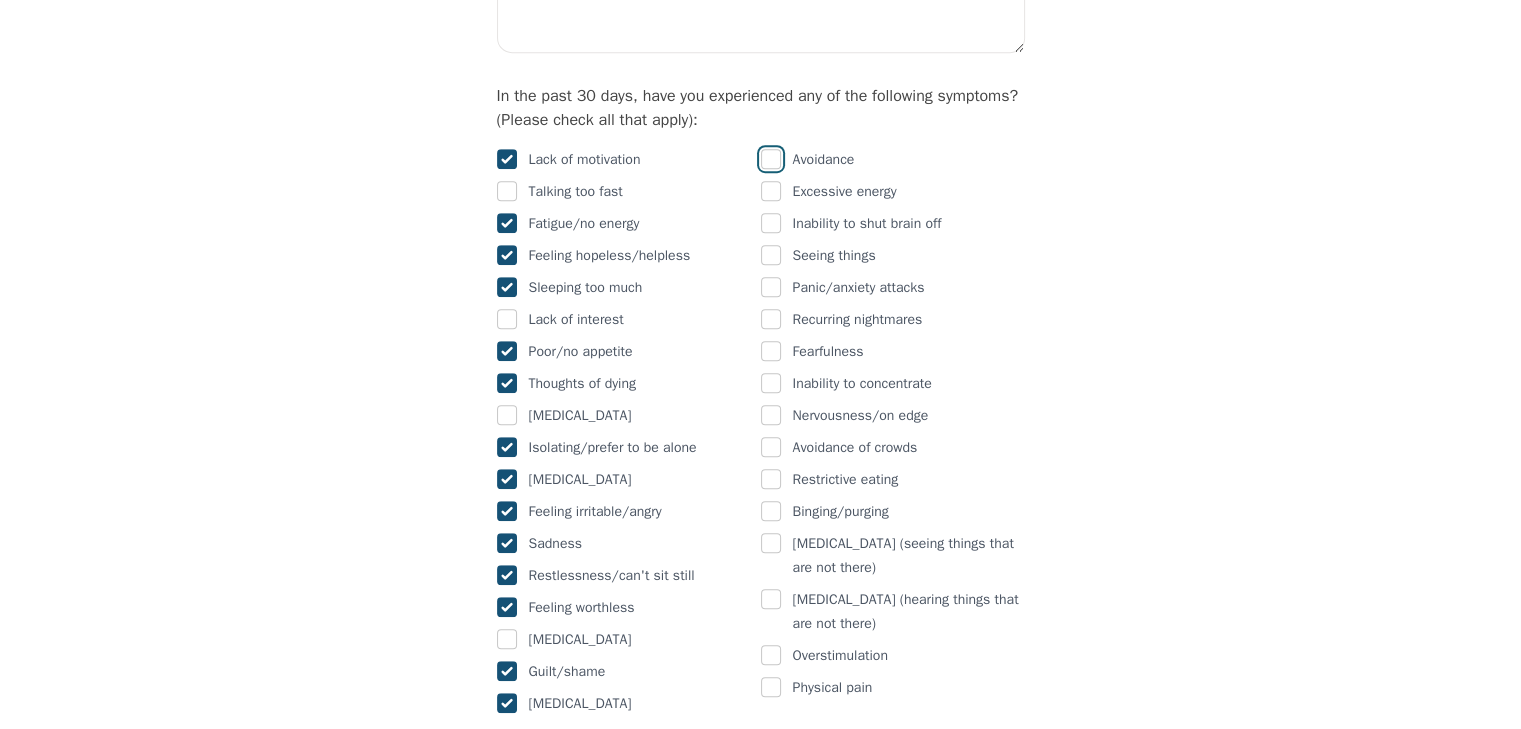 click at bounding box center [771, 159] 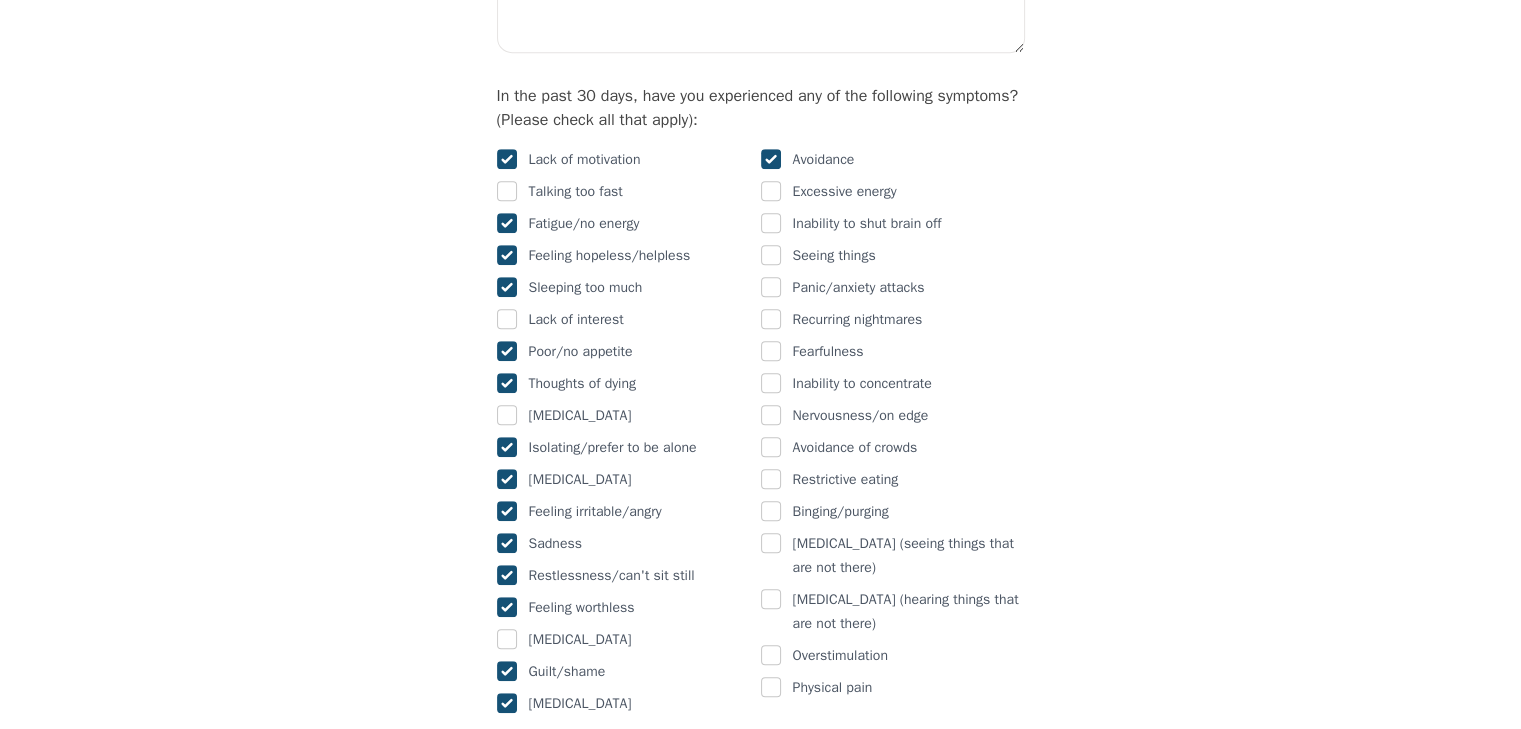 click on "Excessive energy" at bounding box center (845, 192) 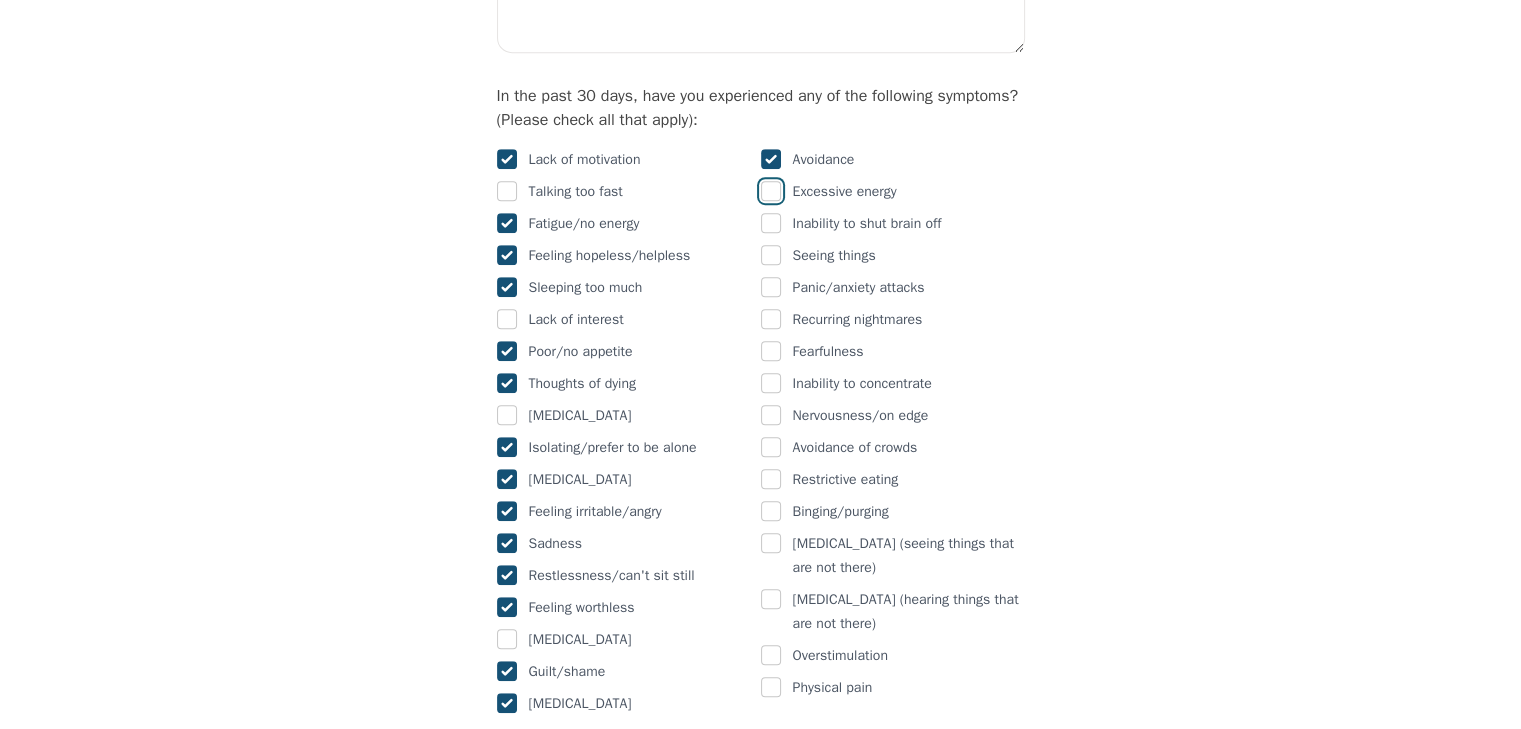 click at bounding box center (771, 191) 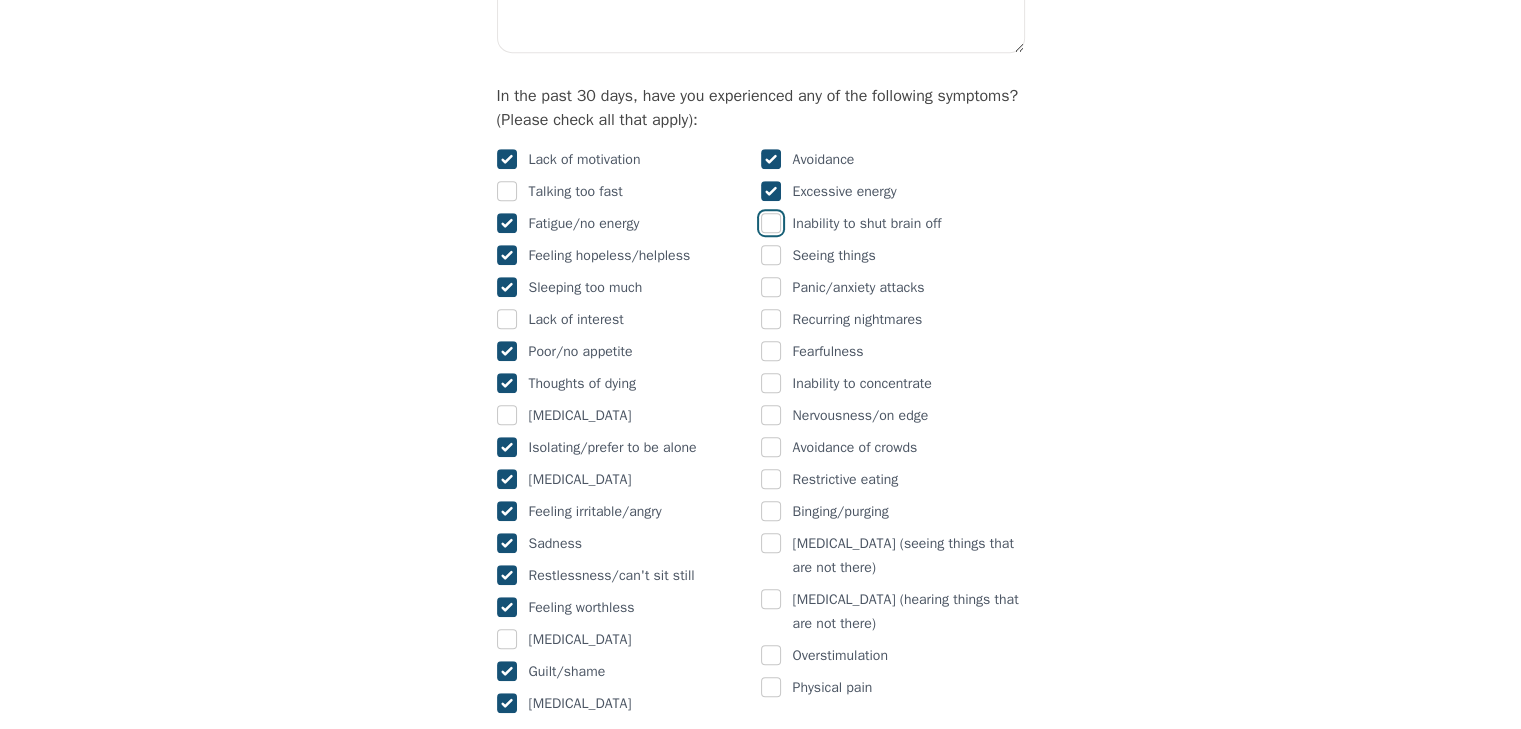 click at bounding box center (771, 223) 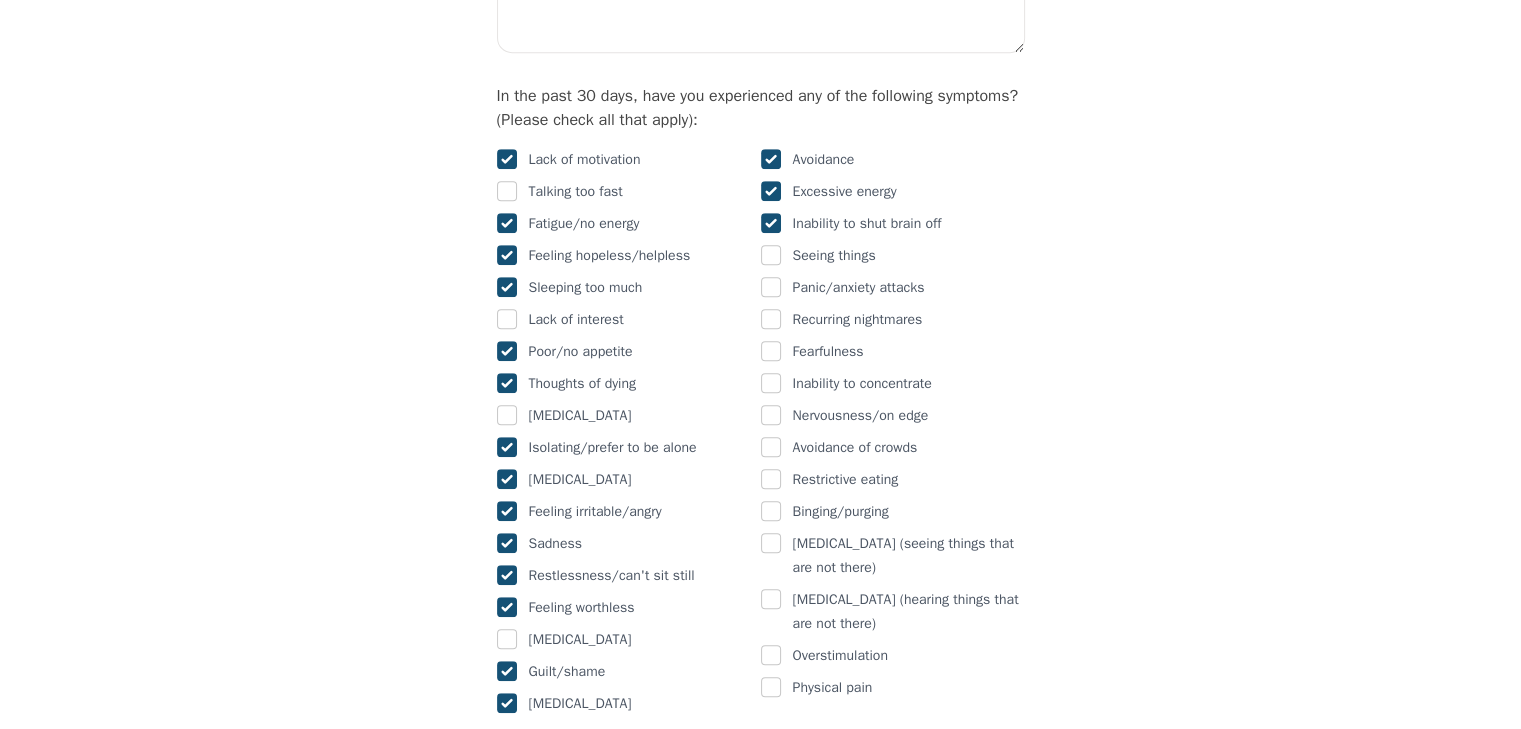 checkbox on "true" 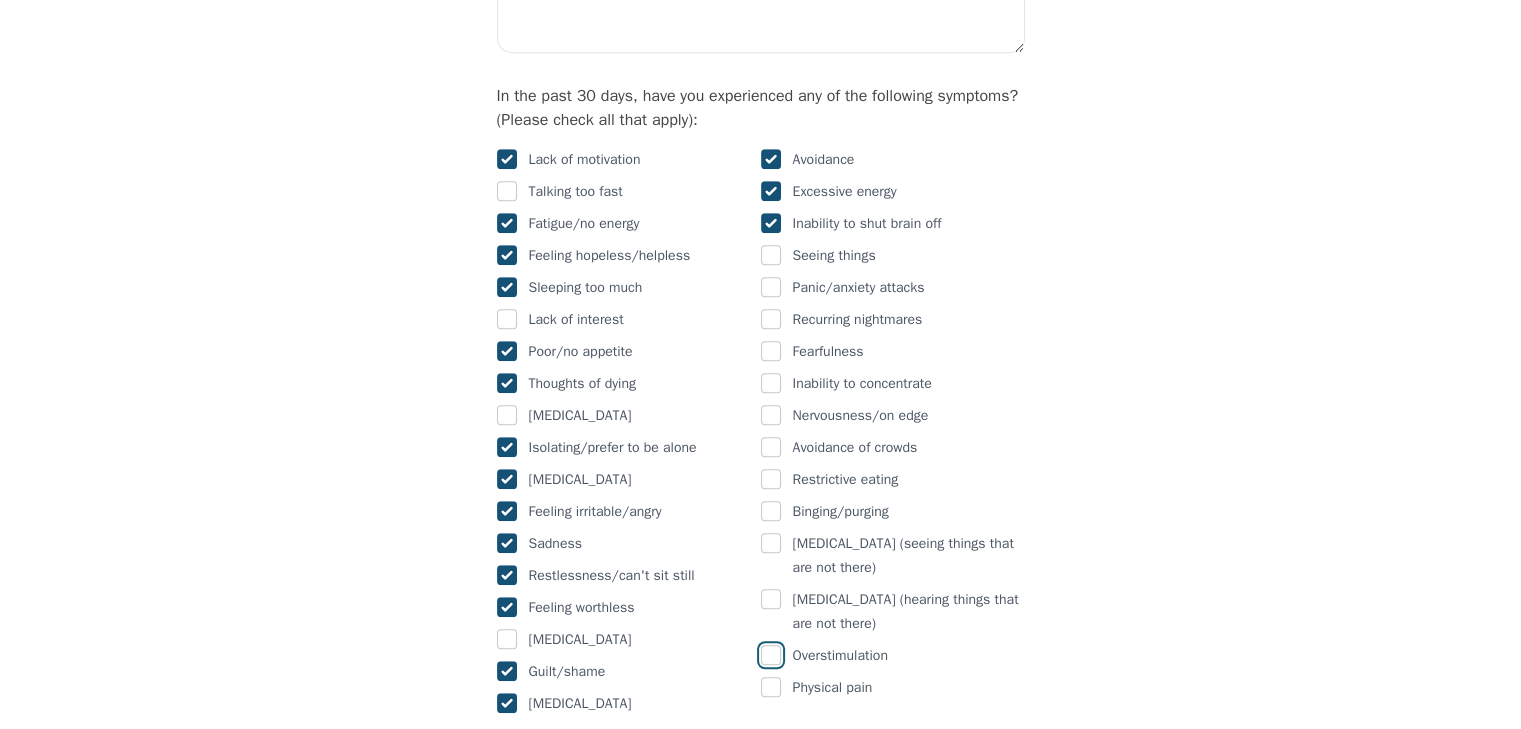 click at bounding box center (771, 655) 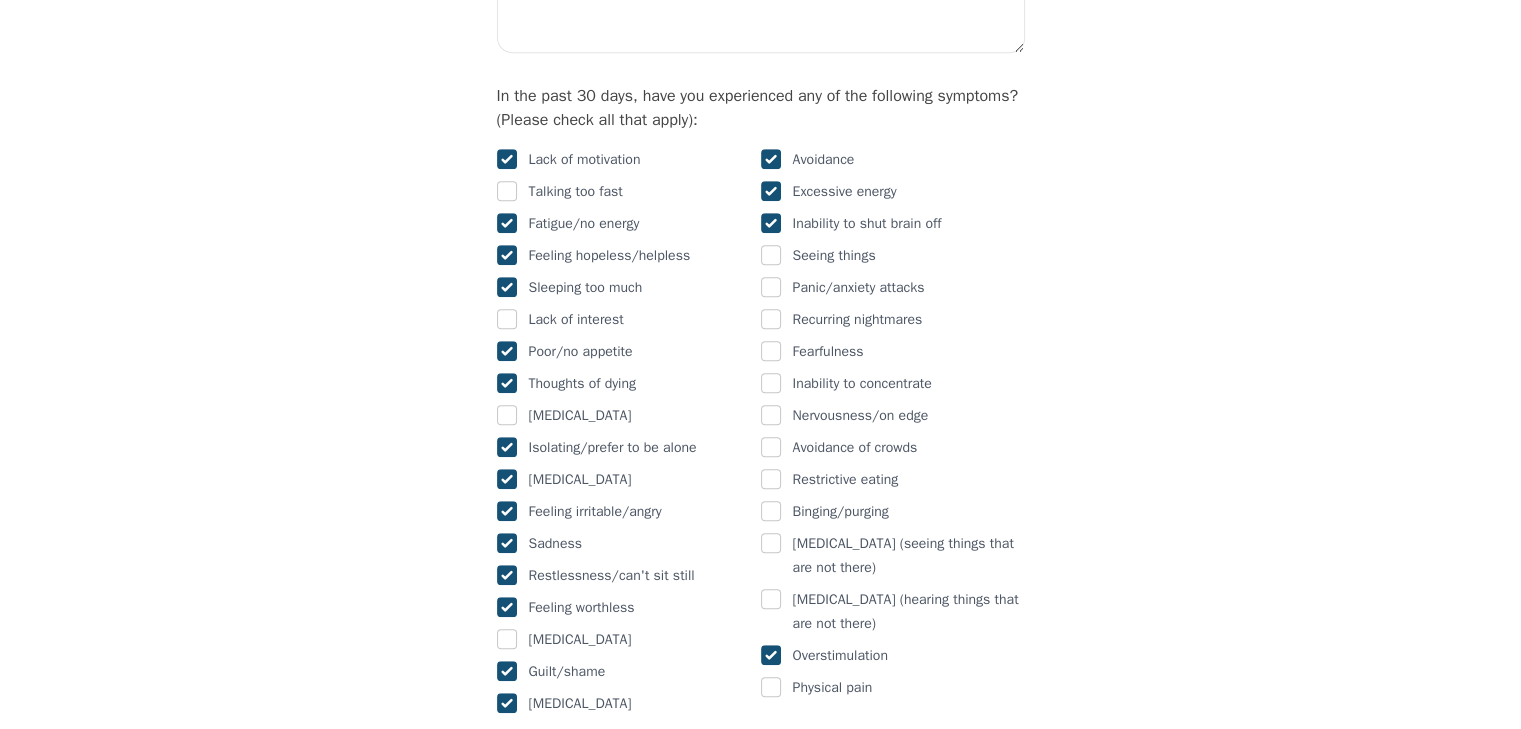 checkbox on "true" 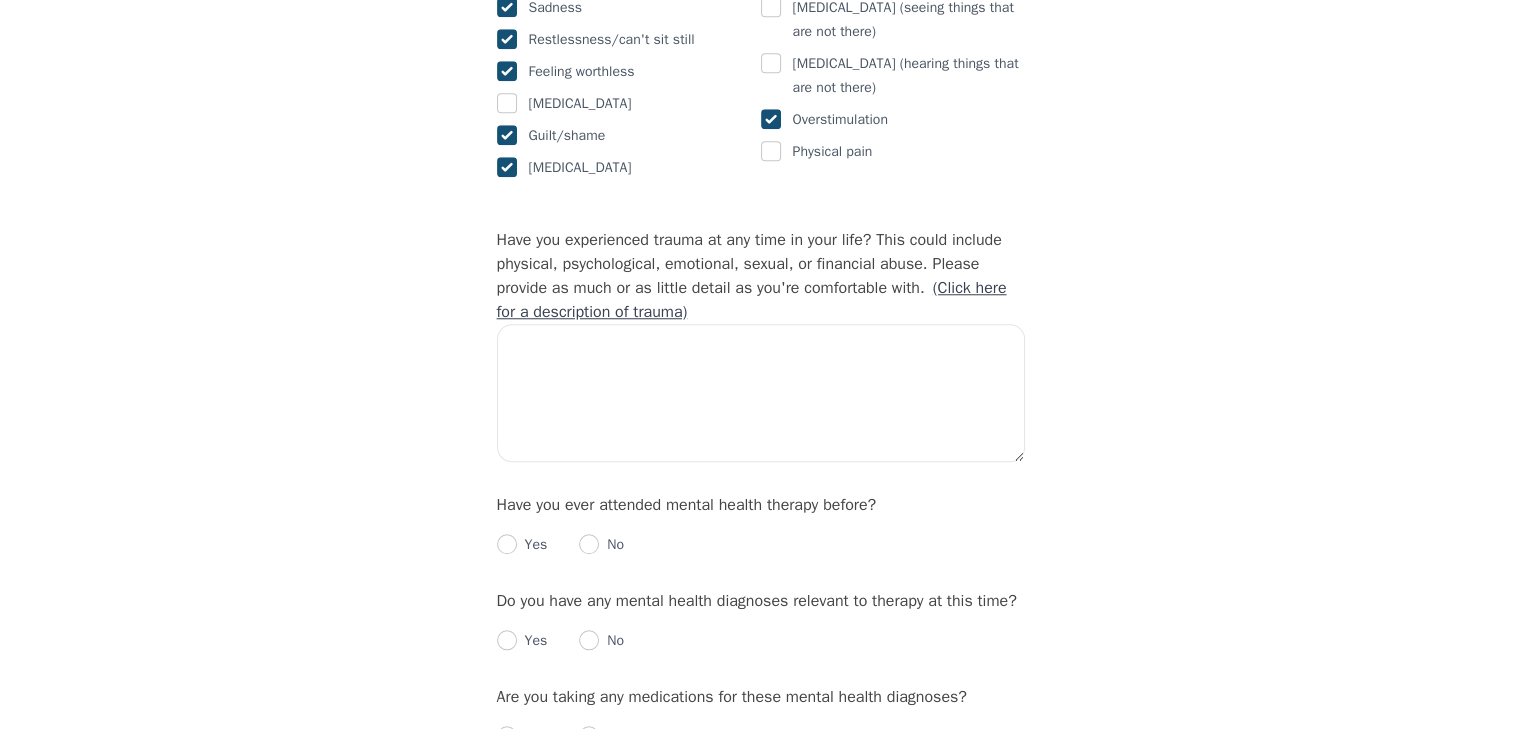 scroll, scrollTop: 1745, scrollLeft: 0, axis: vertical 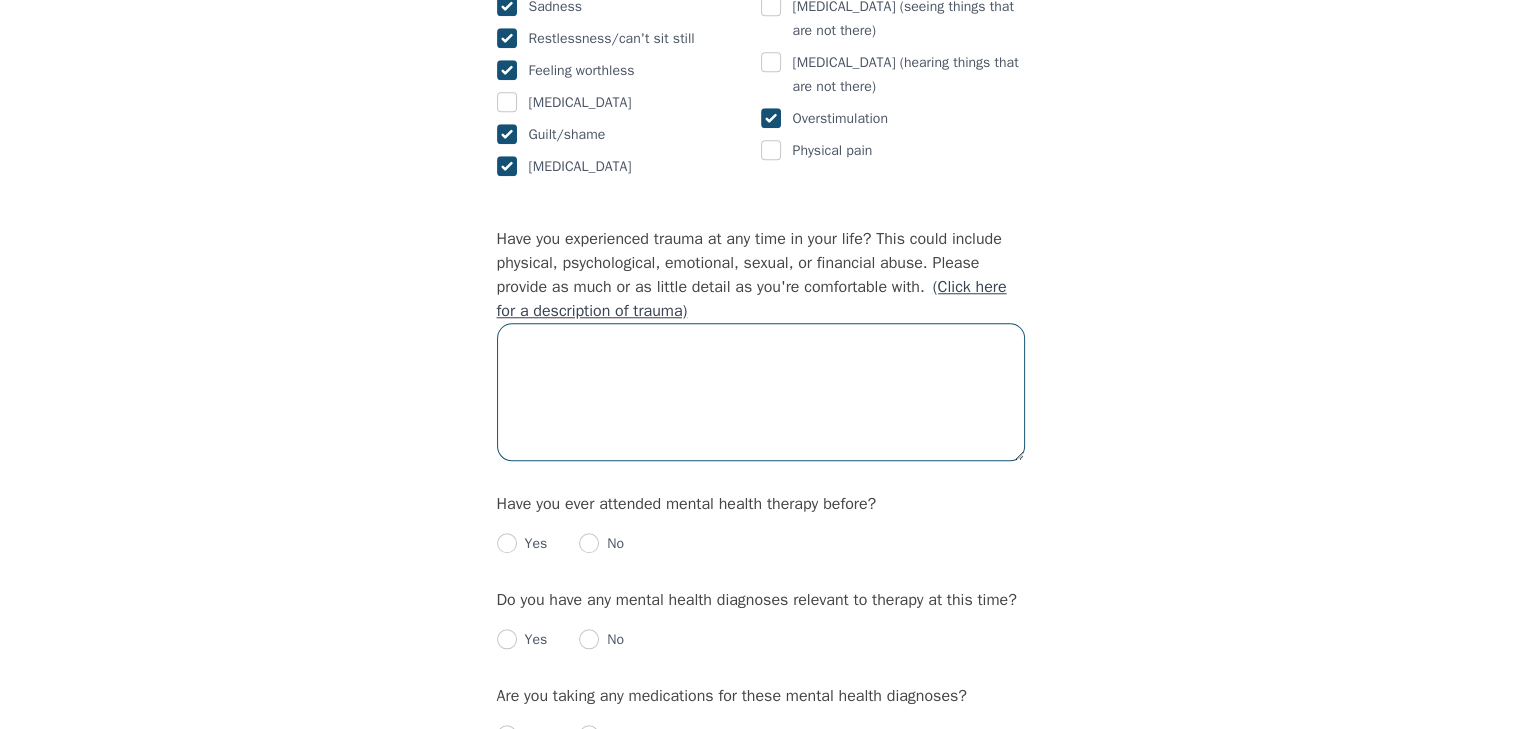 click at bounding box center (761, 392) 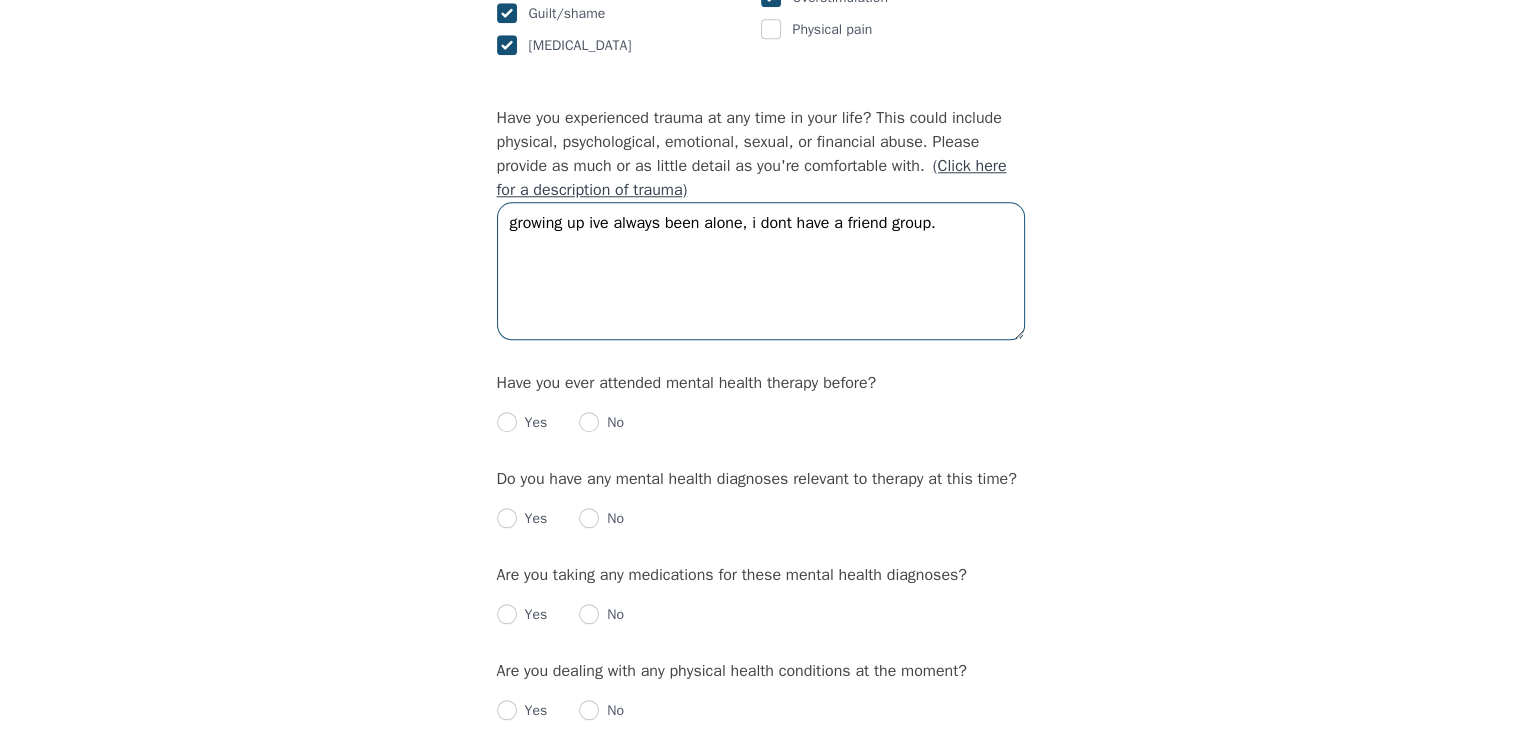scroll, scrollTop: 1880, scrollLeft: 0, axis: vertical 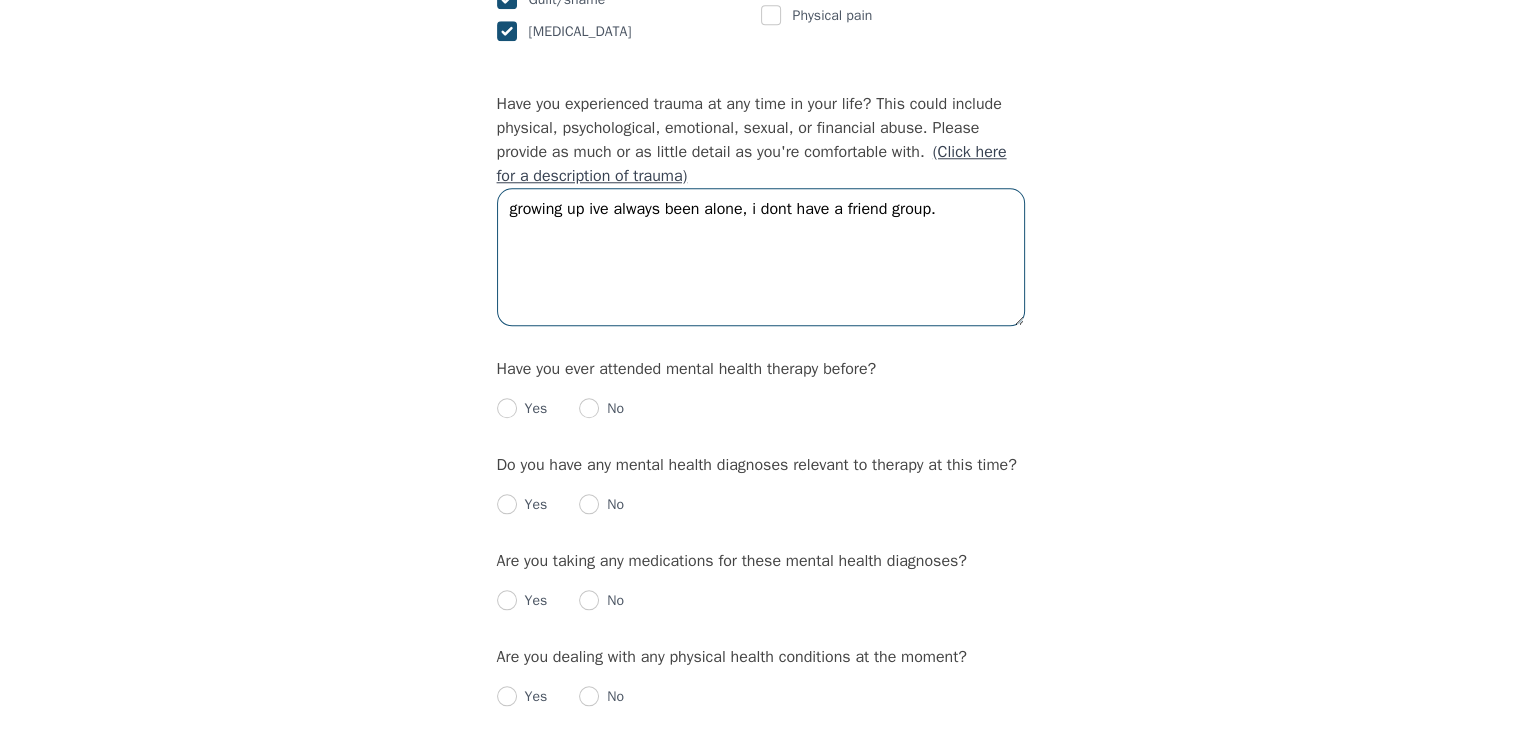type on "growing up ive always been alone, i dont have a friend group." 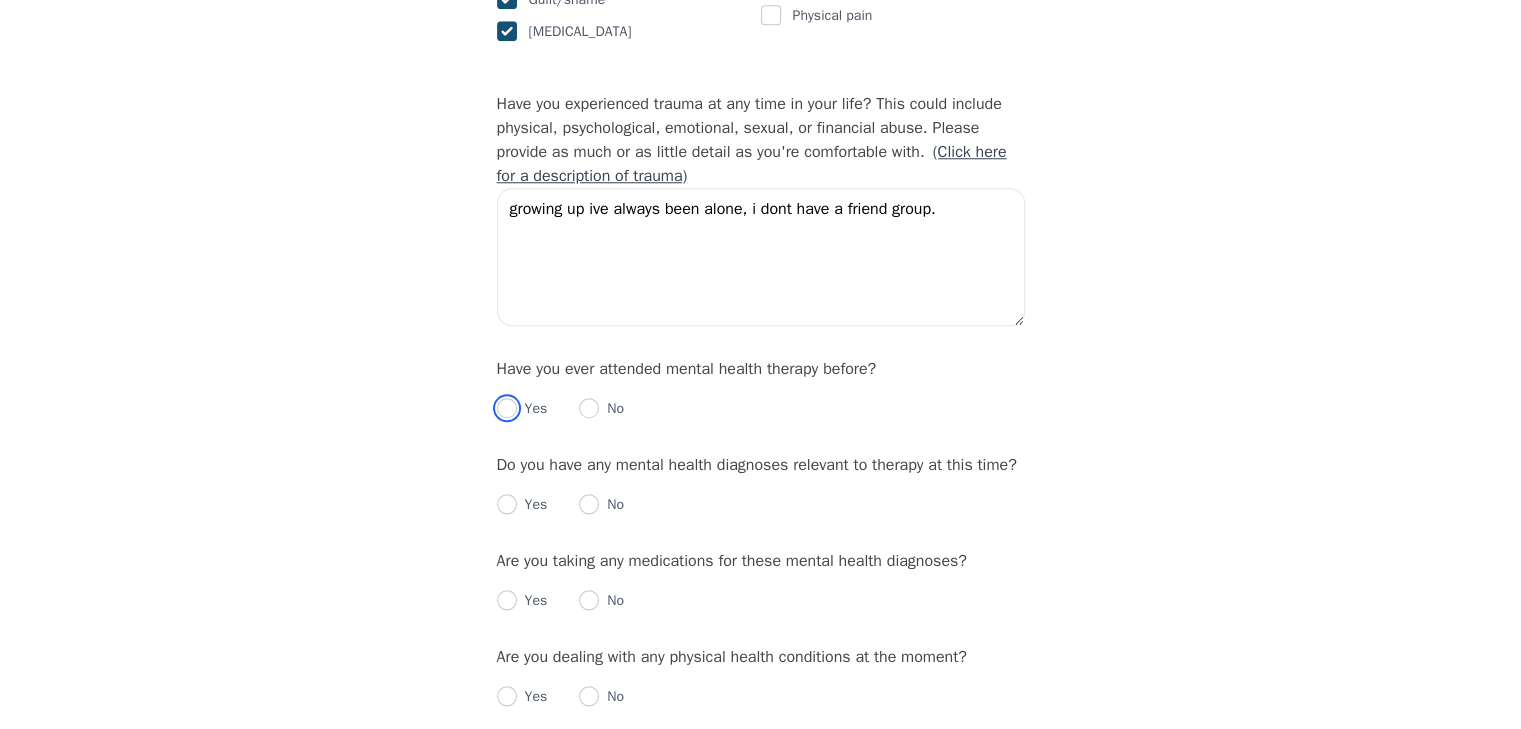 click at bounding box center [507, 408] 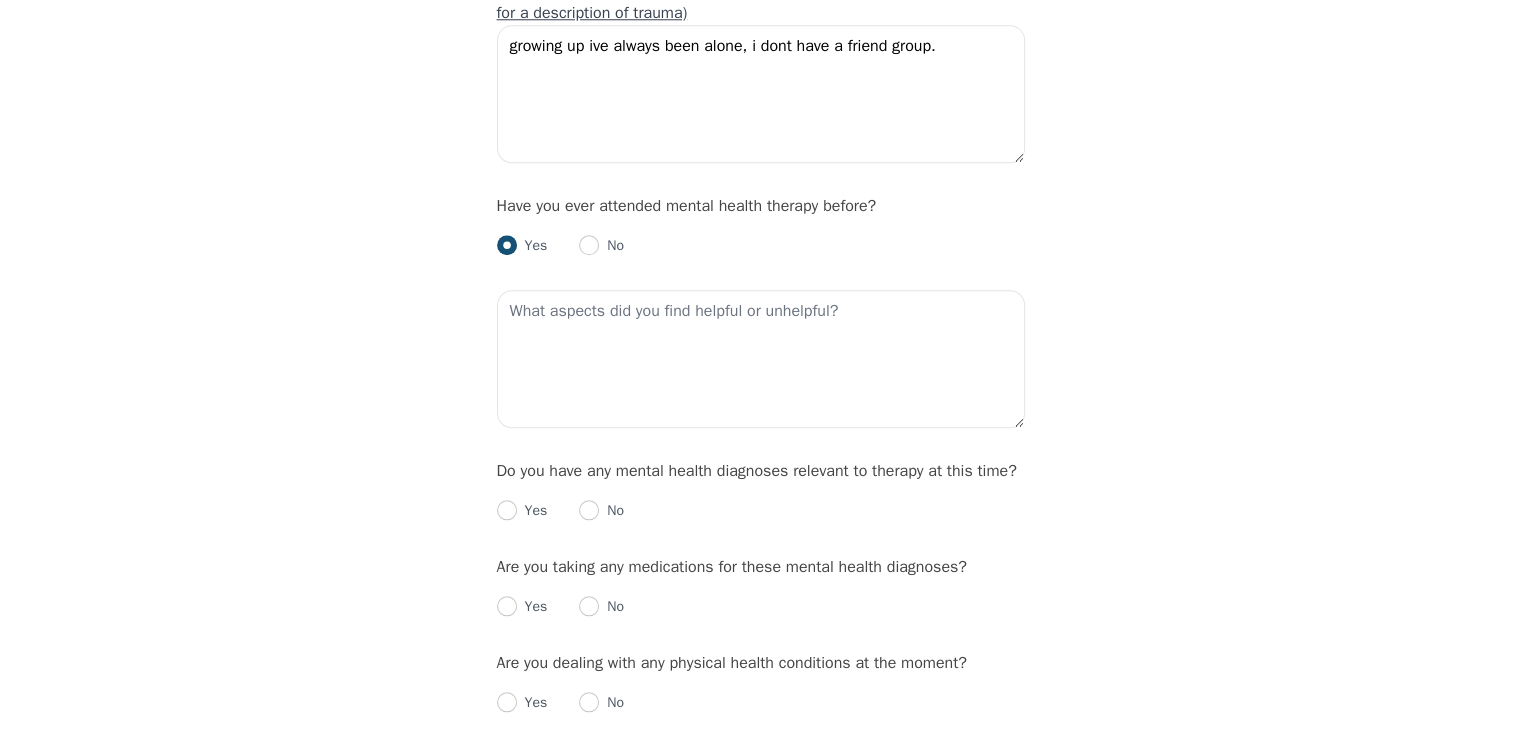 scroll, scrollTop: 2052, scrollLeft: 0, axis: vertical 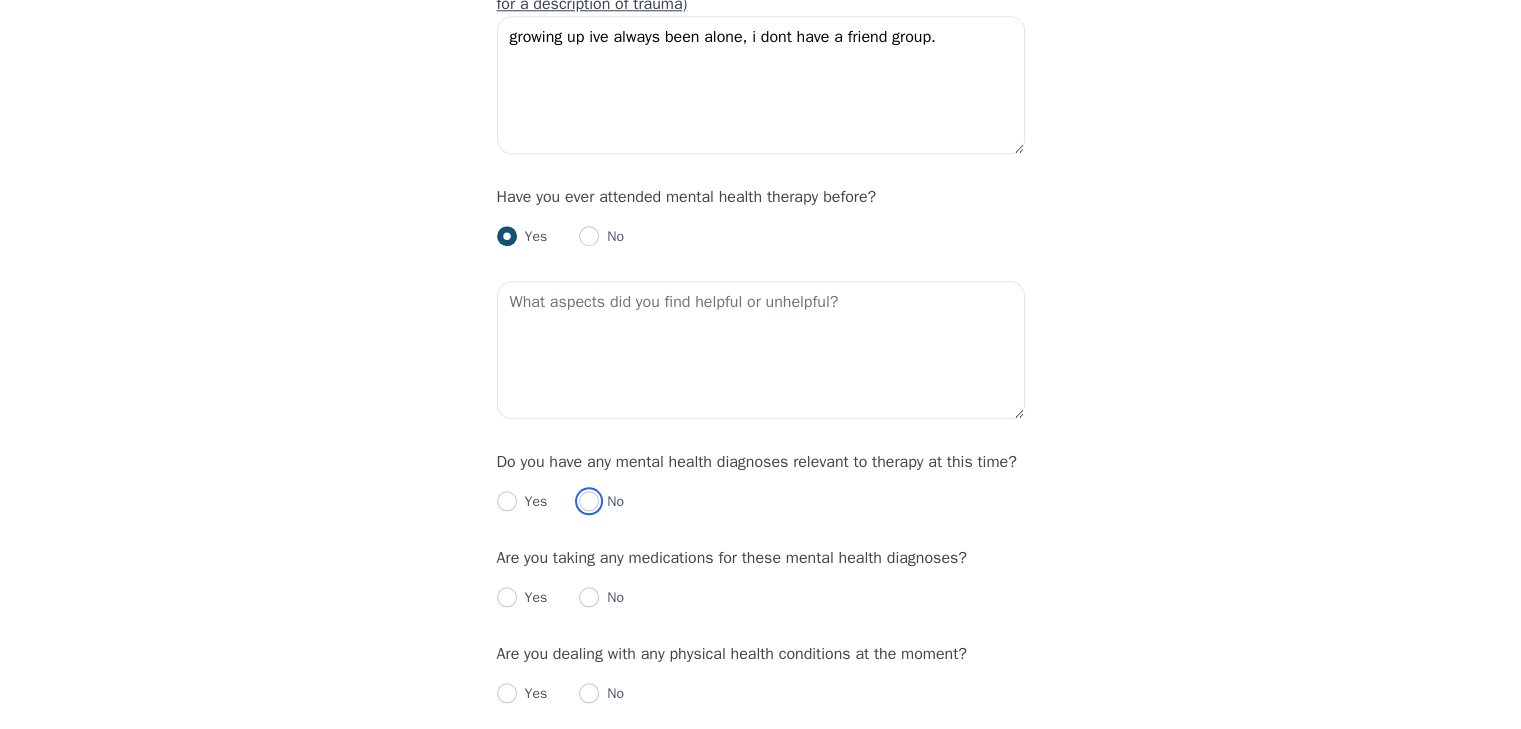 click at bounding box center (589, 501) 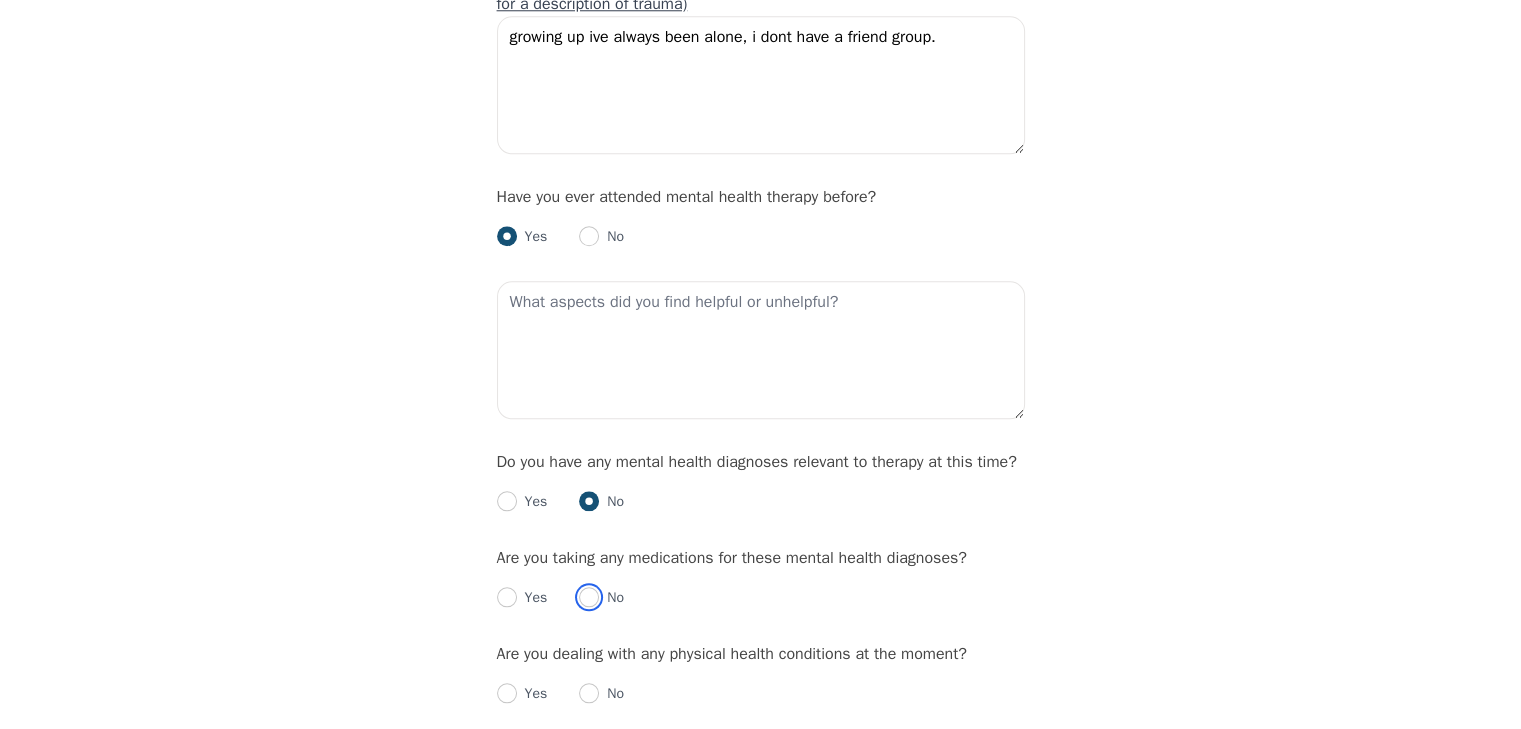 click at bounding box center [589, 597] 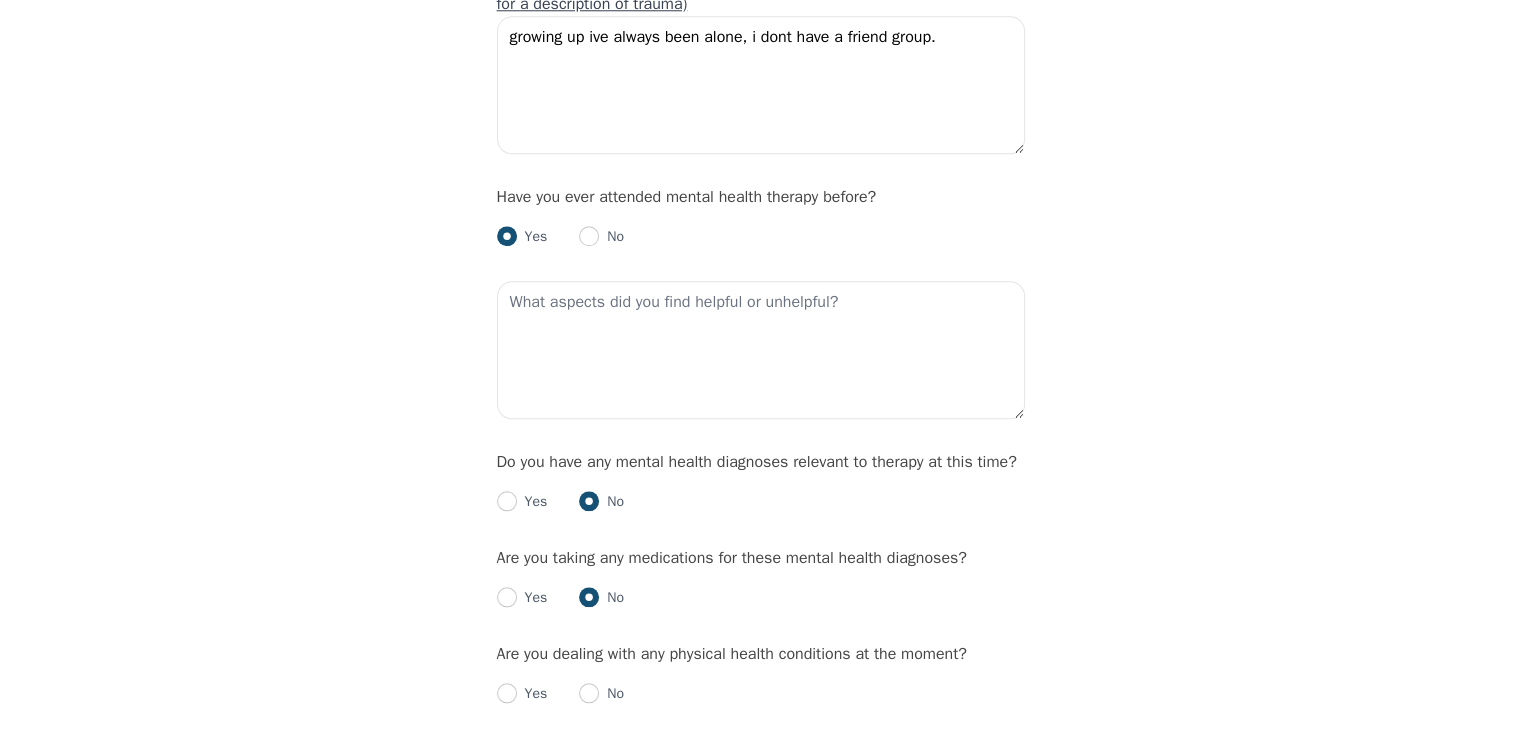 radio on "true" 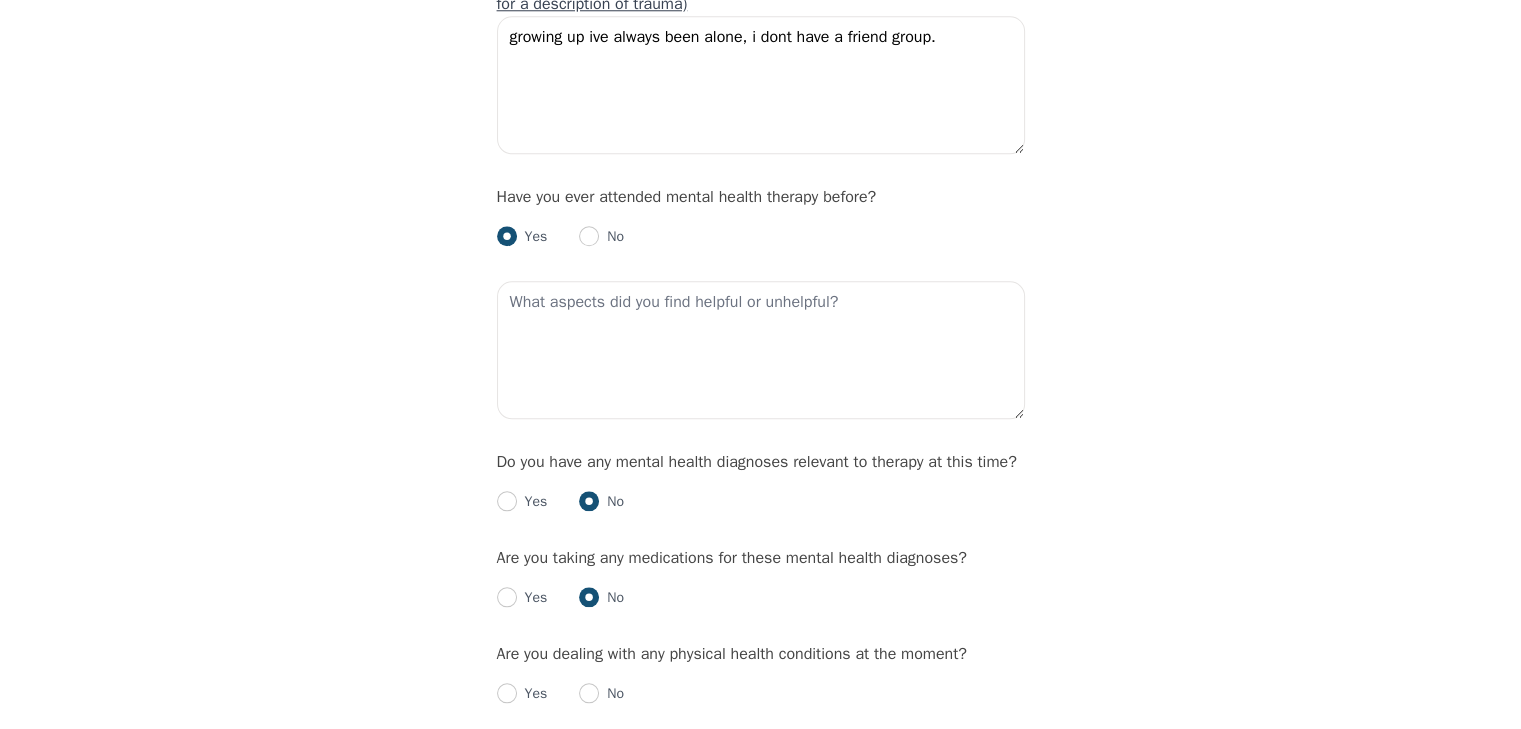 click on "No" at bounding box center [611, 694] 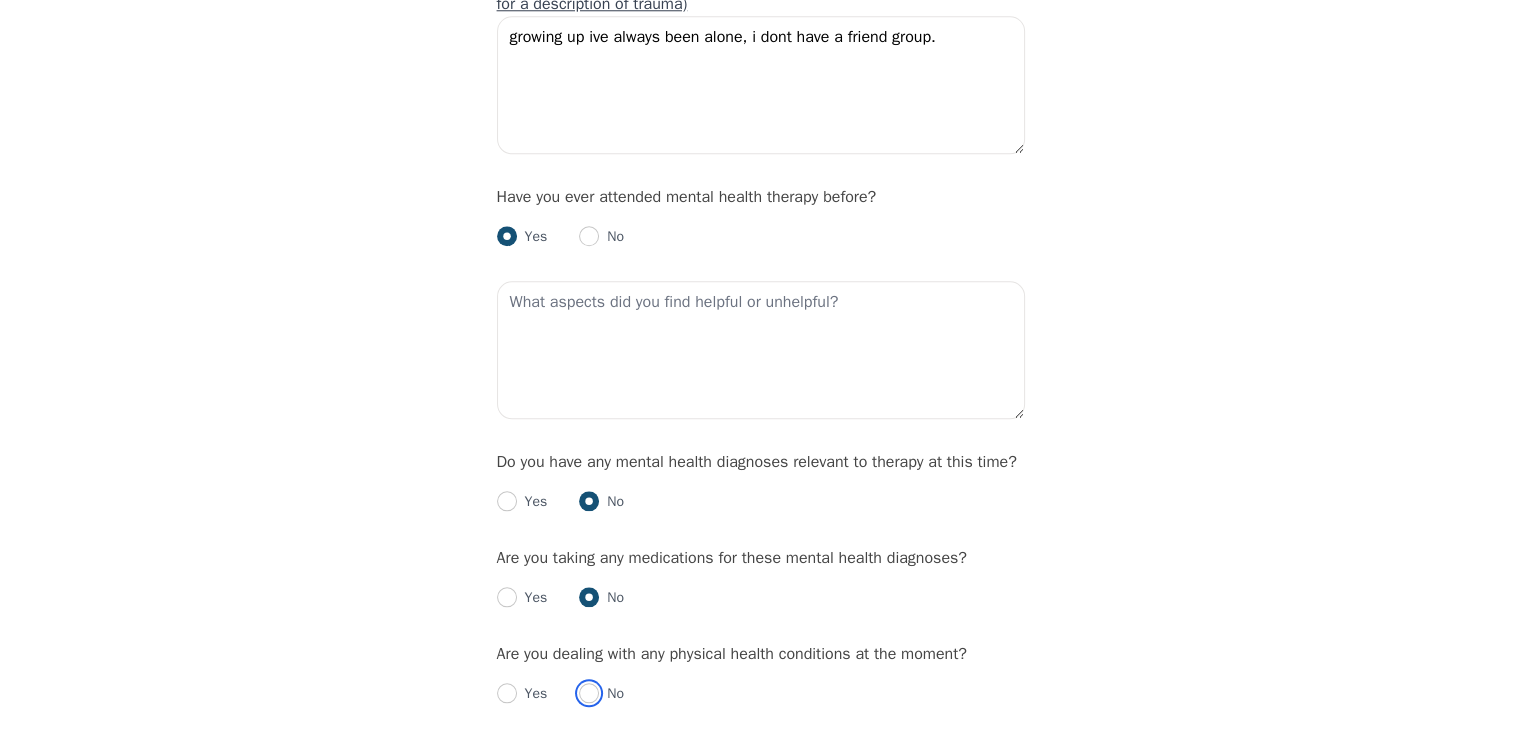 click at bounding box center [589, 693] 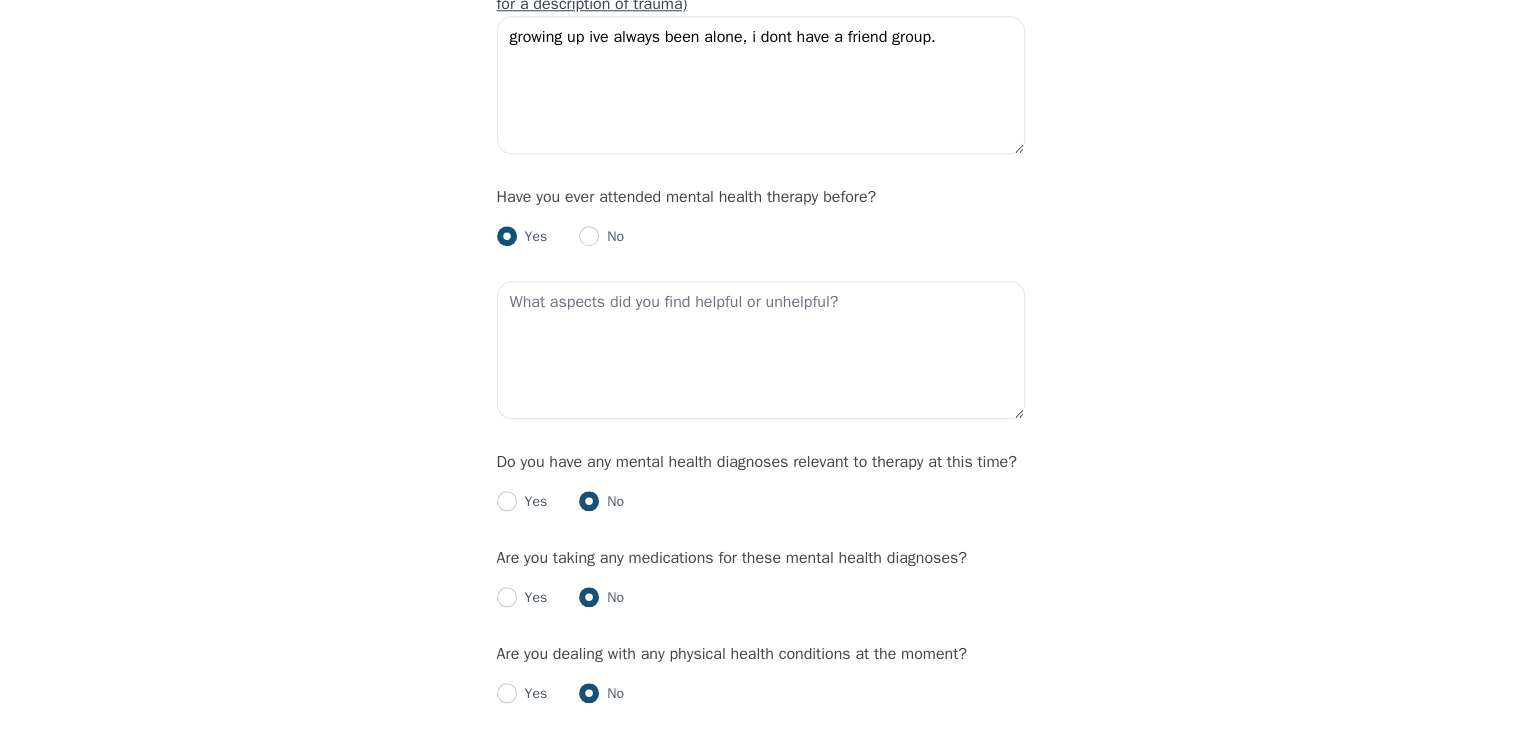 radio on "true" 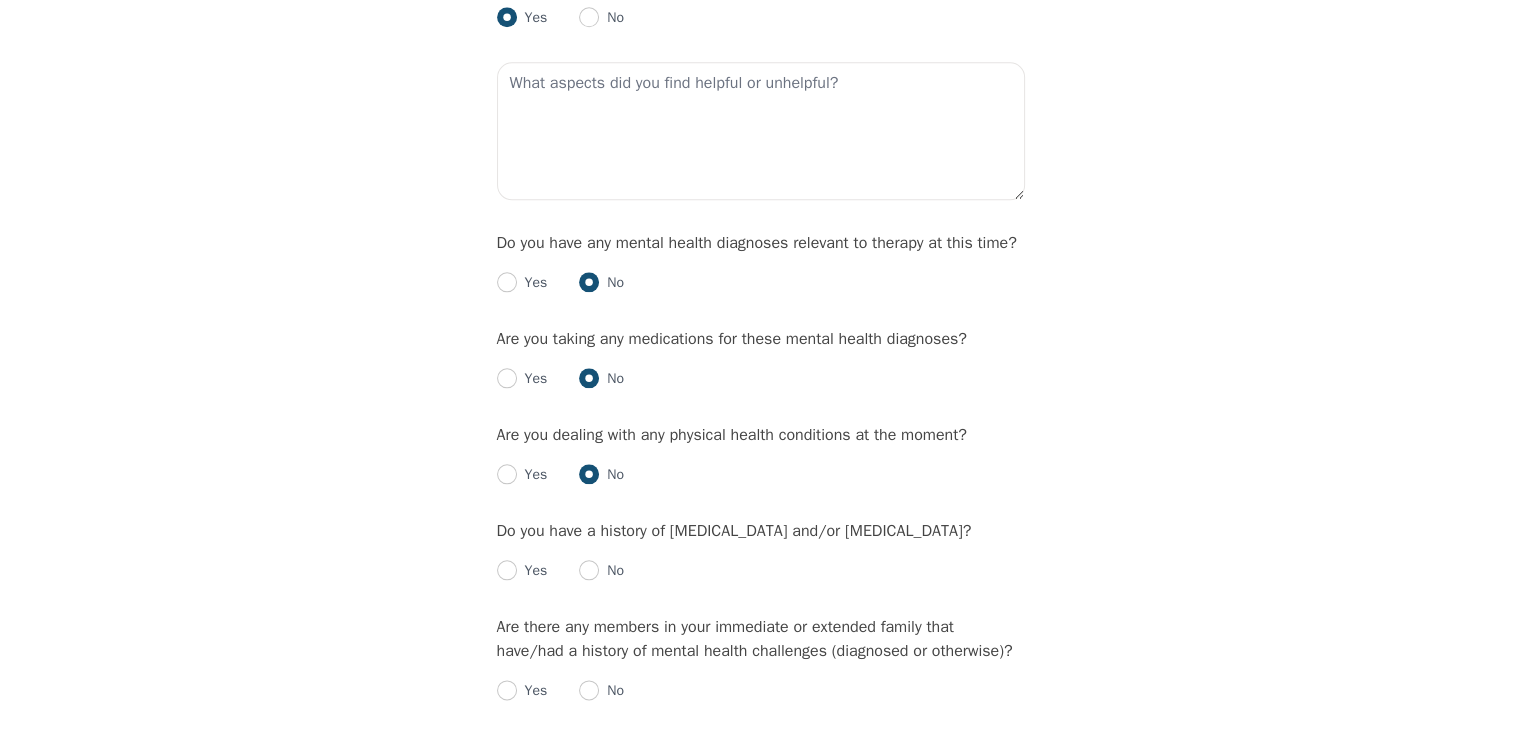scroll, scrollTop: 2272, scrollLeft: 0, axis: vertical 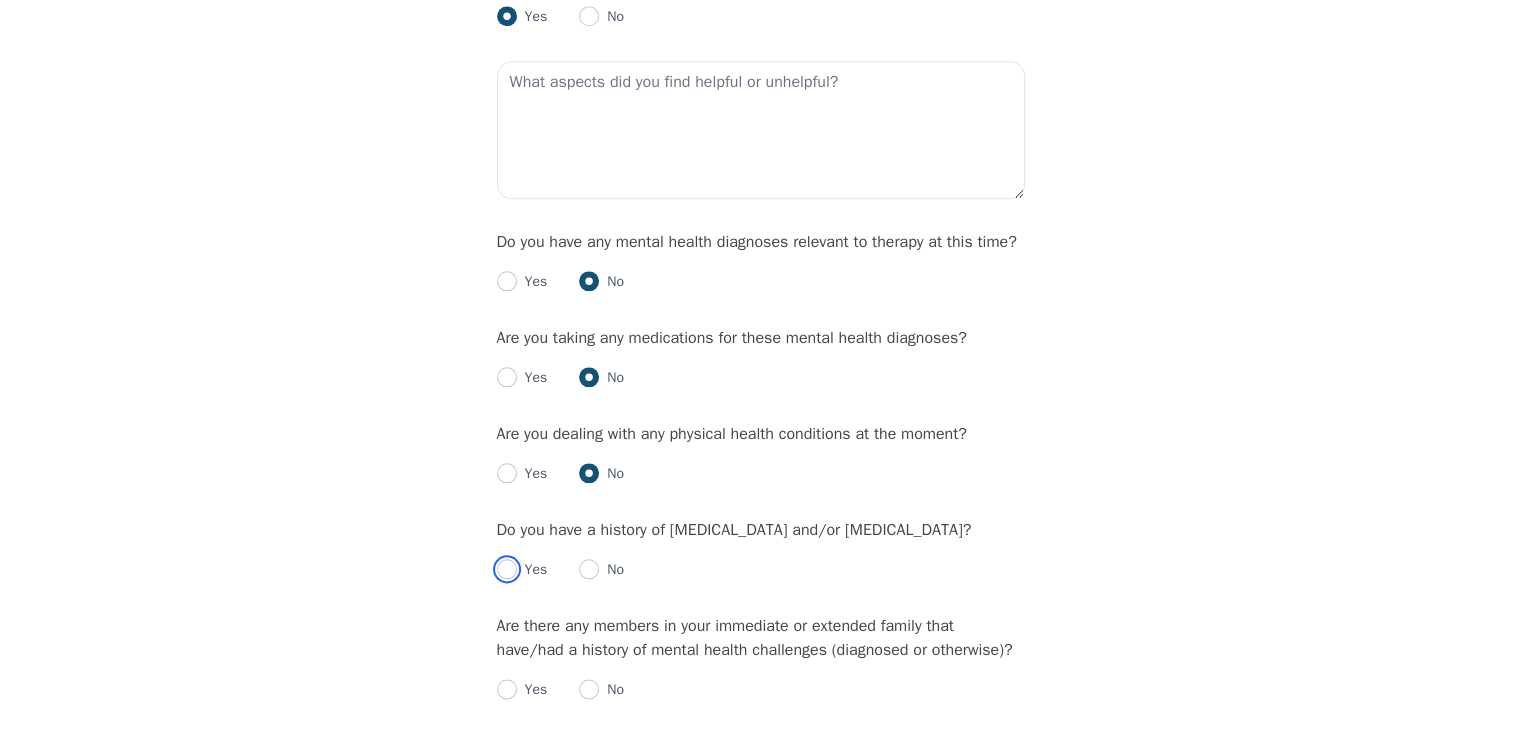 click at bounding box center (507, 569) 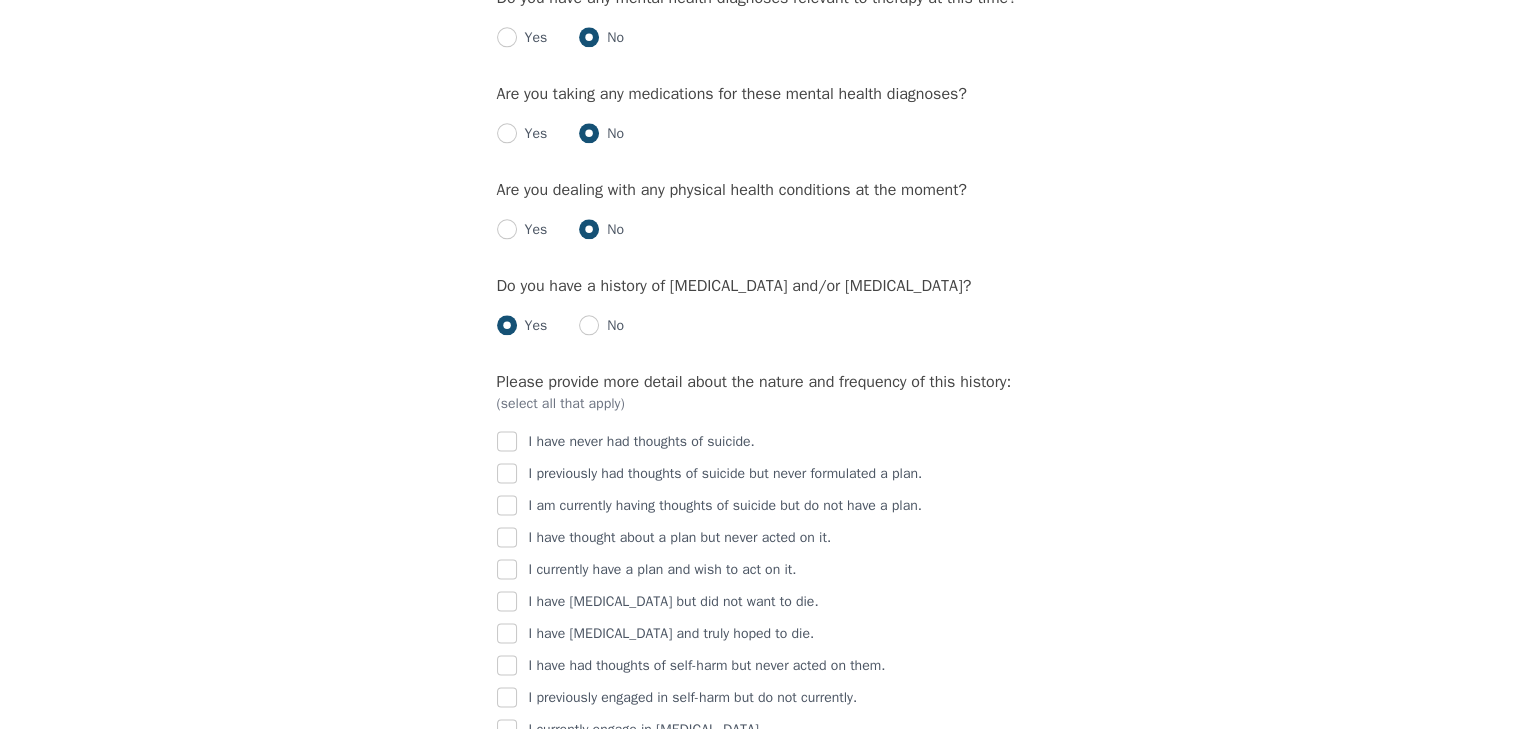 scroll, scrollTop: 2517, scrollLeft: 0, axis: vertical 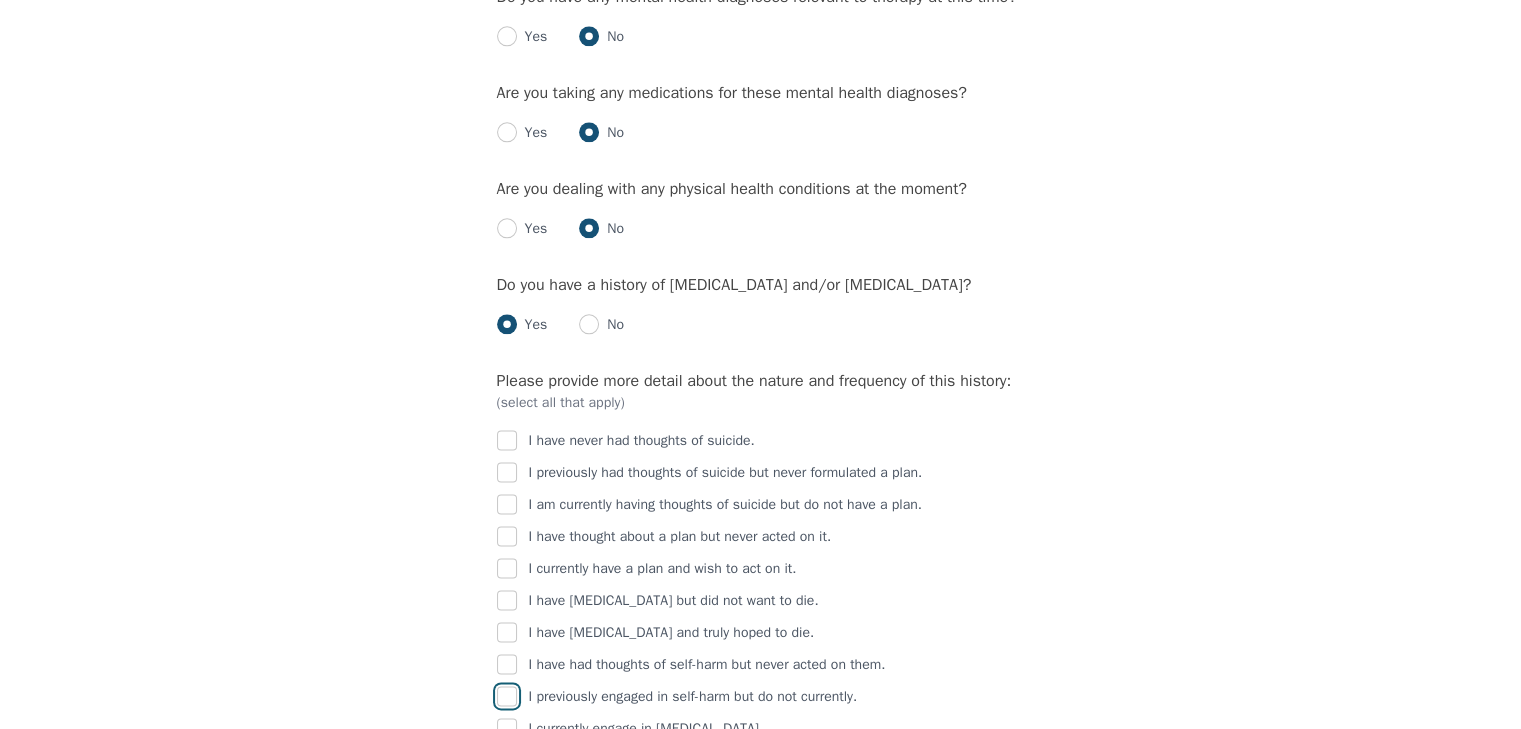 click at bounding box center (507, 696) 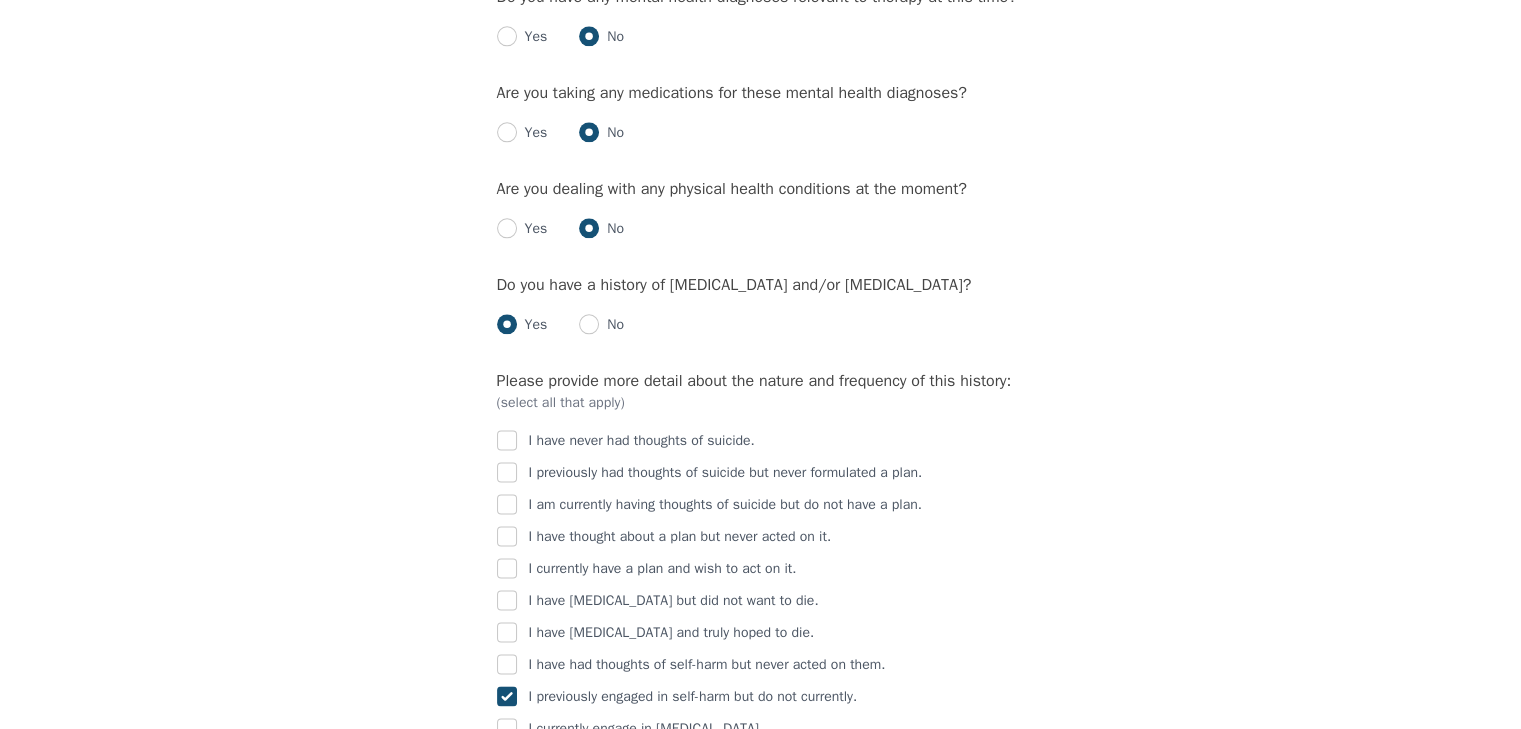 checkbox on "true" 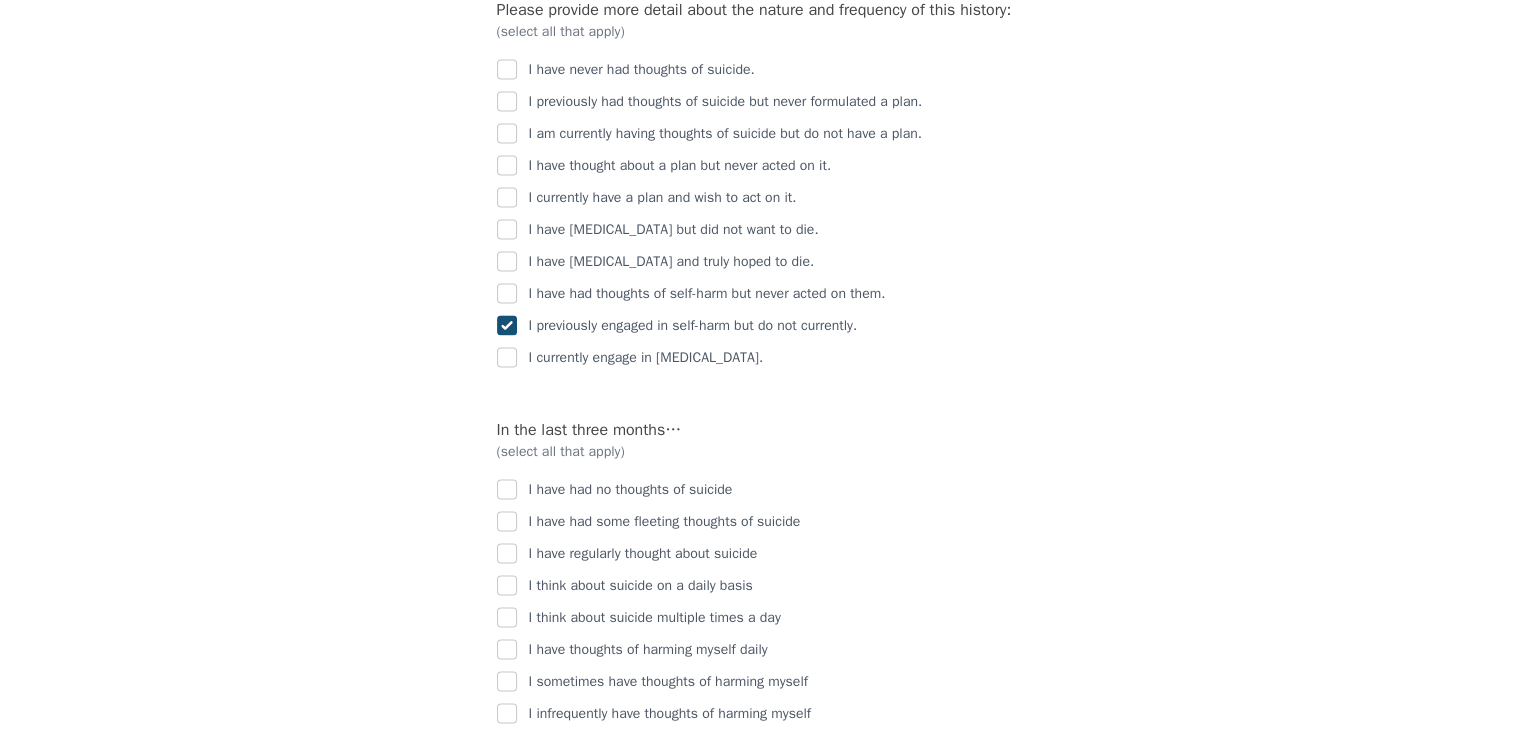 scroll, scrollTop: 2889, scrollLeft: 0, axis: vertical 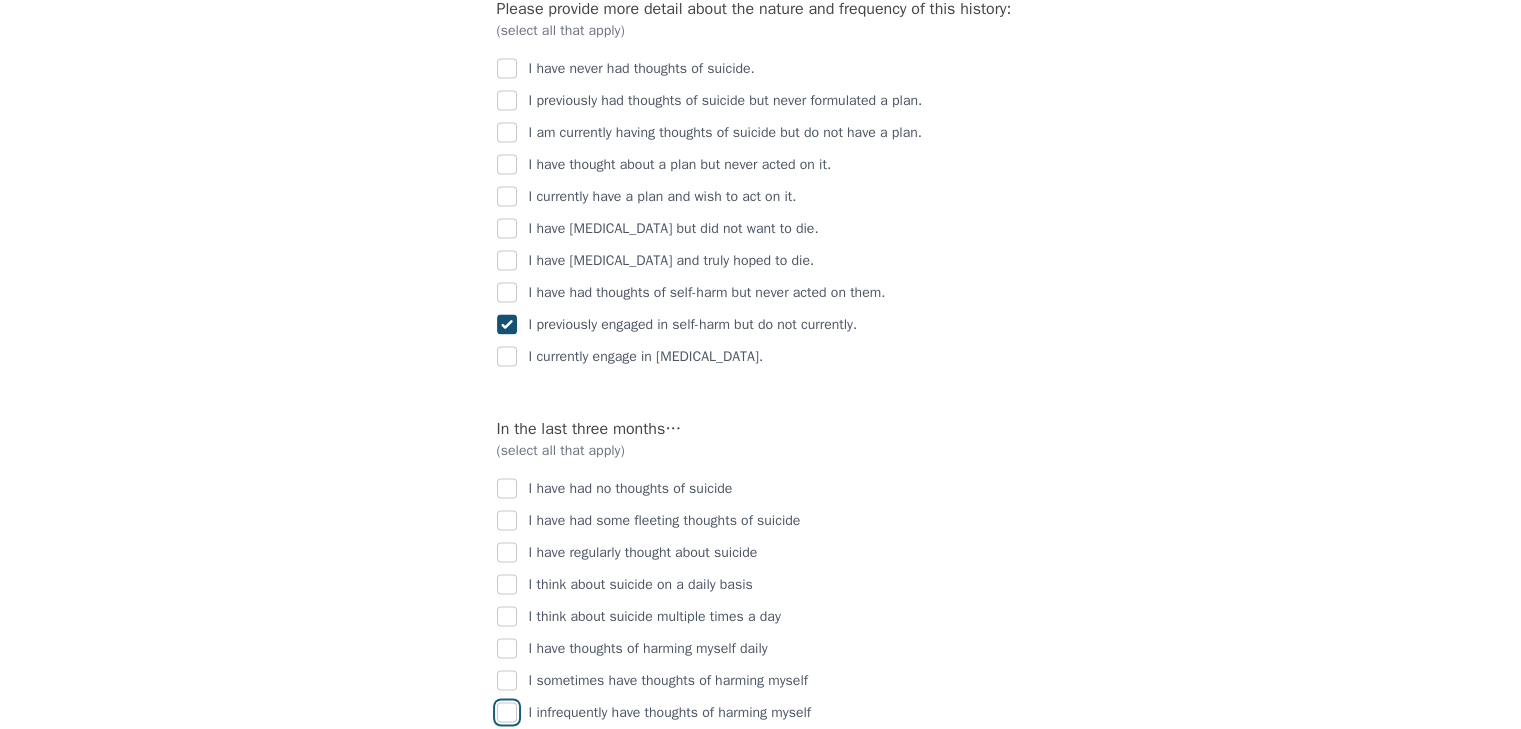 click at bounding box center [507, 712] 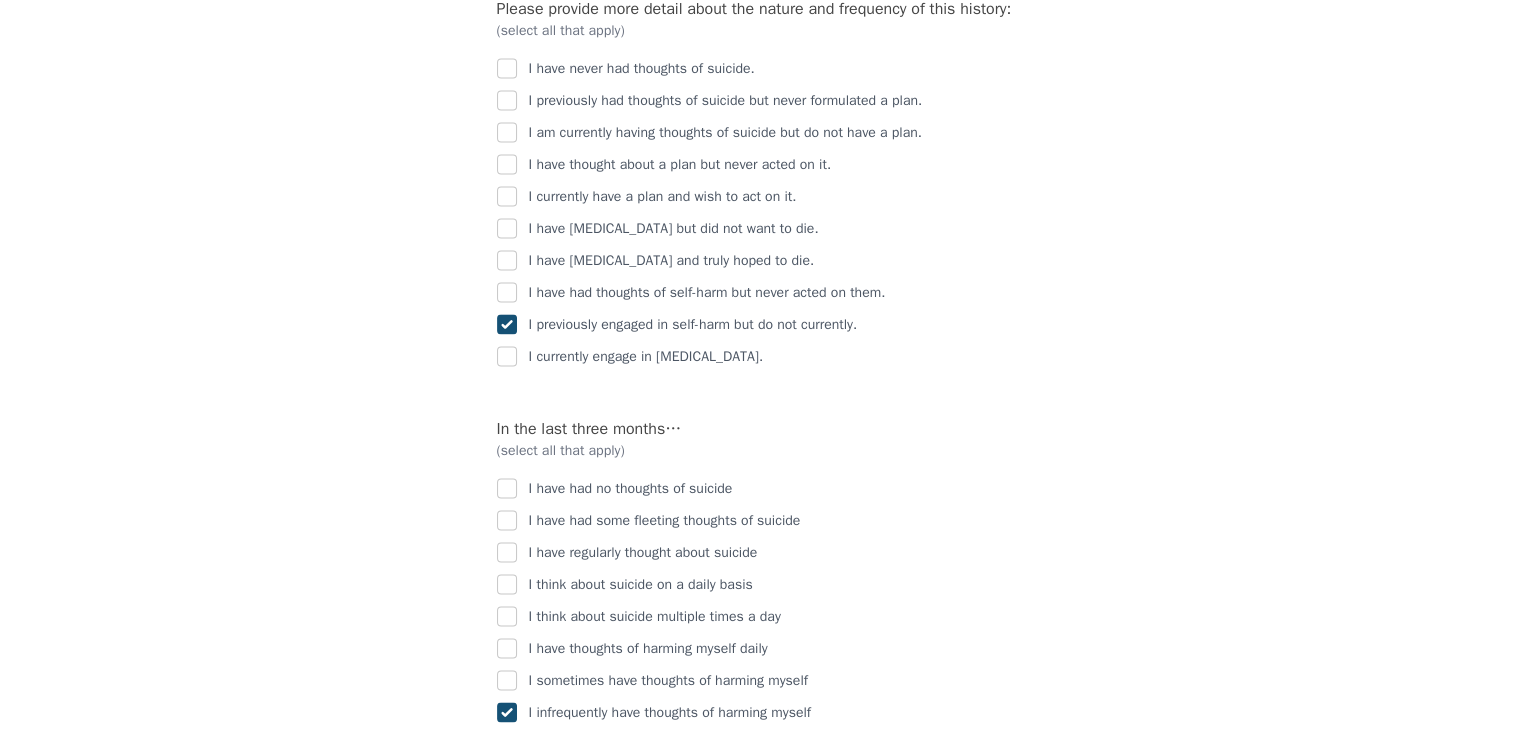 checkbox on "true" 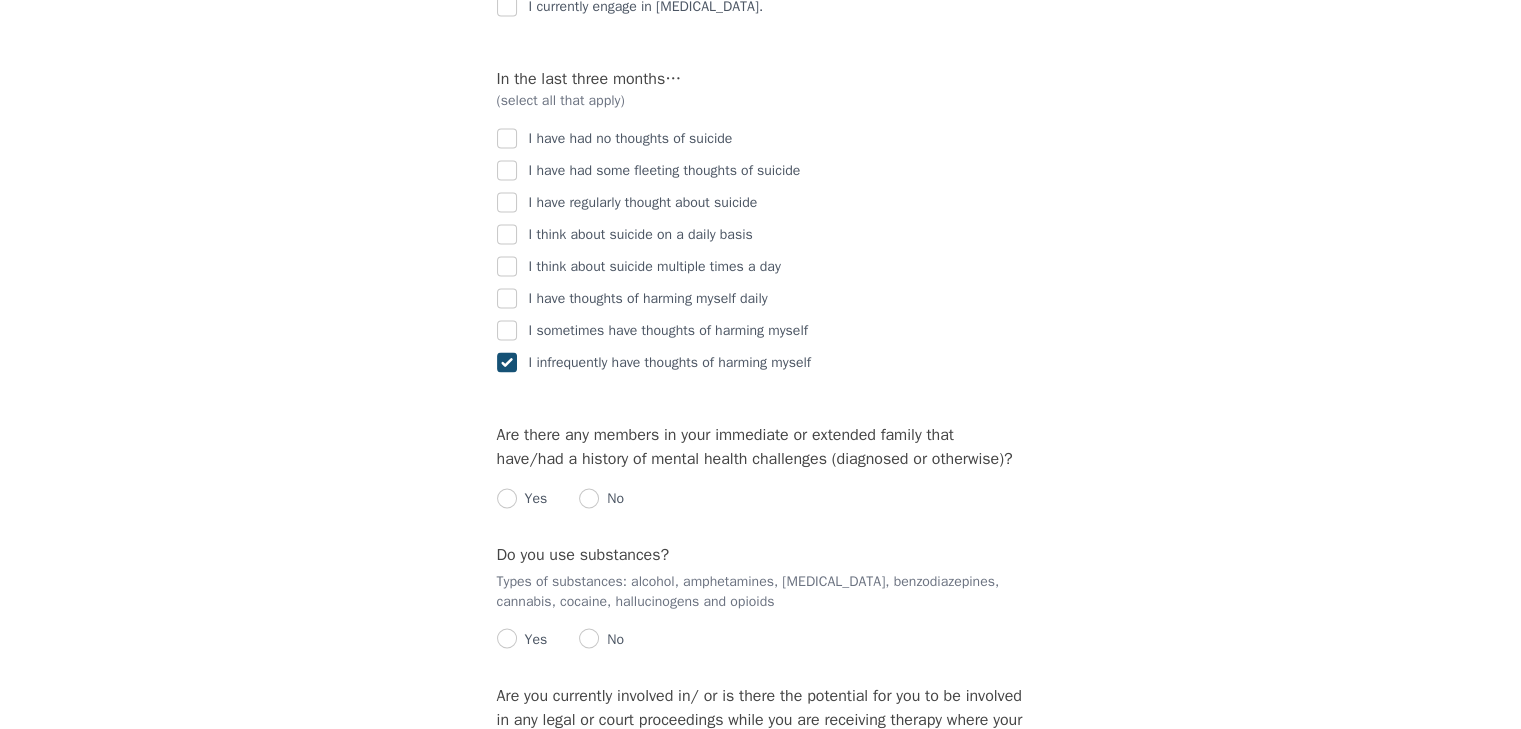 scroll, scrollTop: 3241, scrollLeft: 0, axis: vertical 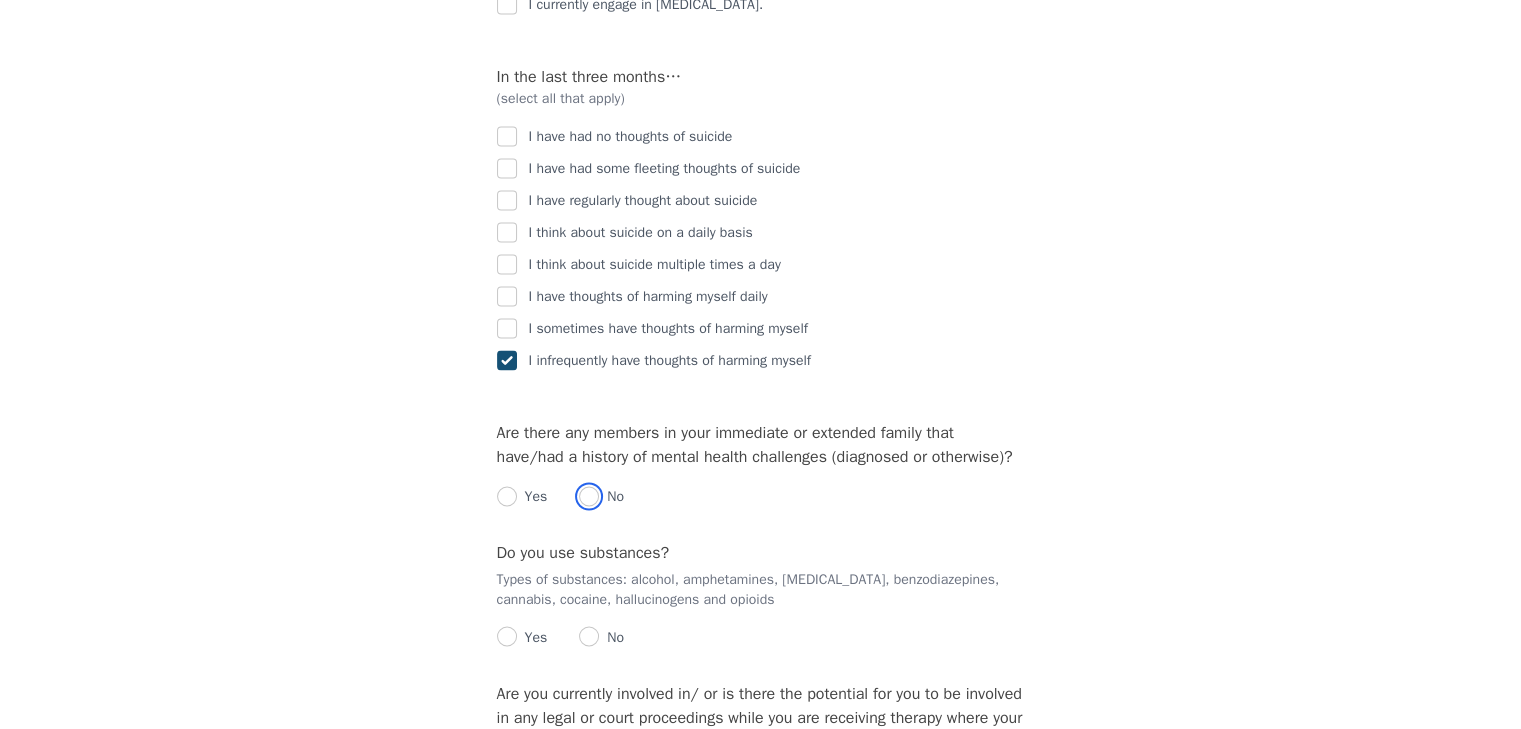 click at bounding box center (589, 496) 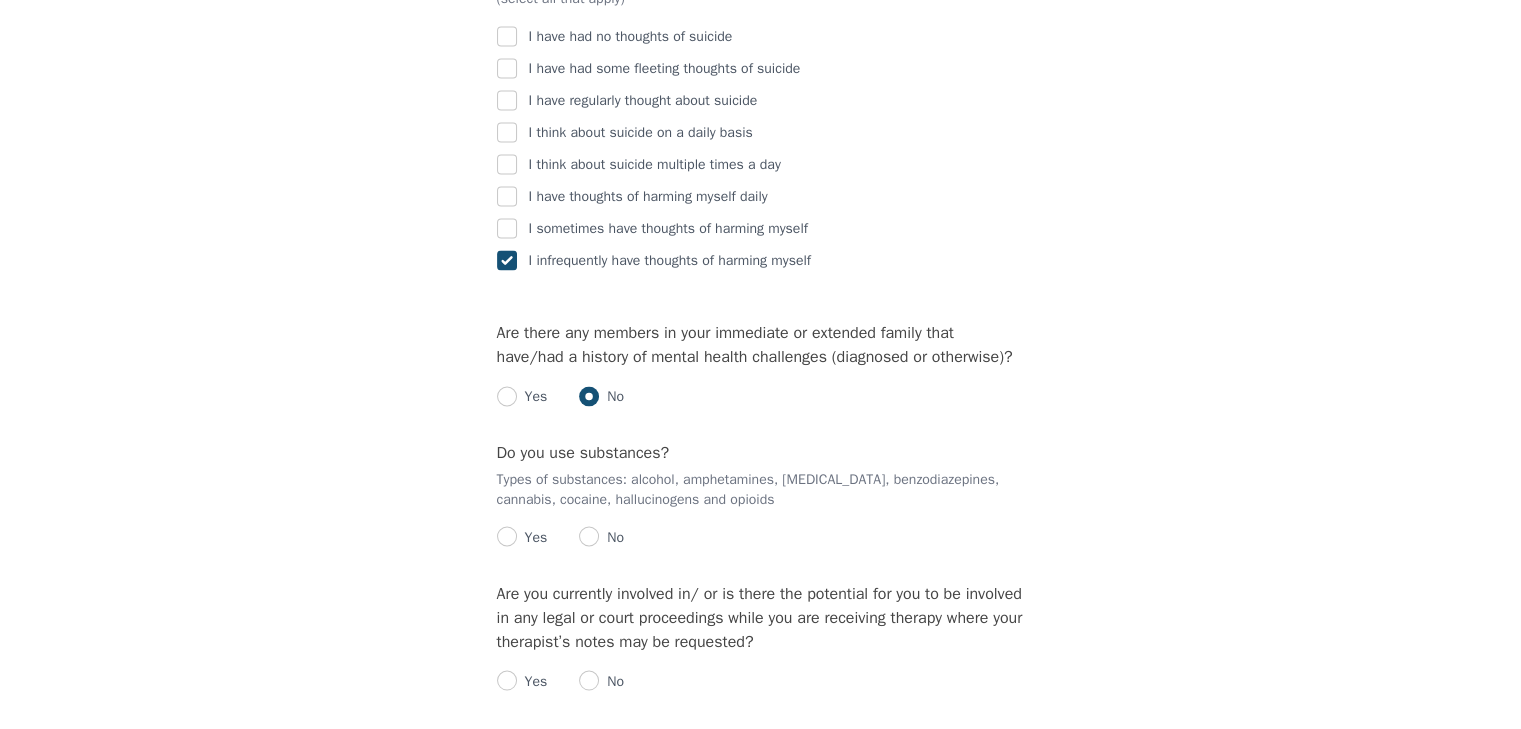 scroll, scrollTop: 3341, scrollLeft: 0, axis: vertical 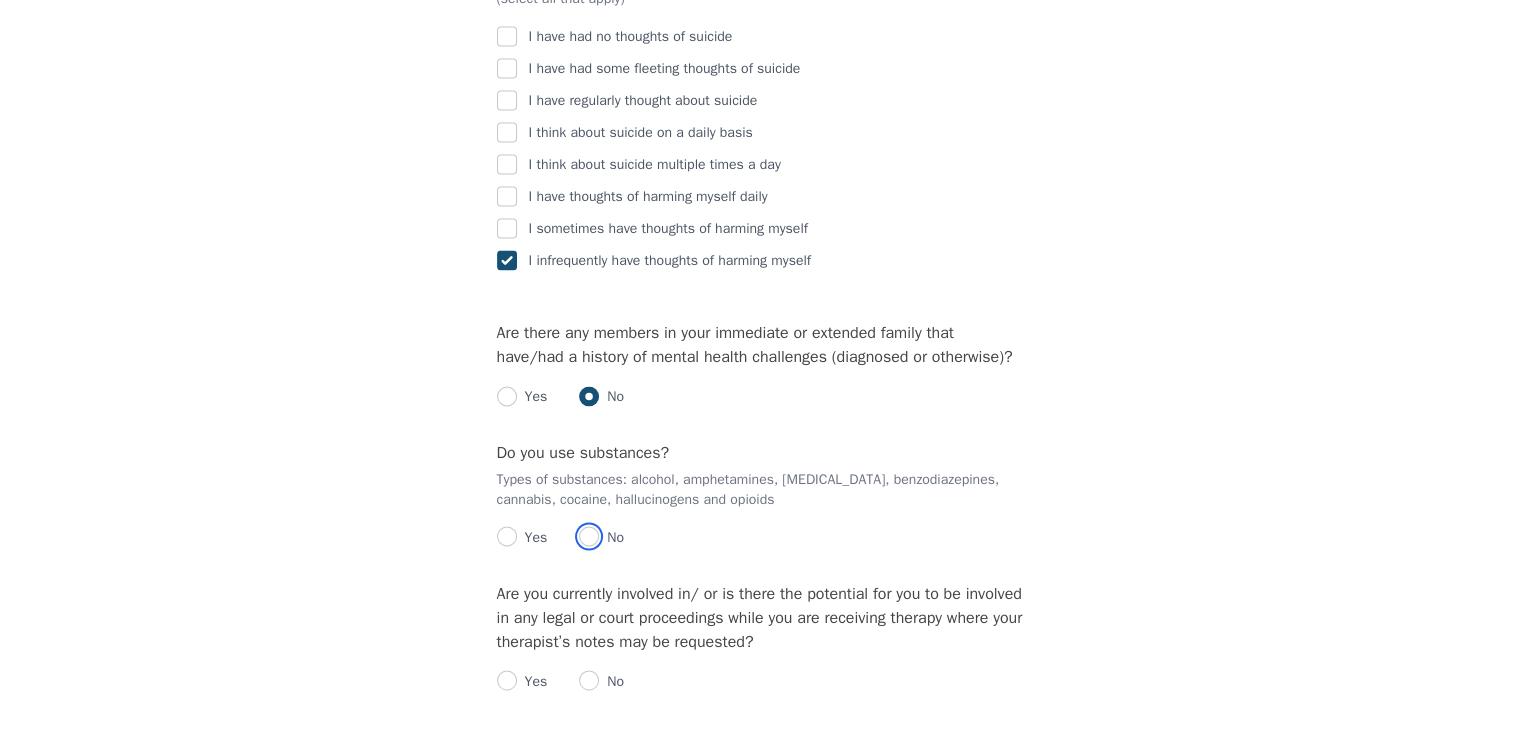 click at bounding box center (589, 536) 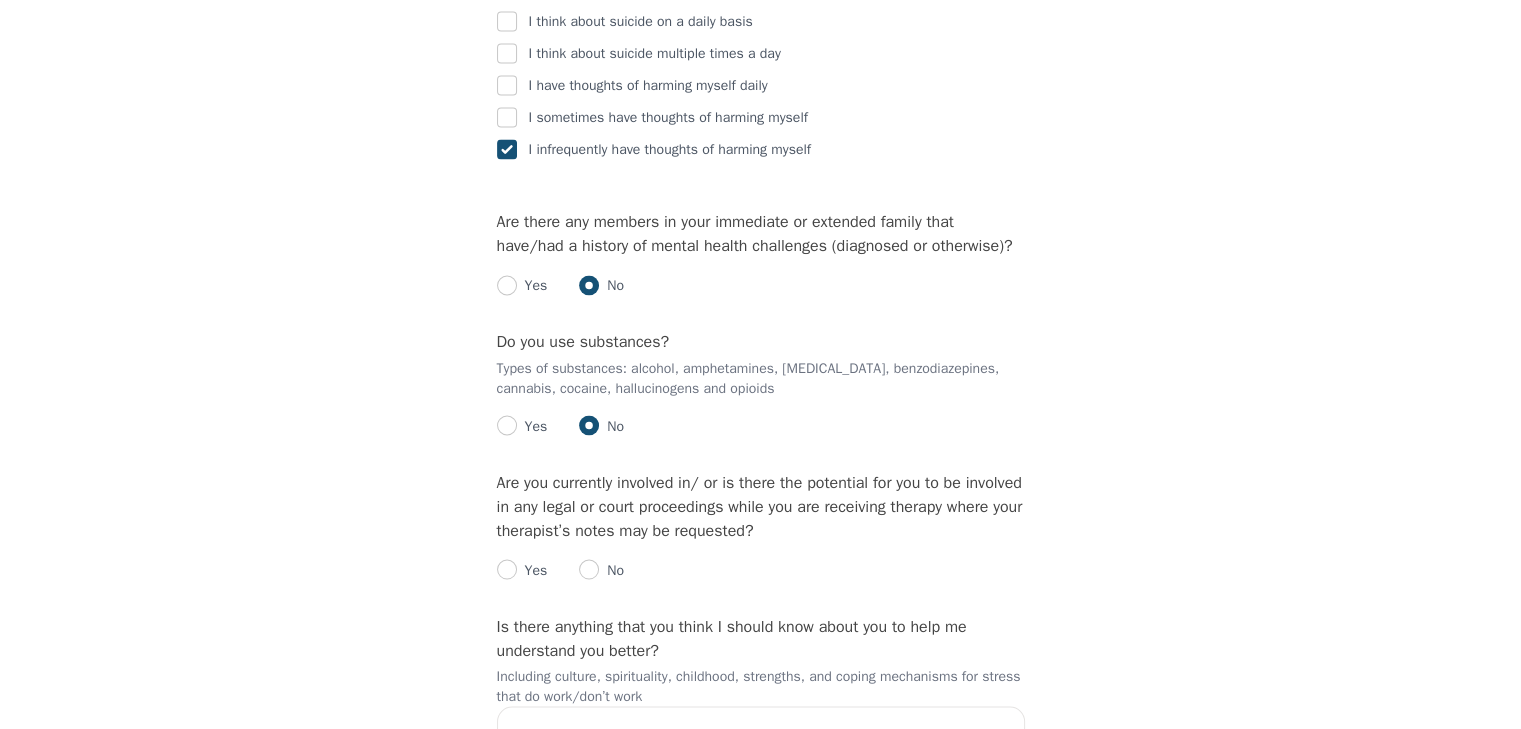 scroll, scrollTop: 3453, scrollLeft: 0, axis: vertical 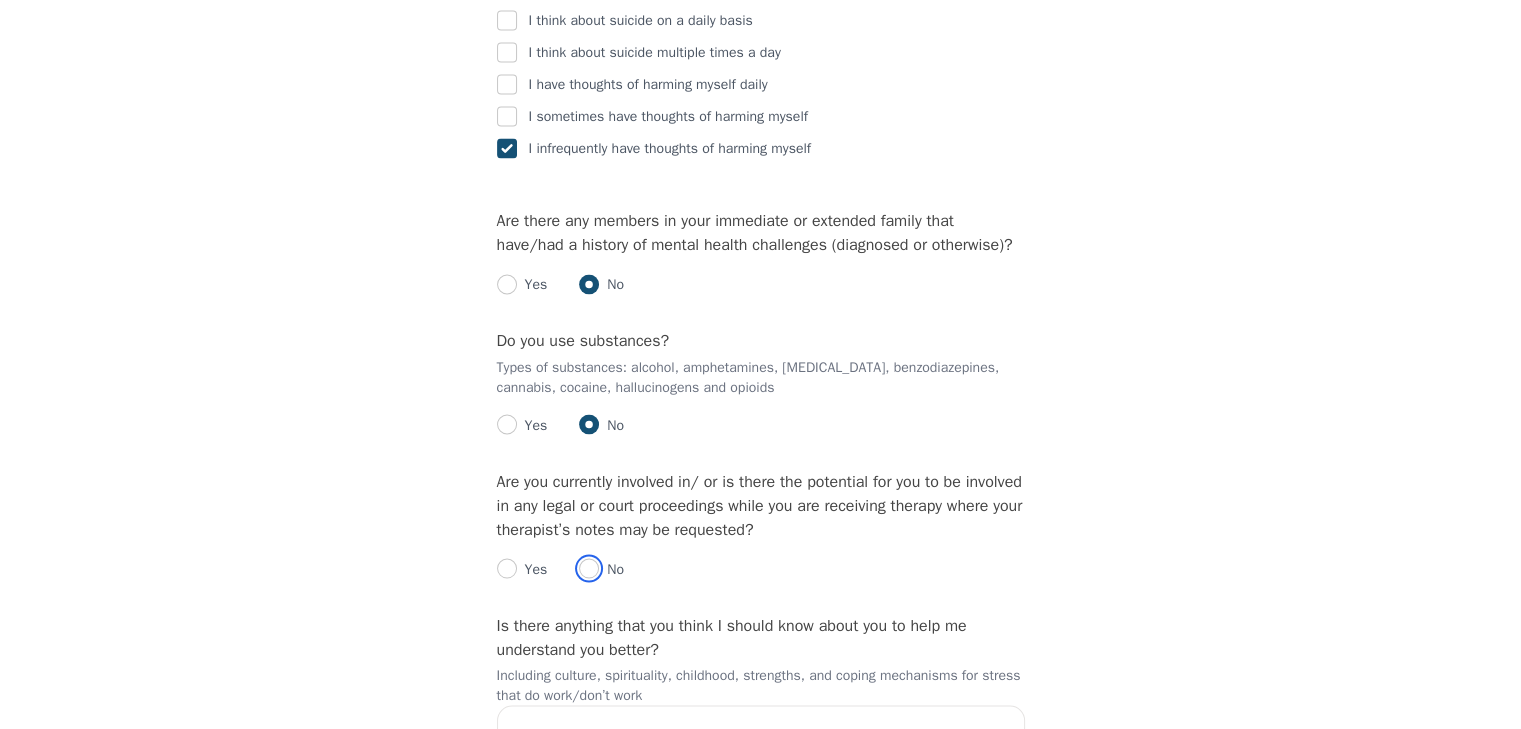 click at bounding box center (589, 568) 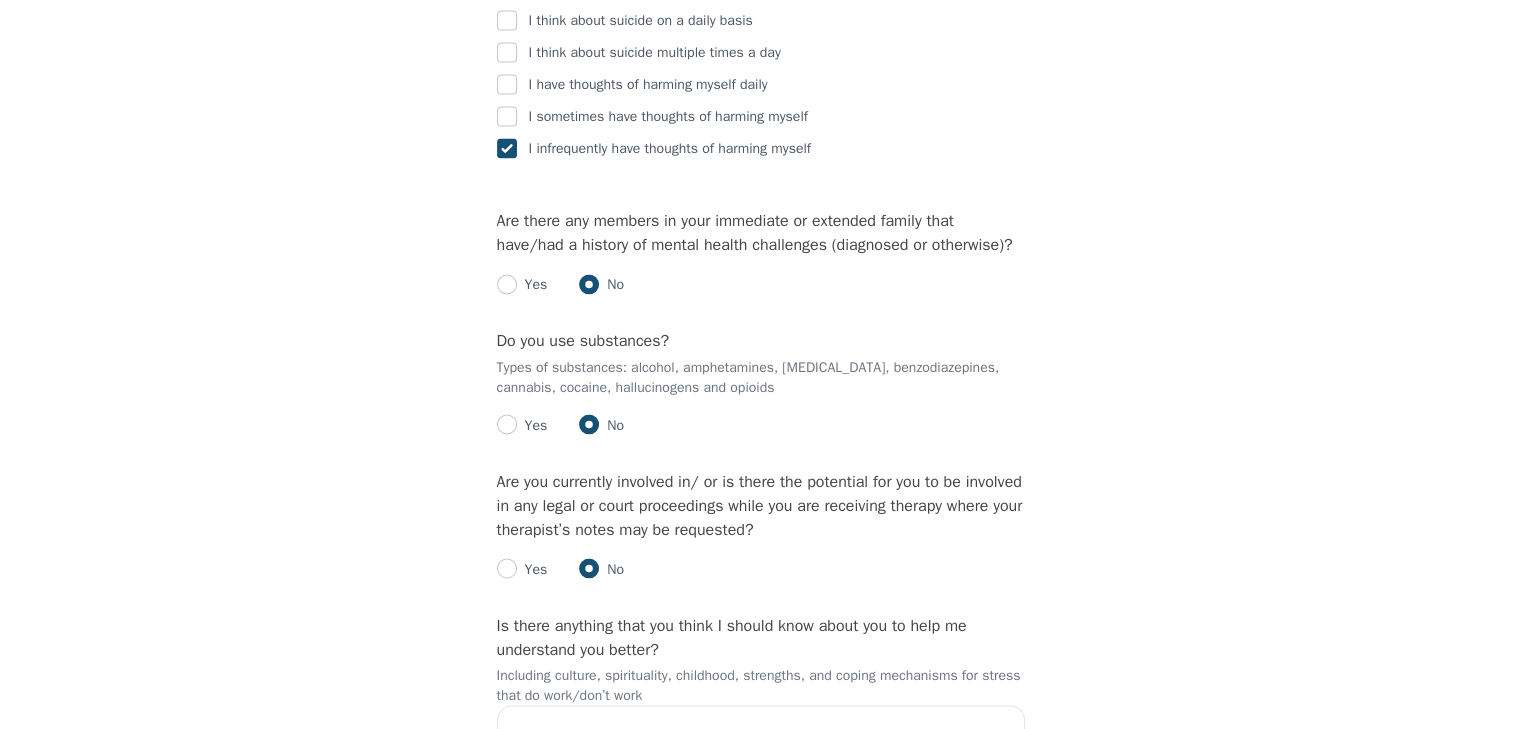 radio on "true" 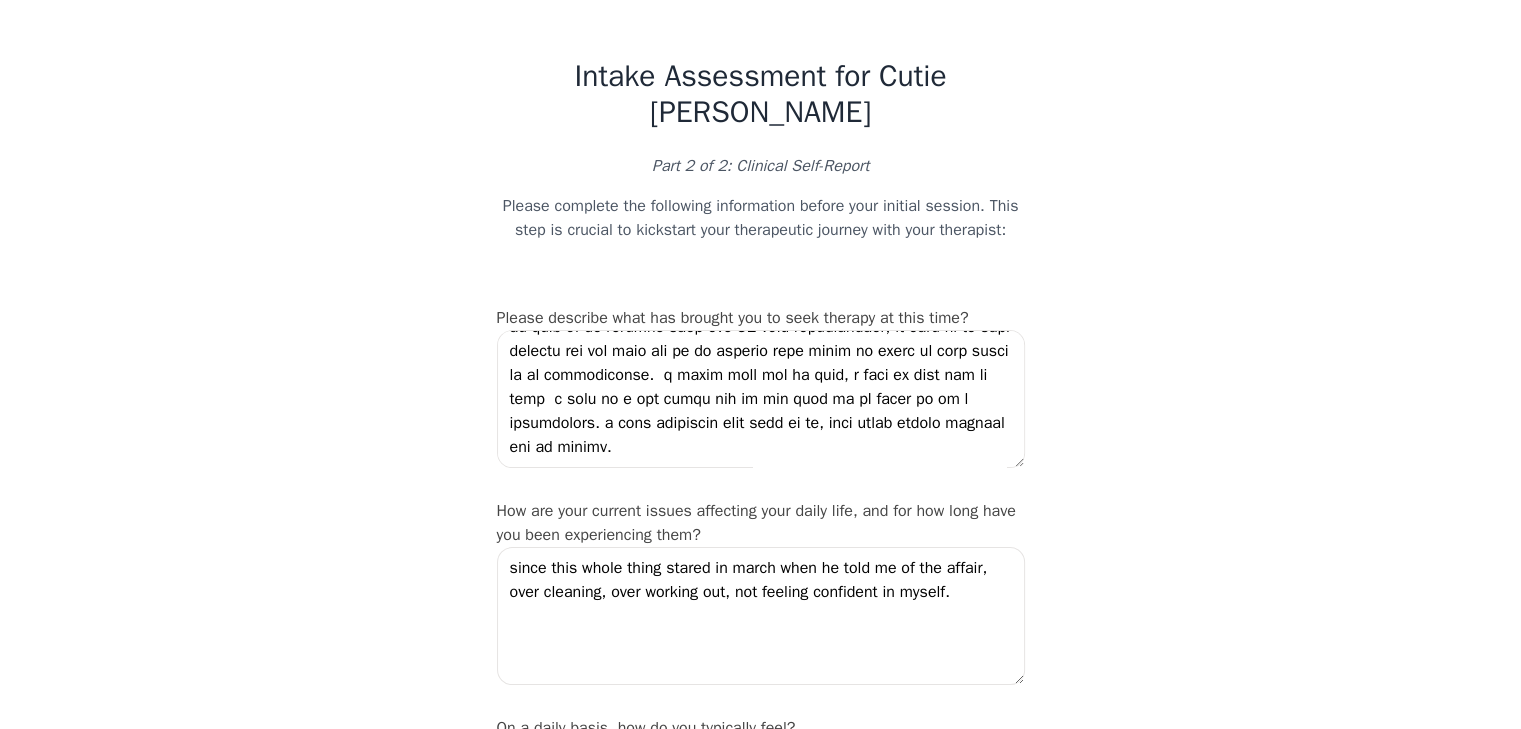scroll, scrollTop: 20, scrollLeft: 0, axis: vertical 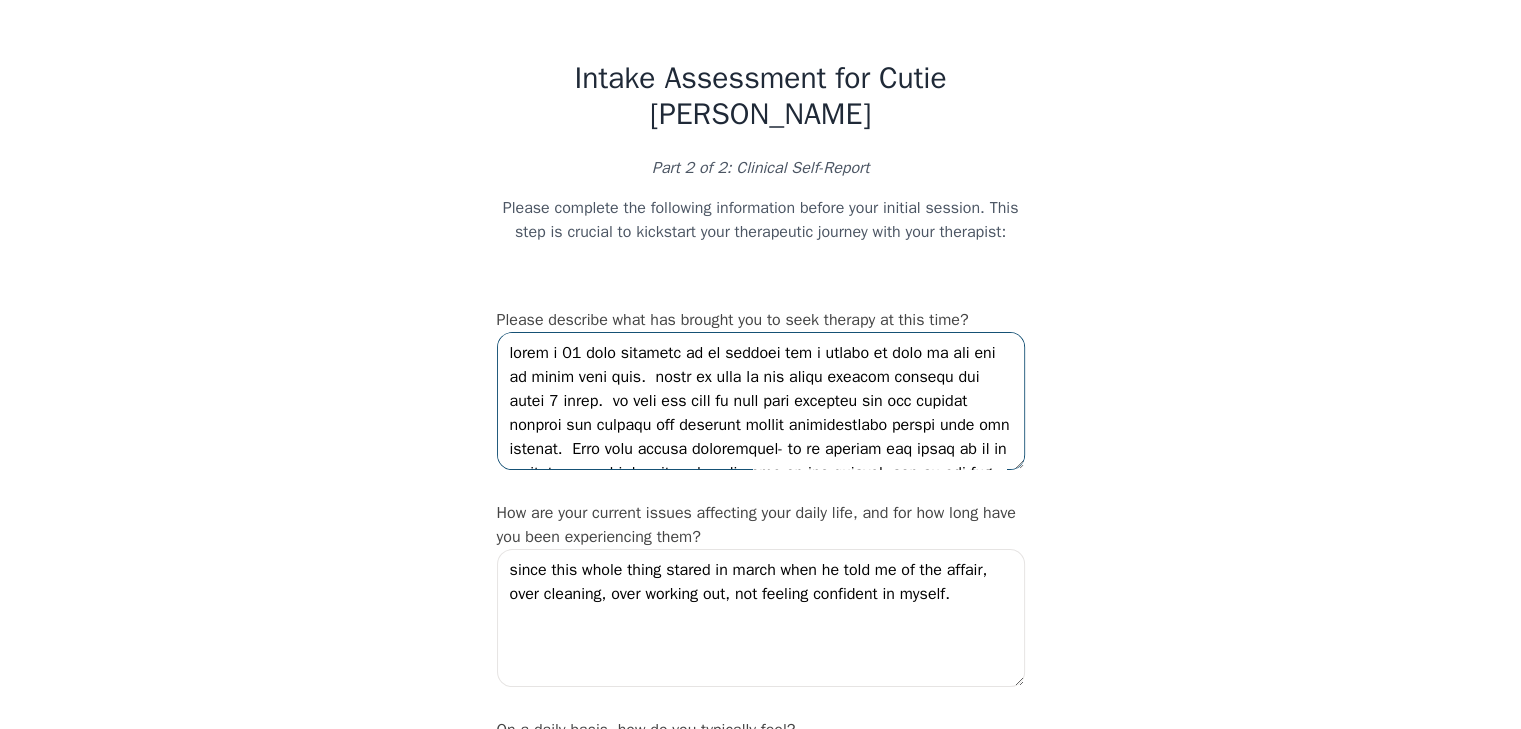 drag, startPoint x: 990, startPoint y: 414, endPoint x: 478, endPoint y: 289, distance: 527.03796 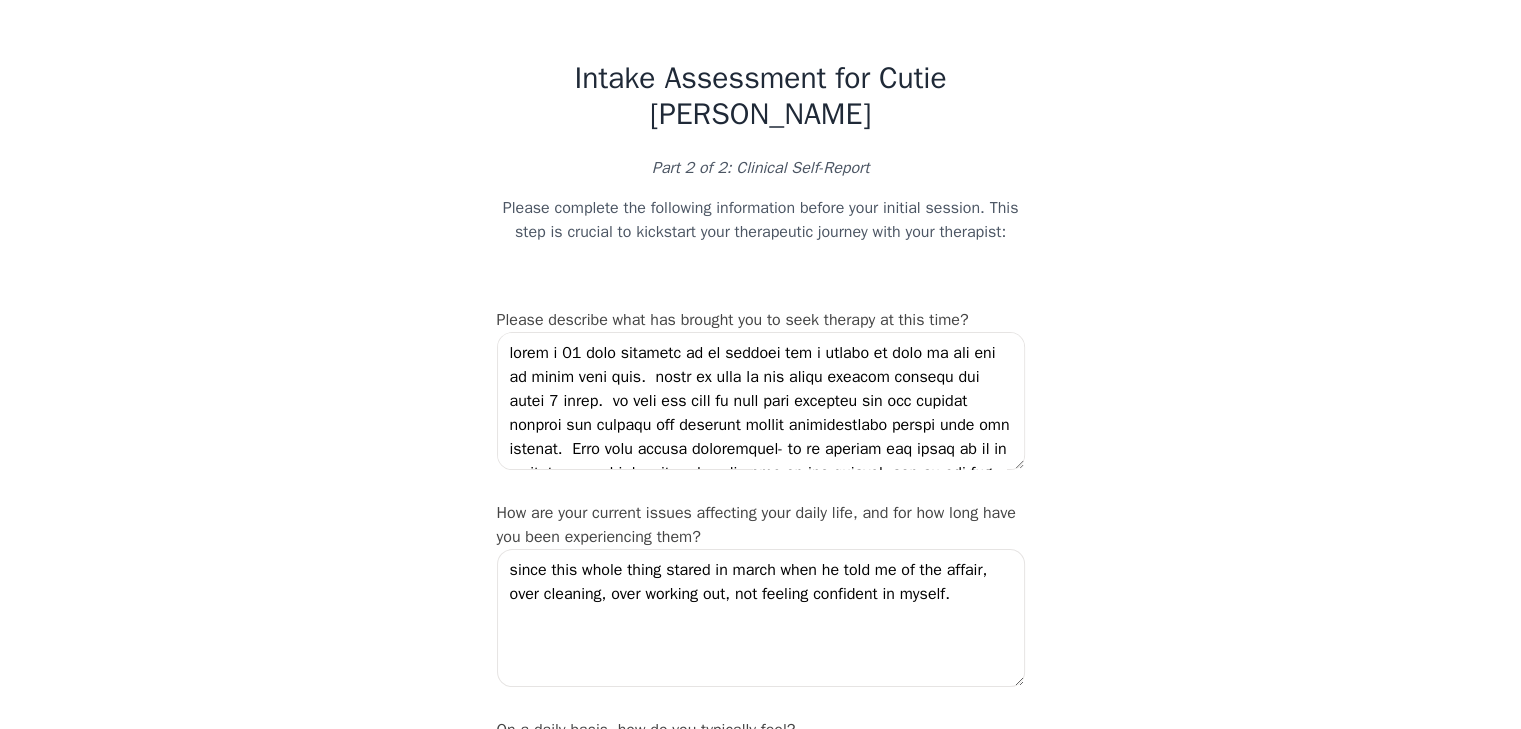 click on "Intake Assessment for Cutie [PERSON_NAME] Part 2 of 2: Clinical Self-Report Please complete the following information before your initial session. This step is crucial to kickstart your therapeutic journey with your therapist: Please describe what has brought you to seek therapy at this time? How are your current issues affecting your daily life, and for how long have you been experiencing them? since this whole thing stared in march when he told me of the affair, over cleaning, over working out, not feeling confident in myself.   On a daily basis, how do you typically feel? stressed, restless, avoidant, overwhelmed.    Rate your current emotional intensity on a scale of 1 (Low) to 10 (High): 1 2 3 4 5 6 7 8 9 10 Low Intensity High Intensity What current stressors are affecting your mental health? family - they dont really want me talking with my ex
financially- although my ex still helps with the rent there is a lot i have to do on my own.  Lack of motivation Talking too fast Fatigue/no energy Sleeping too much Yes" at bounding box center [760, 2289] 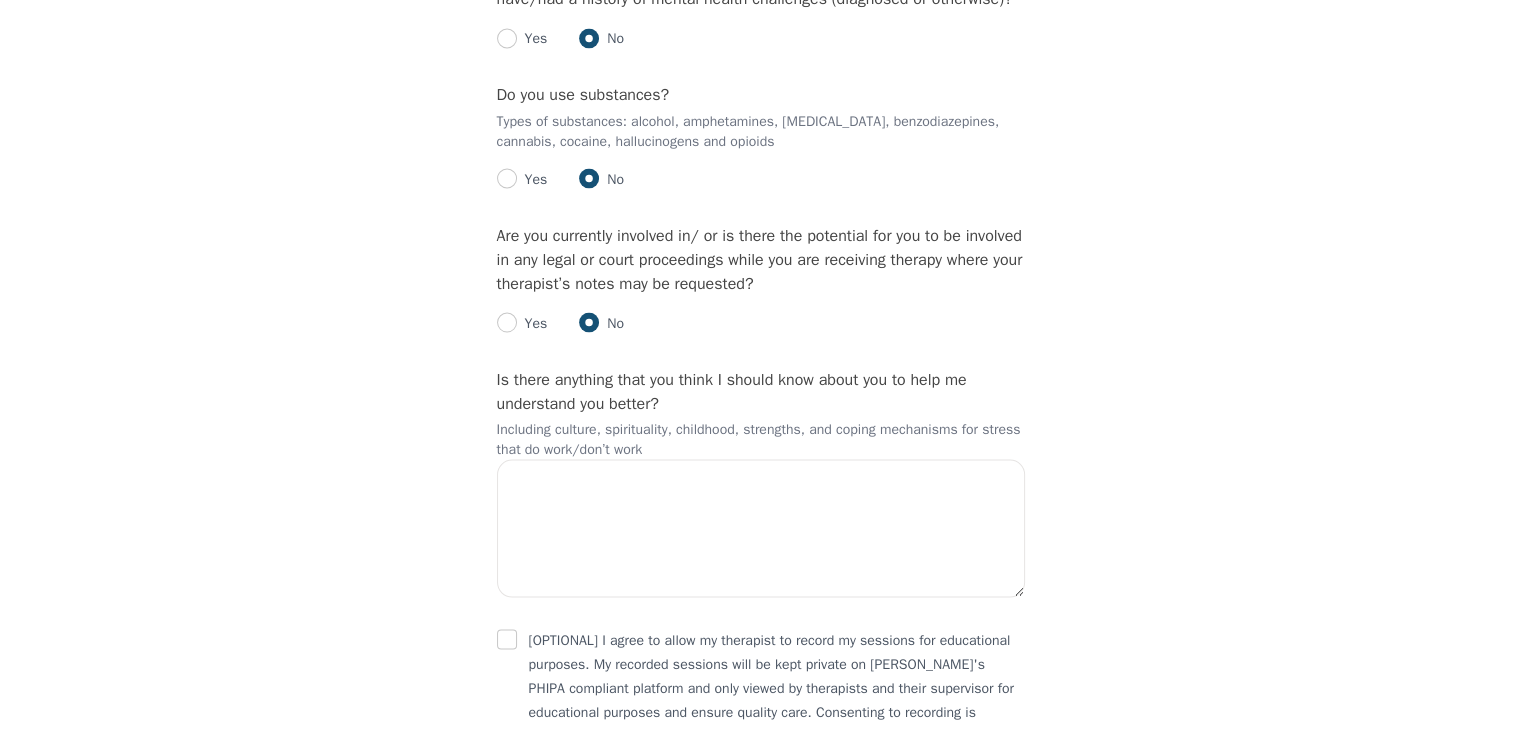 scroll, scrollTop: 3817, scrollLeft: 0, axis: vertical 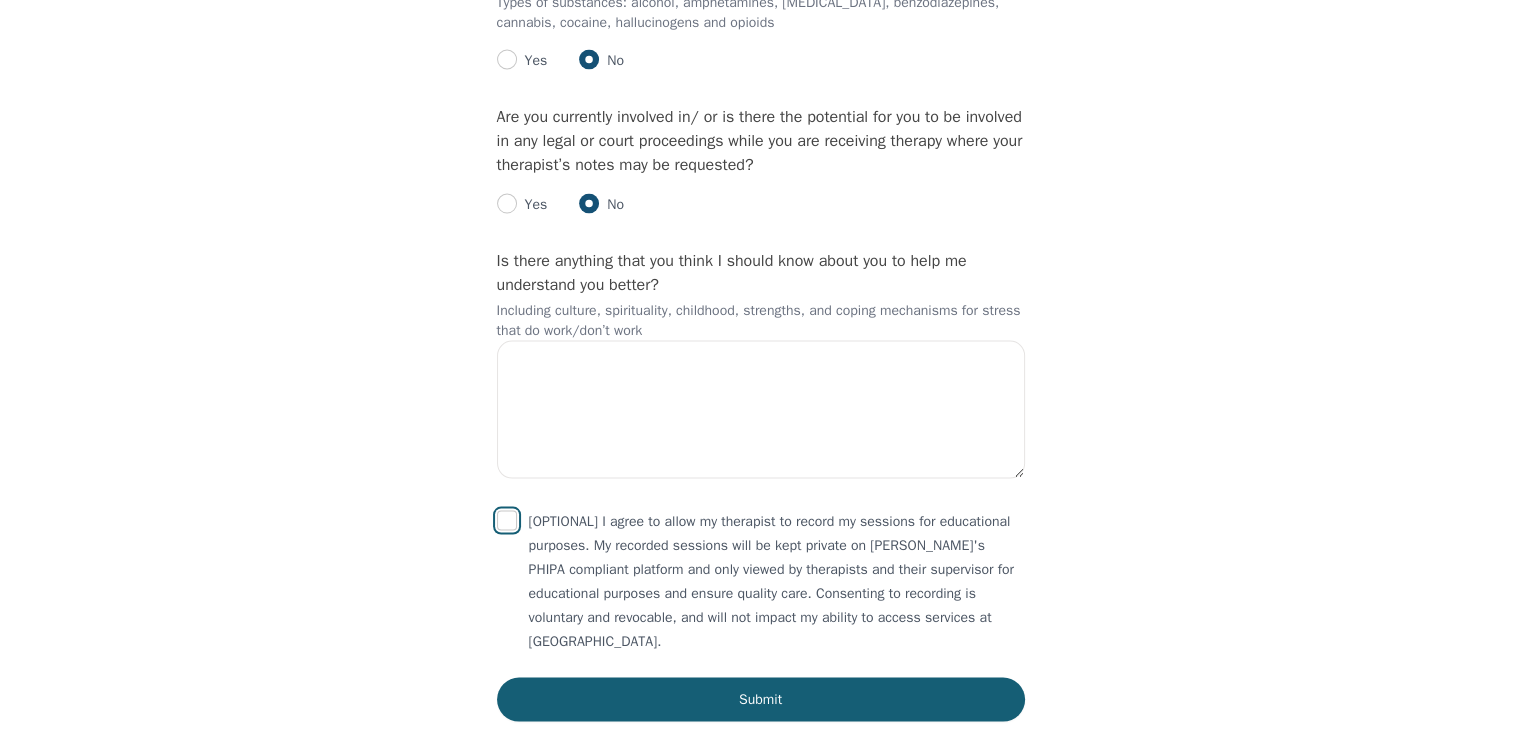 click at bounding box center (507, 521) 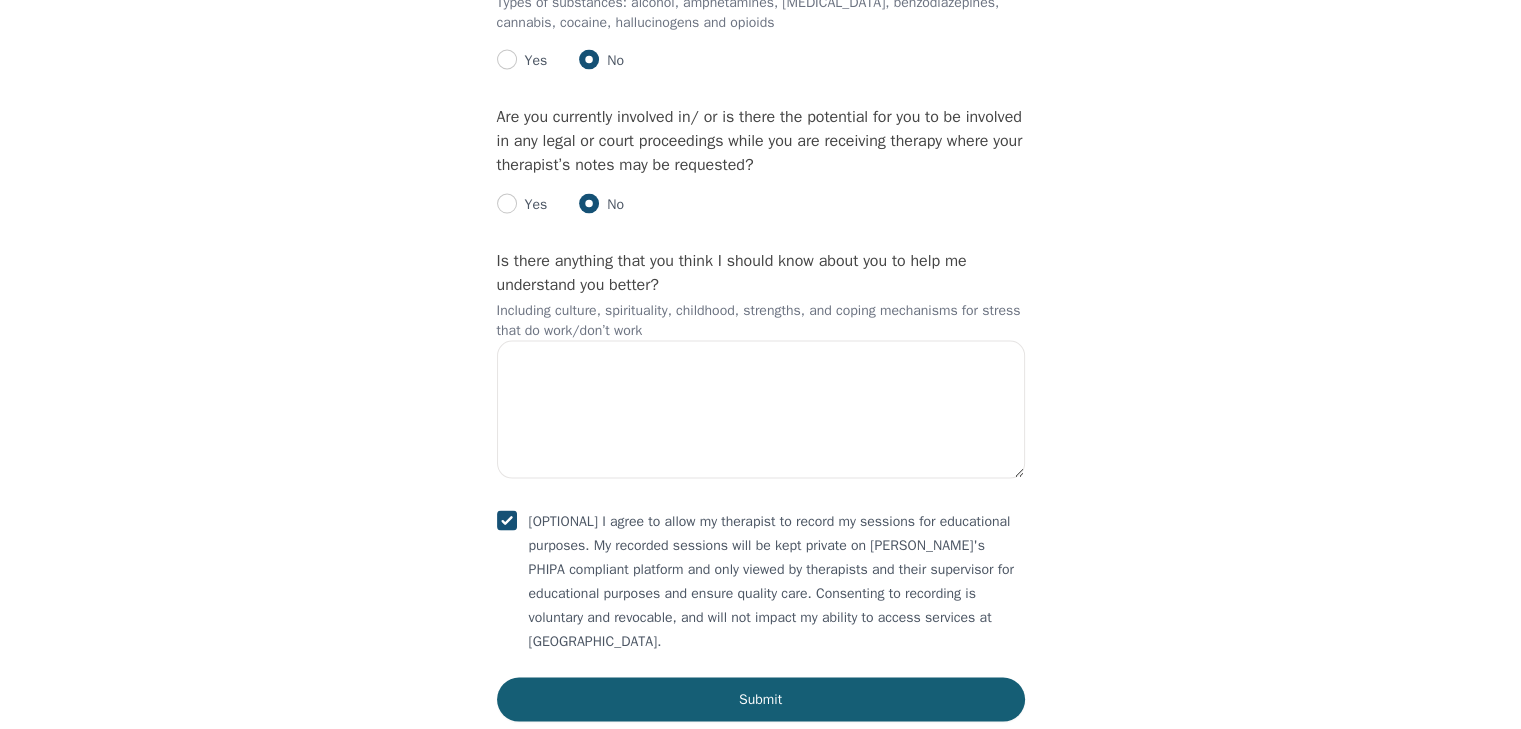 checkbox on "true" 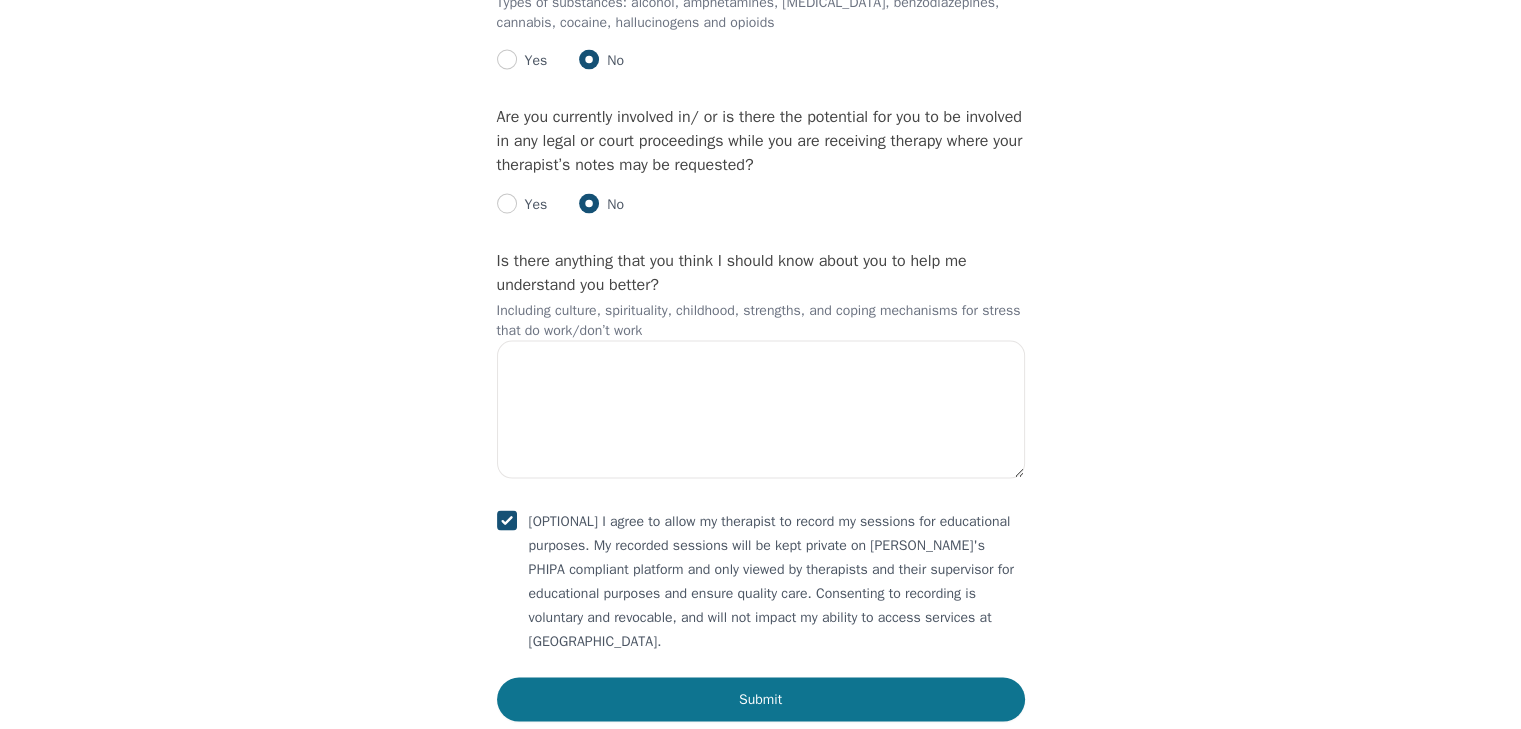 click on "Submit" at bounding box center [761, 700] 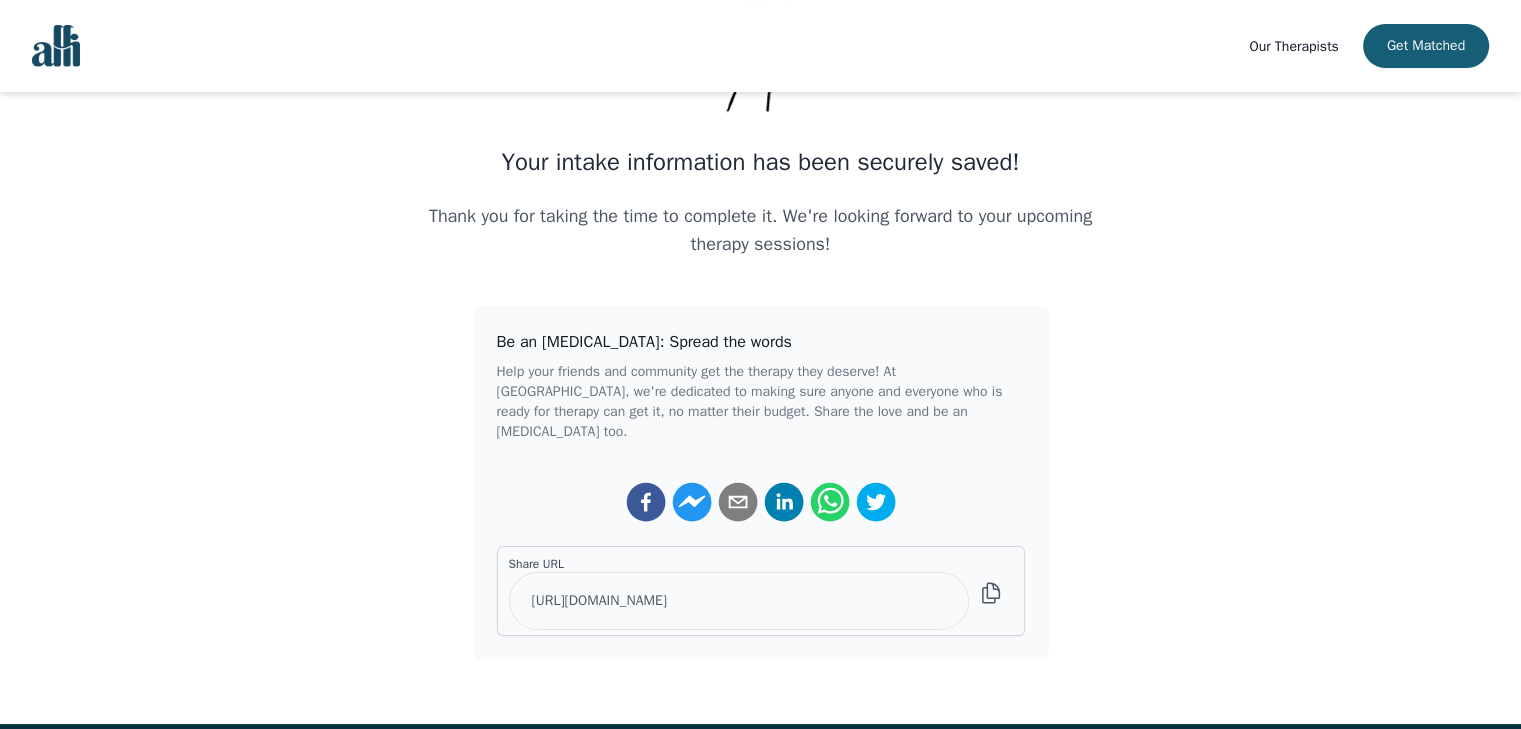 scroll, scrollTop: 0, scrollLeft: 0, axis: both 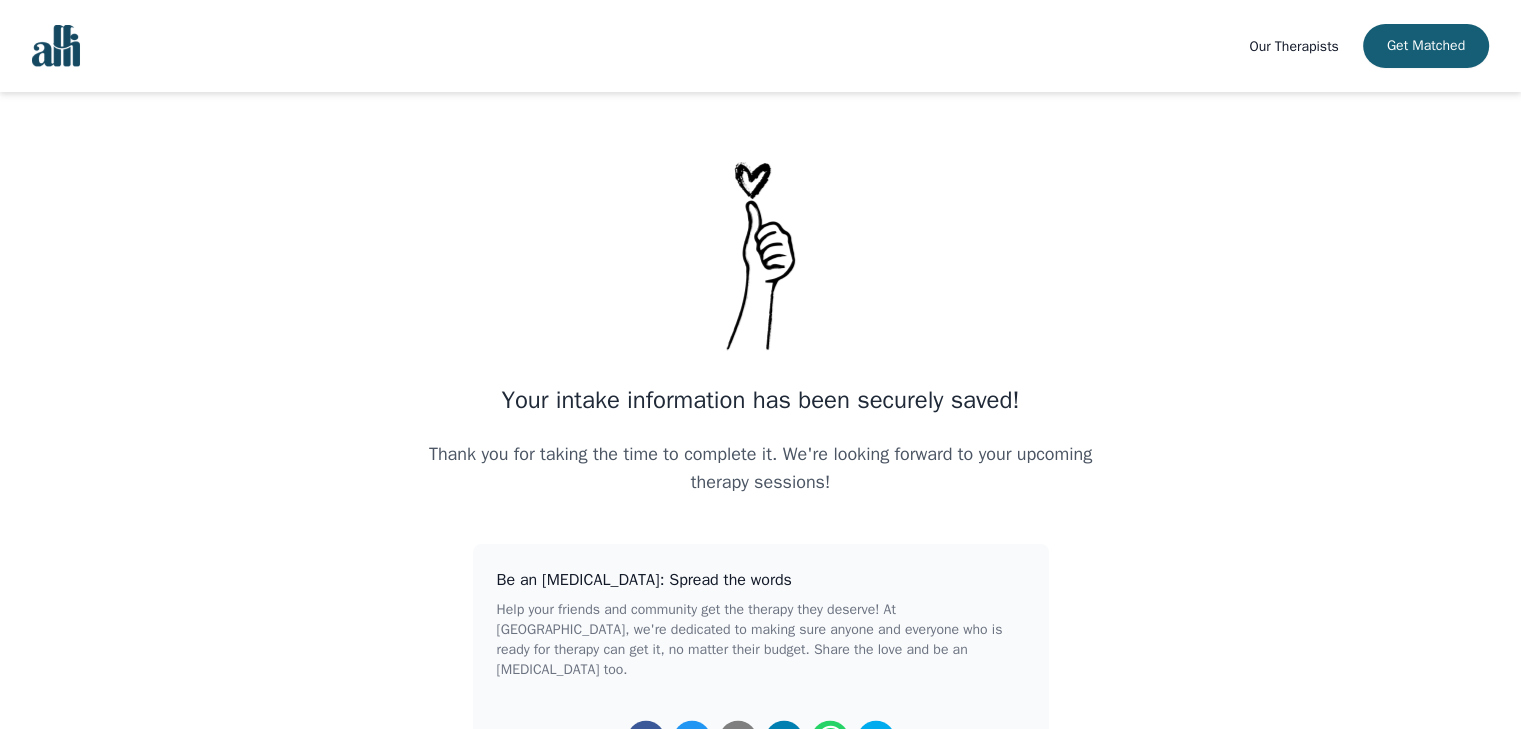 click on "Our Therapists" at bounding box center (1293, 46) 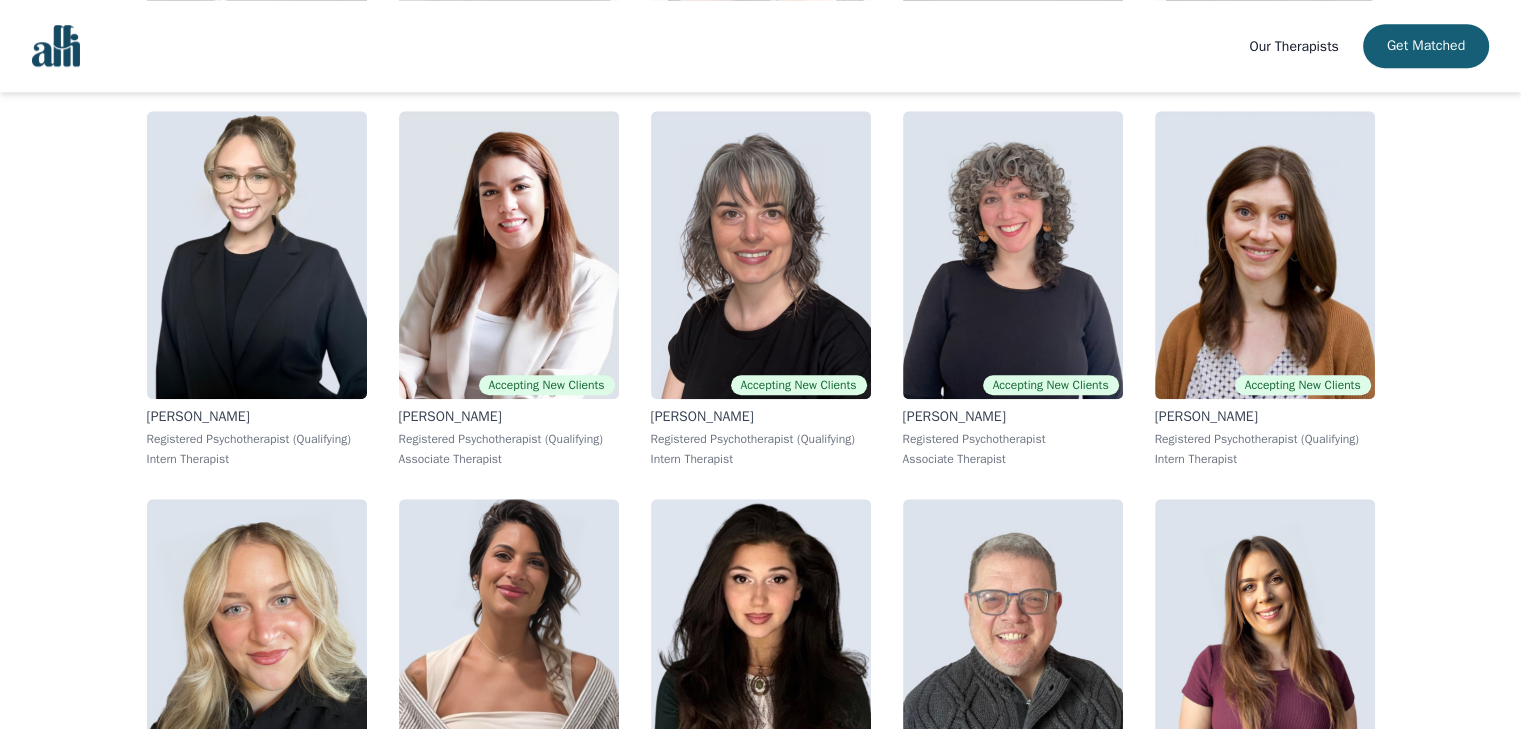 scroll, scrollTop: 1592, scrollLeft: 0, axis: vertical 